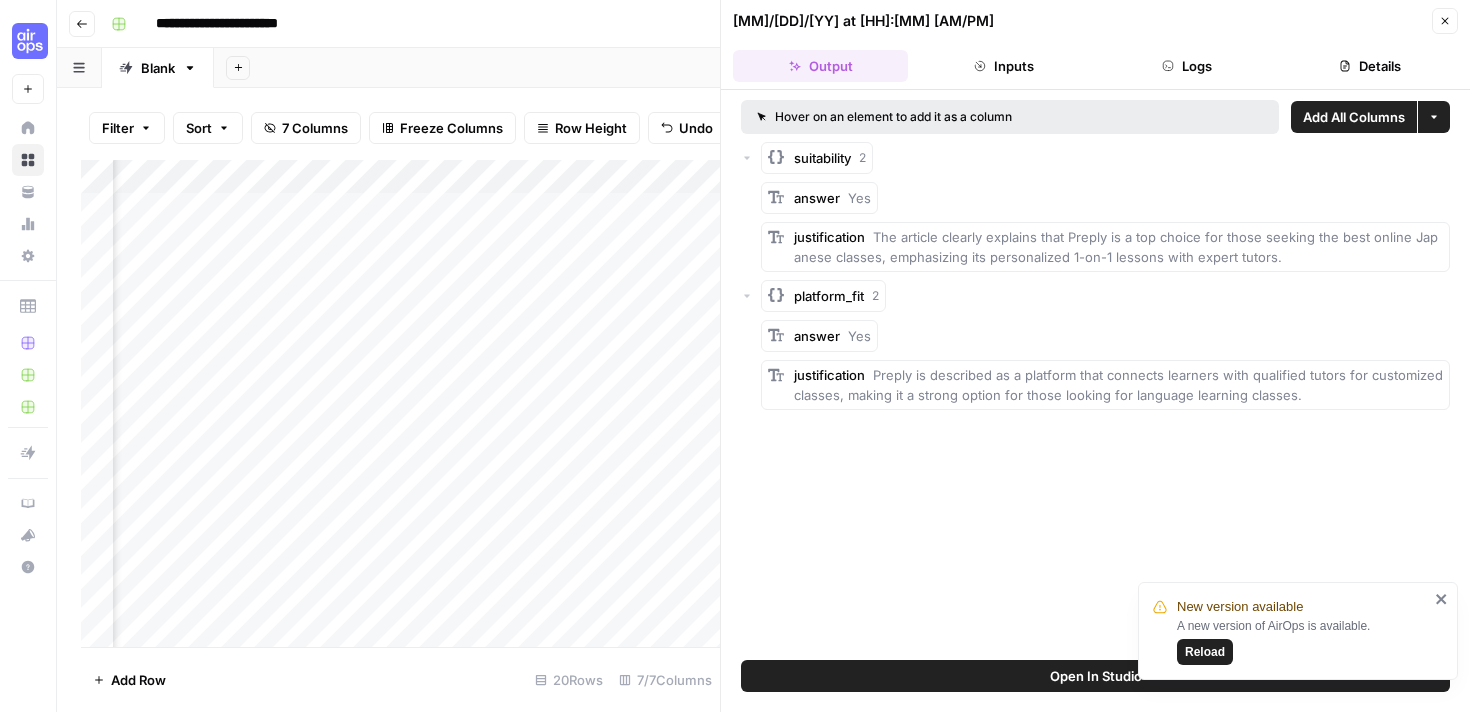 scroll, scrollTop: 0, scrollLeft: 0, axis: both 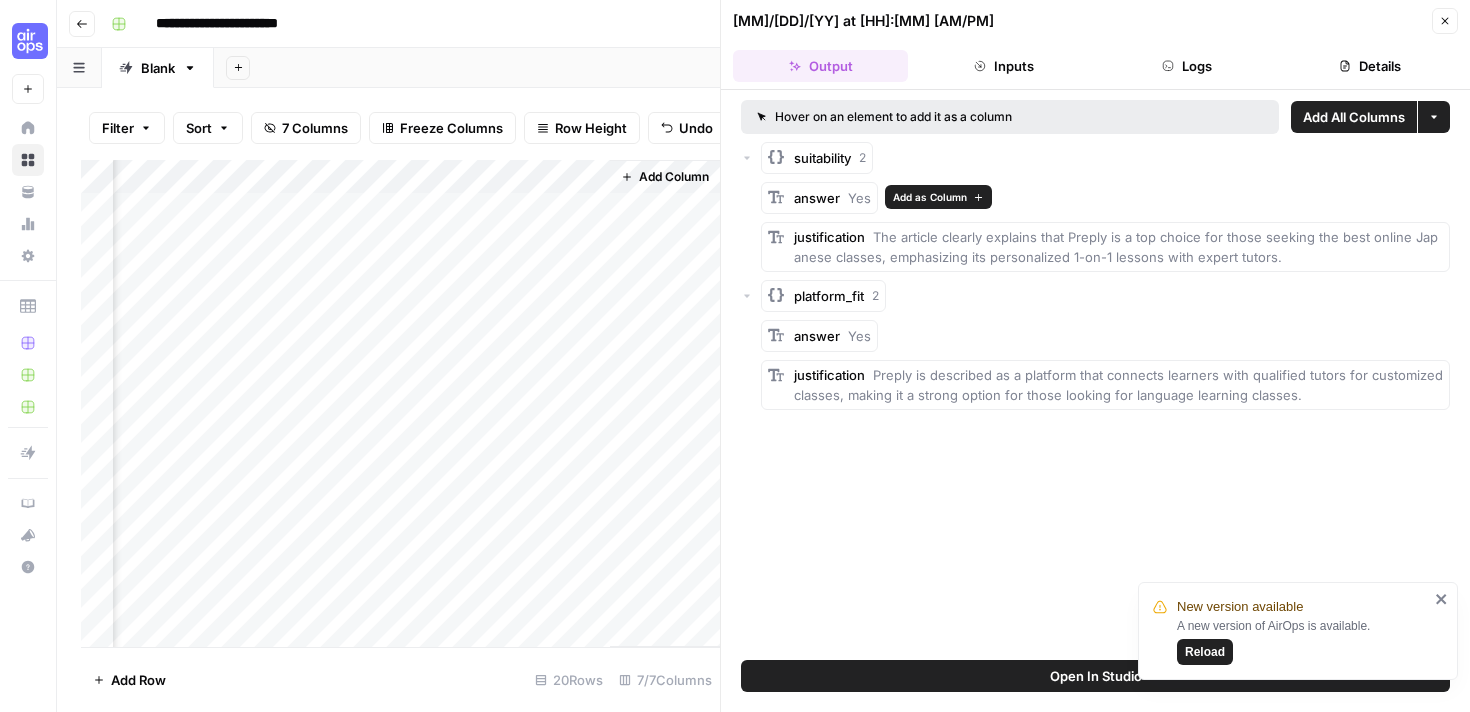 click on "Add as Column" at bounding box center [930, 197] 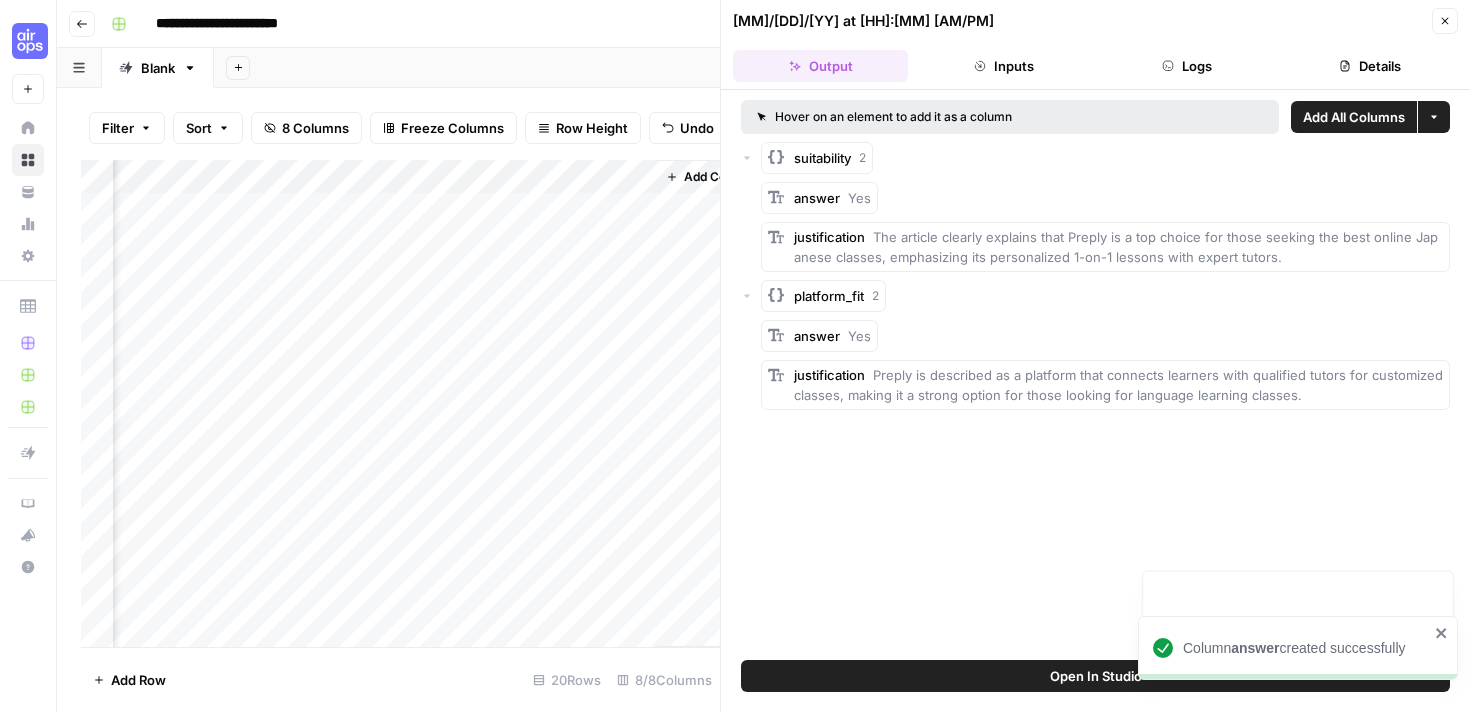 scroll, scrollTop: 0, scrollLeft: 907, axis: horizontal 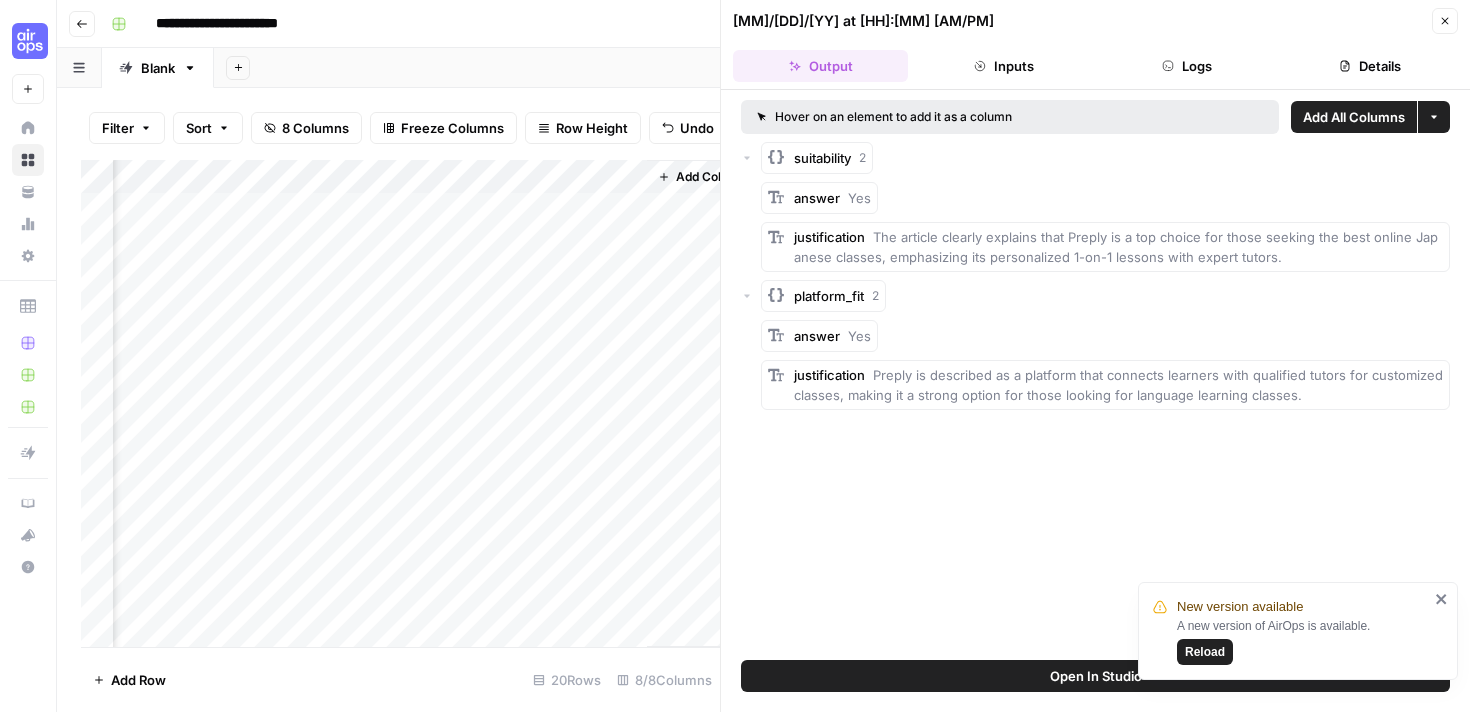 click on "Add Column" at bounding box center [400, 403] 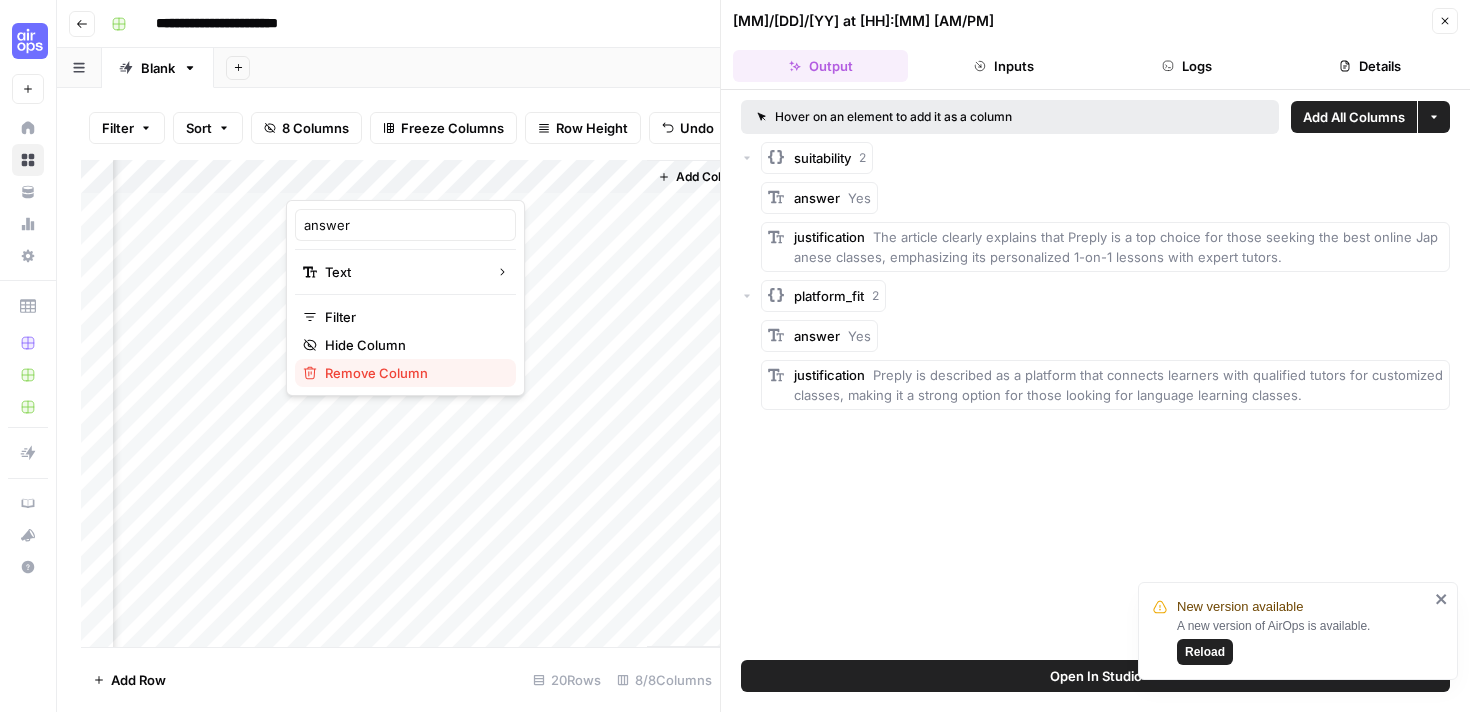 click on "Remove Column" at bounding box center [412, 373] 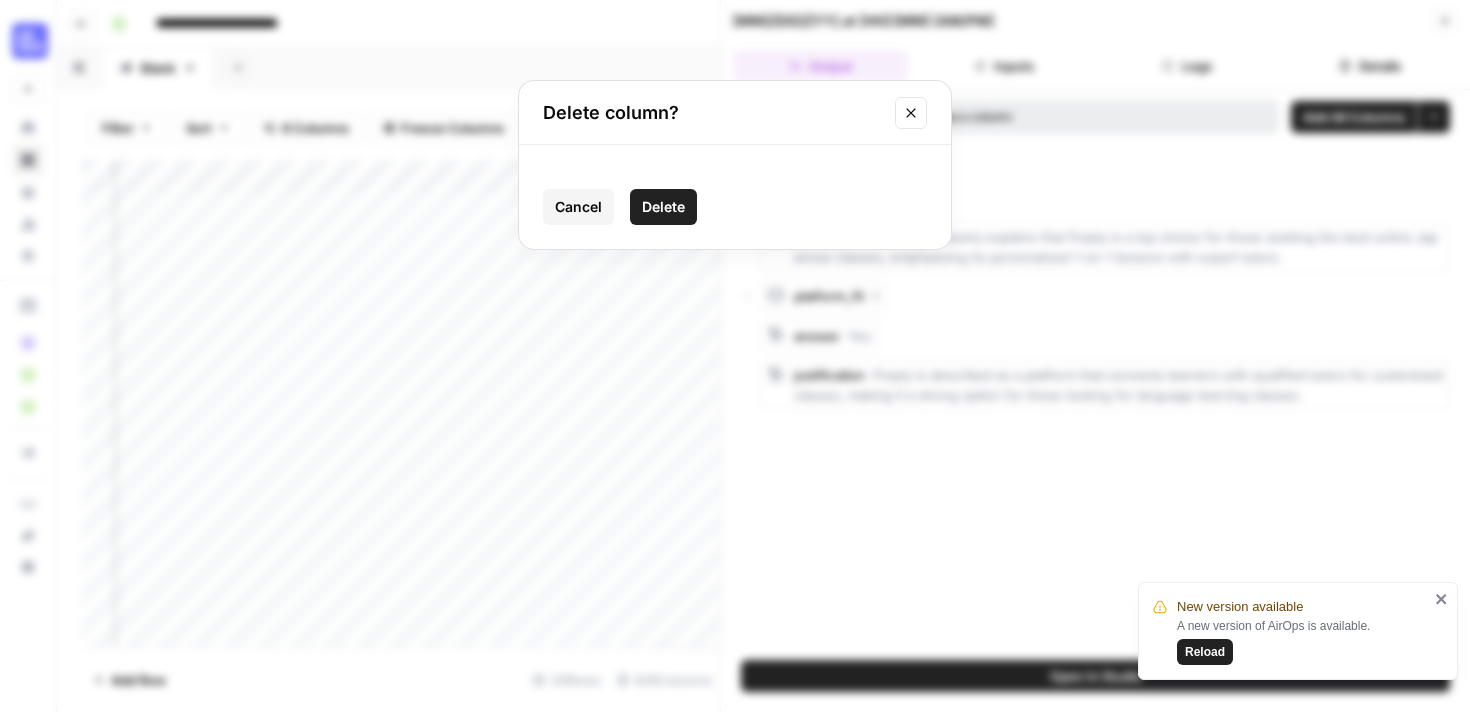 click on "Cancel" at bounding box center [578, 207] 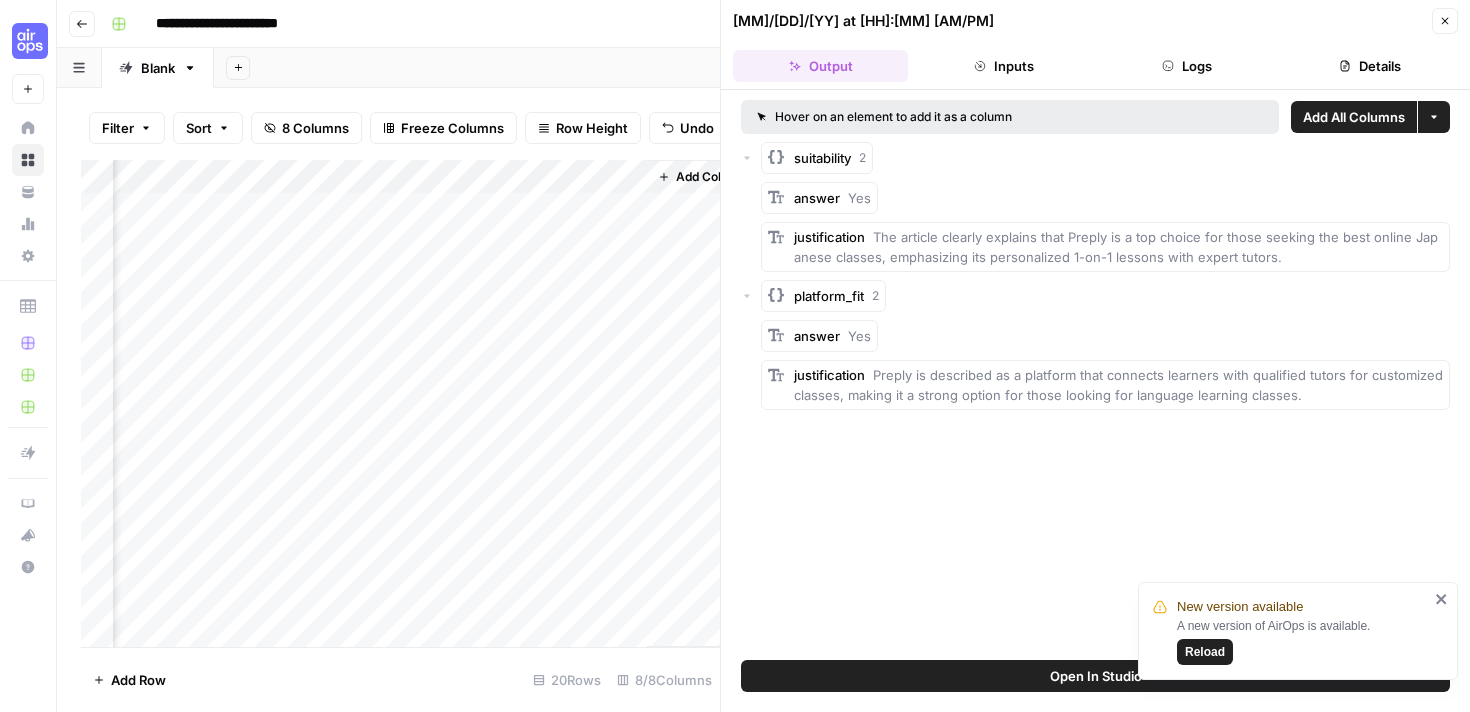 click on "Add Column" at bounding box center (400, 403) 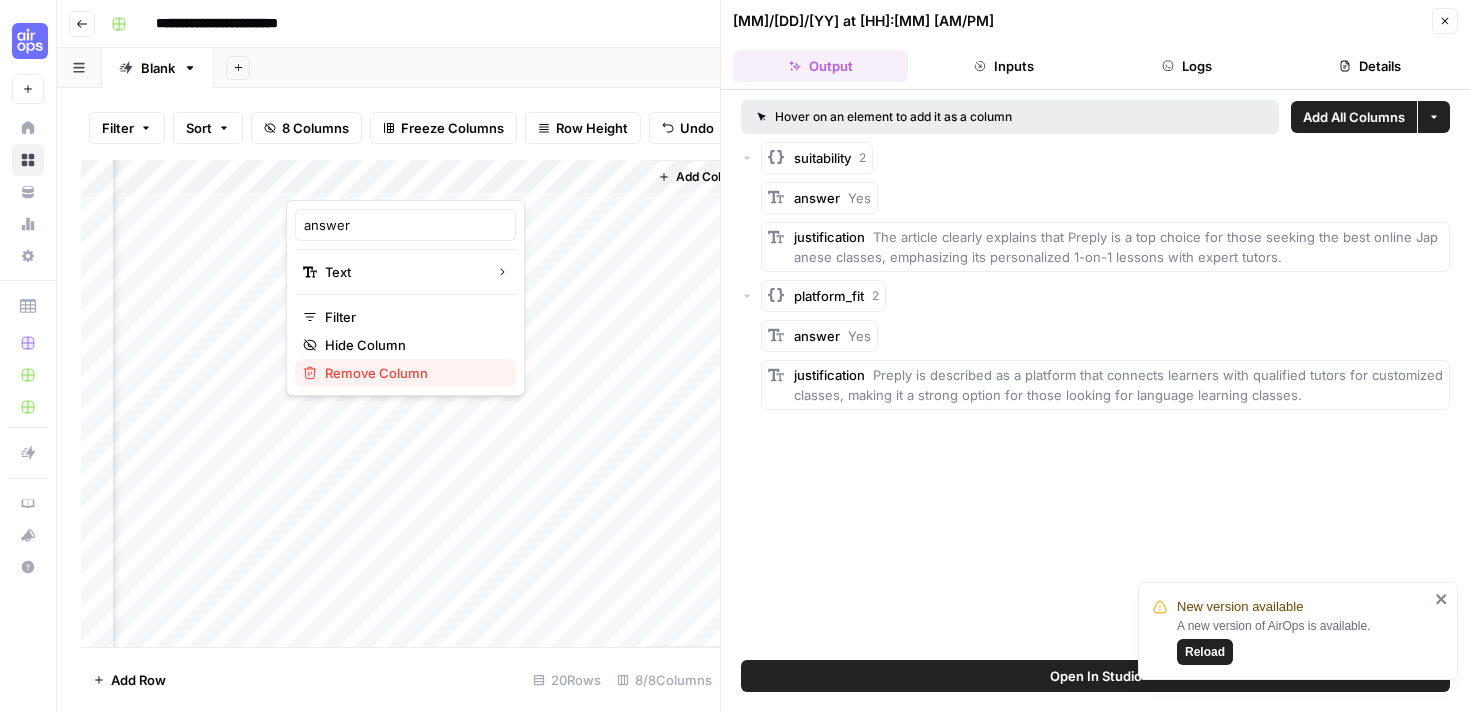 click on "Remove Column" at bounding box center [412, 373] 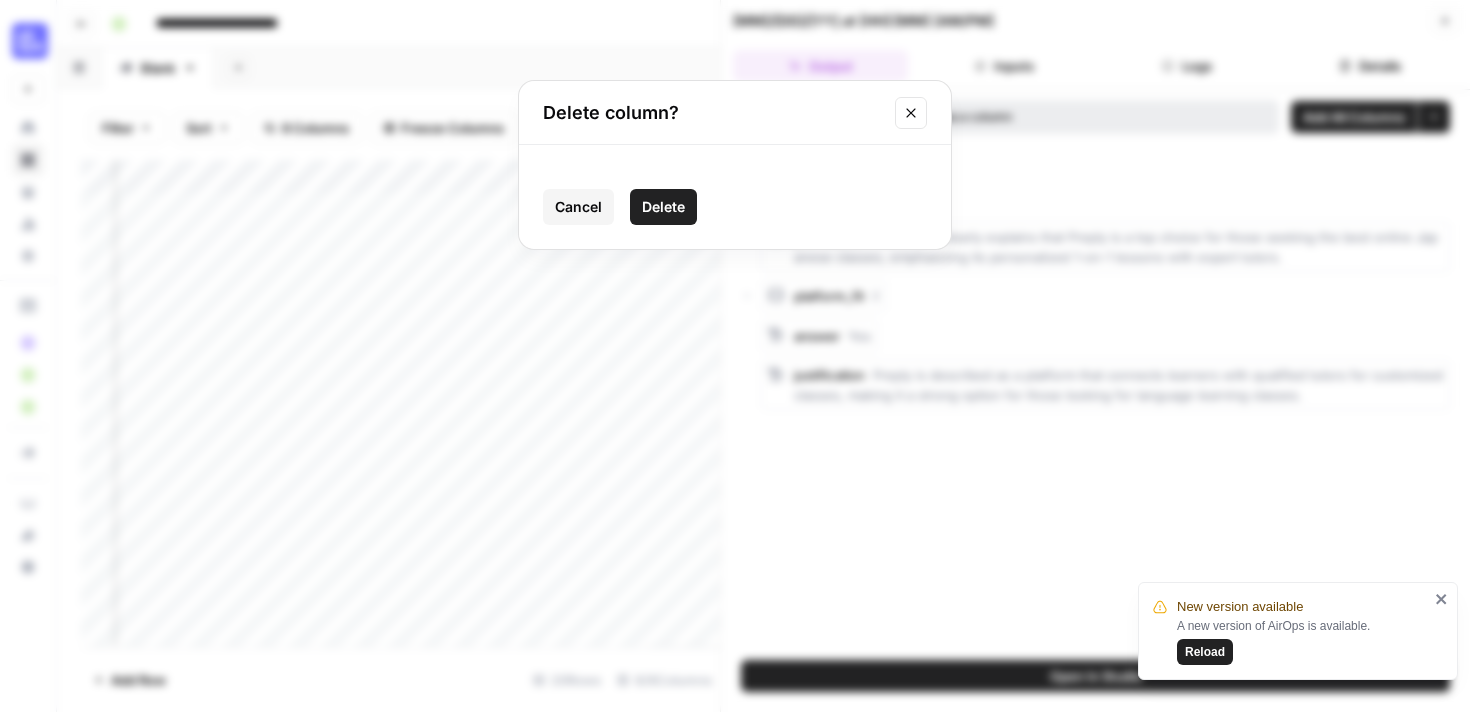 click on "Delete" at bounding box center (663, 207) 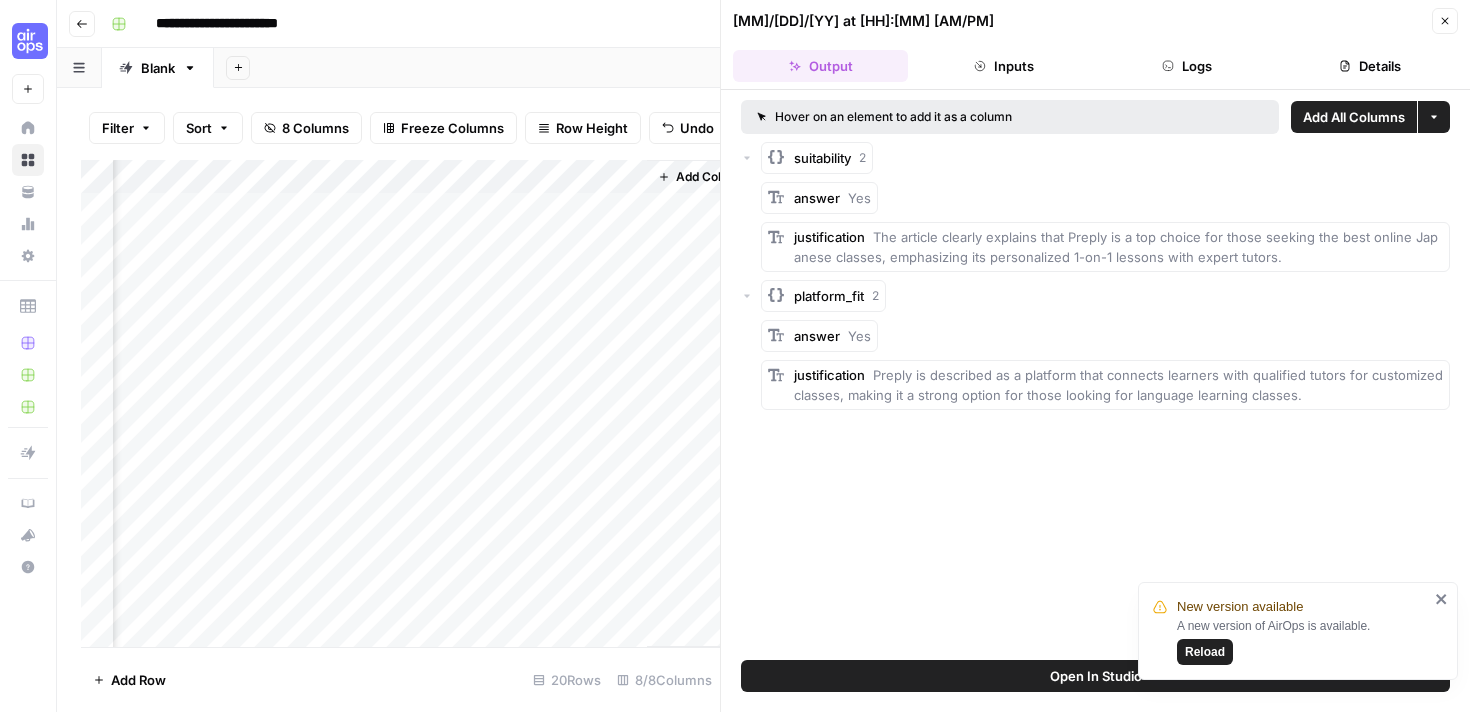 scroll, scrollTop: 0, scrollLeft: 0, axis: both 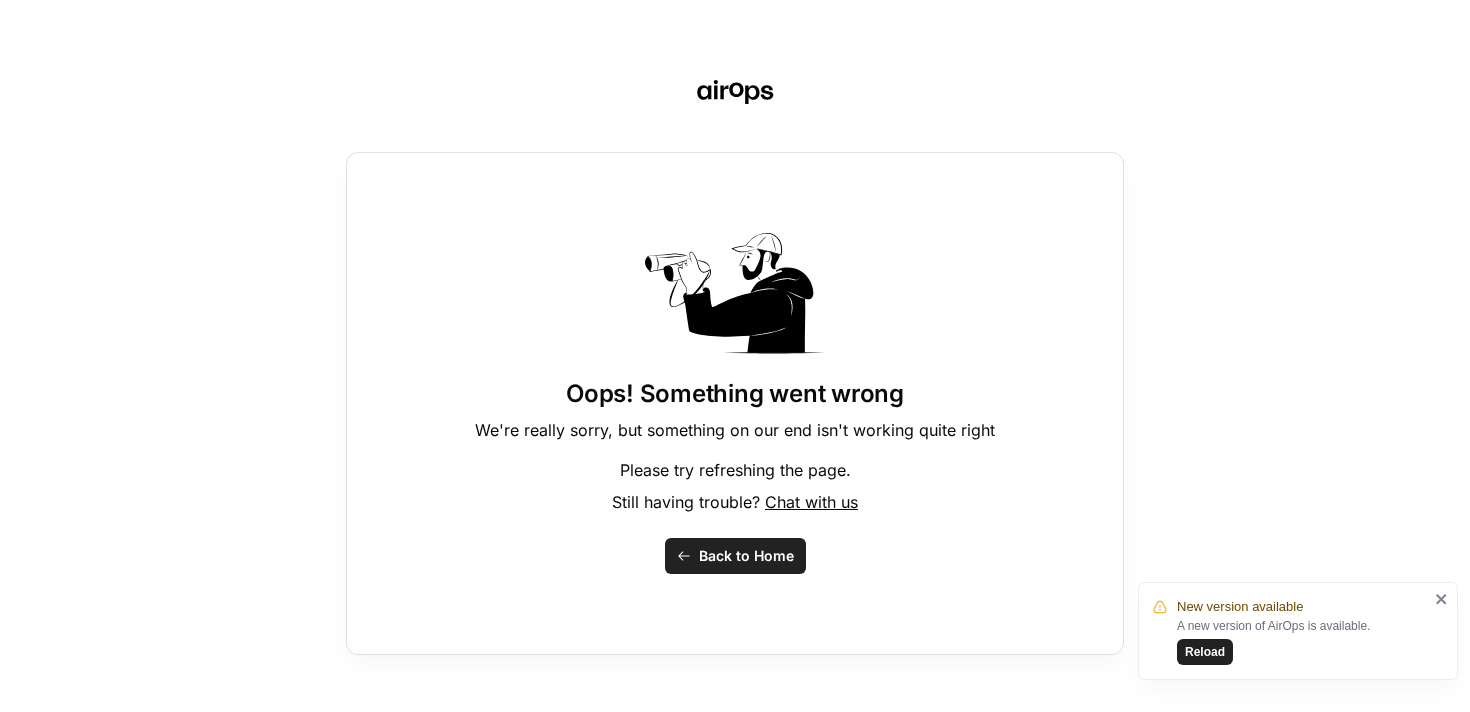 click on "Back to Home" at bounding box center (746, 556) 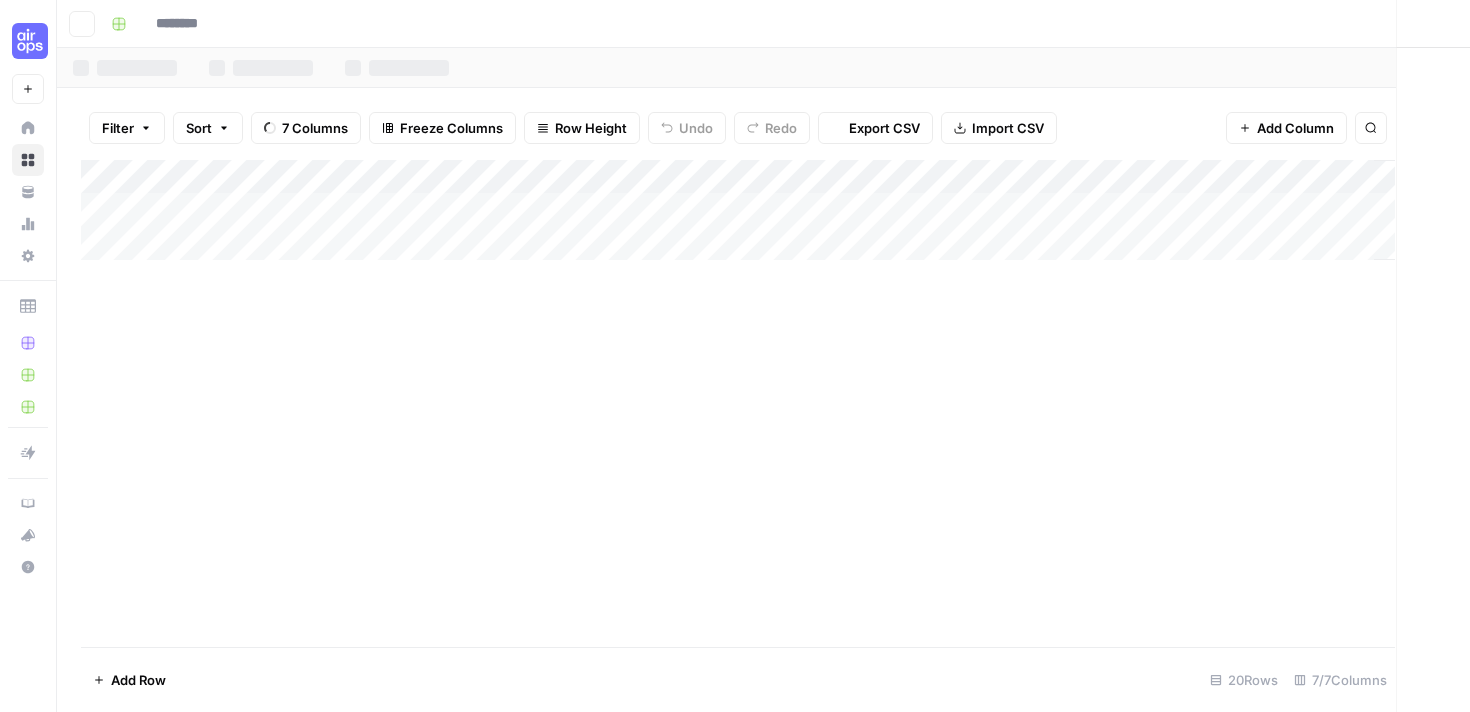 type on "**********" 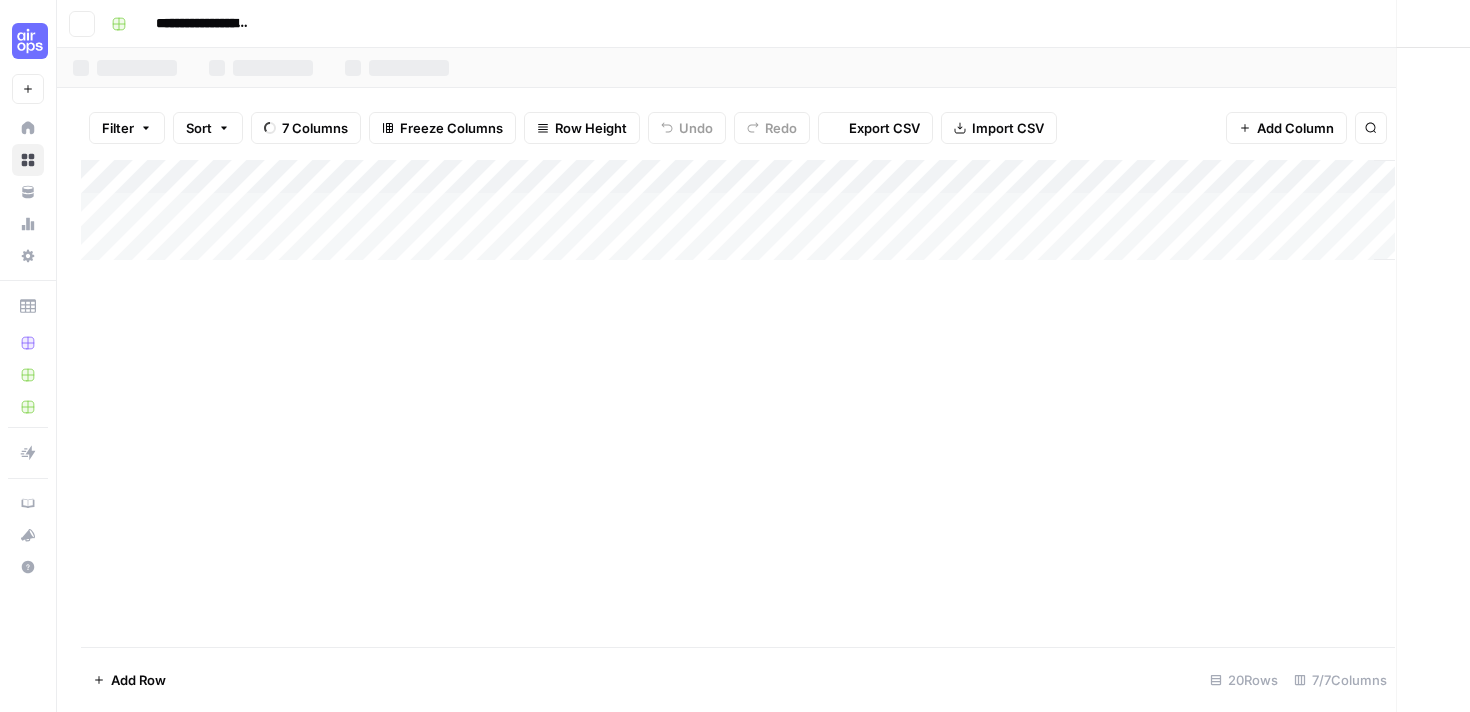 scroll, scrollTop: 0, scrollLeft: 0, axis: both 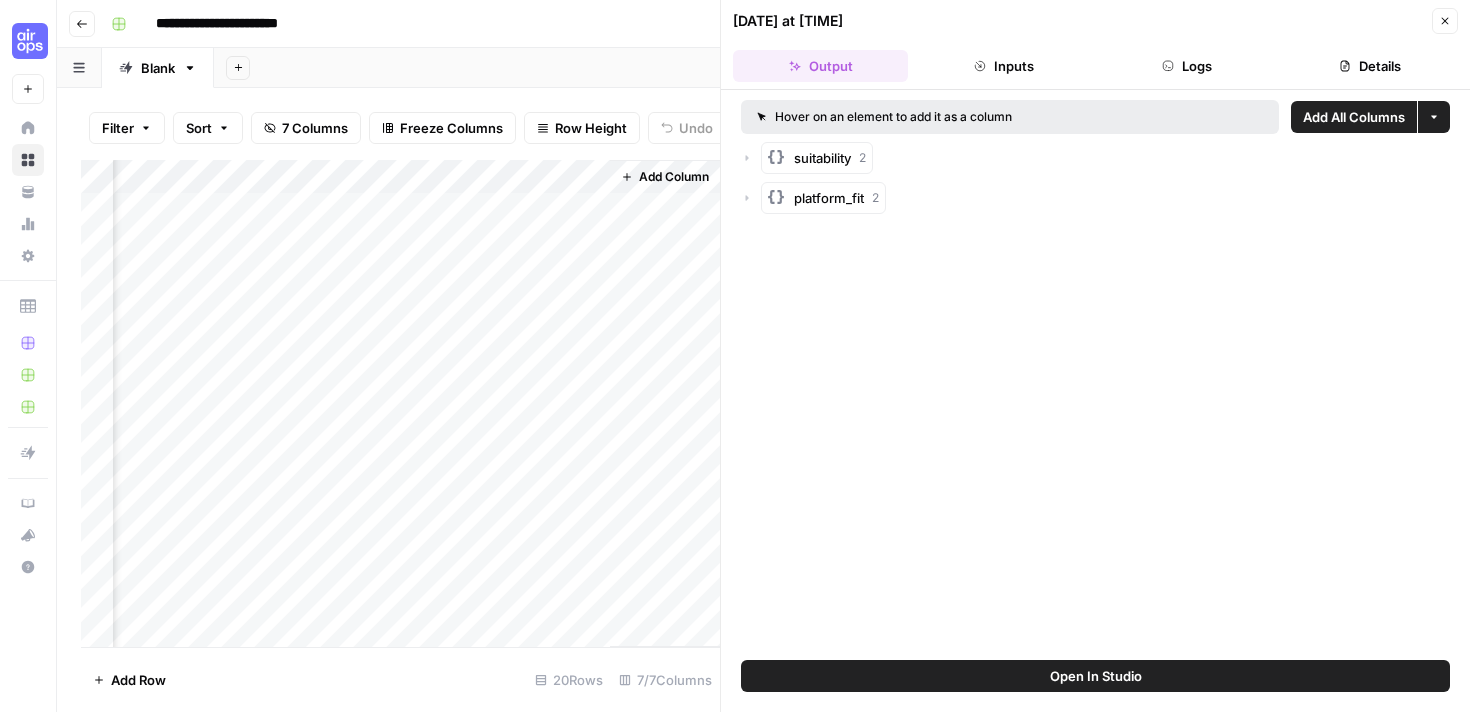 click on "Add Column" at bounding box center [400, 403] 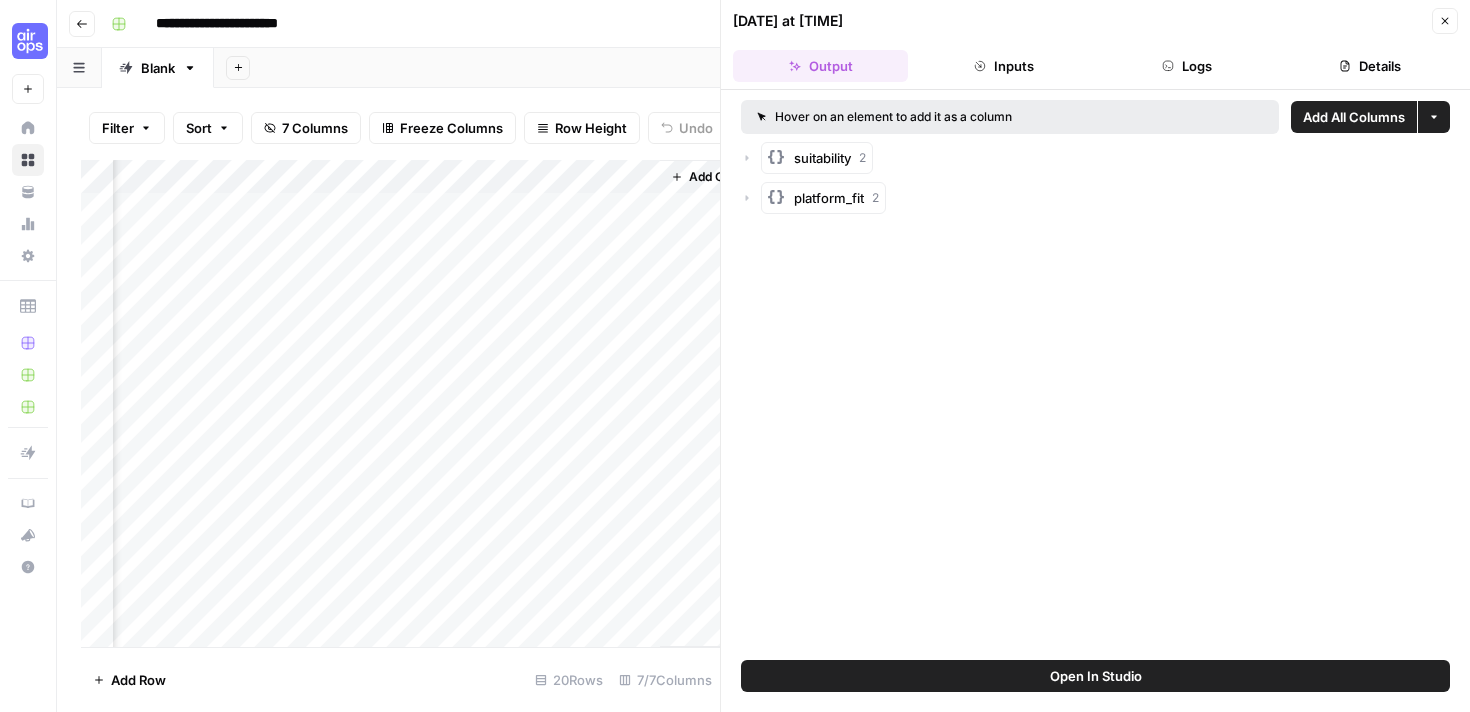 scroll, scrollTop: 0, scrollLeft: 746, axis: horizontal 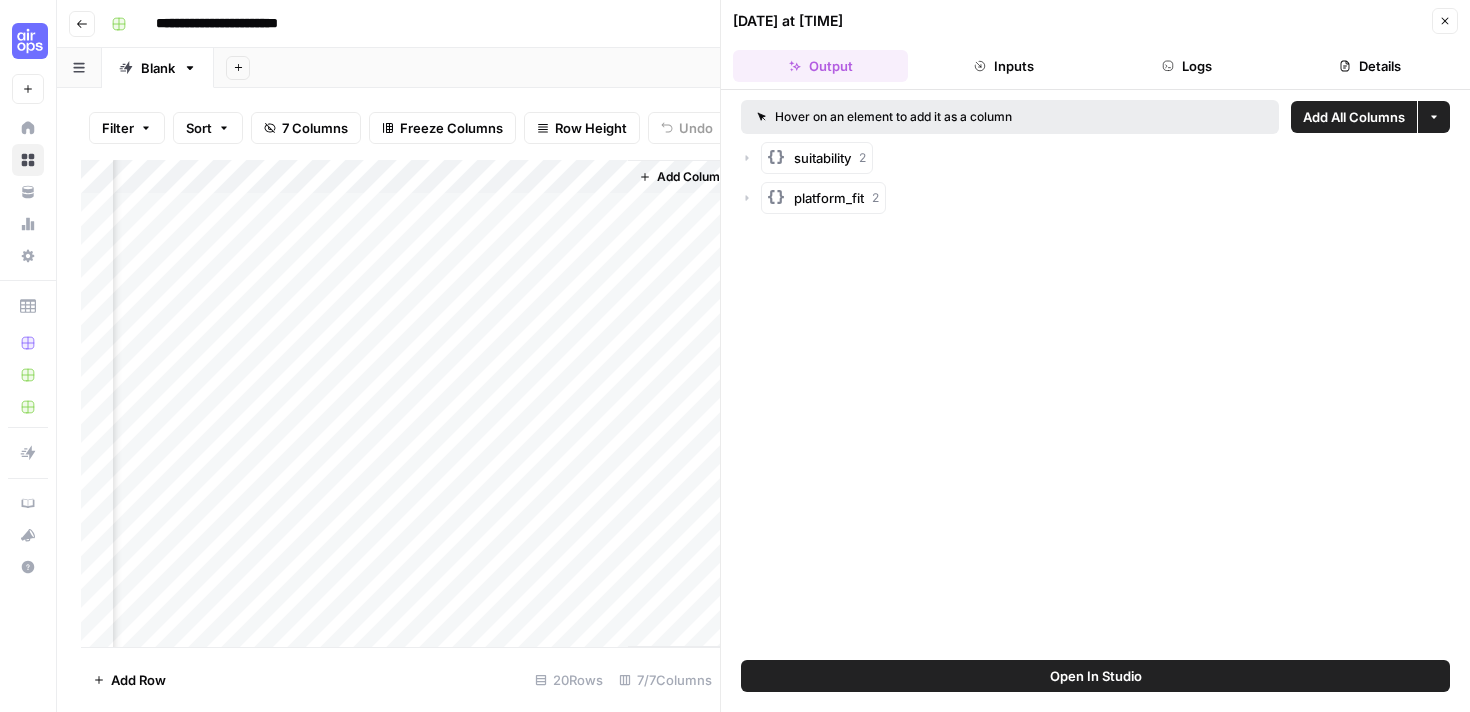 click on "Add Column" at bounding box center (400, 403) 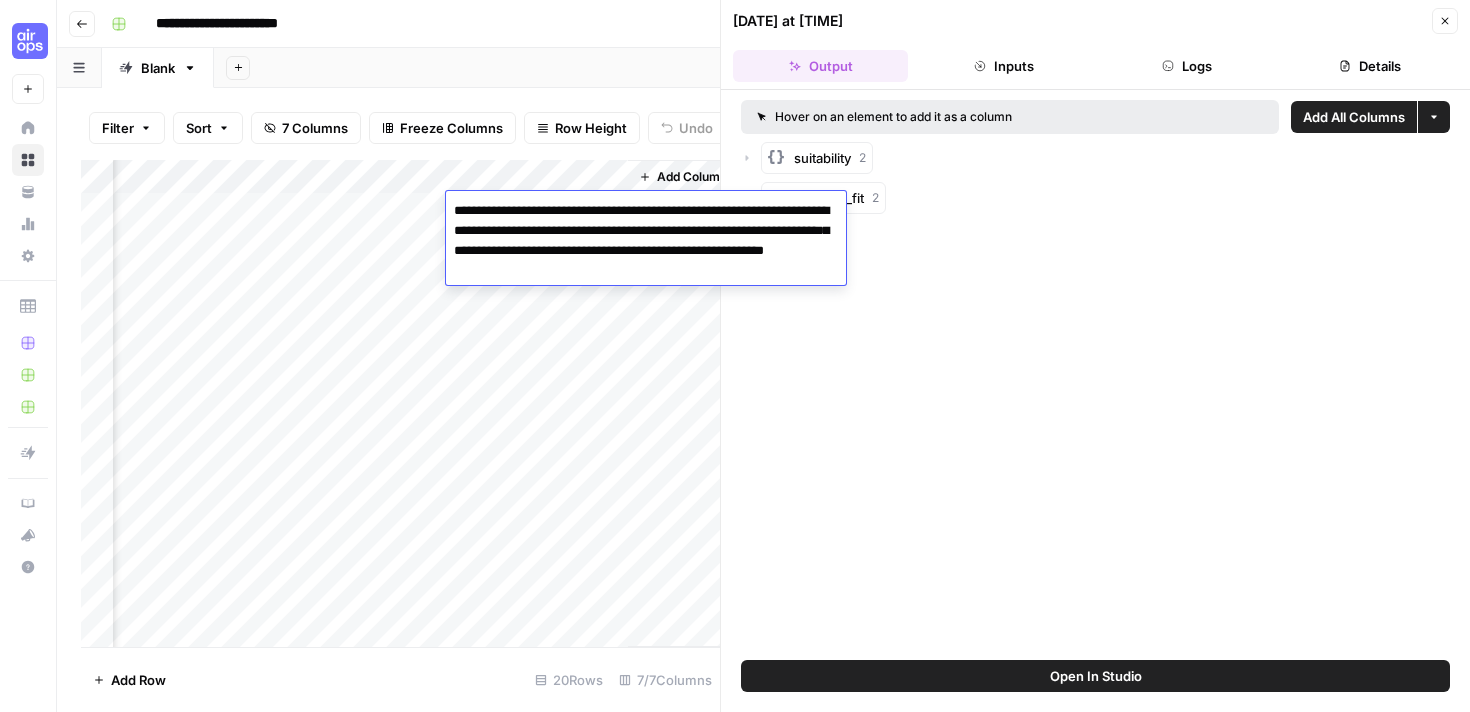 click on "Add Column" at bounding box center [683, 403] 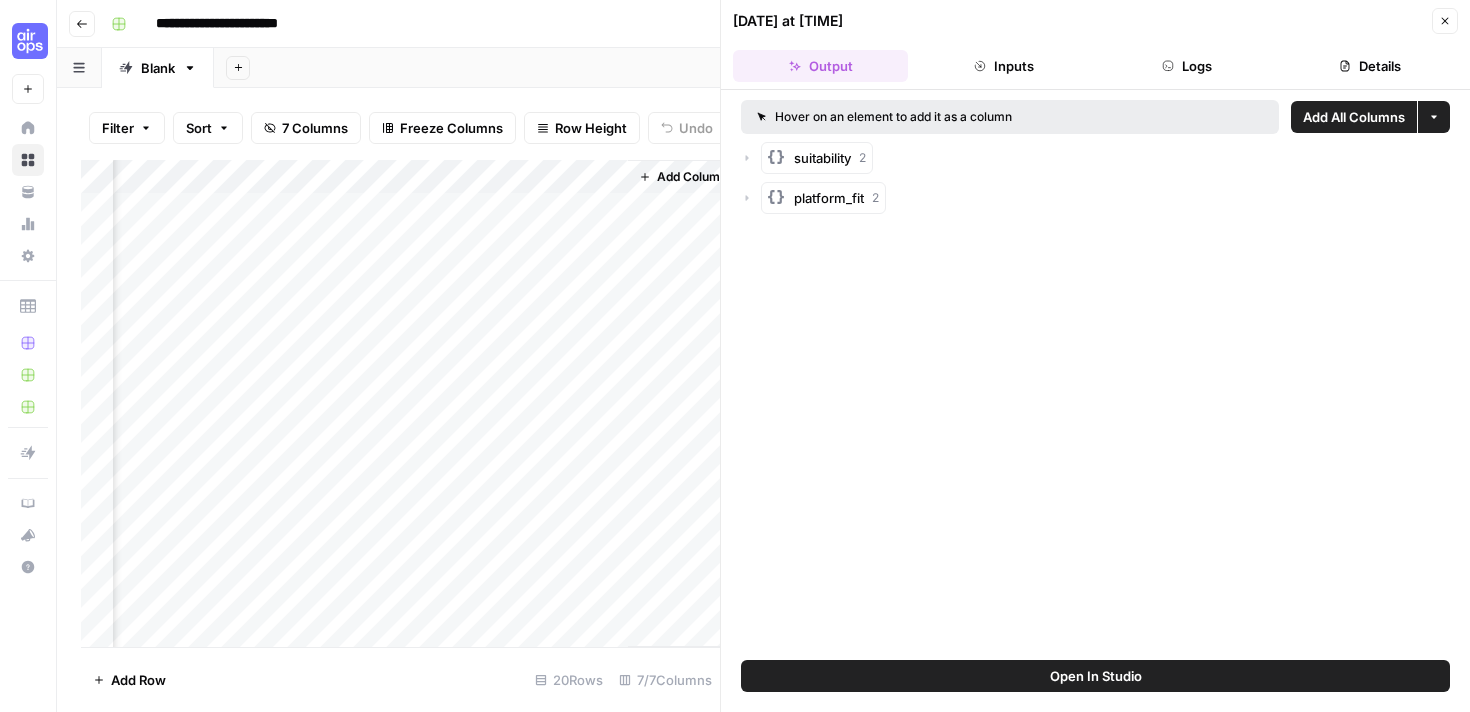click on "Add Column" at bounding box center (400, 403) 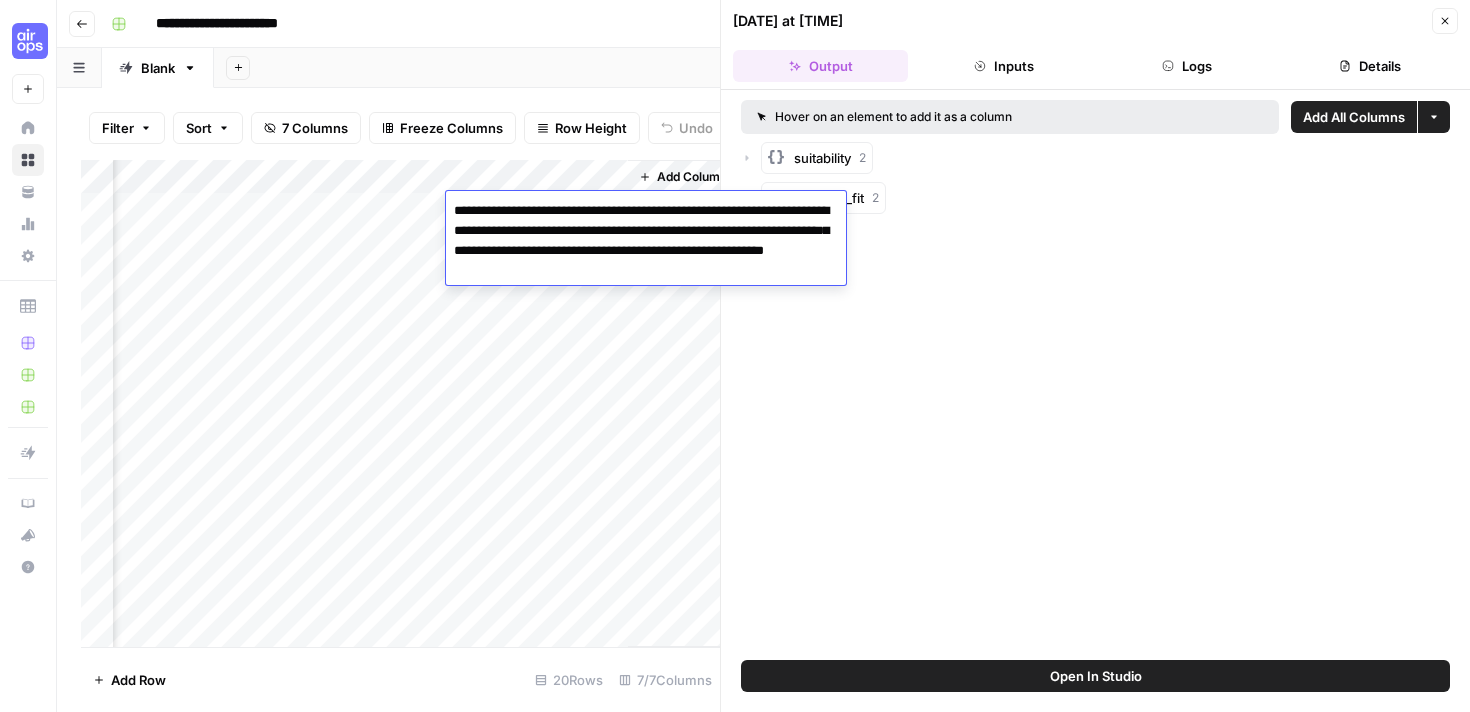 click on "Add Column" at bounding box center [400, 403] 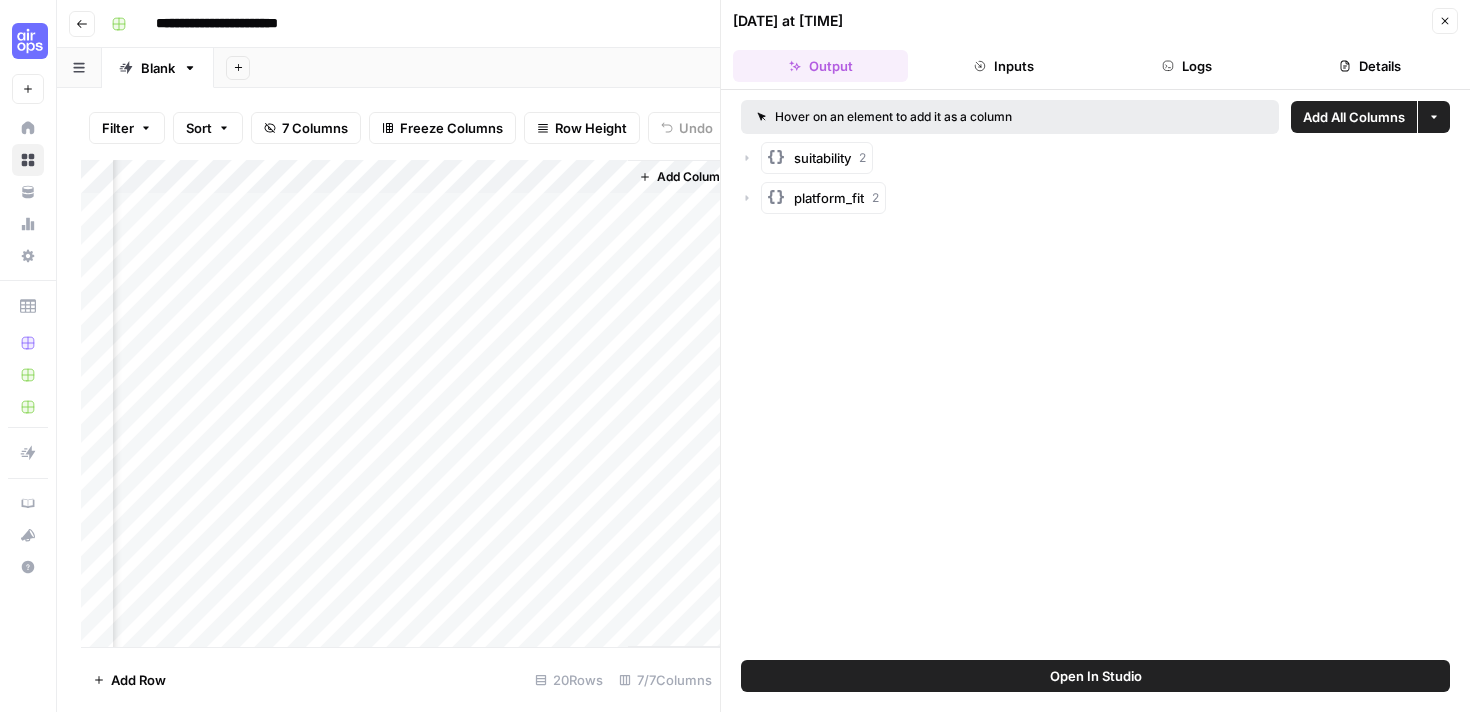 click on "Add Column" at bounding box center [400, 403] 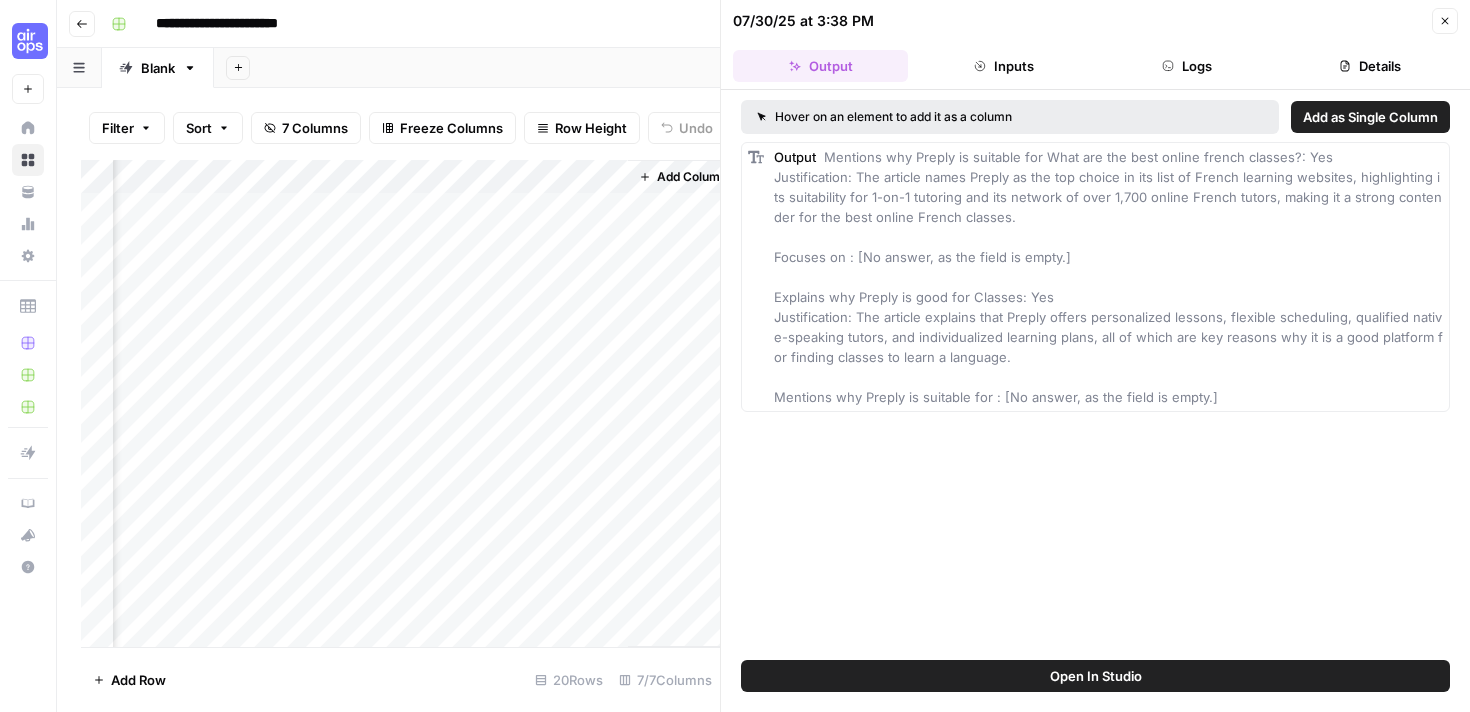 click on "Close" at bounding box center (1445, 21) 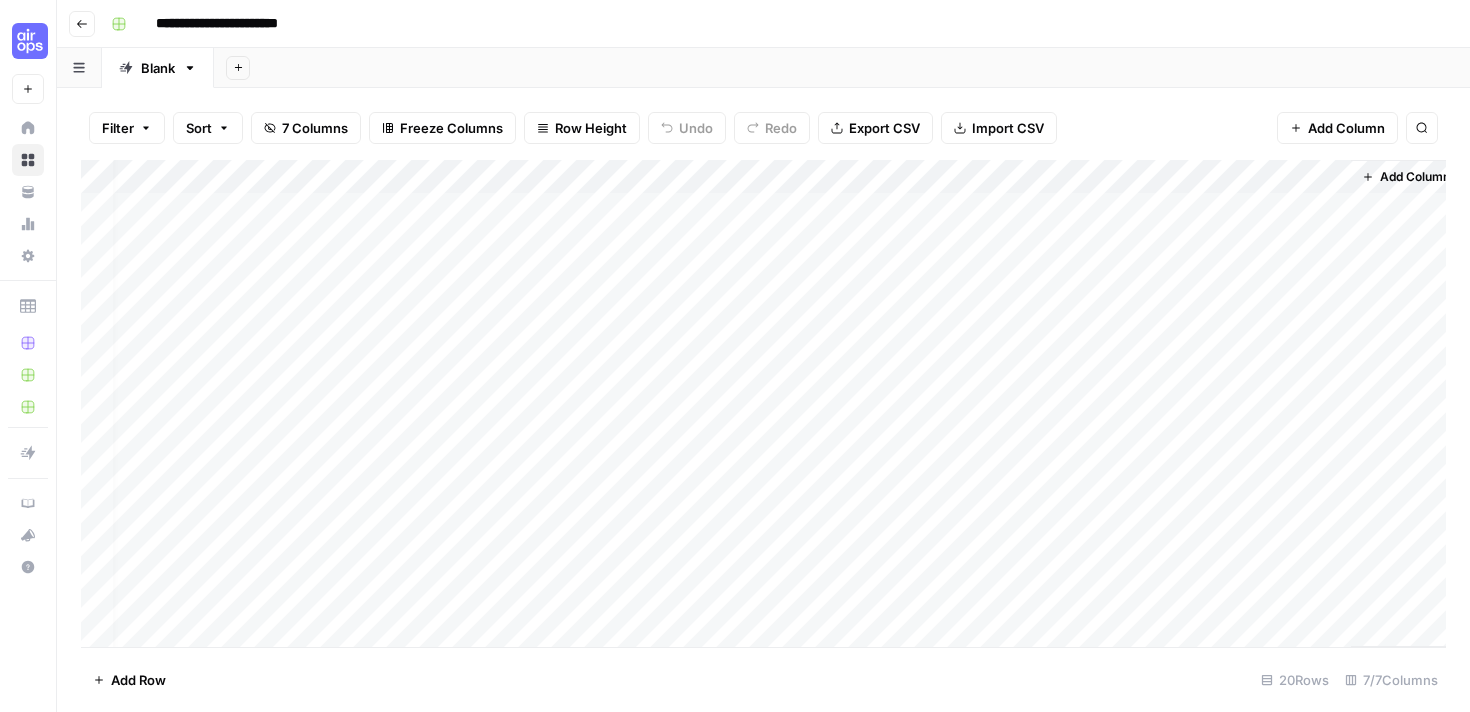 scroll, scrollTop: 0, scrollLeft: 15, axis: horizontal 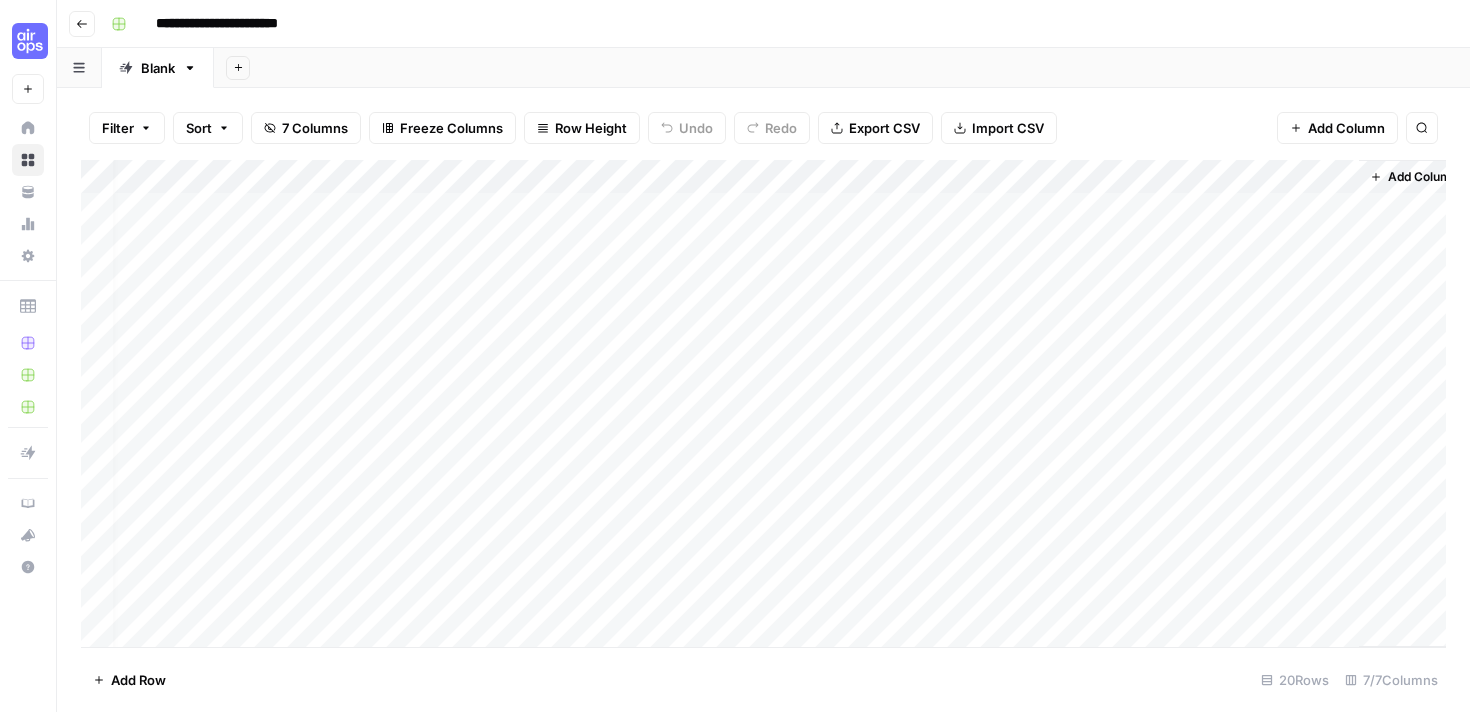 click on "Add Column" at bounding box center (763, 403) 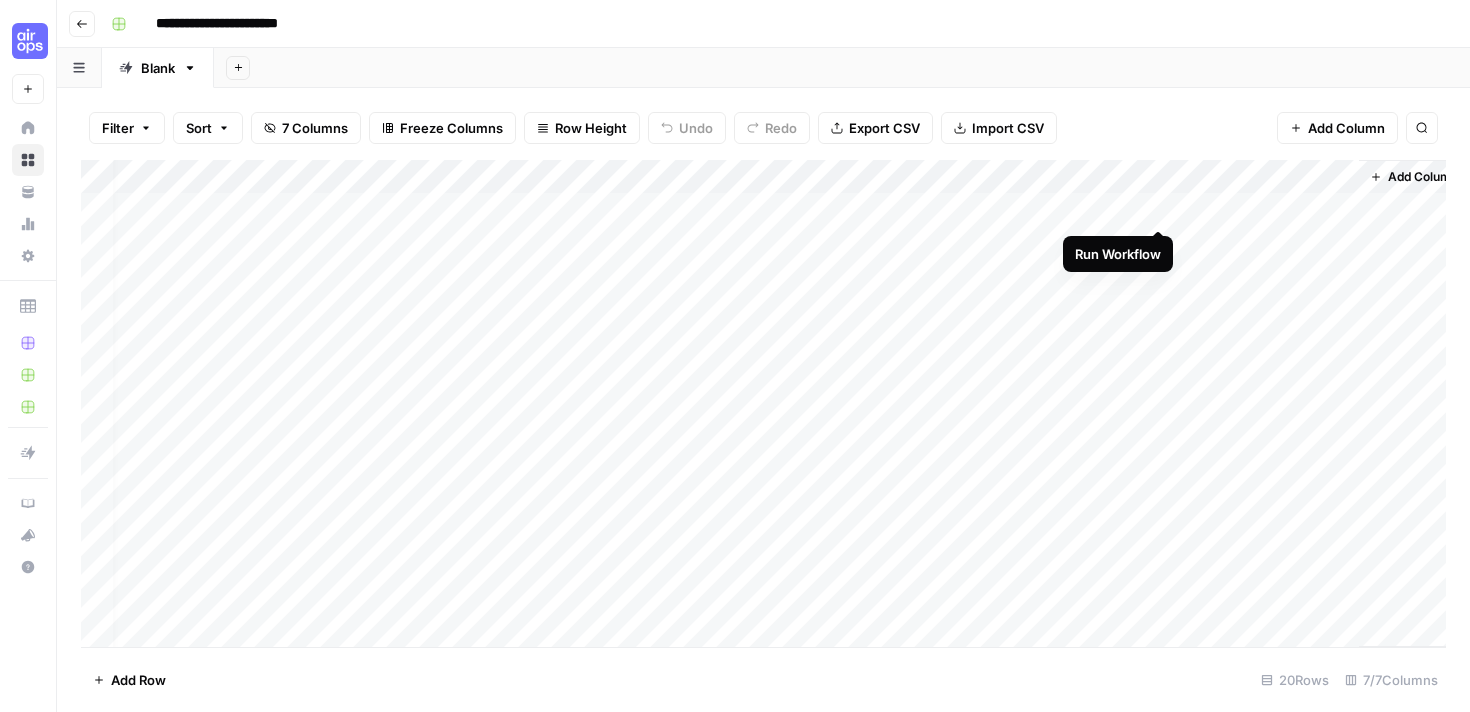 click on "Add Column" at bounding box center (763, 403) 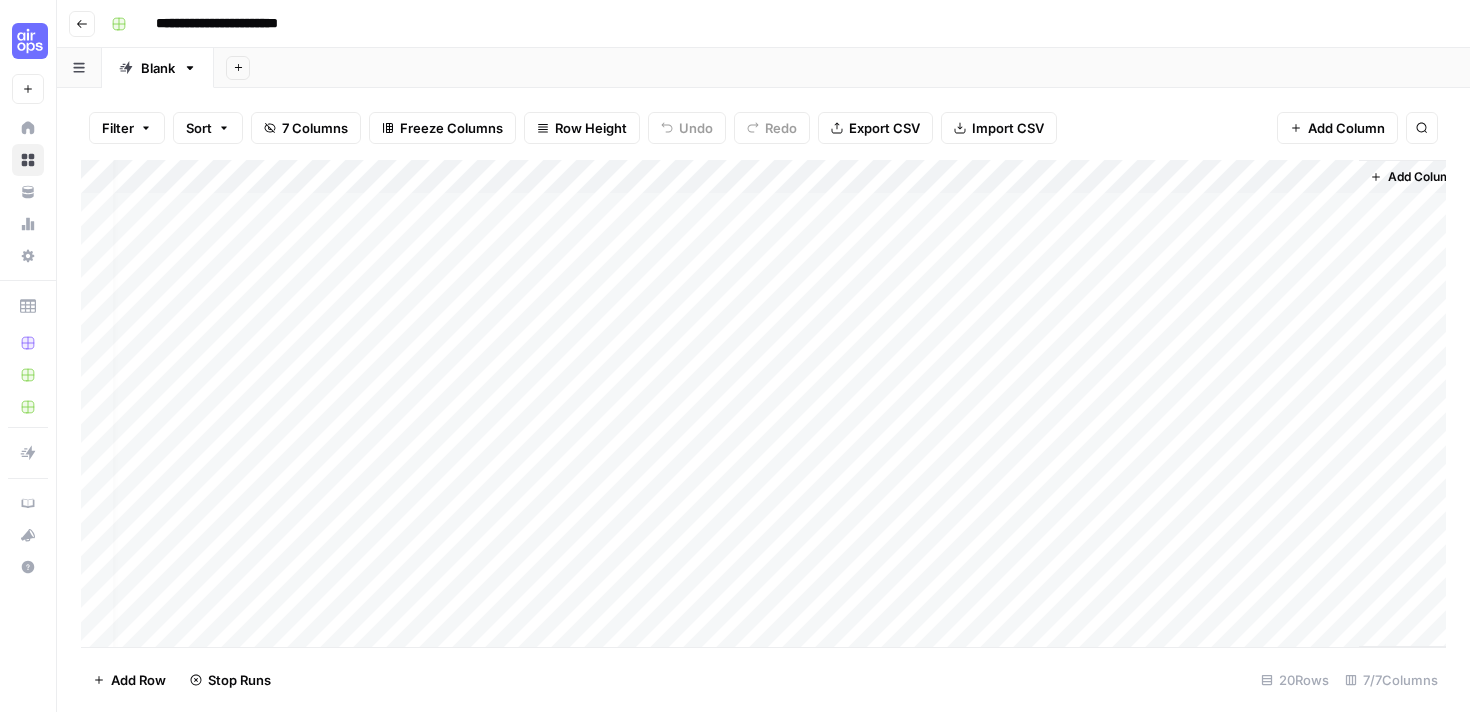scroll, scrollTop: 0, scrollLeft: 39, axis: horizontal 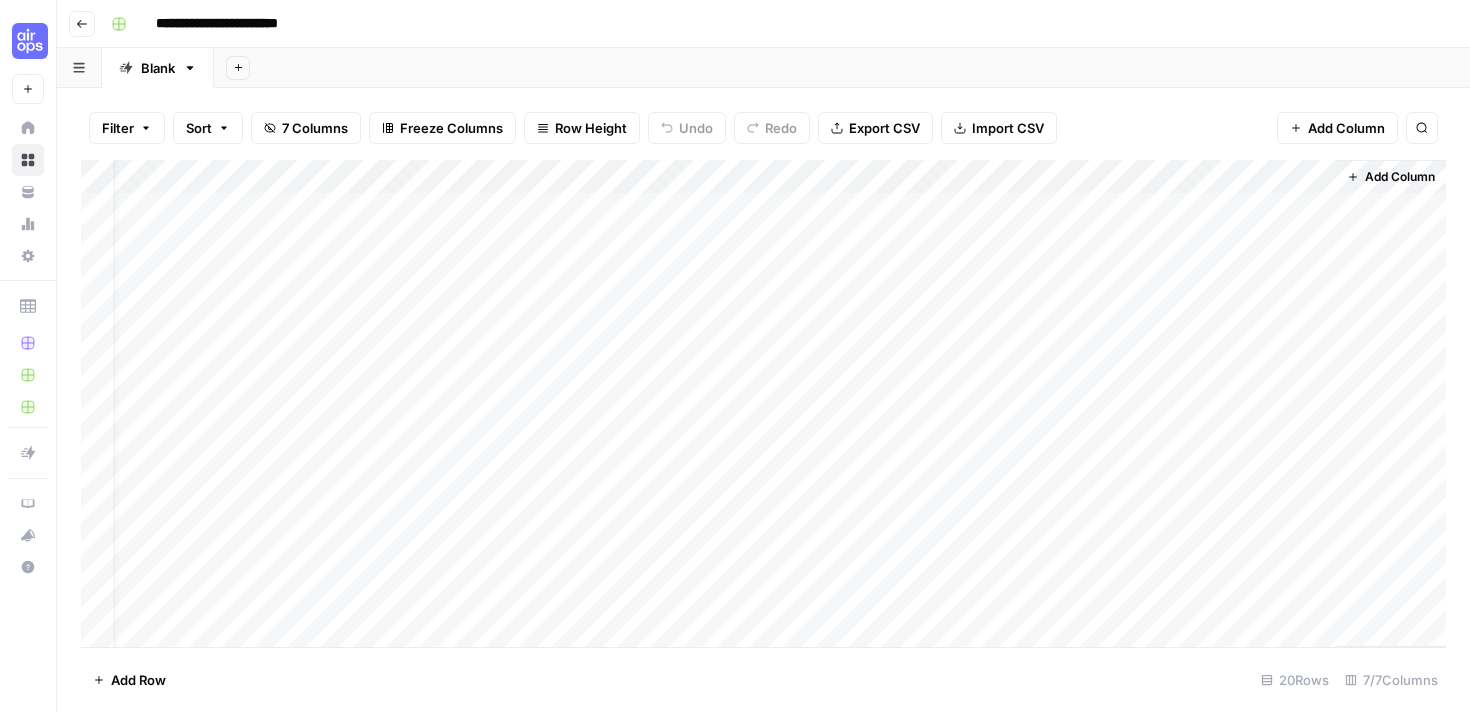 click on "Add Column" at bounding box center (763, 403) 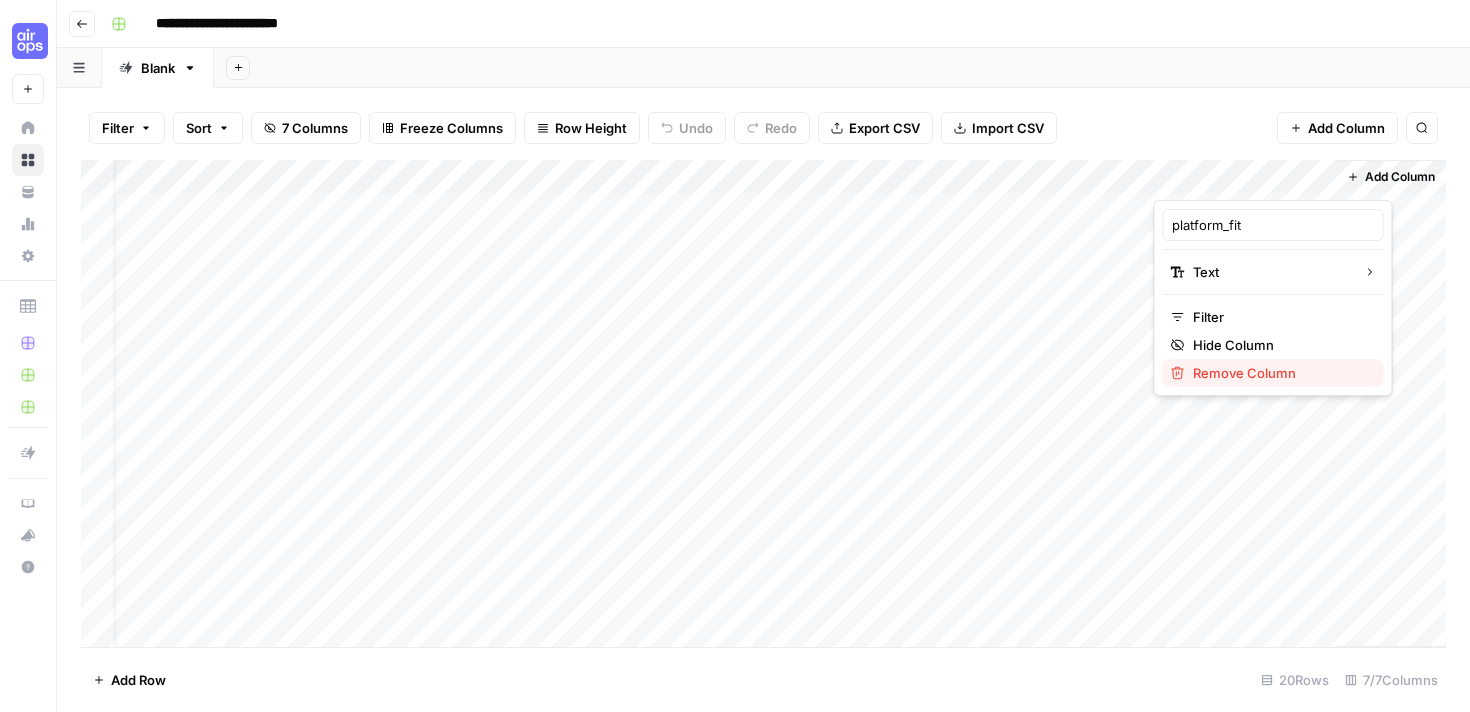 click on "Remove Column" at bounding box center (1280, 373) 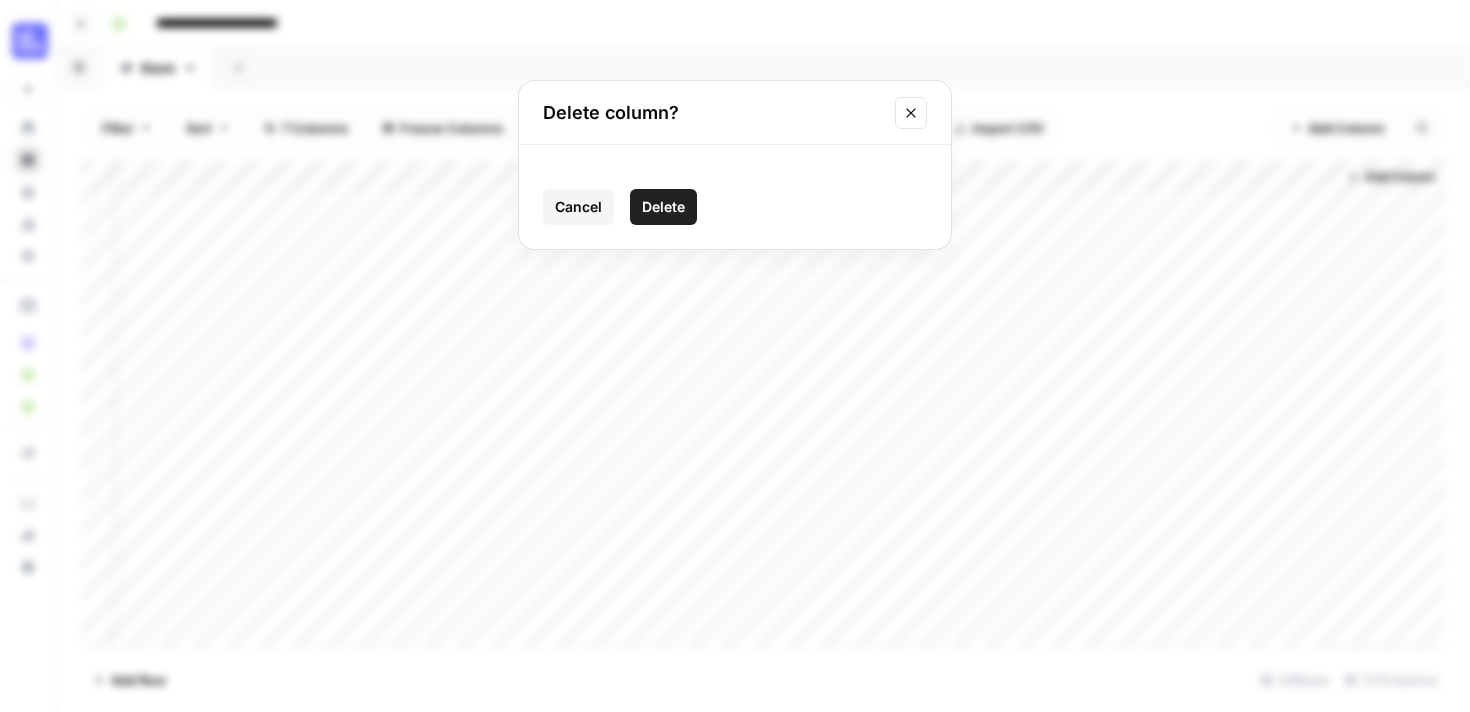 click on "Delete" at bounding box center [663, 207] 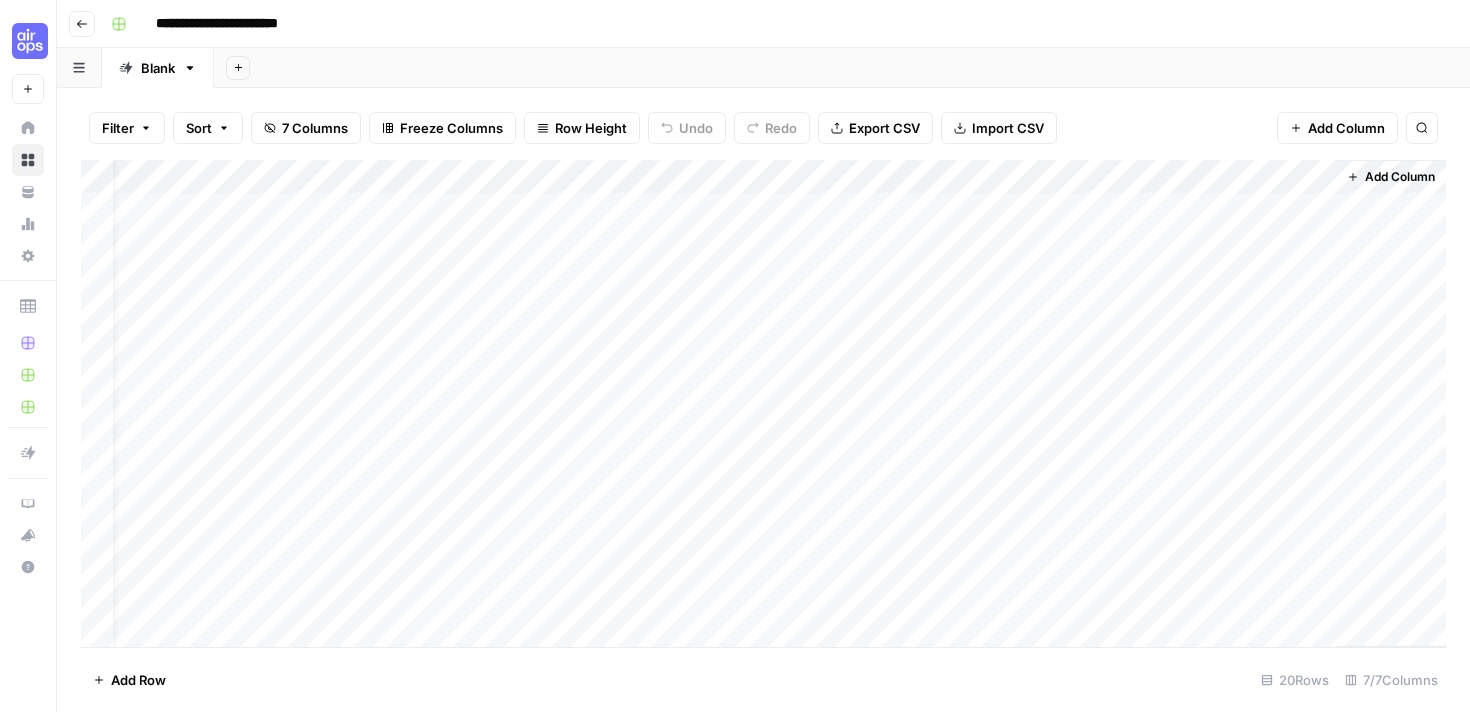 scroll, scrollTop: 0, scrollLeft: 0, axis: both 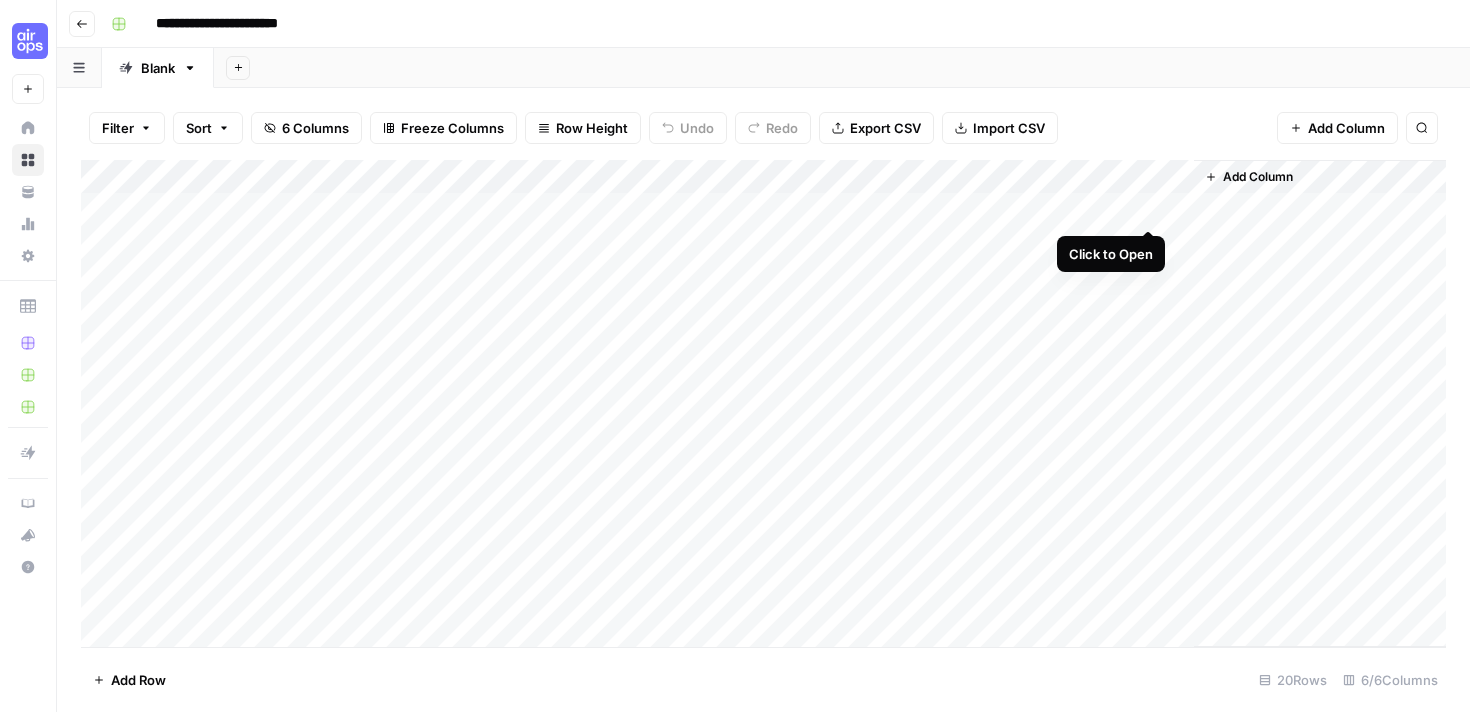 click on "Add Column" at bounding box center (763, 403) 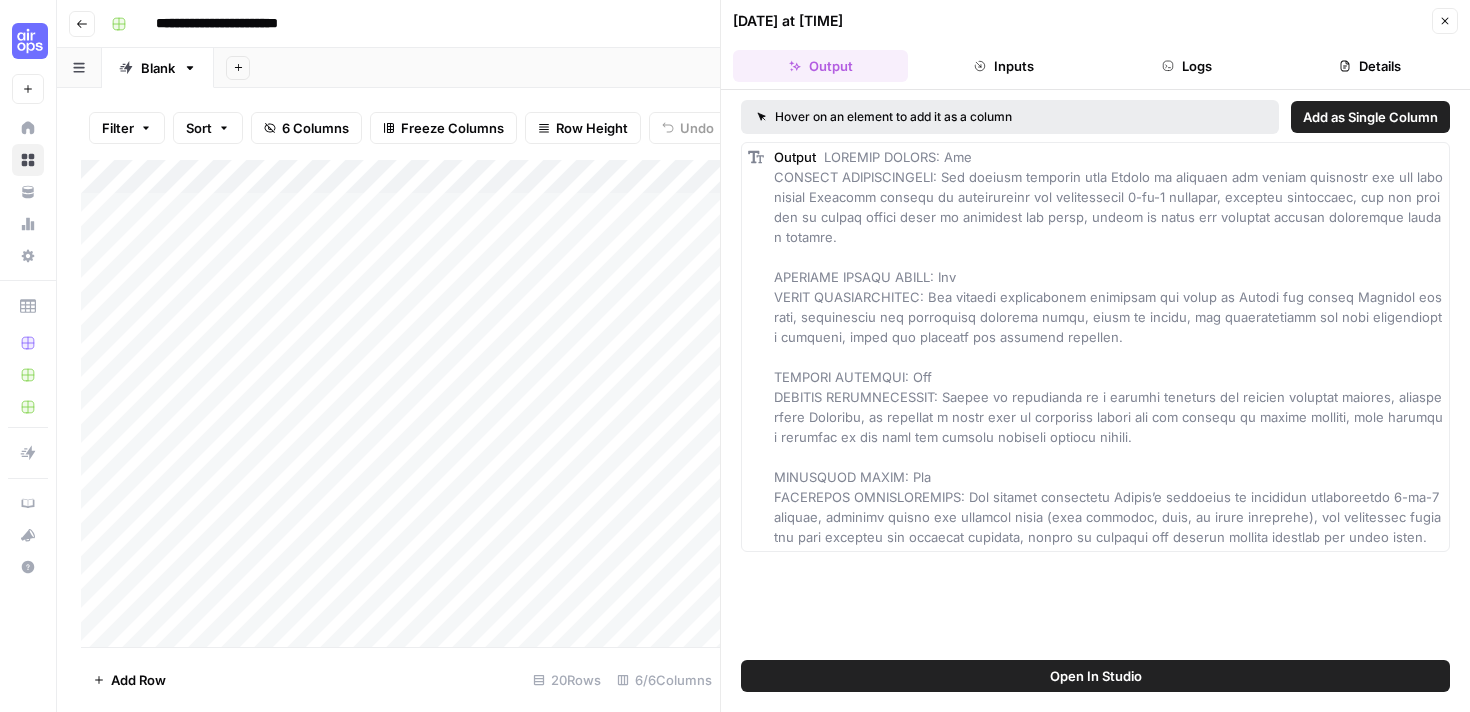 click on "Output" at bounding box center (1108, 347) 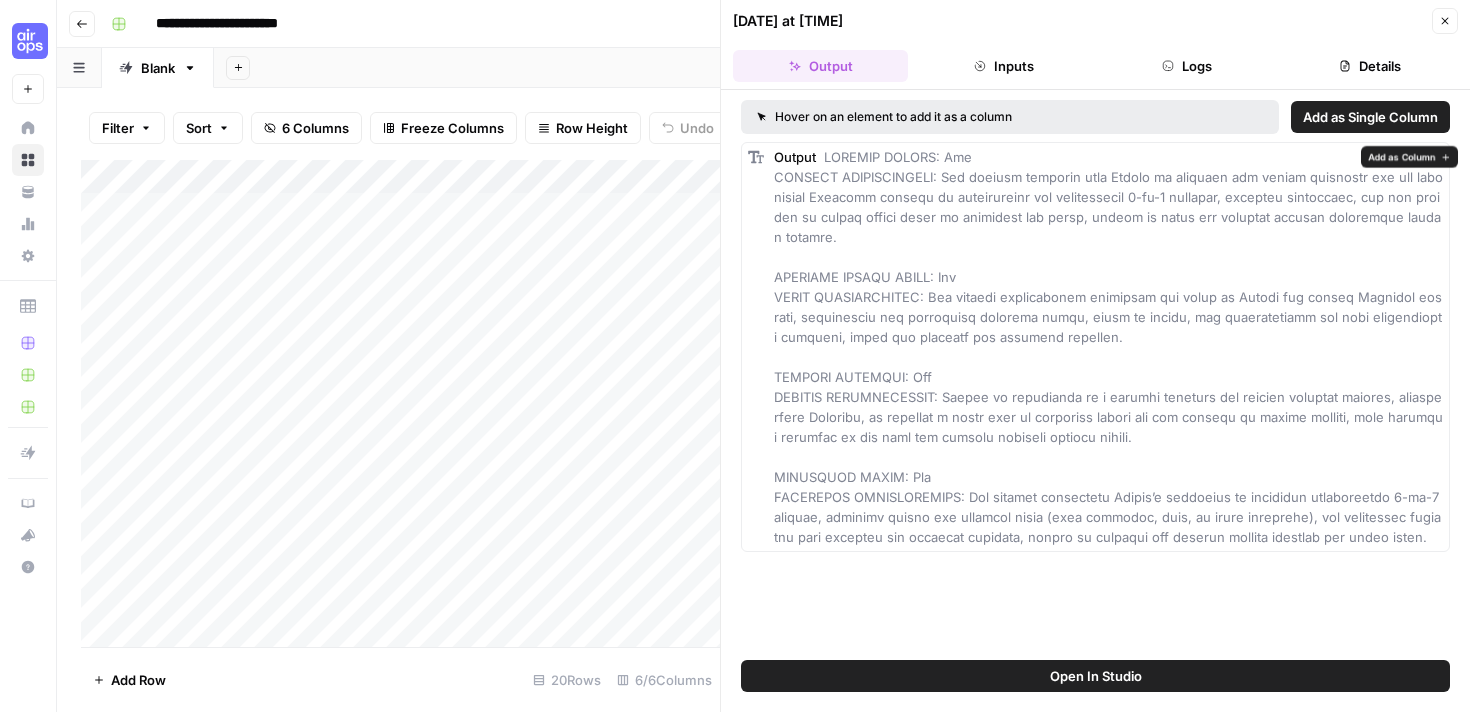 click at bounding box center [1110, 347] 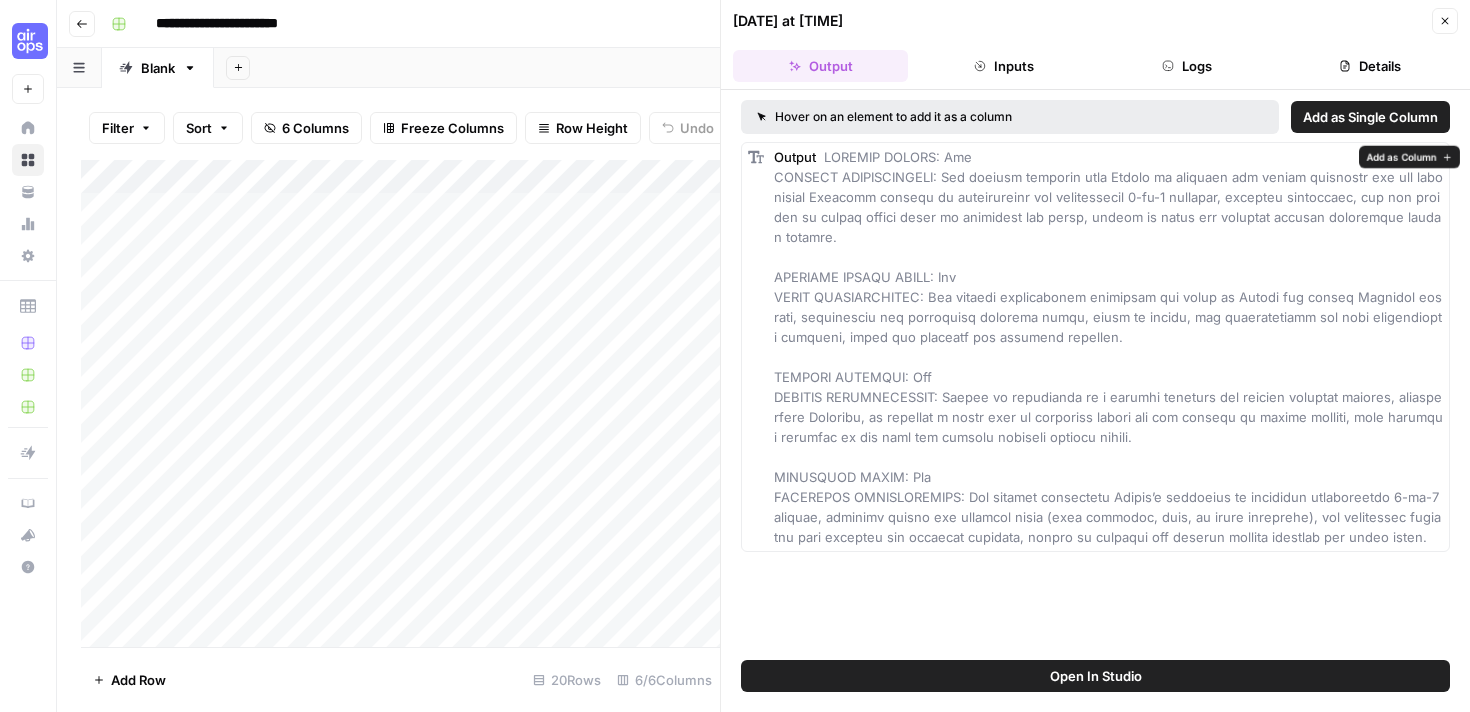 click at bounding box center [1110, 347] 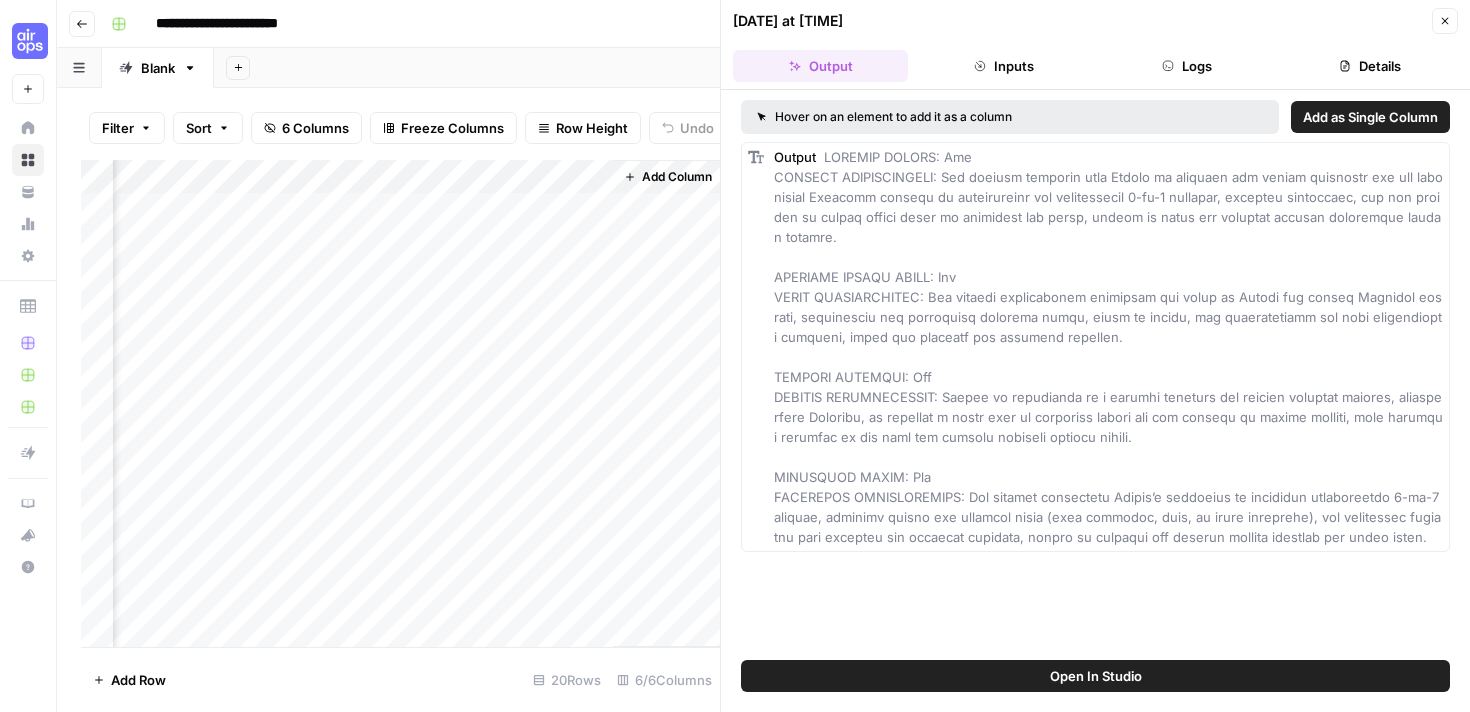 scroll, scrollTop: 0, scrollLeft: 585, axis: horizontal 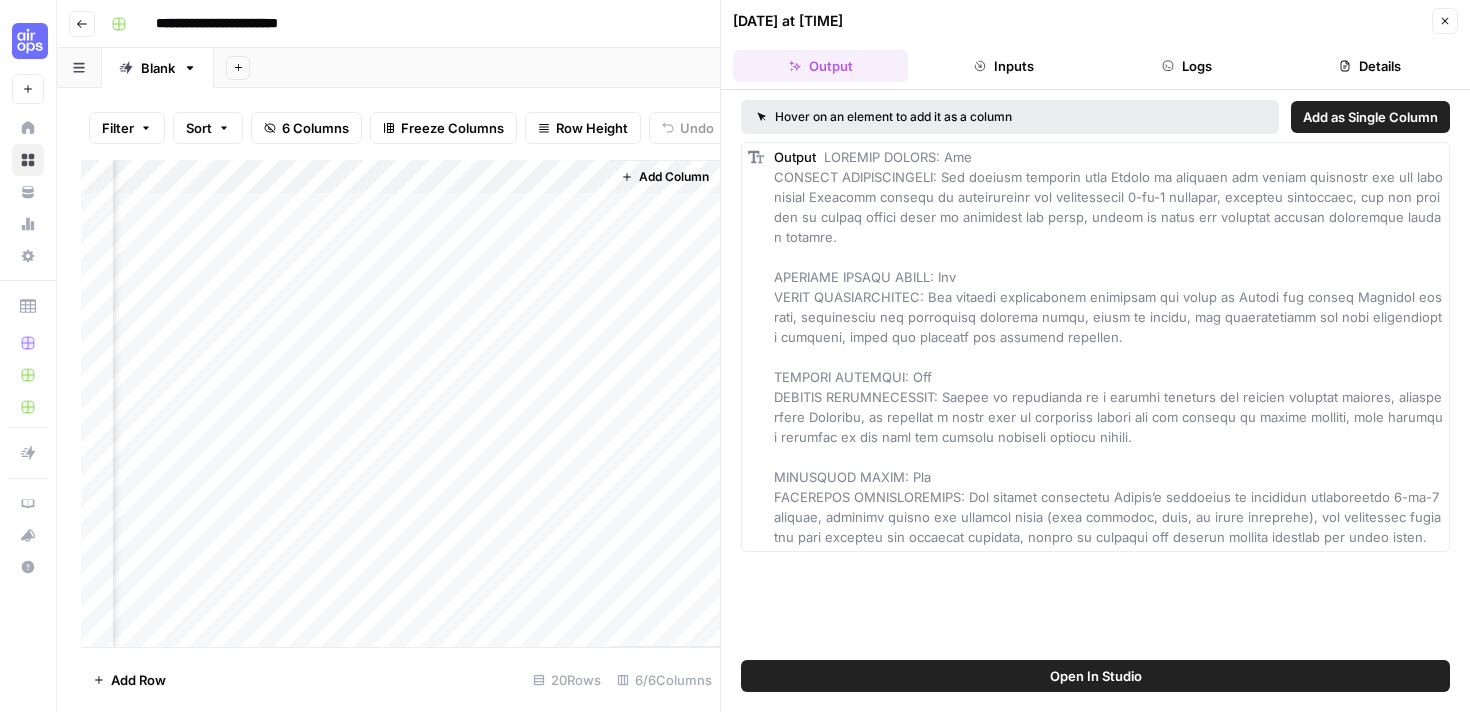 click on "Open In Studio" at bounding box center (1095, 676) 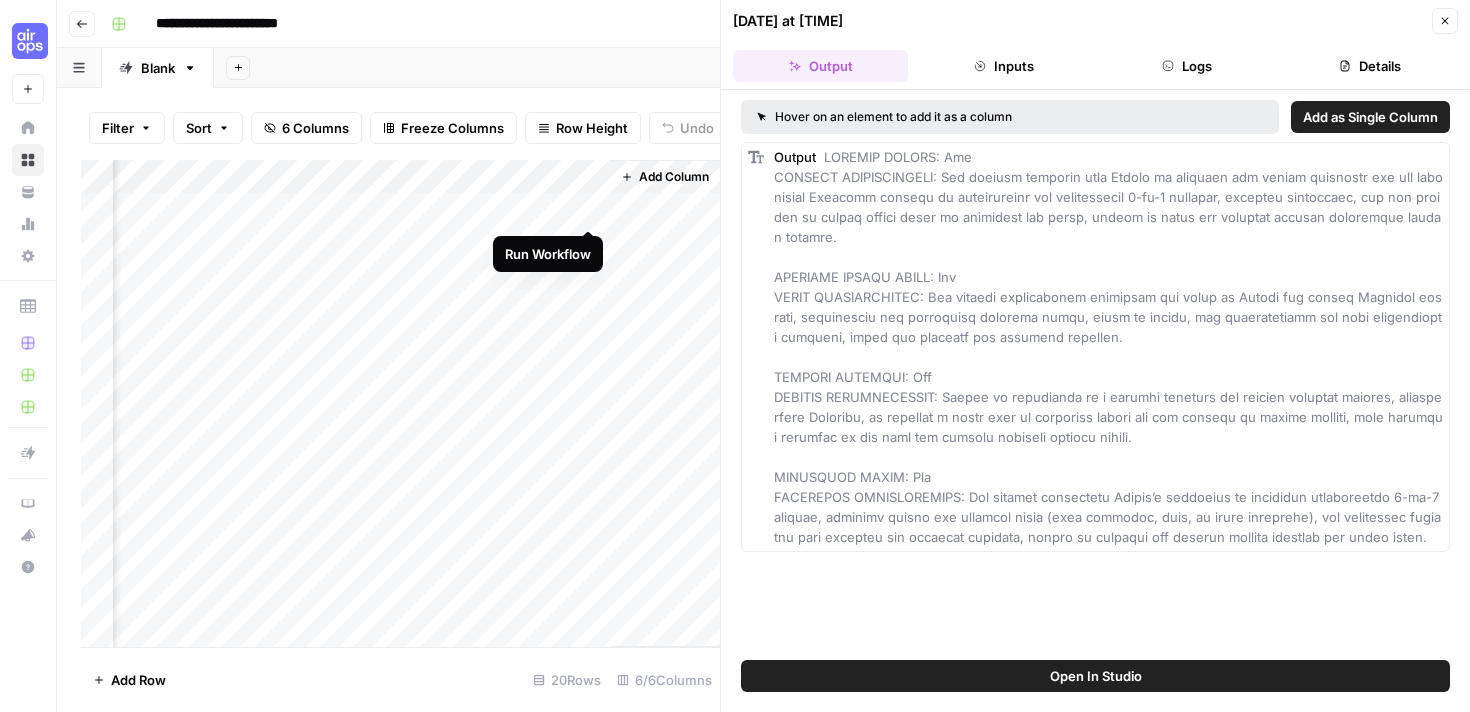 click on "Add Column" at bounding box center [400, 403] 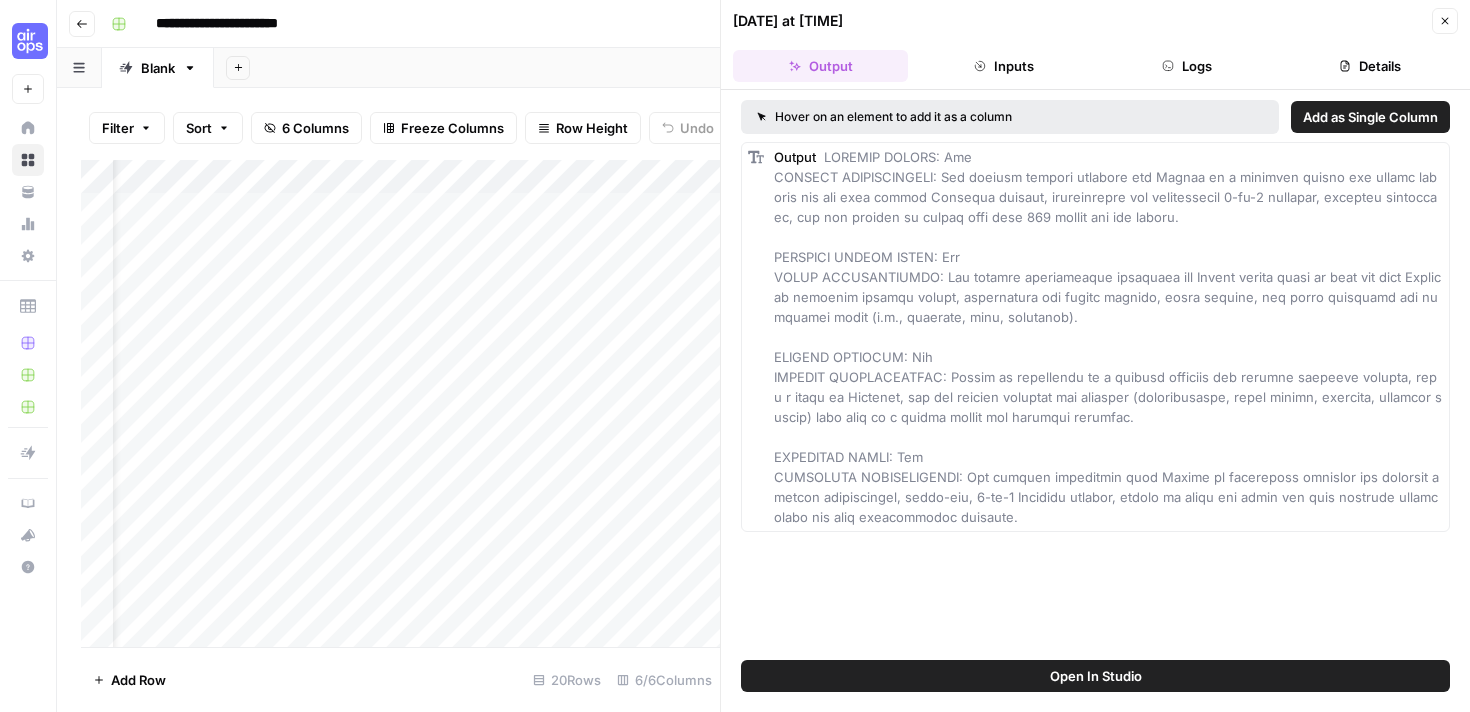 scroll, scrollTop: 0, scrollLeft: 0, axis: both 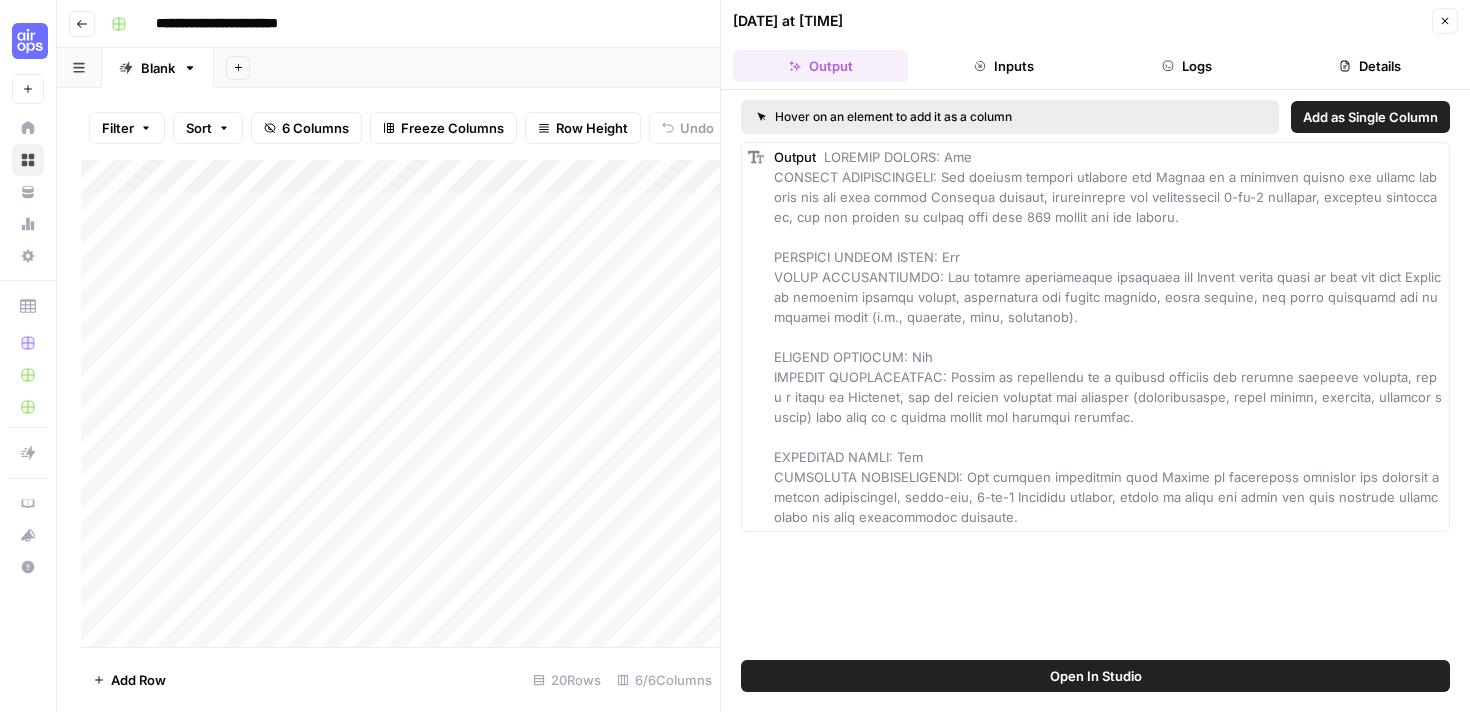 click on "Add Column" at bounding box center [400, 403] 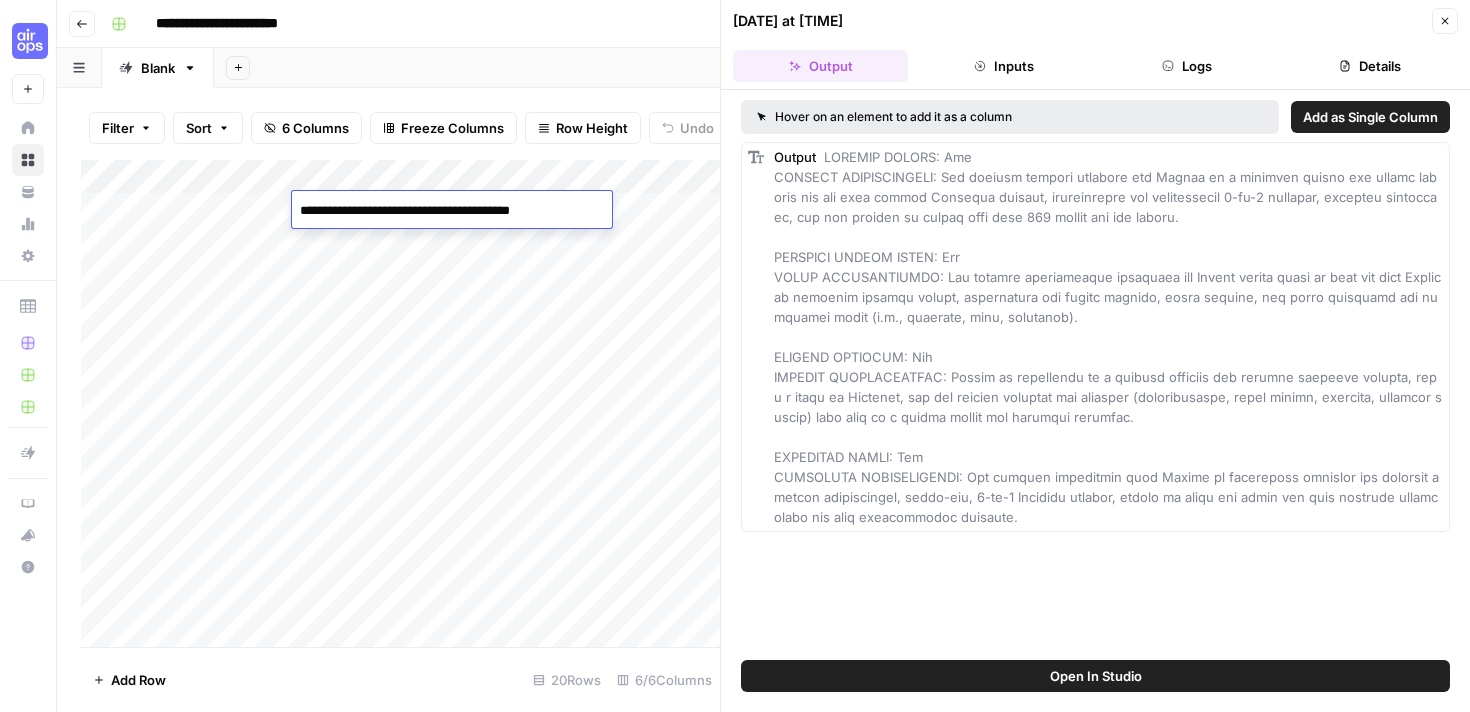 click on "**********" at bounding box center (452, 211) 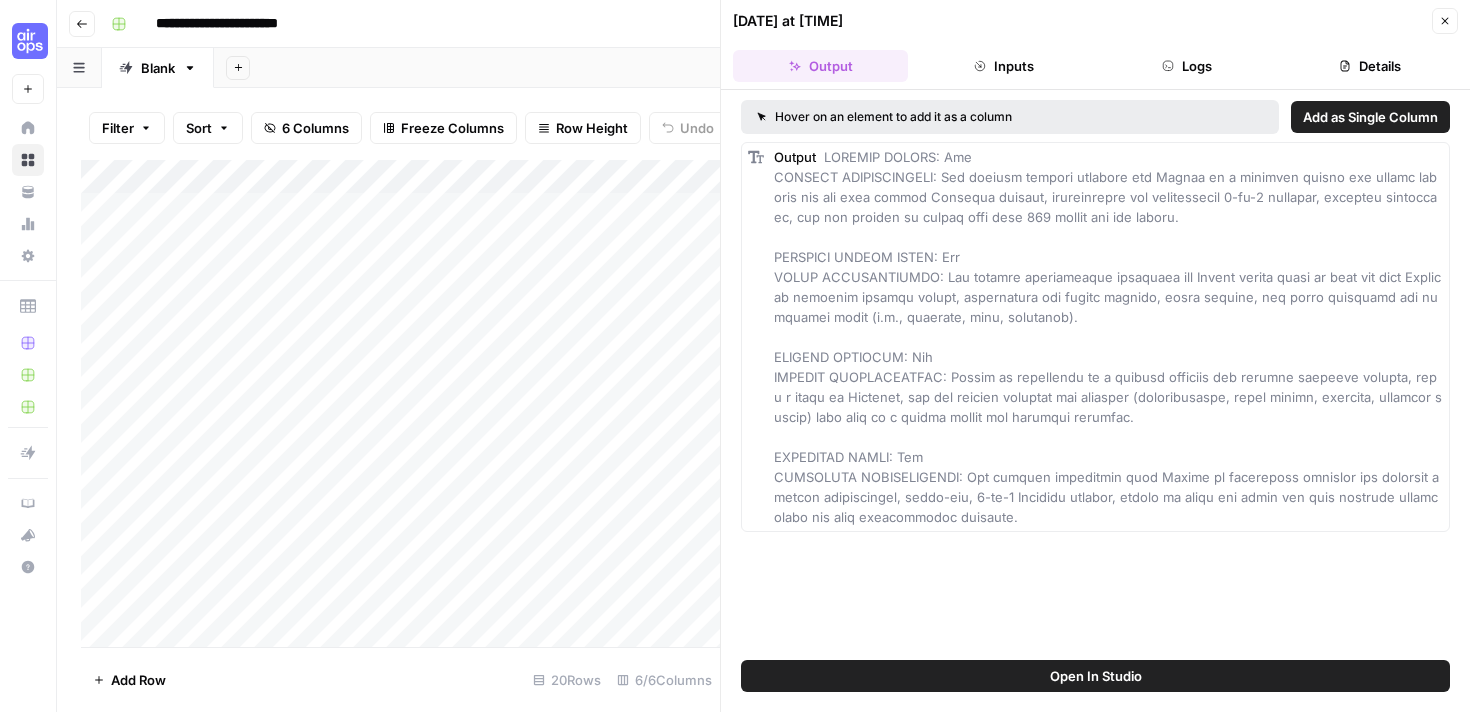 click on "Add Column" at bounding box center (400, 403) 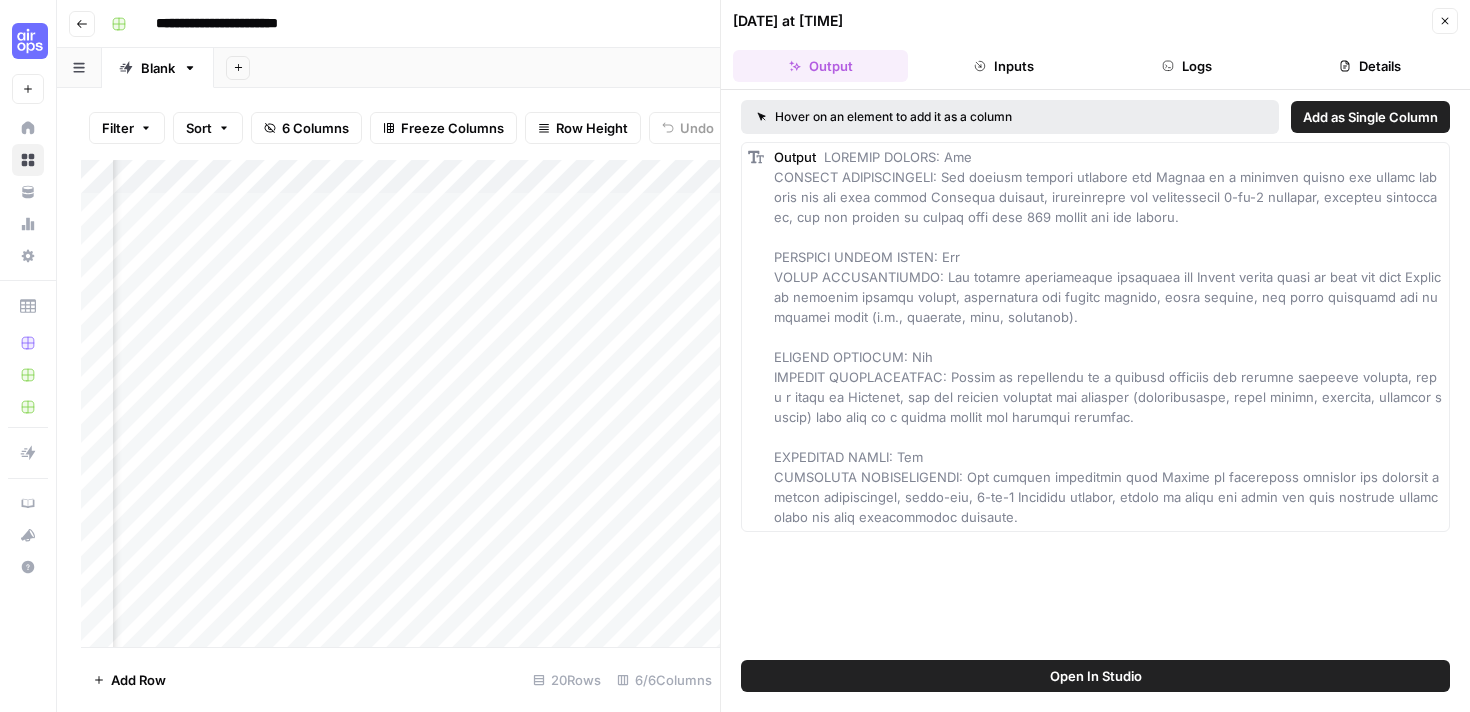 scroll, scrollTop: 0, scrollLeft: 585, axis: horizontal 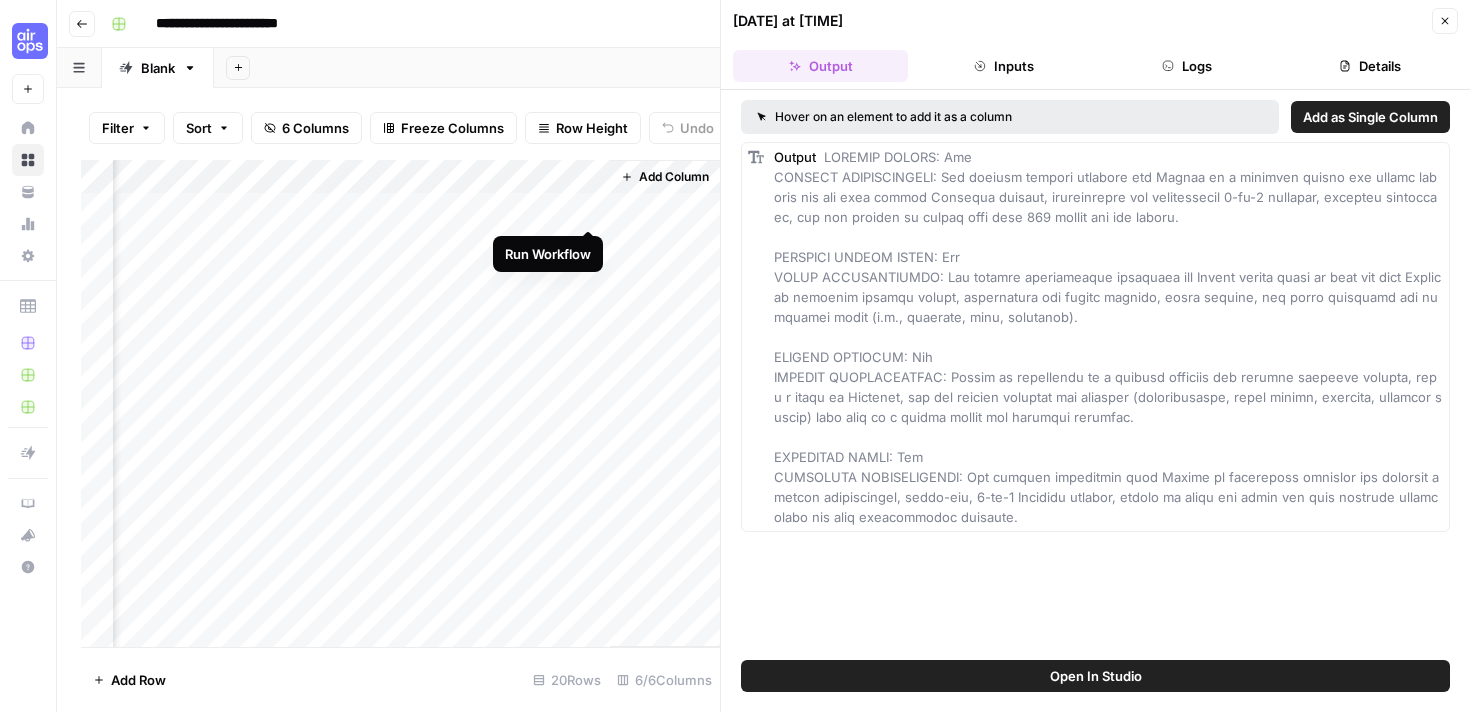 click on "Add Column" at bounding box center (400, 403) 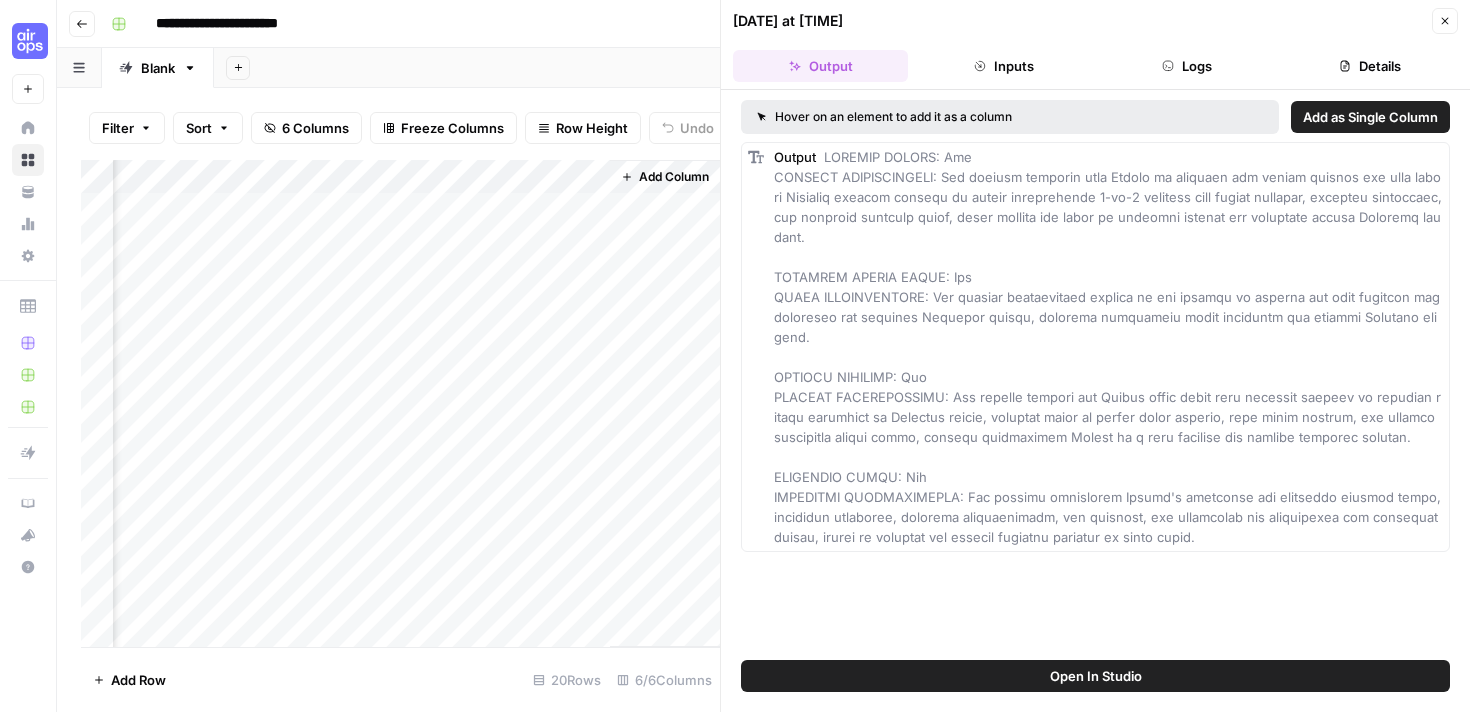 click 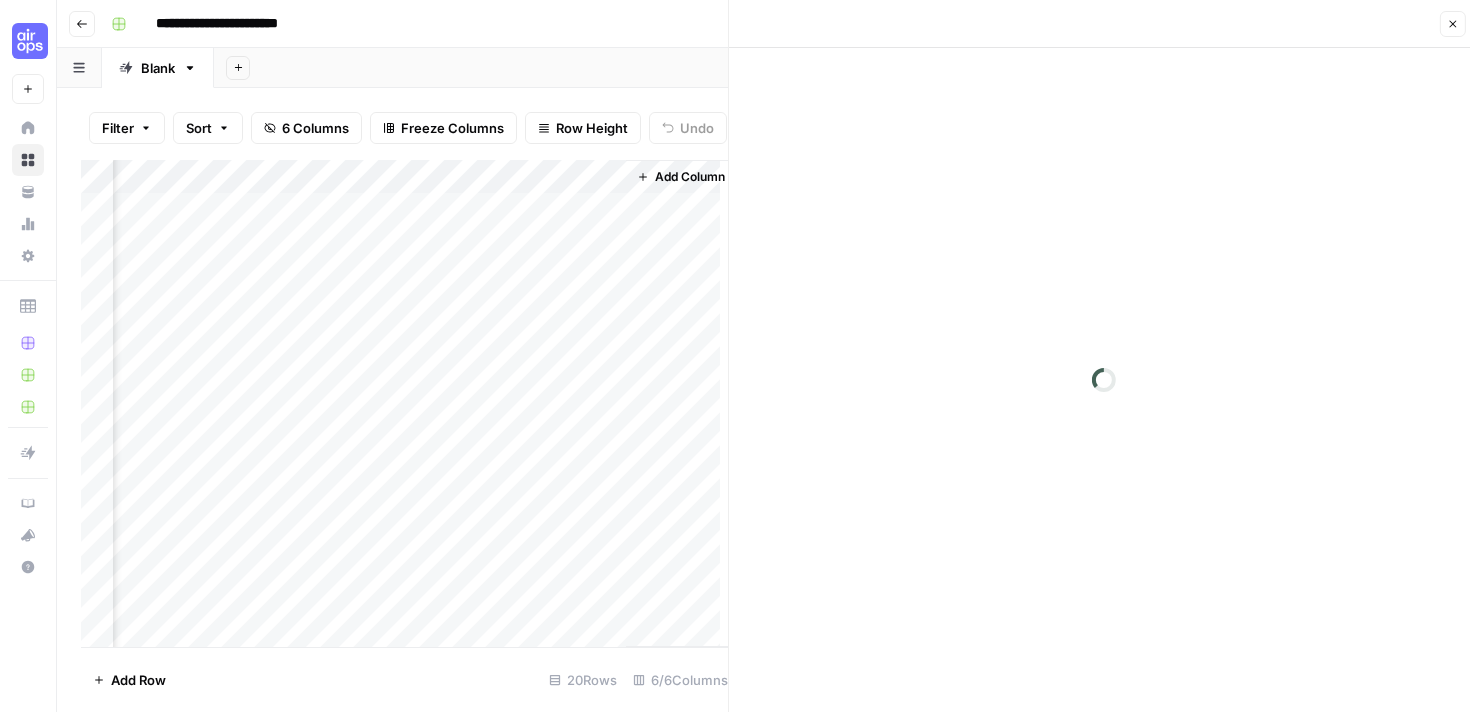 scroll, scrollTop: 0, scrollLeft: 0, axis: both 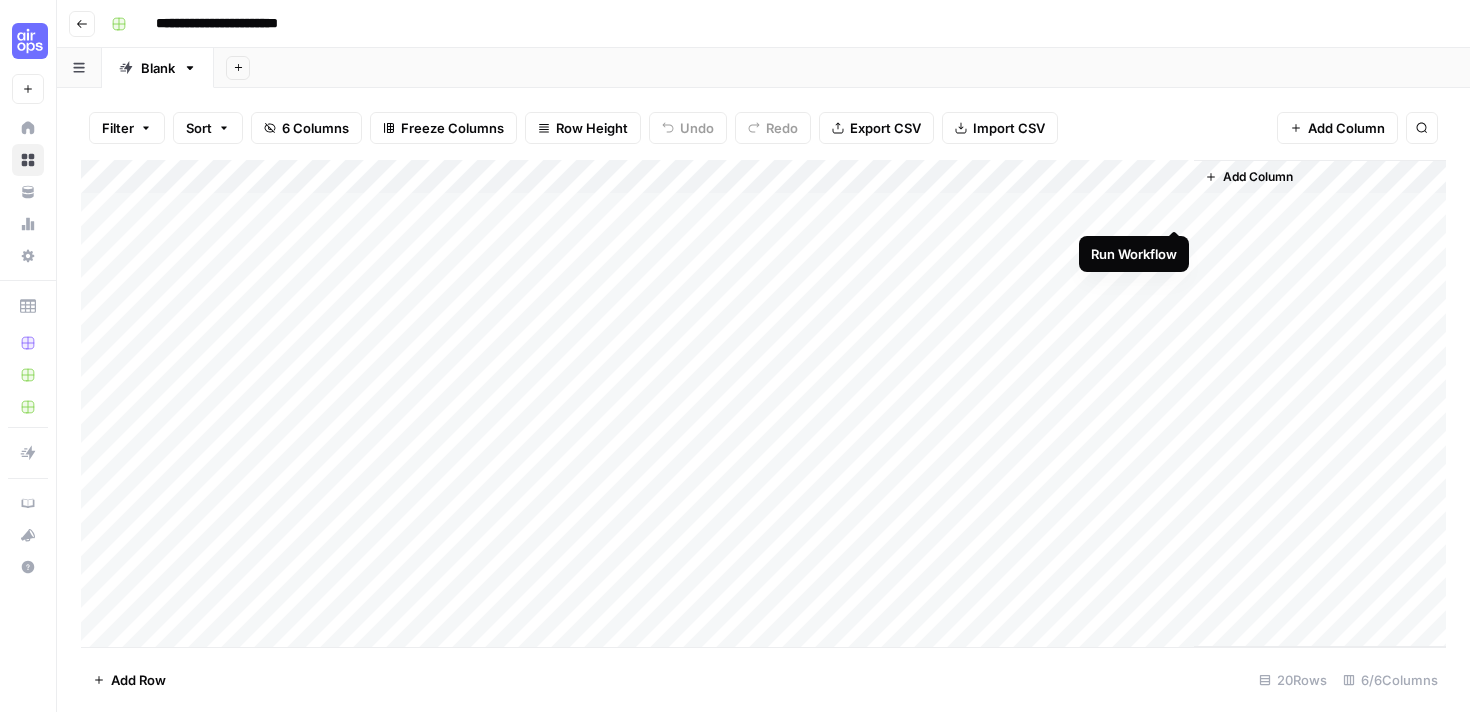 click on "Add Column" at bounding box center [763, 403] 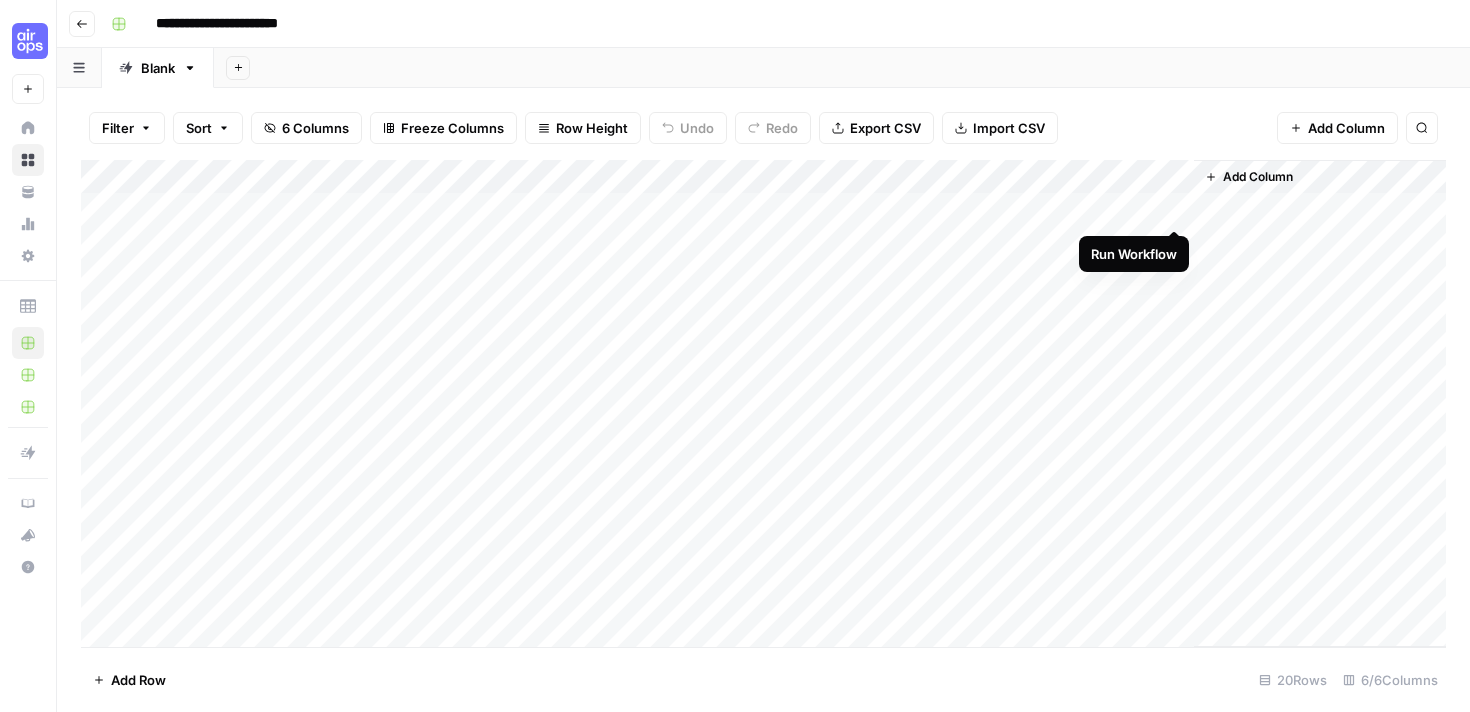 click on "Add Column" at bounding box center (763, 403) 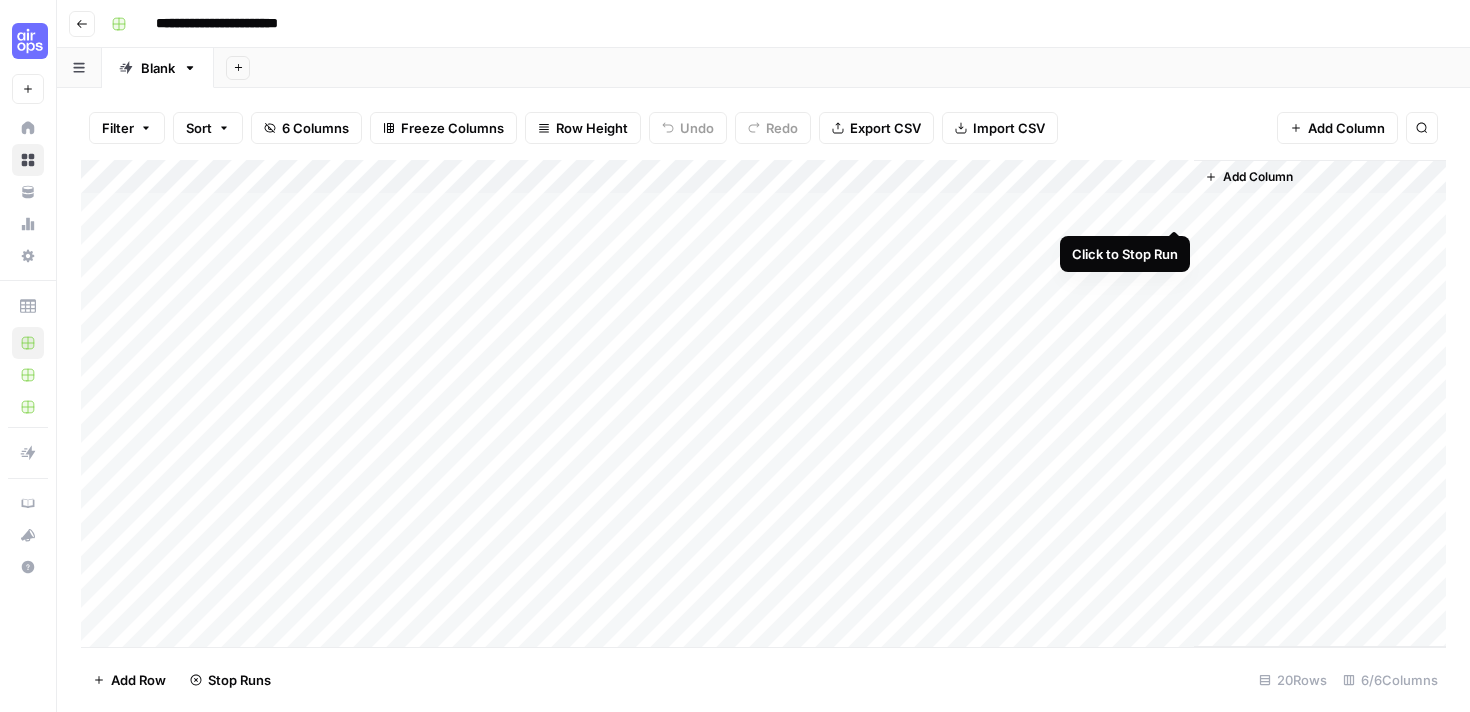 click on "Add Column" at bounding box center [763, 403] 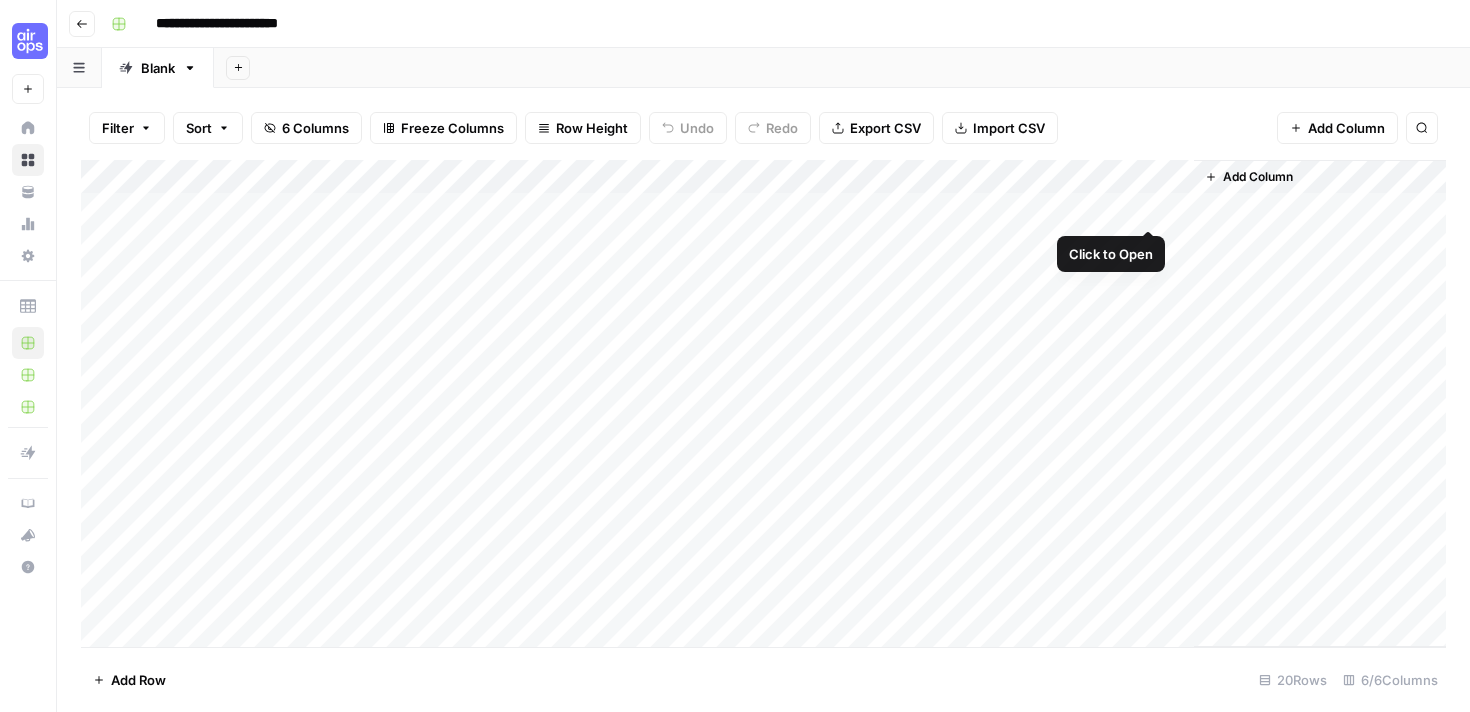 click on "Add Column" at bounding box center [763, 403] 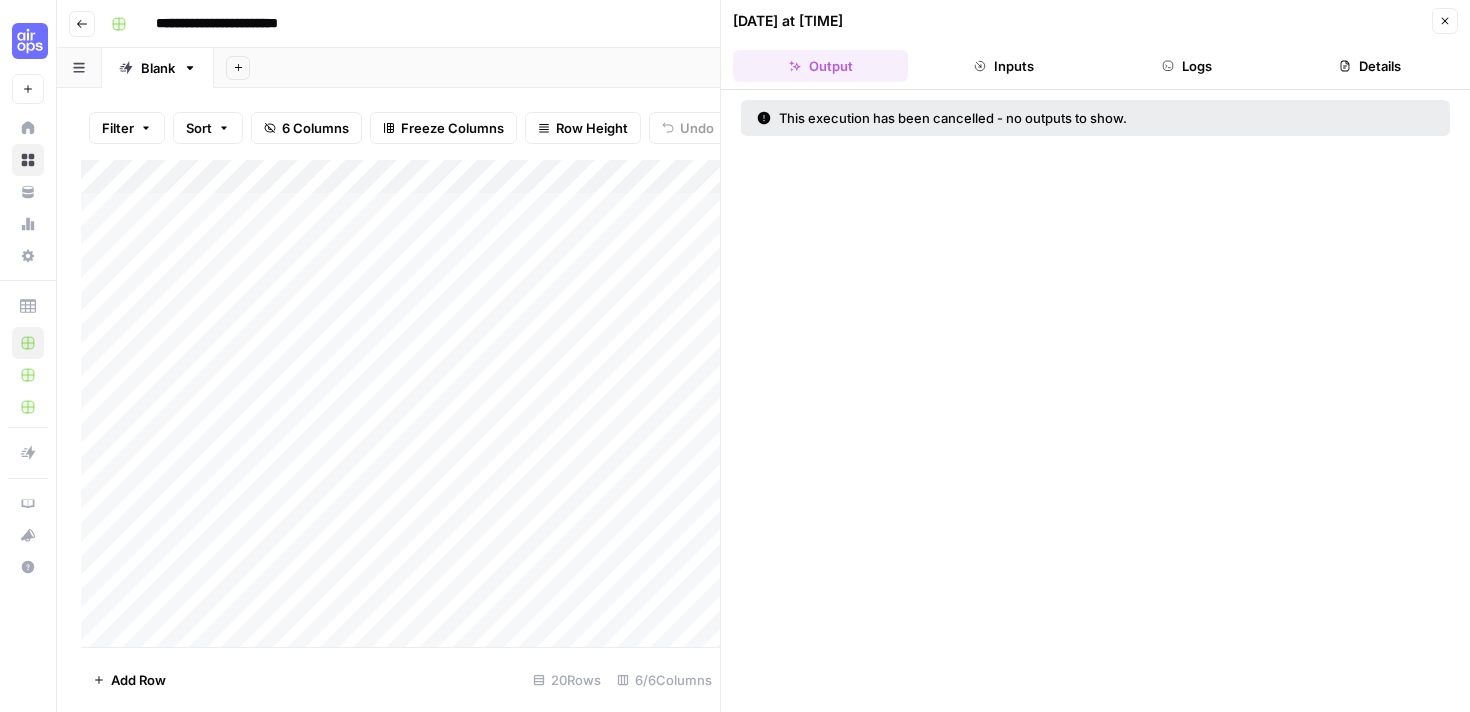 click 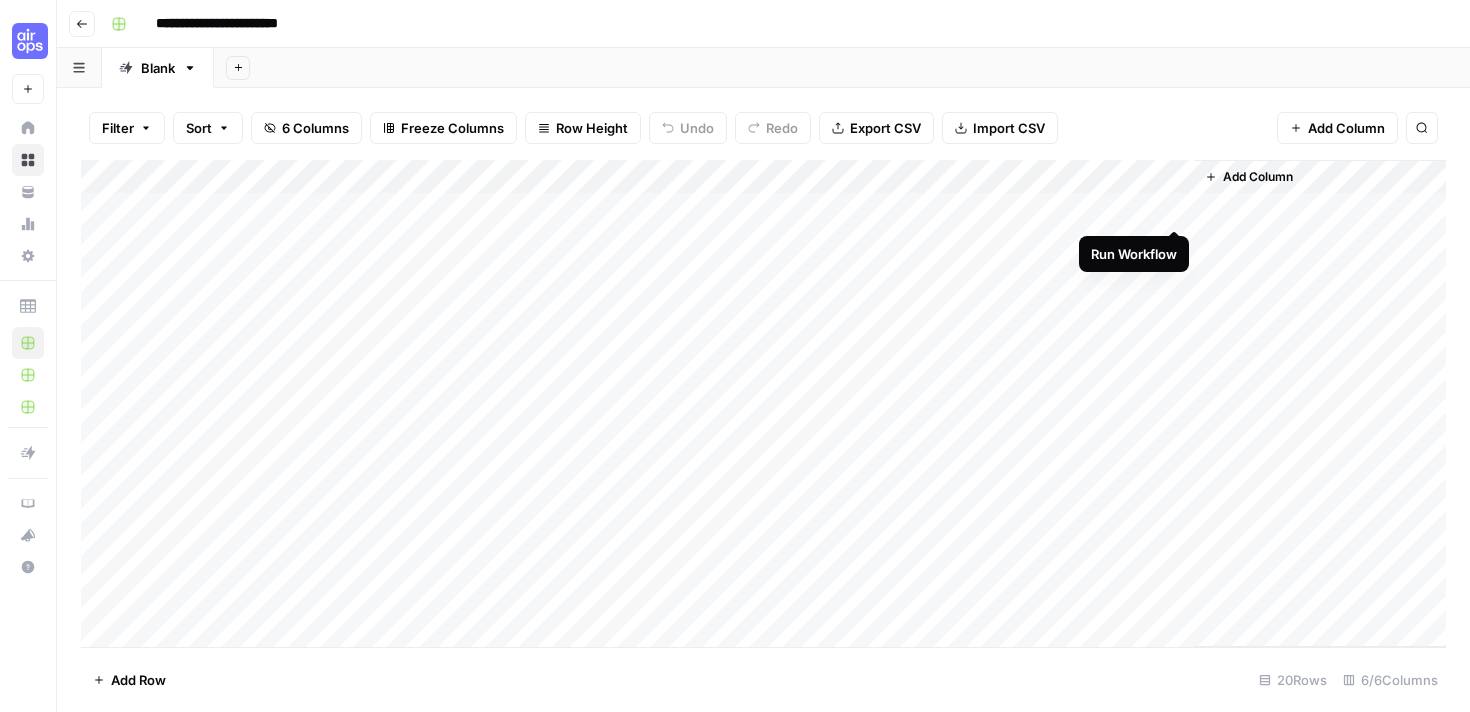 click on "Add Column" at bounding box center (763, 403) 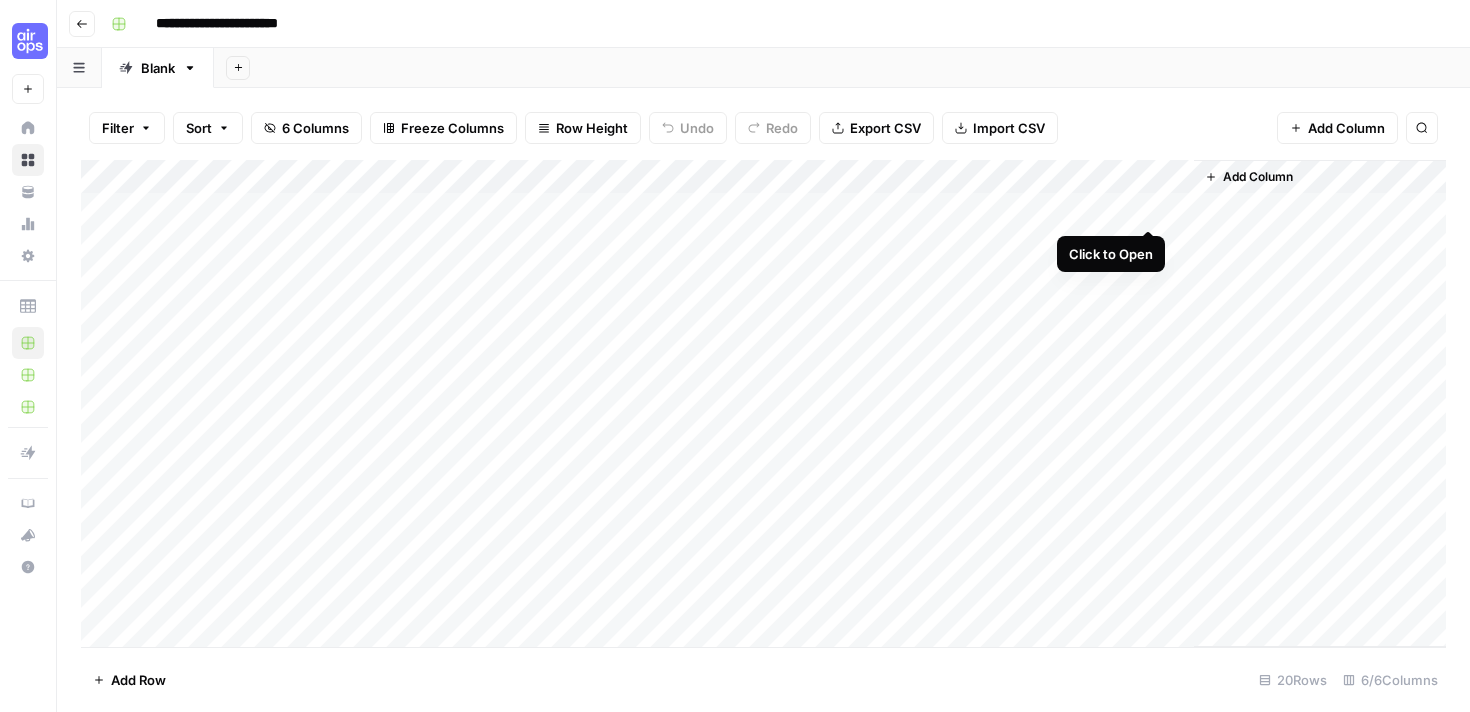 click on "Add Column" at bounding box center (763, 403) 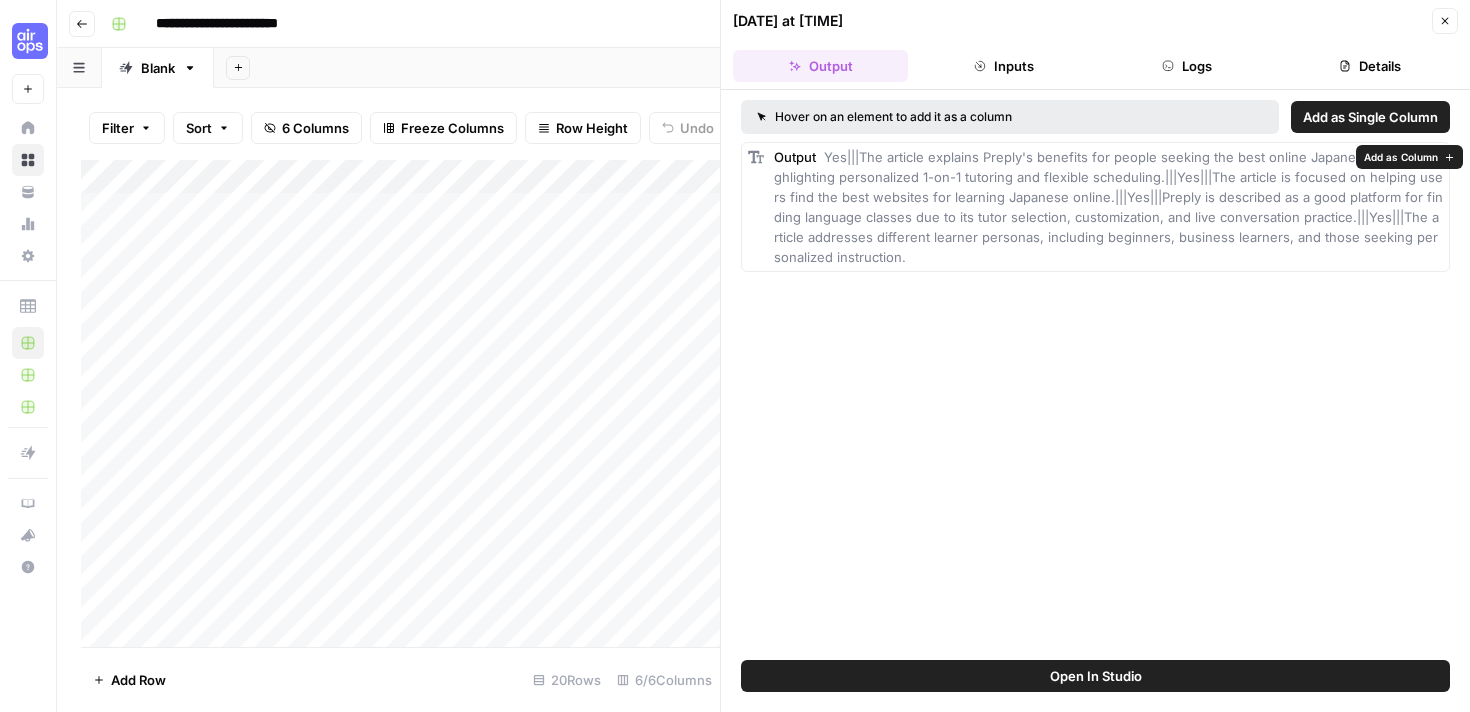 click on "Yes|||The article explains Preply's benefits for people seeking the best online Japanese classes, highlighting personalized 1-on-1 tutoring and flexible scheduling.|||Yes|||The article is focused on helping users find the best websites for learning Japanese online.|||Yes|||Preply is described as a good platform for finding language classes due to its tutor selection, customization, and live conversation practice.|||Yes|||The article addresses different learner personas, including beginners, business learners, and those seeking personalized instruction." at bounding box center (1108, 207) 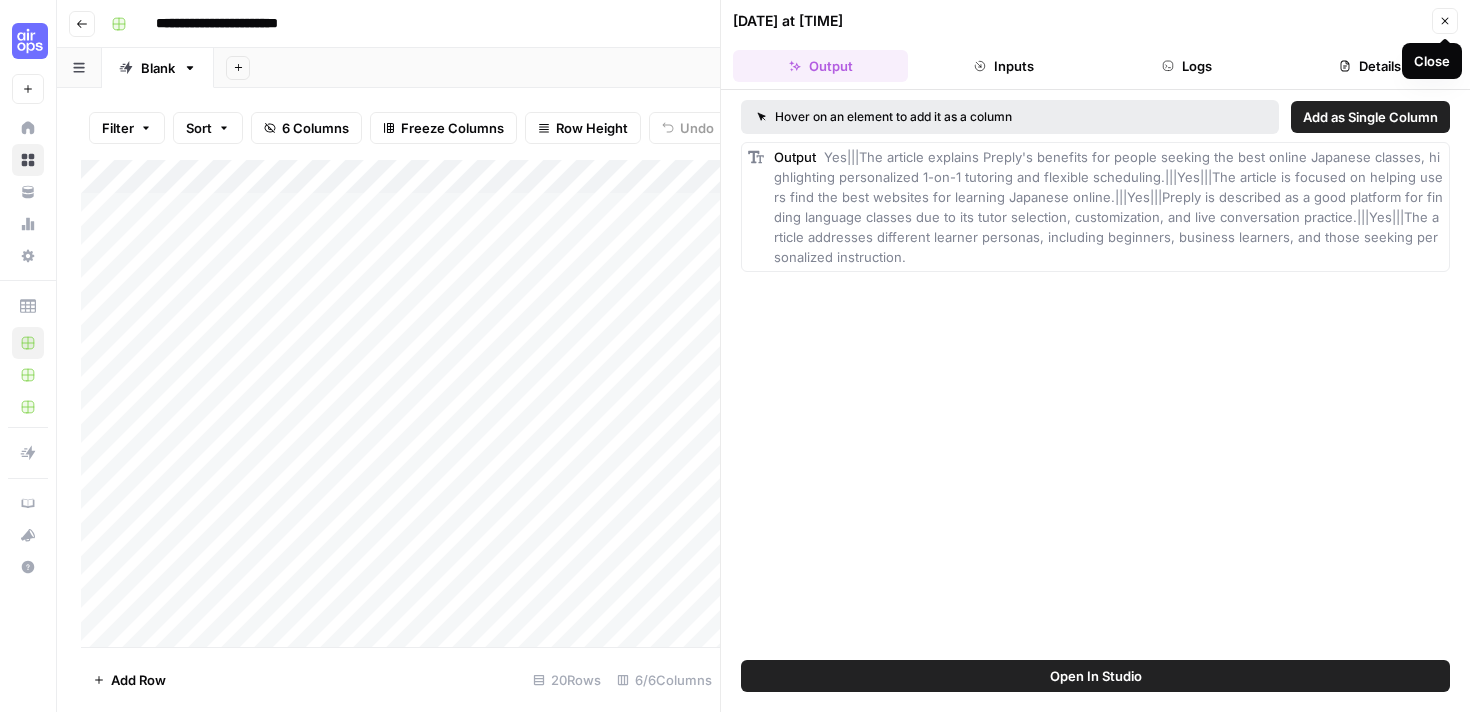 click on "Close" at bounding box center [1445, 21] 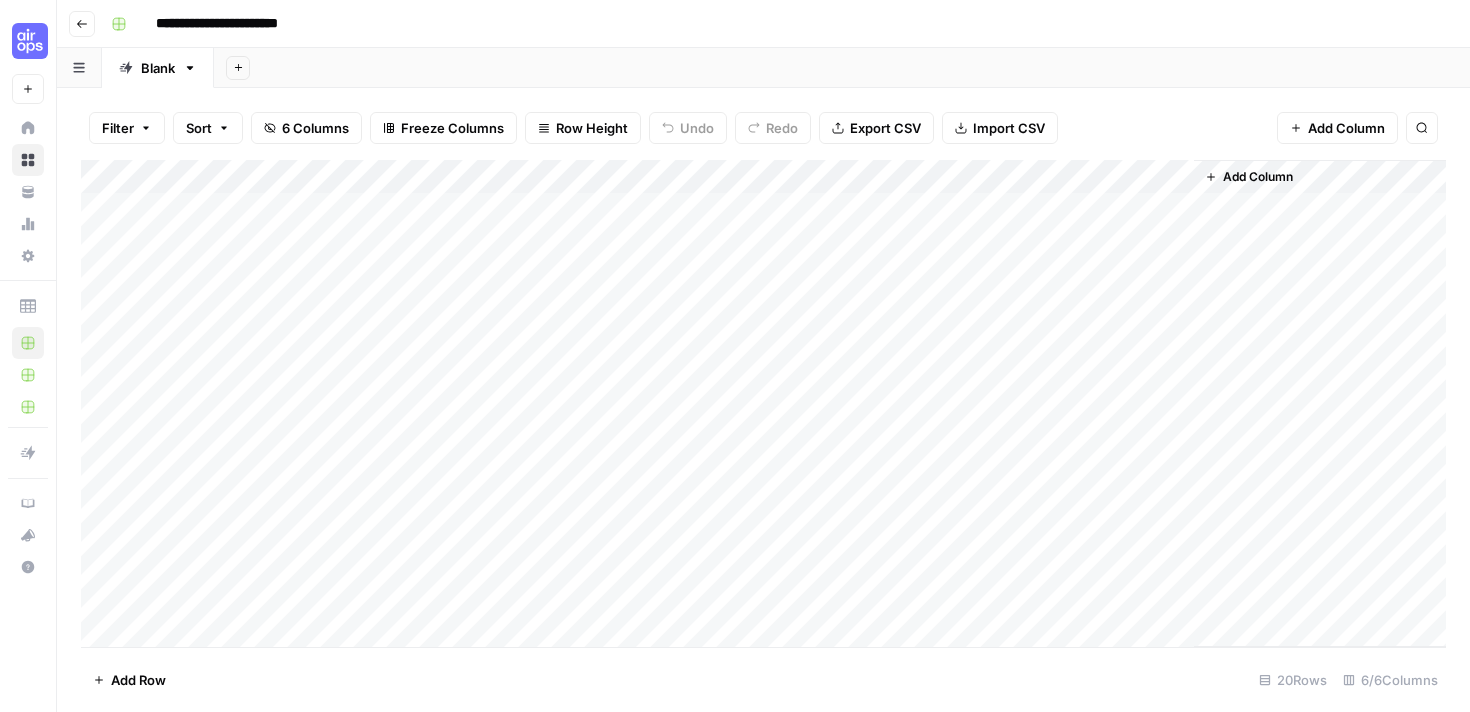 click on "Add Column" at bounding box center (763, 403) 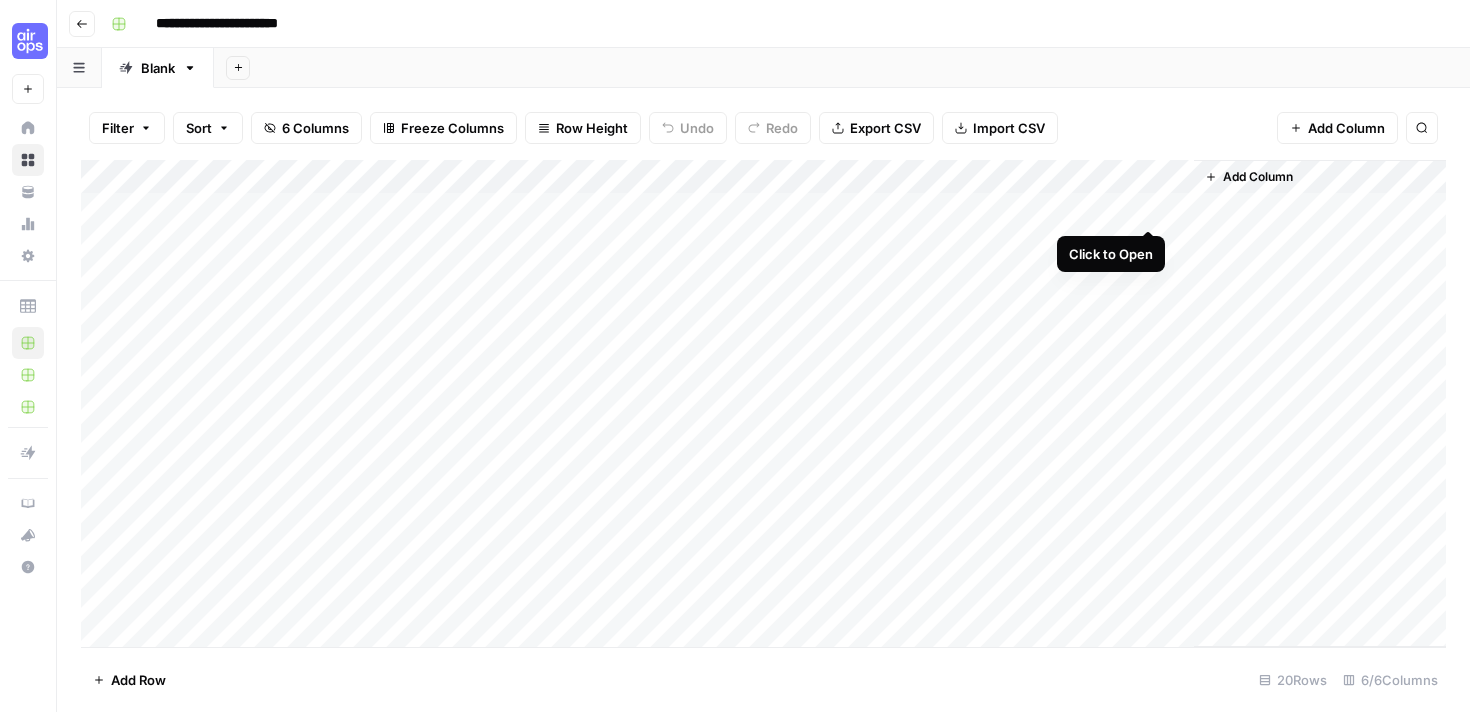 click on "Add Column" at bounding box center [763, 403] 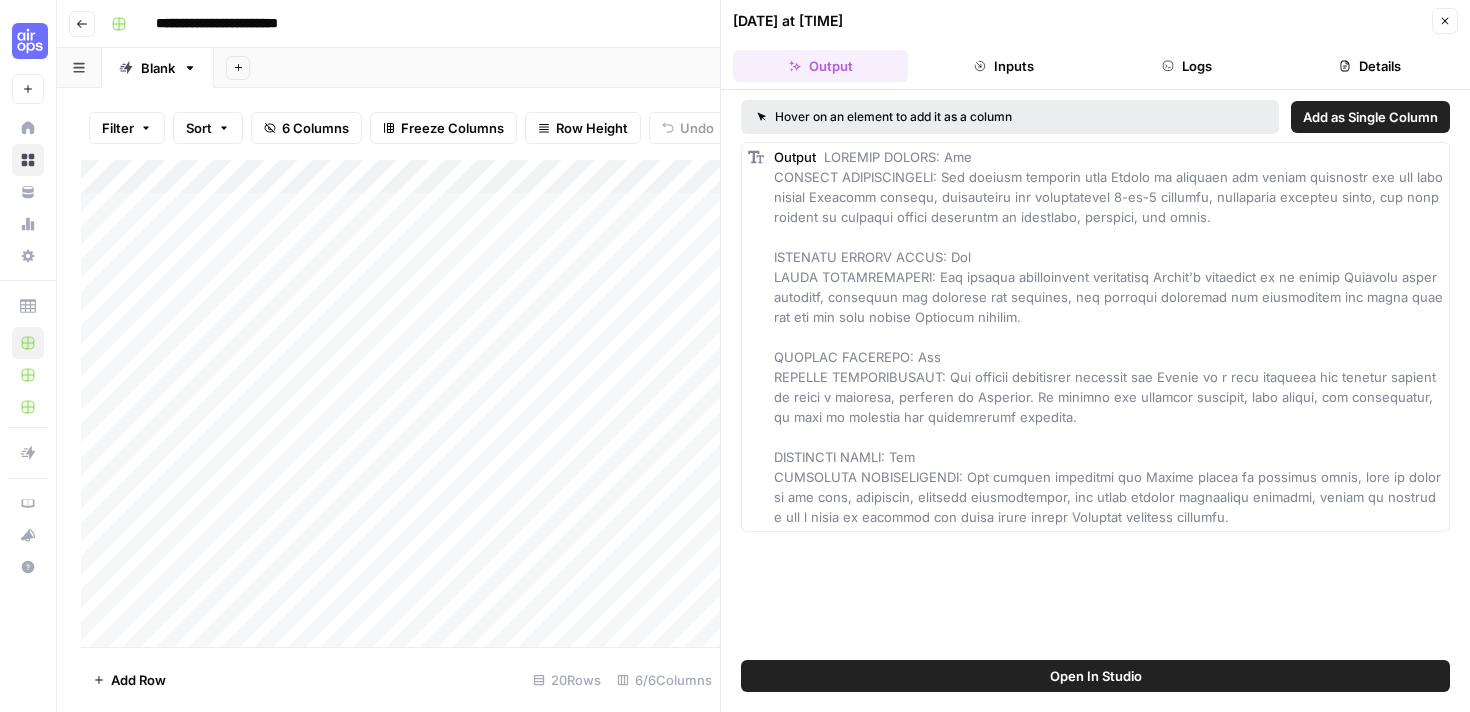 click 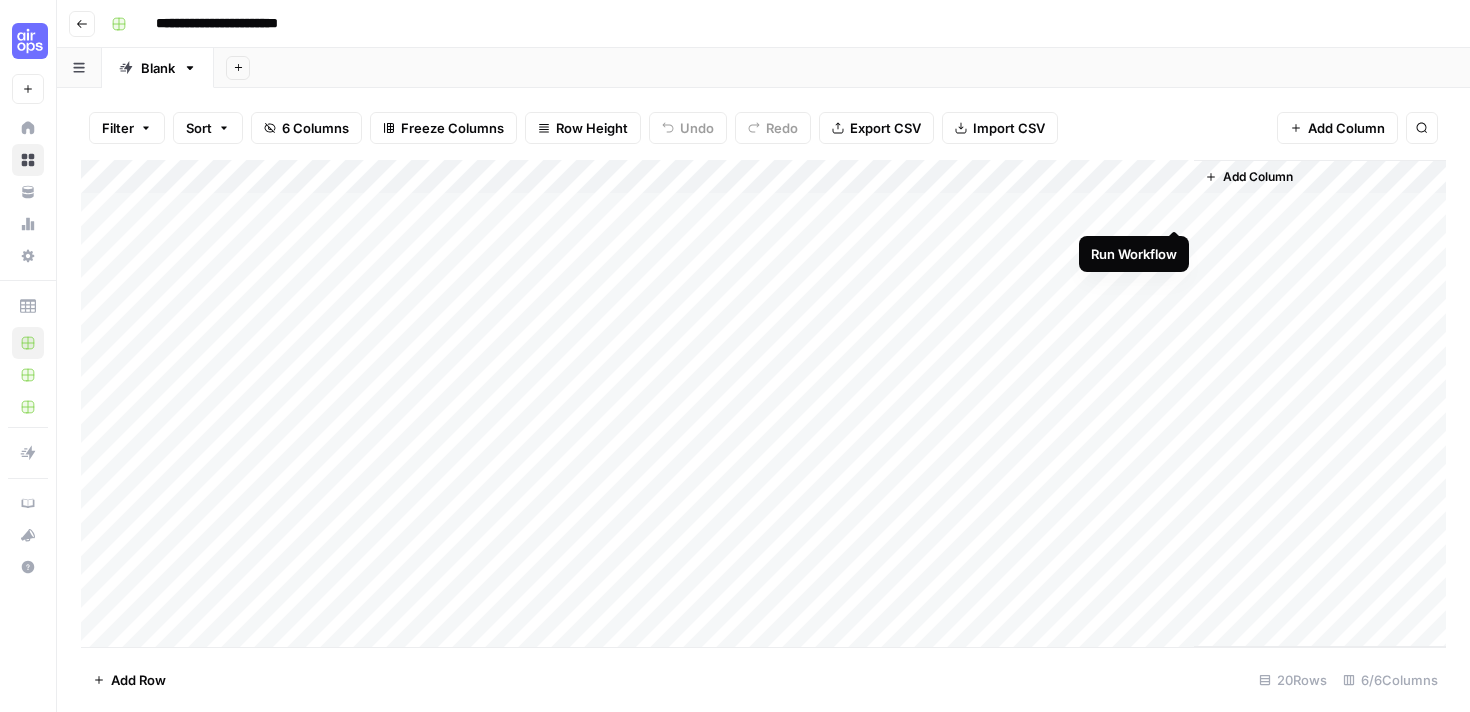 click on "Add Column" at bounding box center (763, 403) 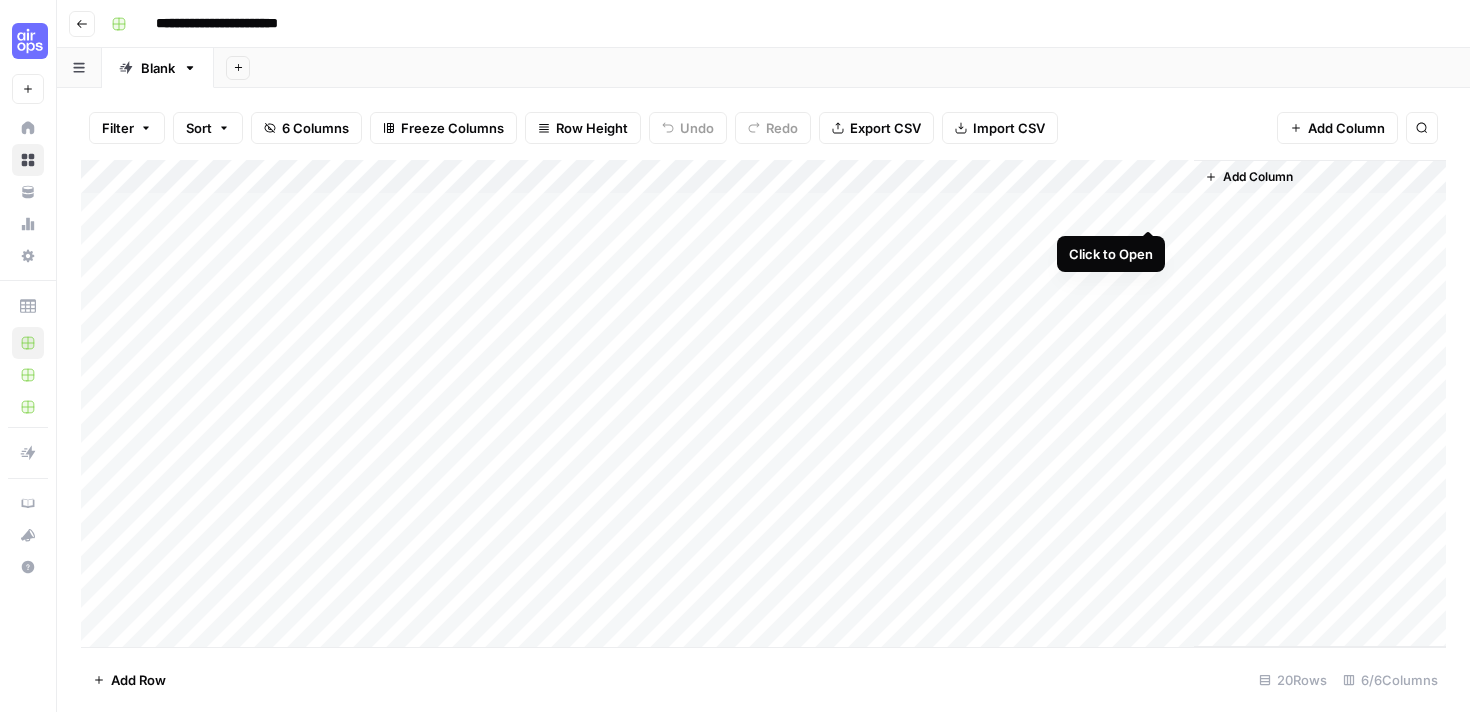 click on "Add Column" at bounding box center [763, 403] 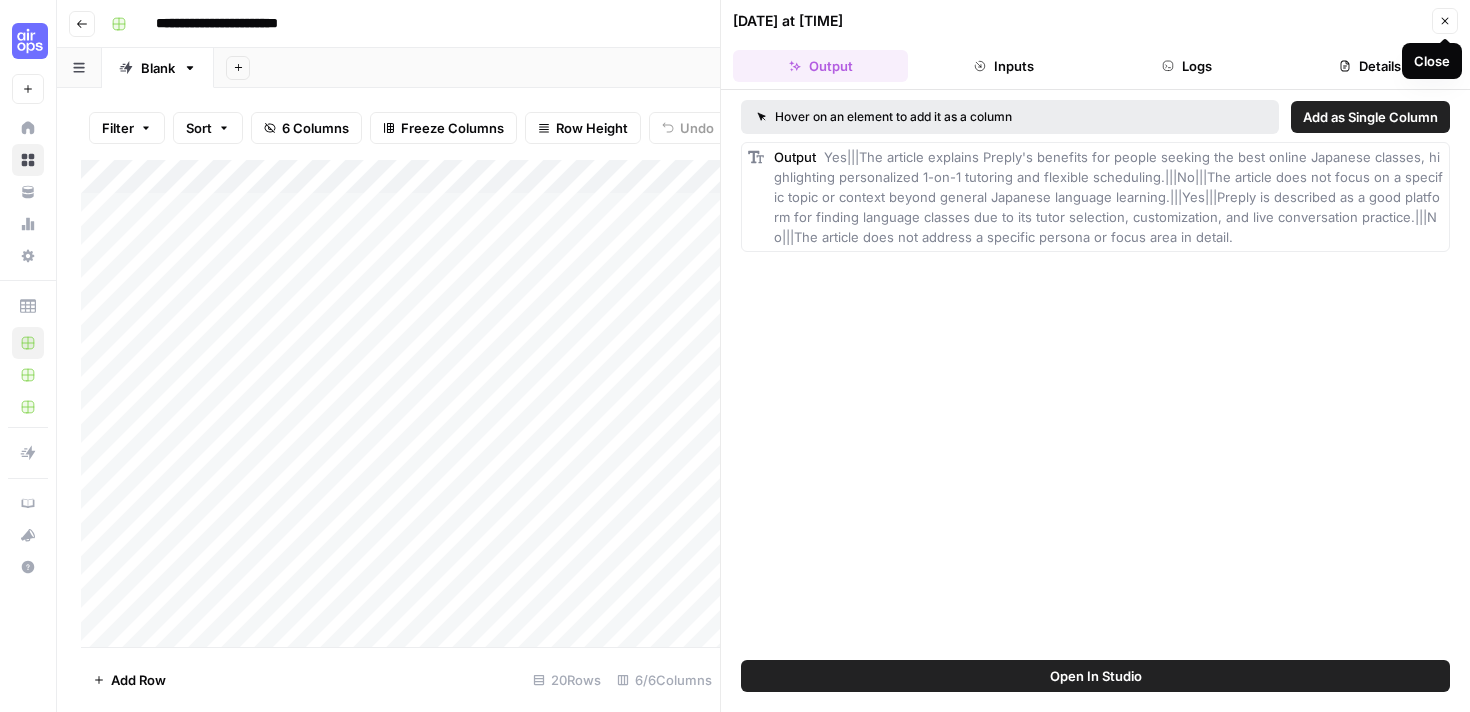 click 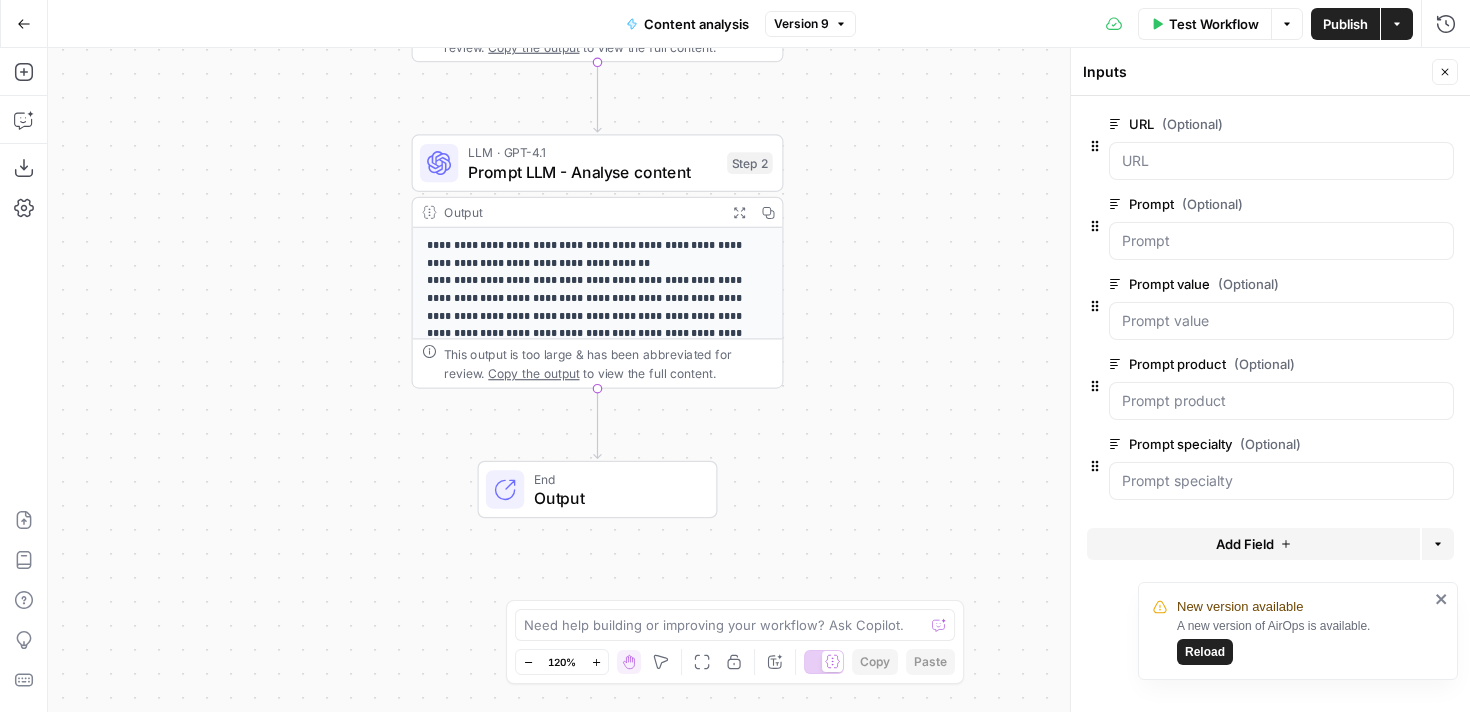 scroll, scrollTop: 0, scrollLeft: 0, axis: both 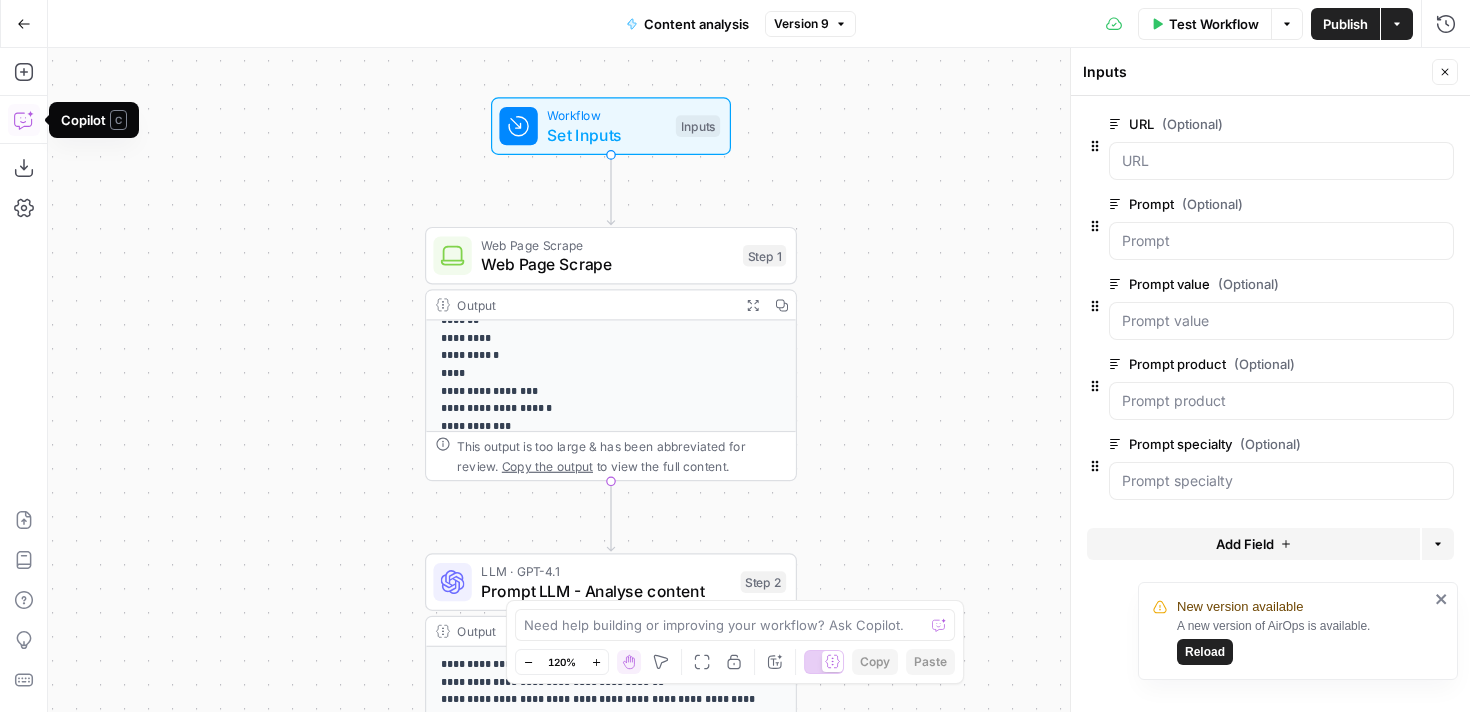 click on "Go Back" at bounding box center [24, 24] 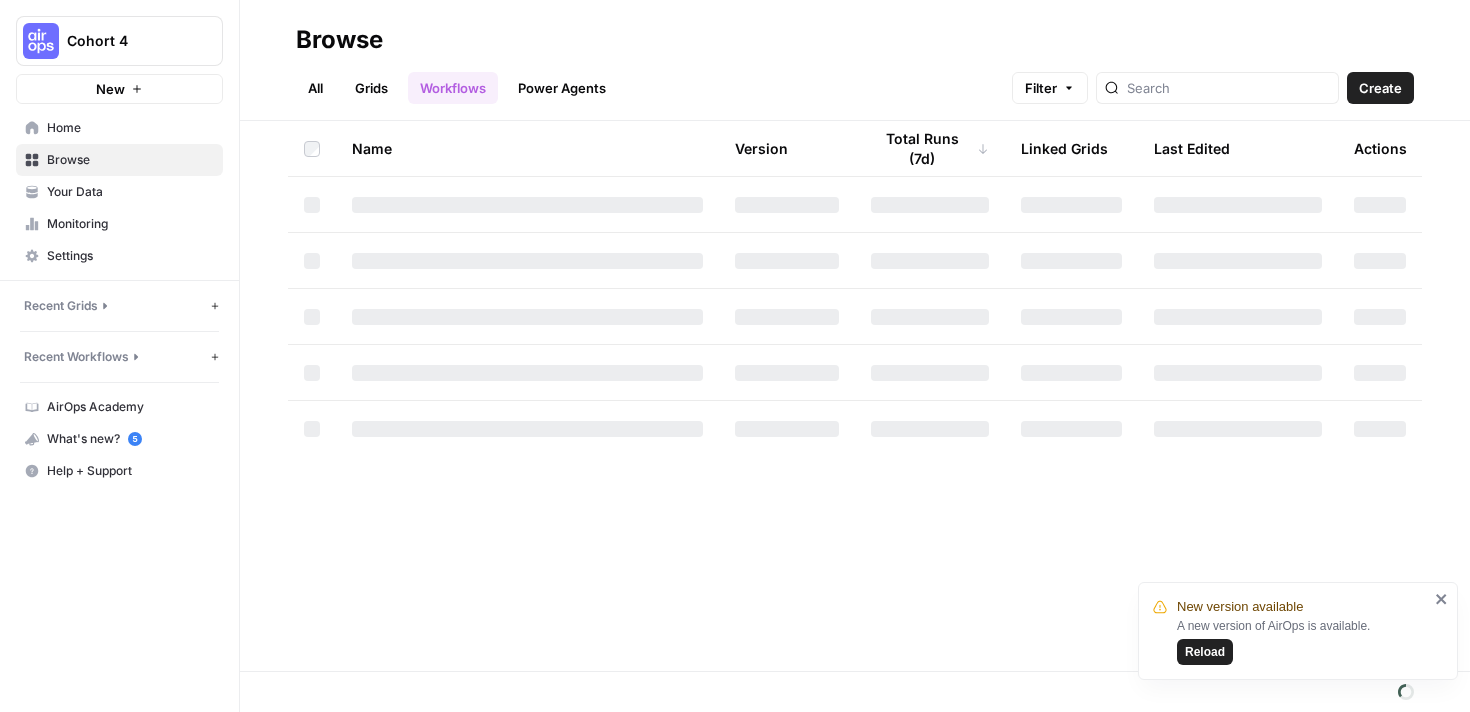 click on "Cohort 4" at bounding box center (127, 41) 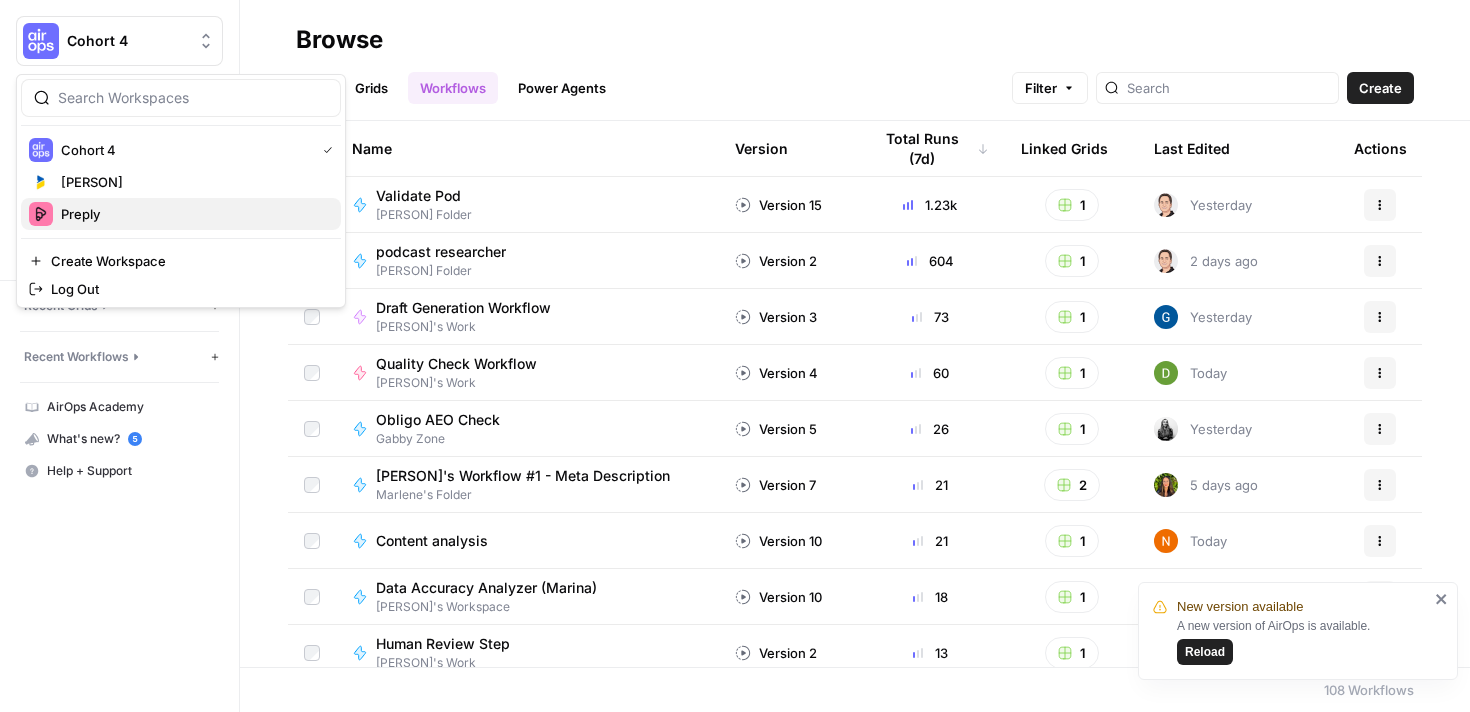 click on "Preply" at bounding box center [193, 214] 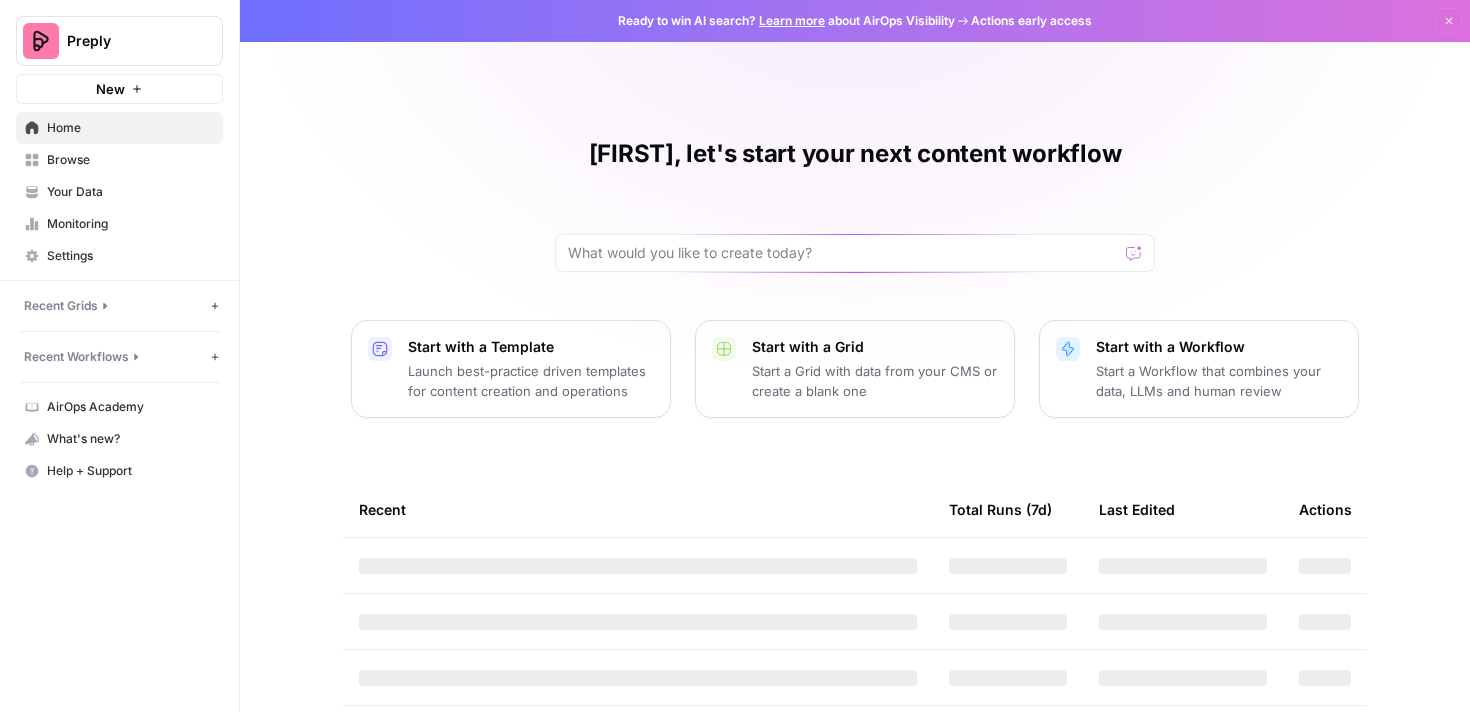 scroll, scrollTop: 0, scrollLeft: 0, axis: both 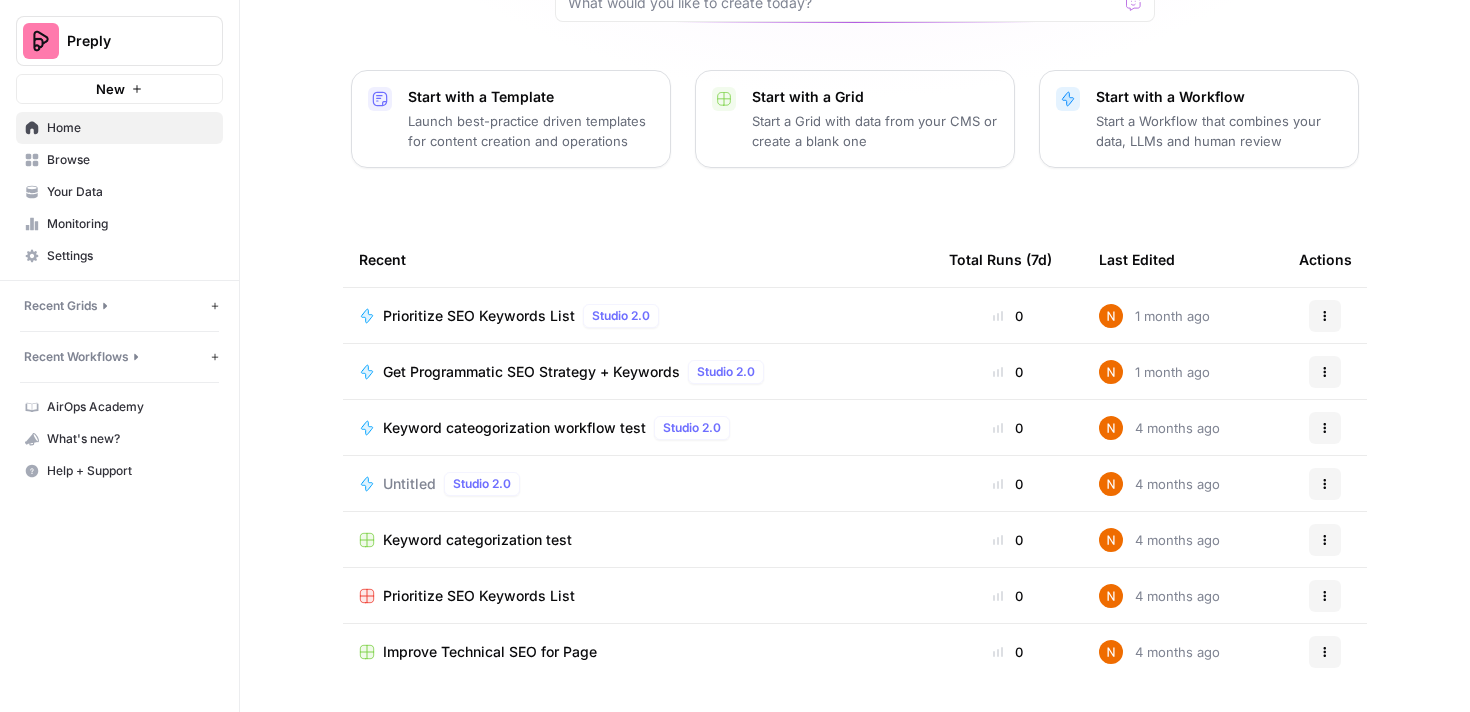 click on "Browse" at bounding box center [130, 160] 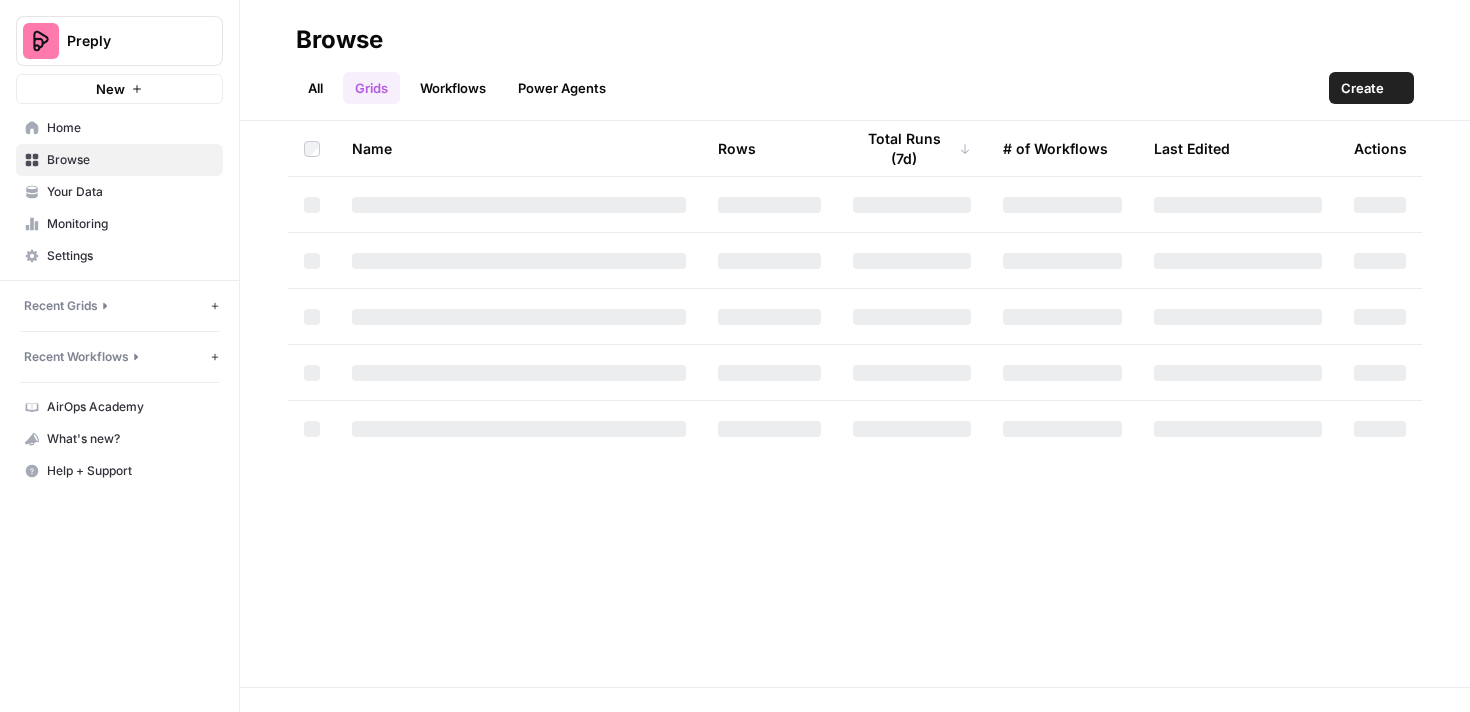 scroll, scrollTop: 0, scrollLeft: 0, axis: both 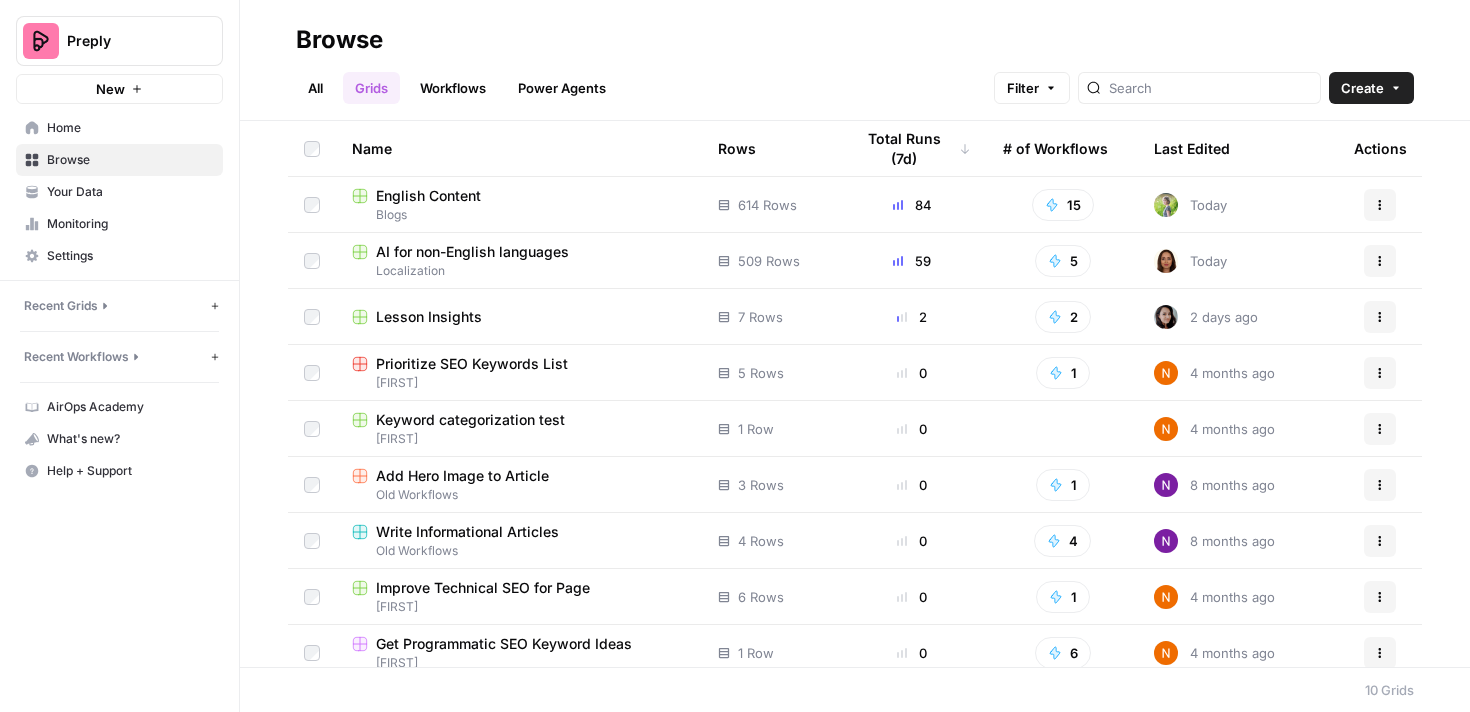 click on "English Content" at bounding box center (428, 196) 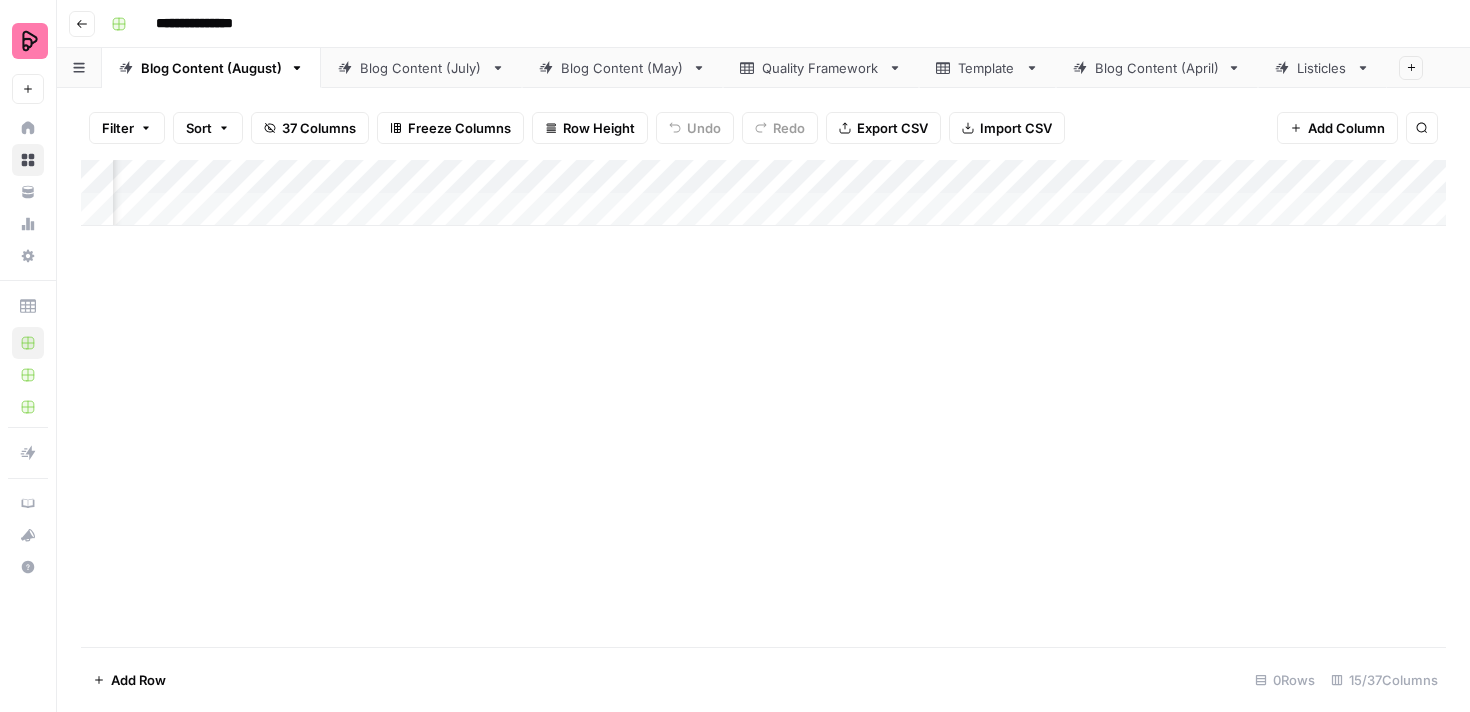 scroll, scrollTop: 0, scrollLeft: 495, axis: horizontal 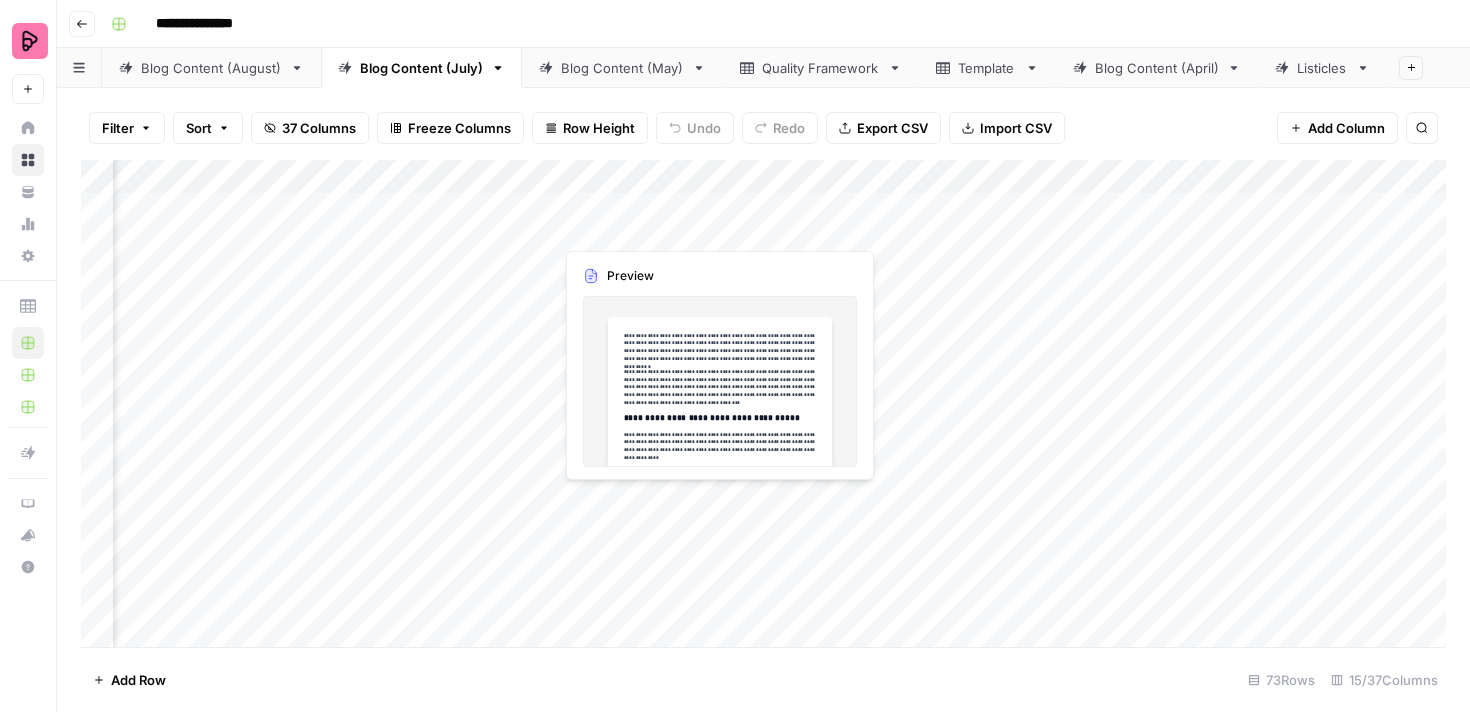 click on "Add Column" at bounding box center (763, 403) 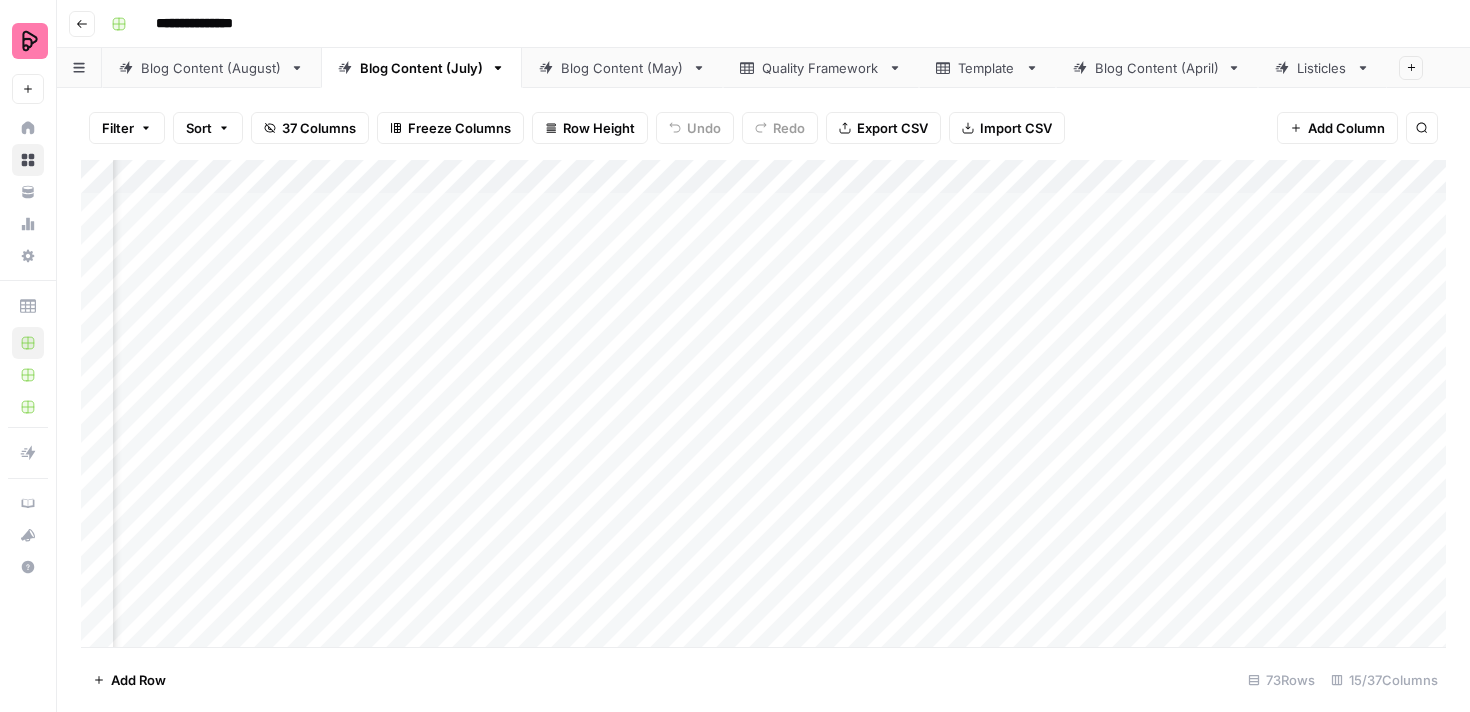 scroll, scrollTop: 0, scrollLeft: 656, axis: horizontal 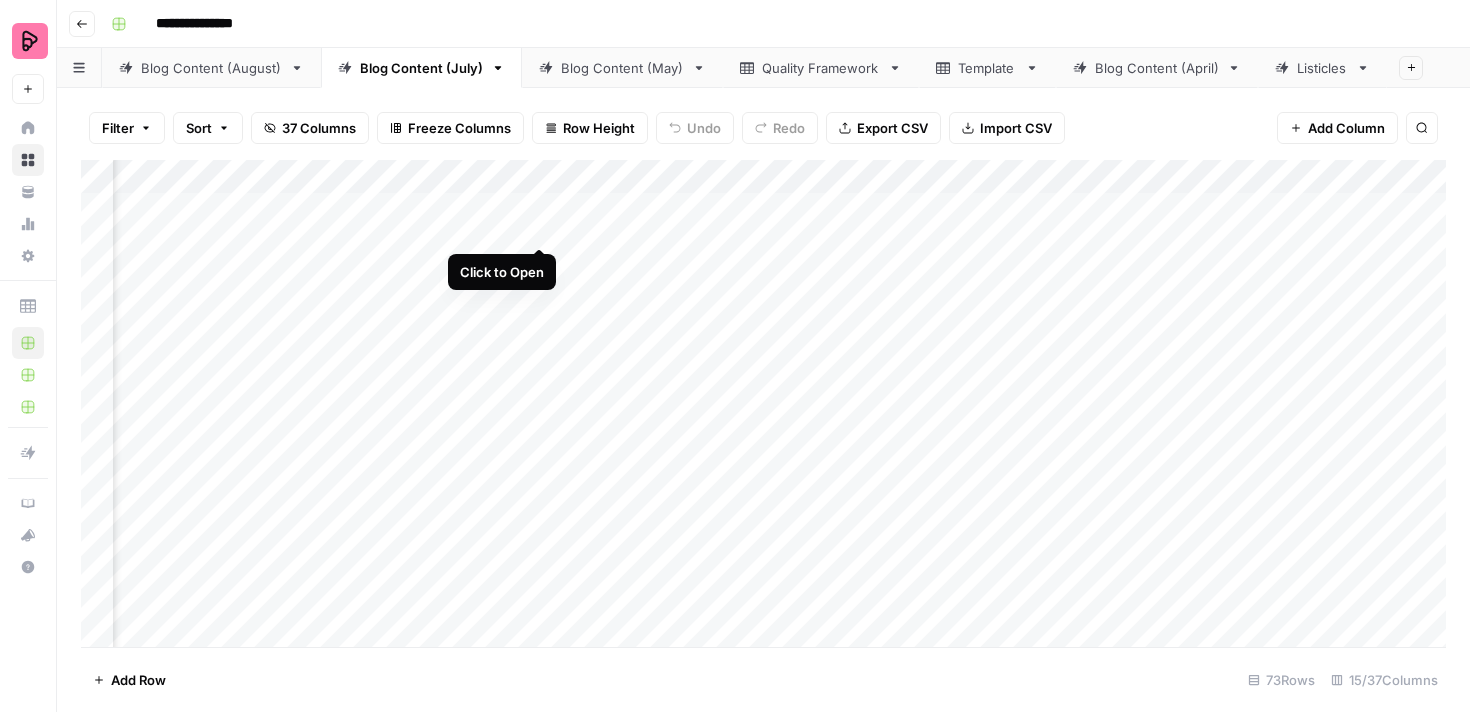 click on "Add Column" at bounding box center [763, 403] 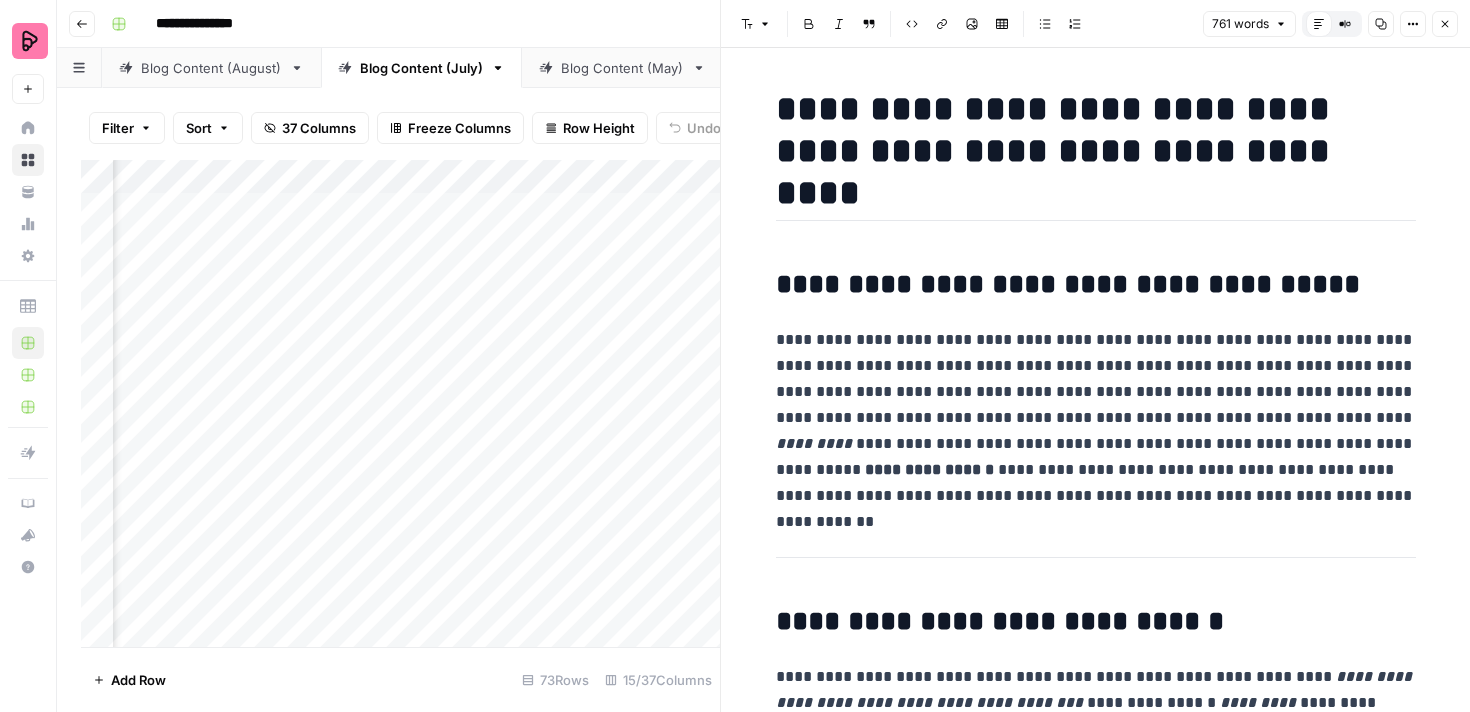 scroll, scrollTop: 0, scrollLeft: 1026, axis: horizontal 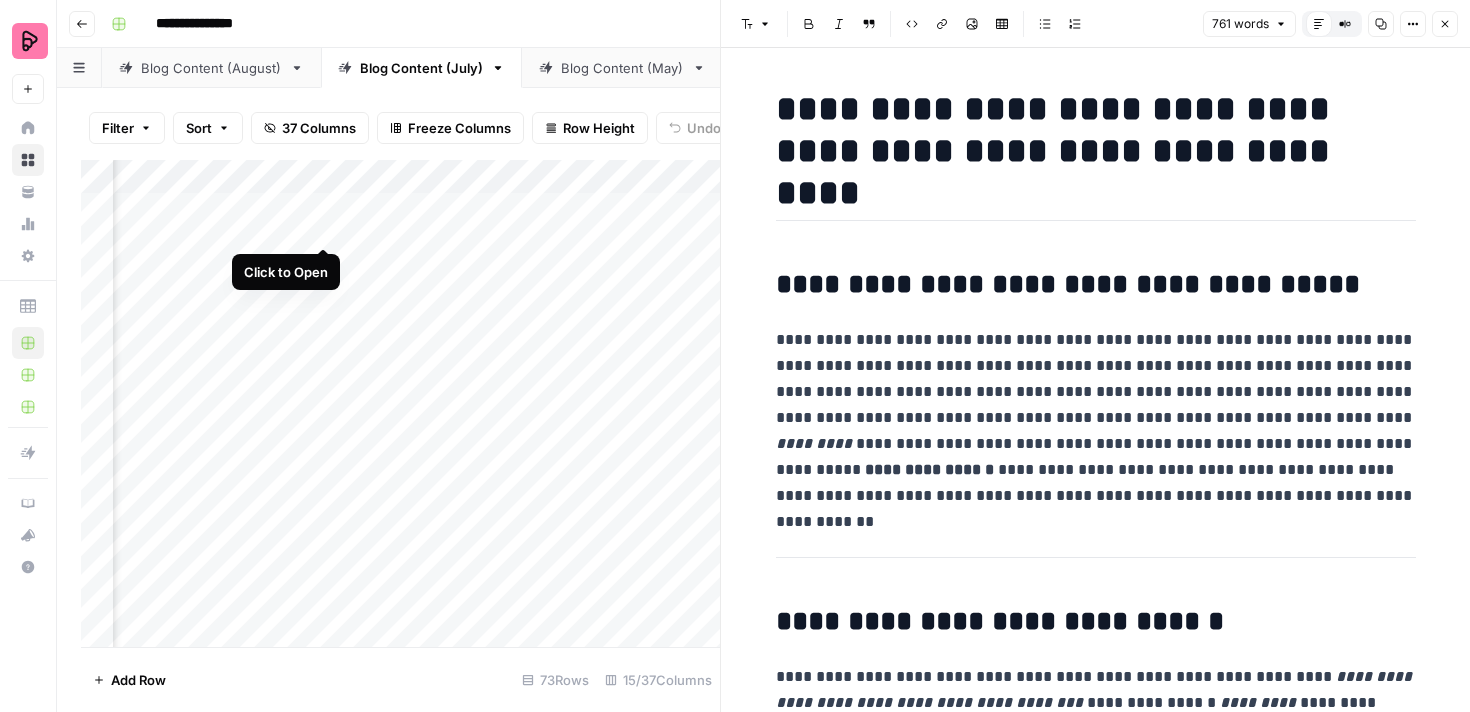 click on "Add Column" at bounding box center [400, 403] 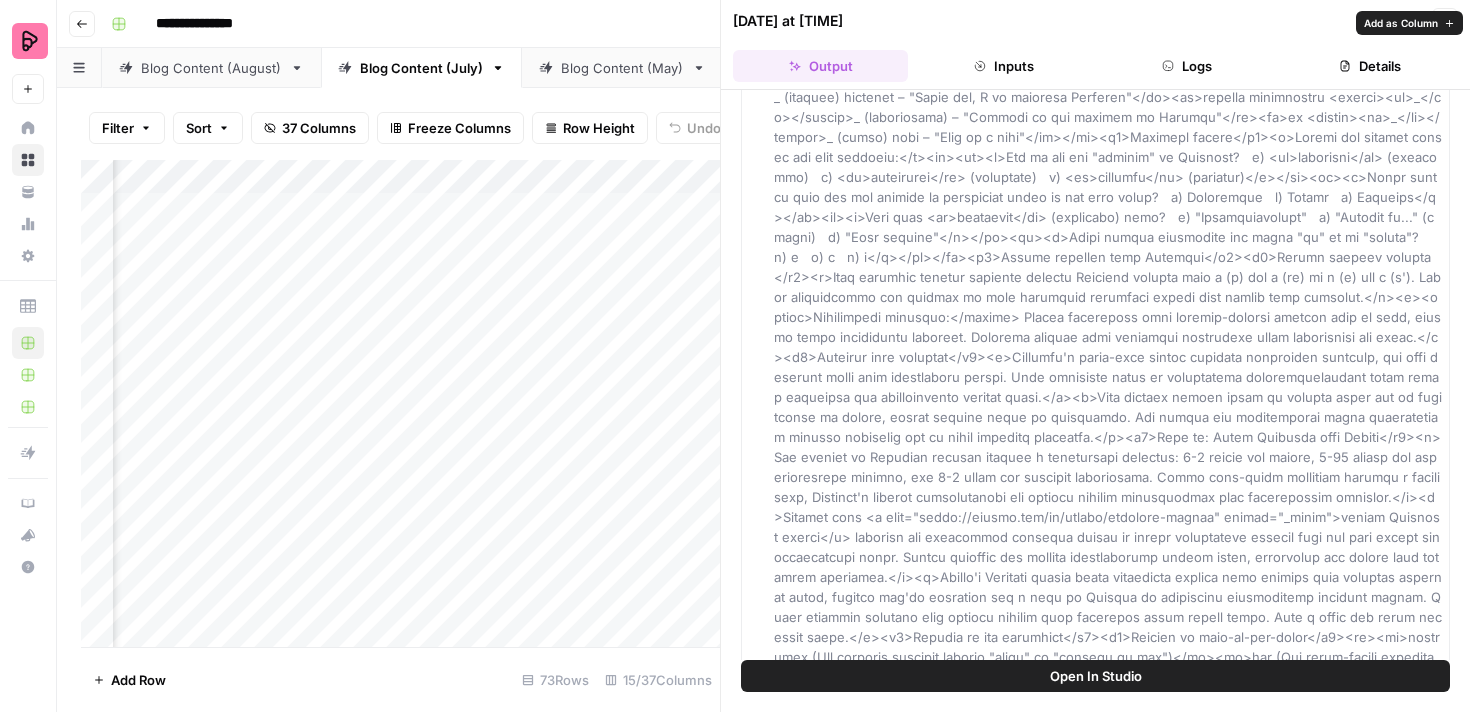 scroll, scrollTop: 1420, scrollLeft: 0, axis: vertical 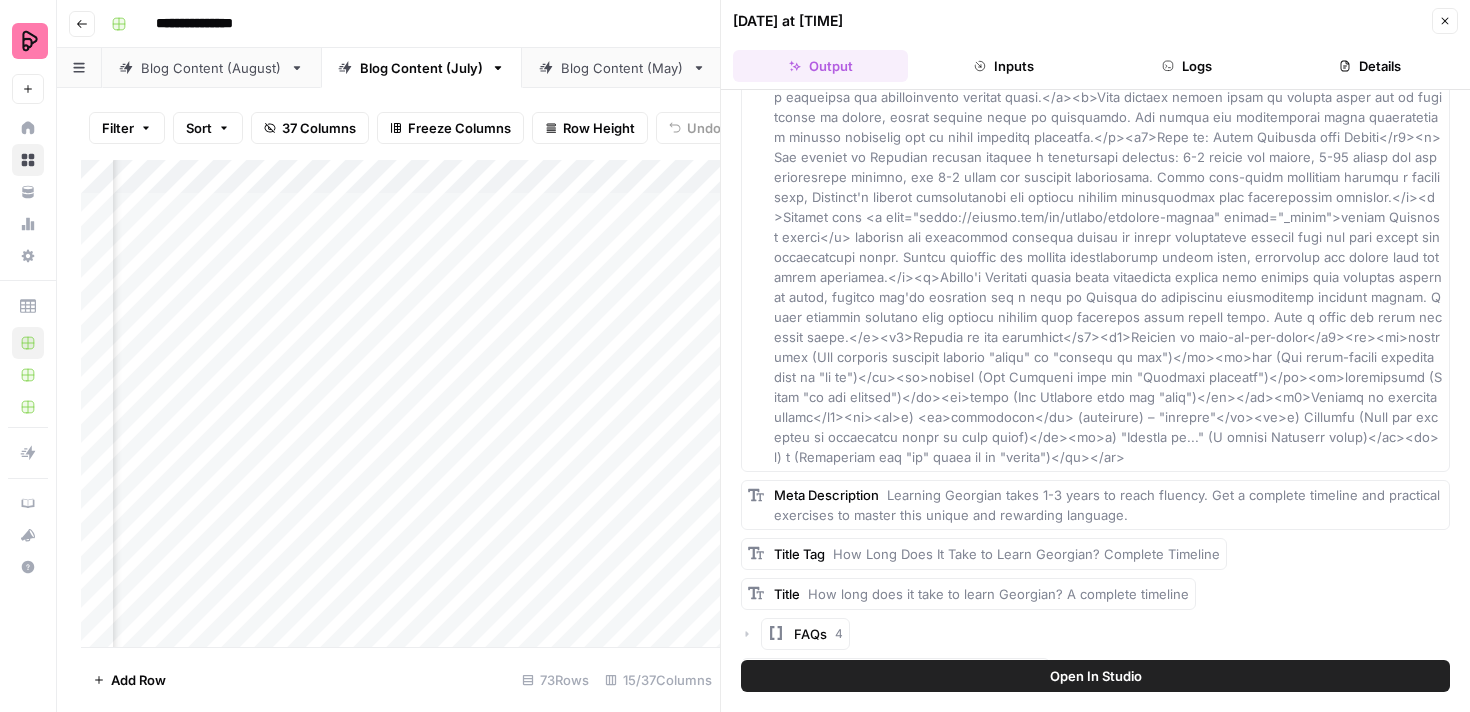 click 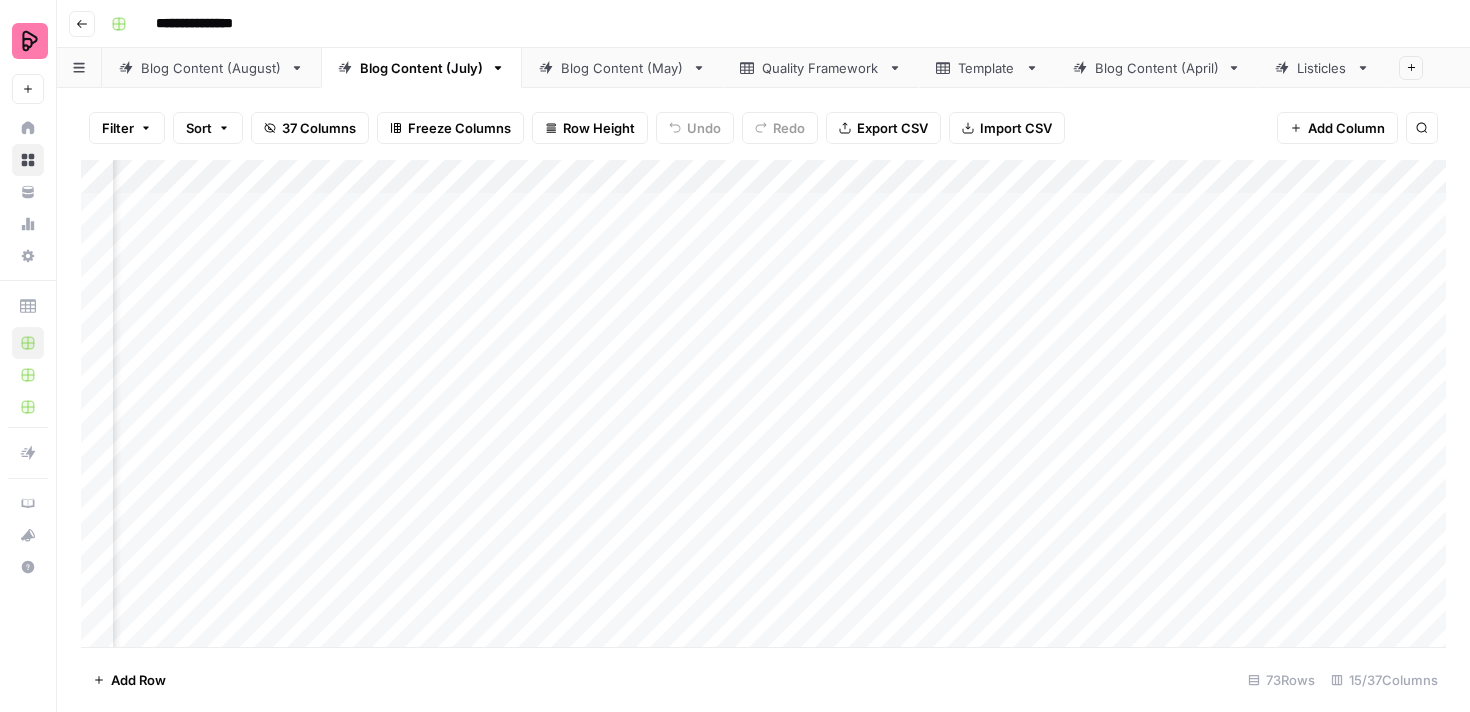 scroll, scrollTop: 0, scrollLeft: 604, axis: horizontal 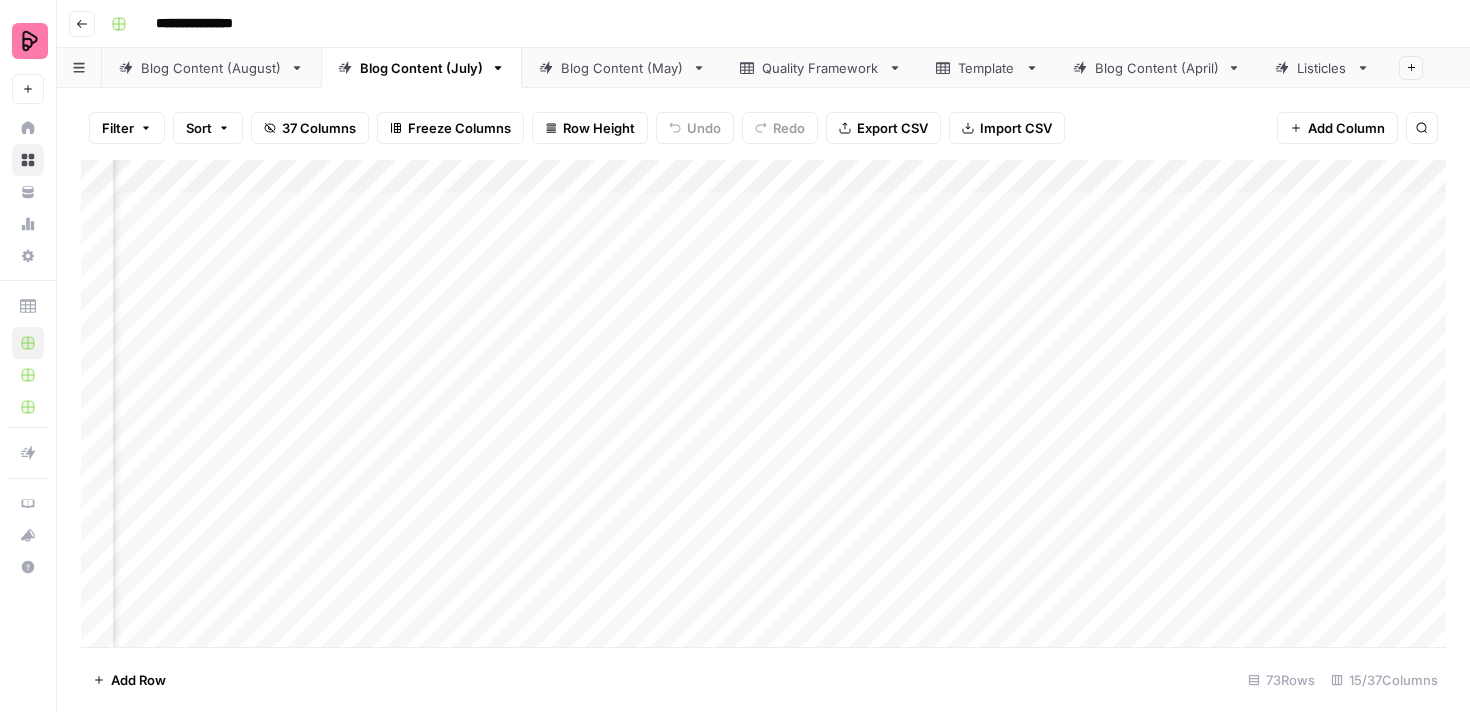 click on "Add Column" at bounding box center [763, 403] 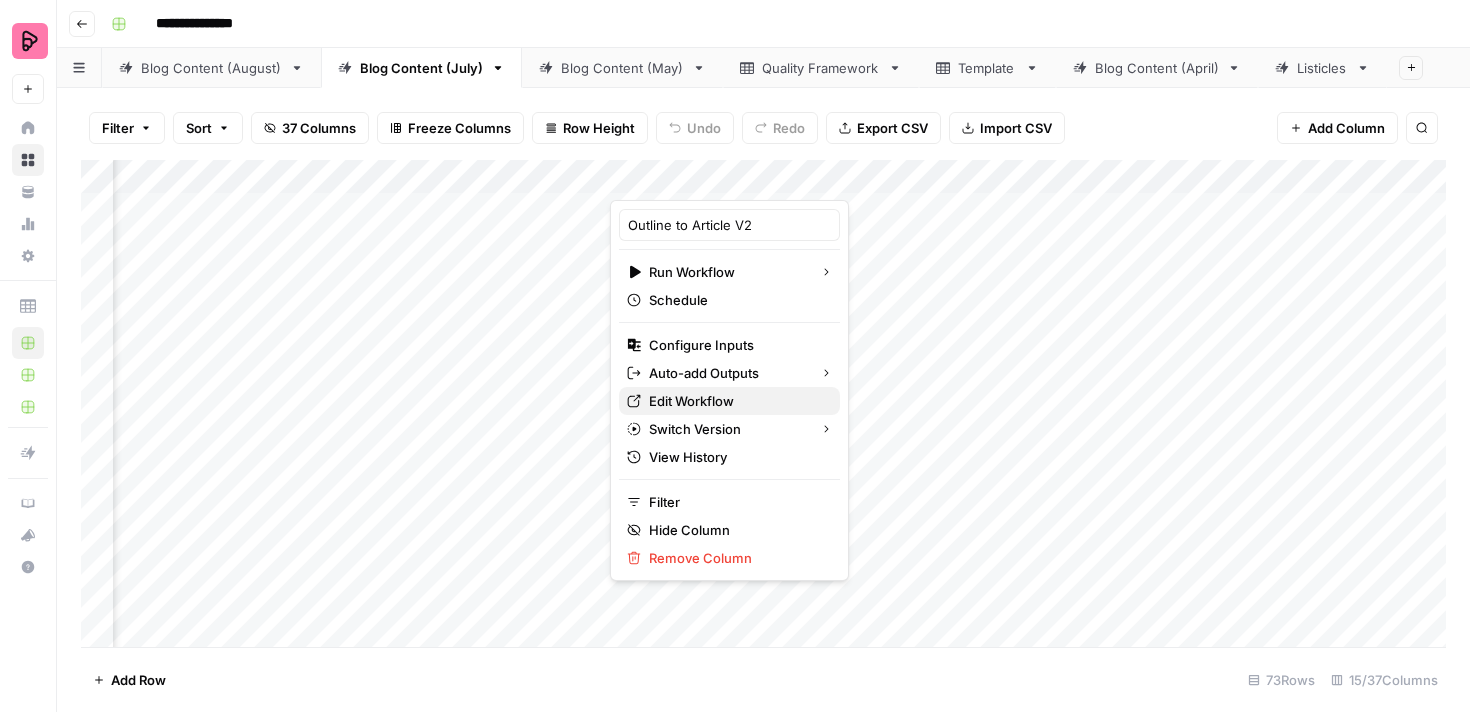 click on "Edit Workflow" at bounding box center (736, 401) 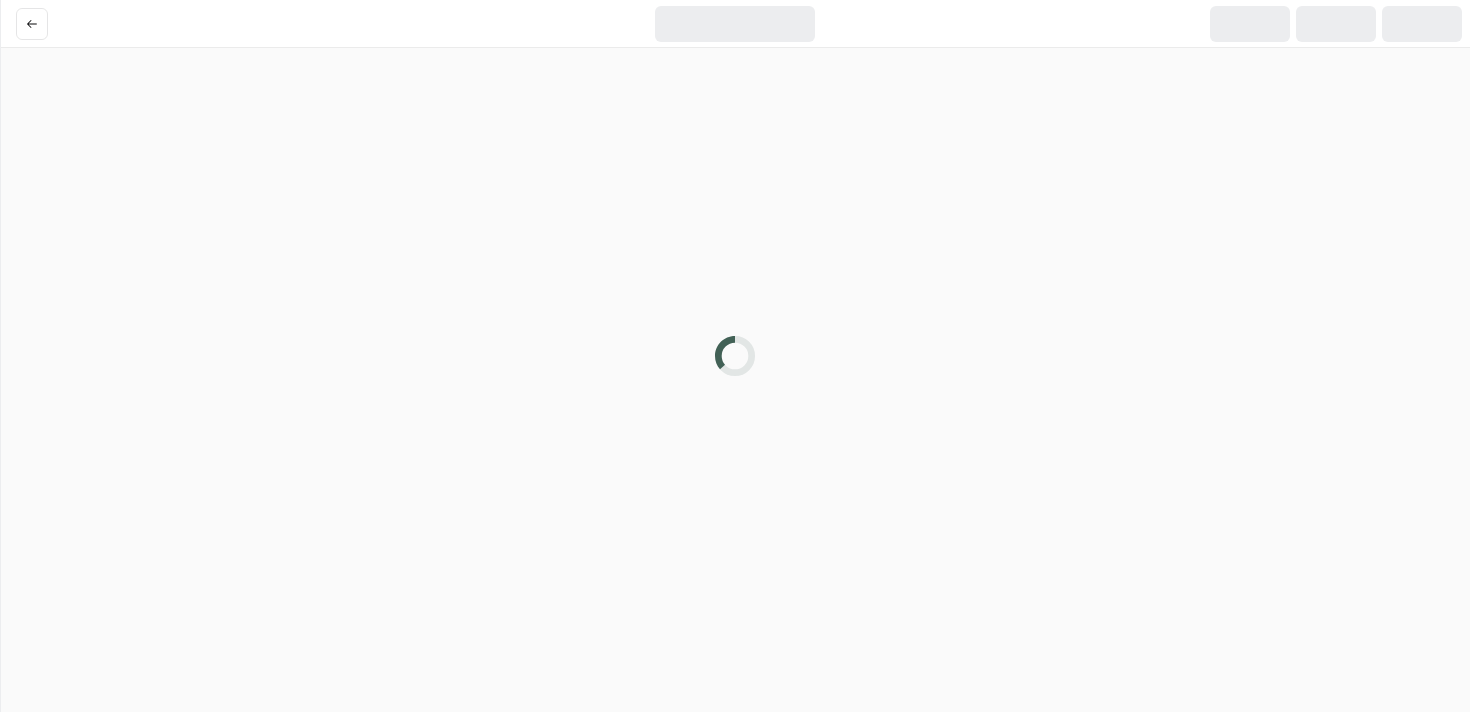 scroll, scrollTop: 0, scrollLeft: 0, axis: both 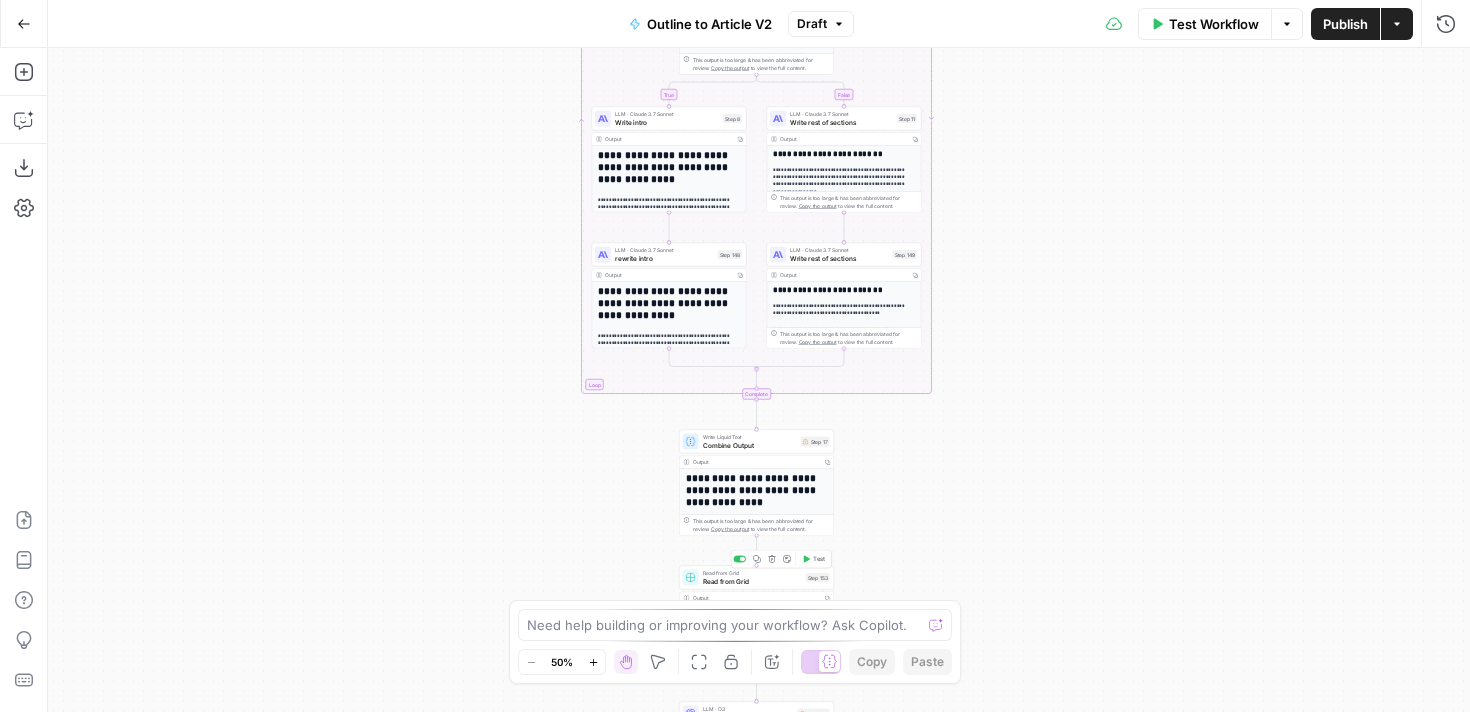 click on "Read from Grid" at bounding box center (752, 581) 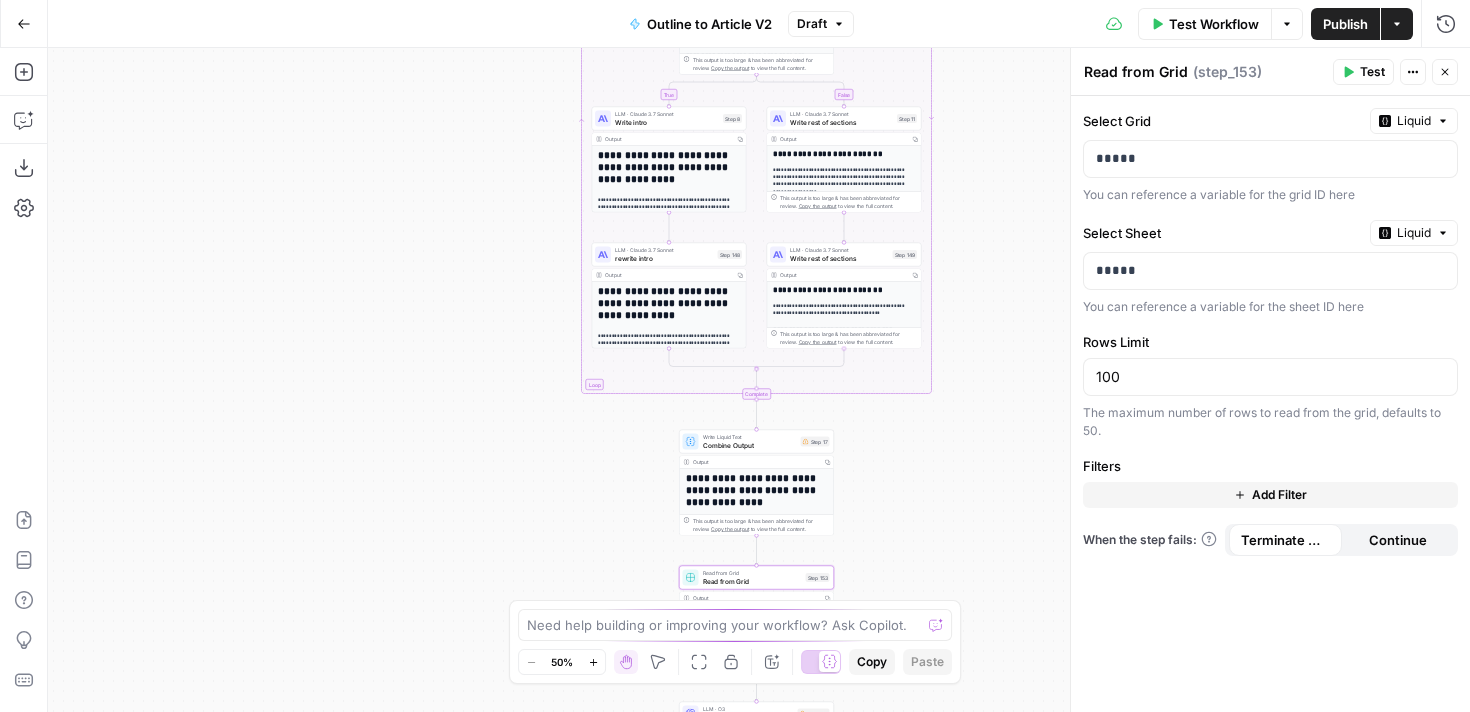 click on "**********" at bounding box center [757, 490] 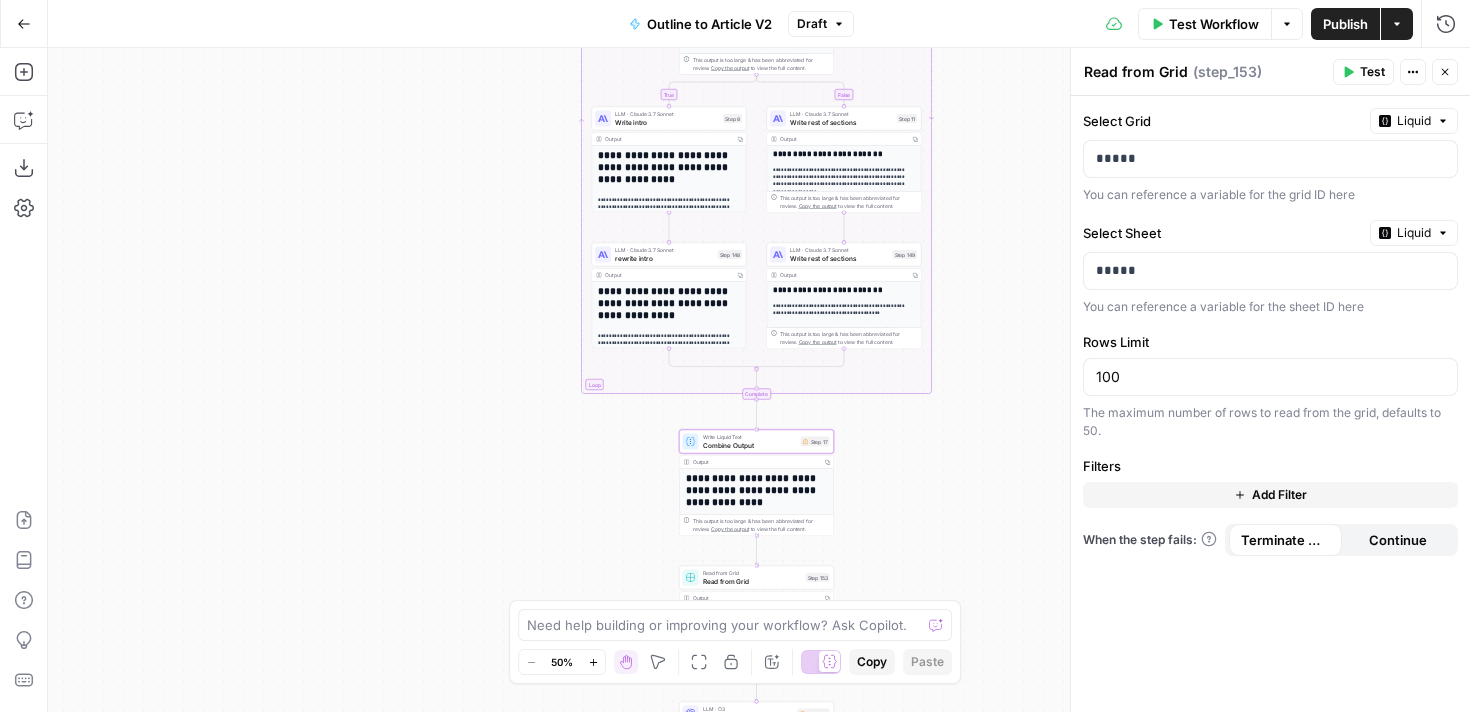 click on "Write Liquid Text" at bounding box center (750, 437) 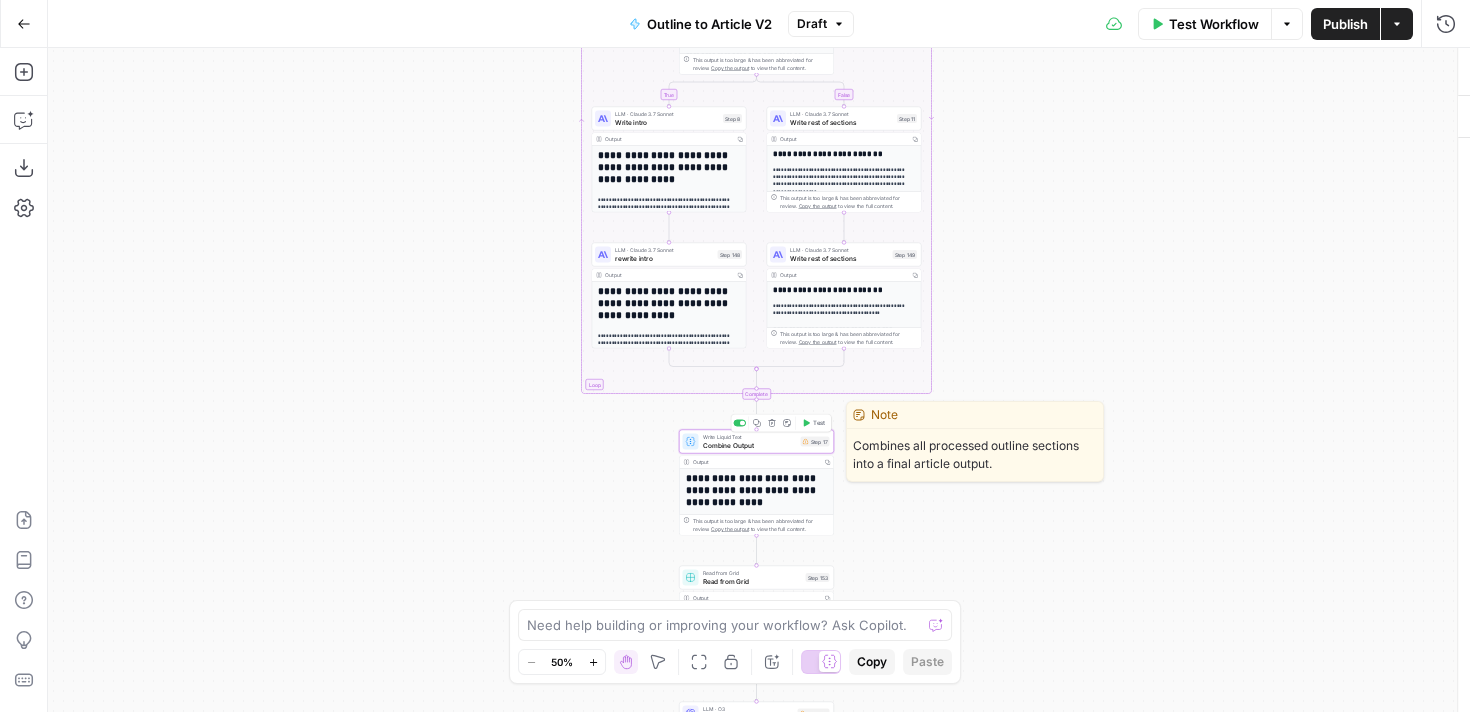 type on "Combine Output" 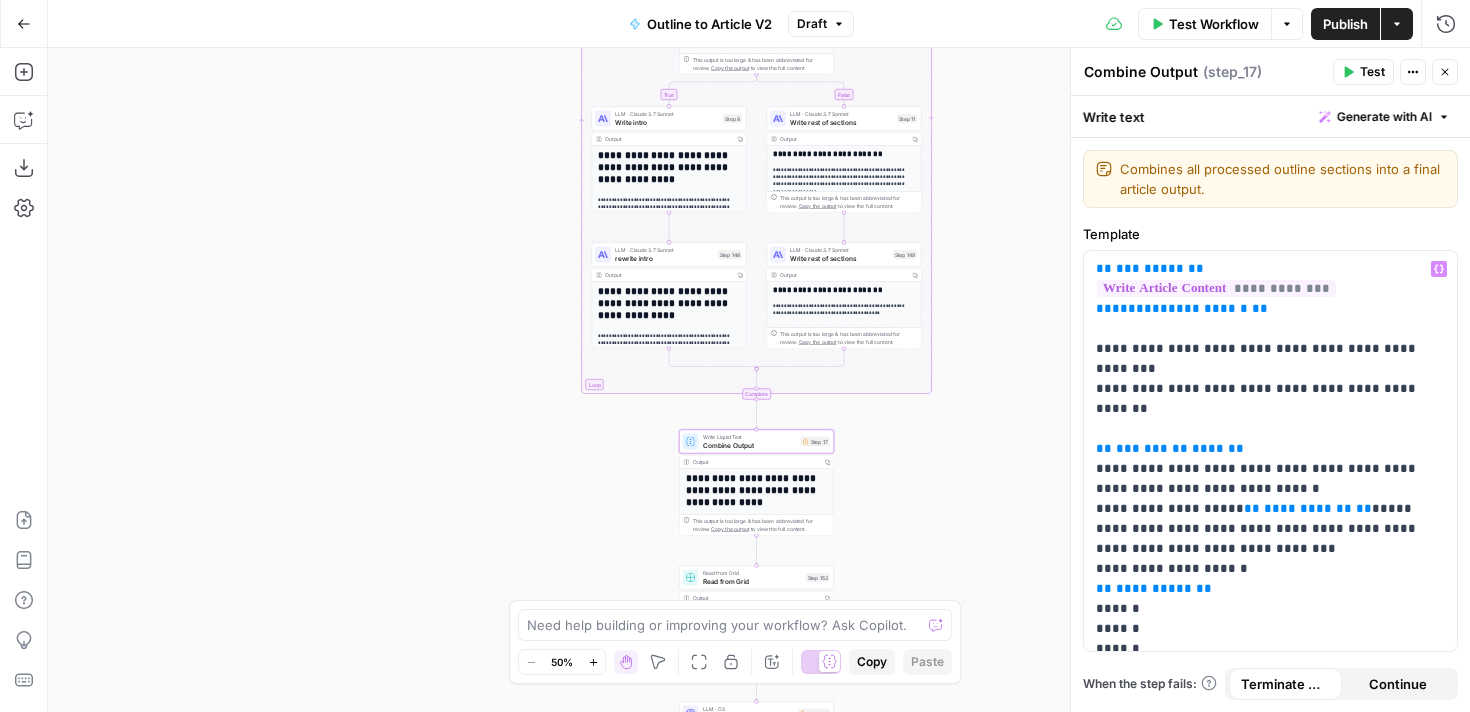 scroll, scrollTop: 16, scrollLeft: 0, axis: vertical 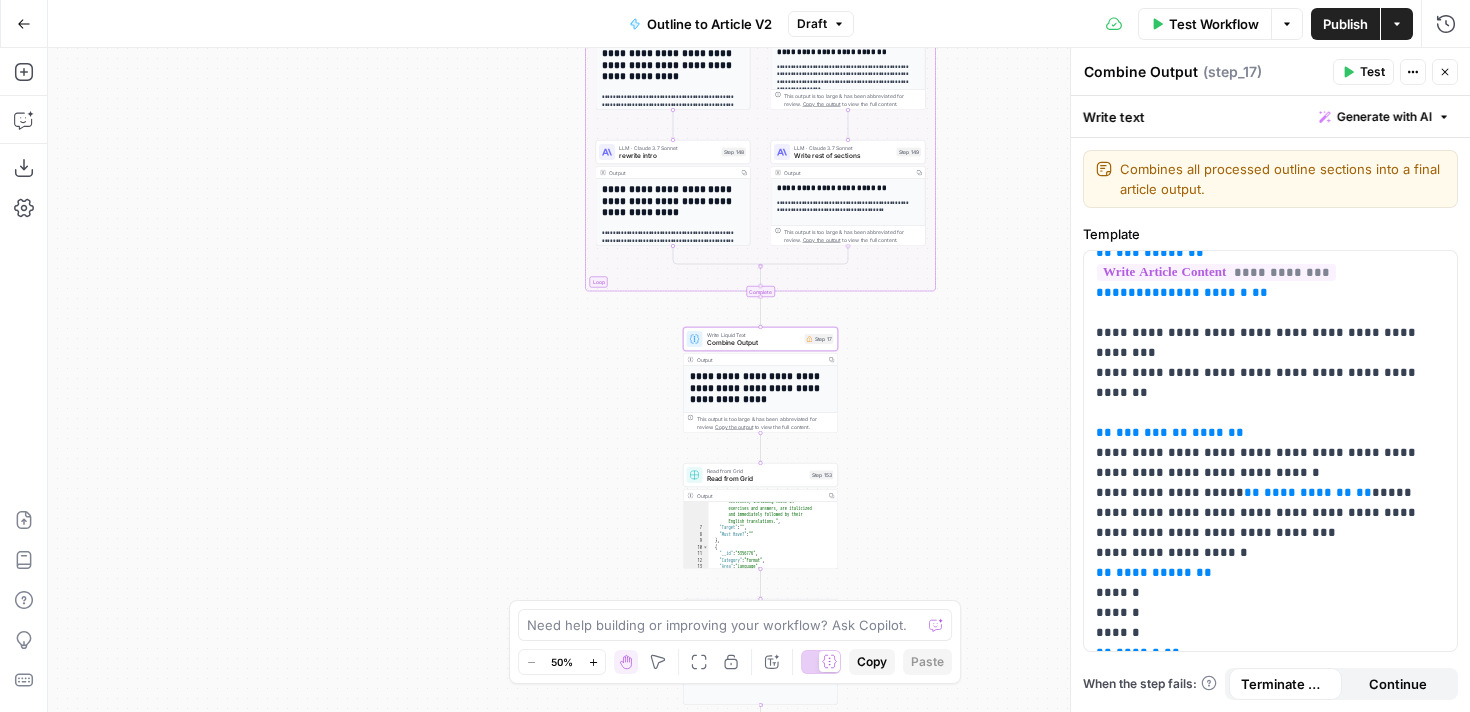type on "**********" 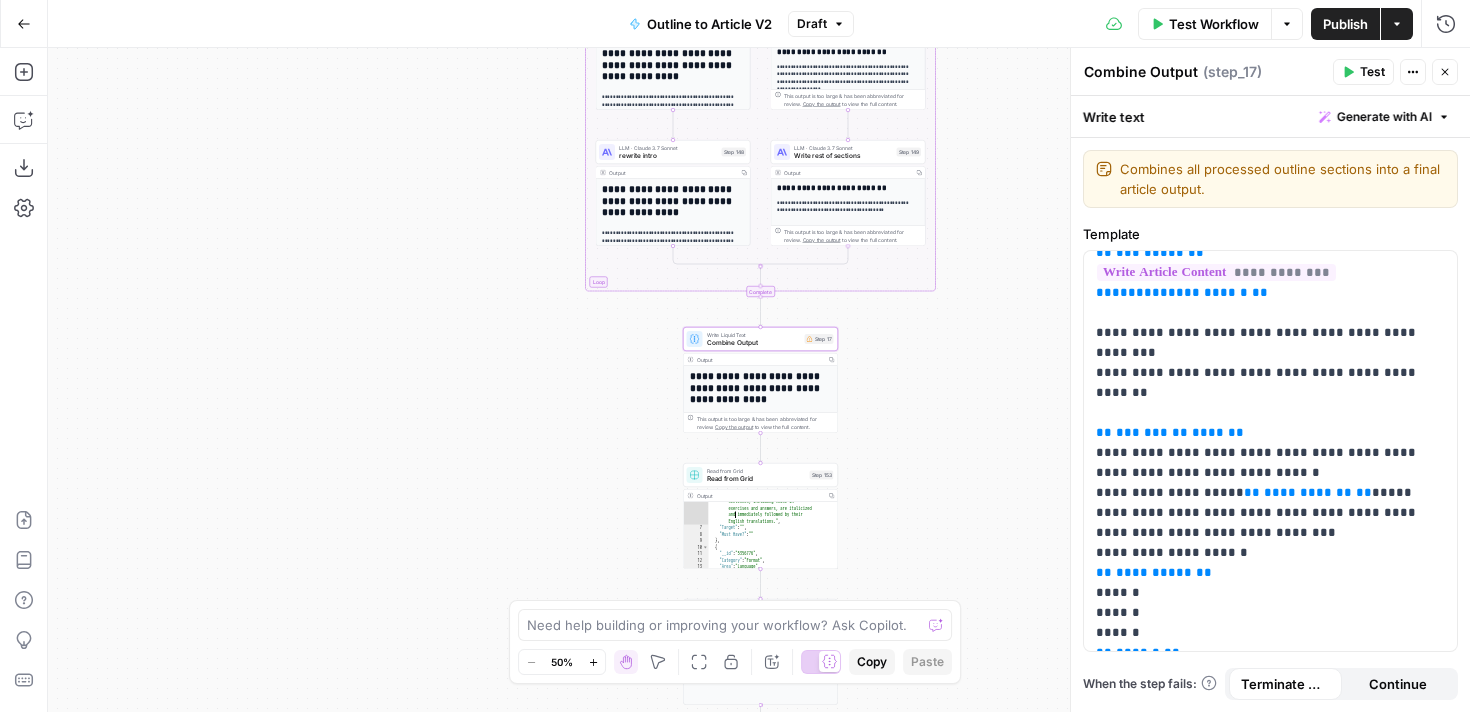 click on ""Criteria" :  "Ensure all foreign language           sentences, including those in           exercises and answers, are italicized           and immediately followed by their           English translations." ,      "Target" :  "" ,      "Must Have?" :  ""    } ,    {      "__id" :  "5356776" ,      "Category" :  "Format" ,      "Area" :  "Language" ,      "Criteria" :  "Are all foreign words in           italics?" ," at bounding box center [774, 548] 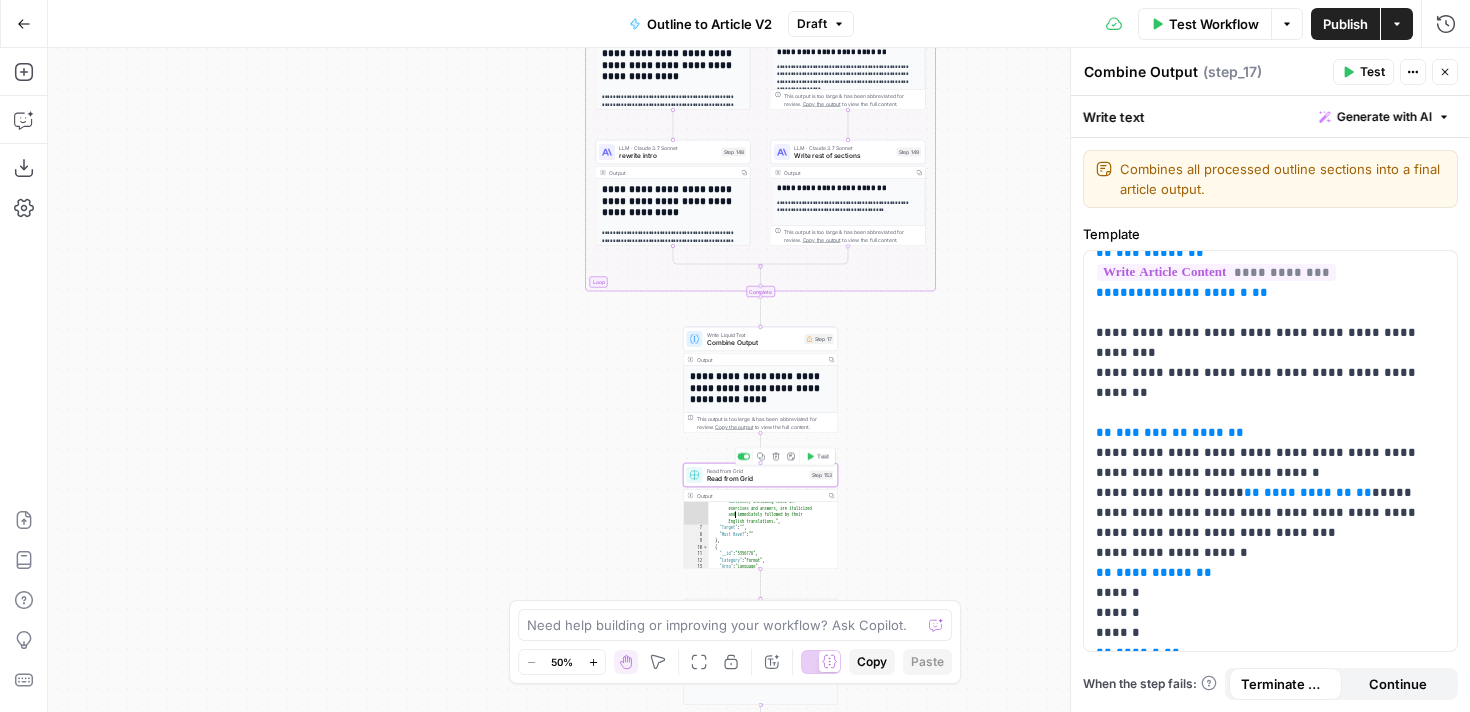 click on "Read from Grid" at bounding box center [756, 471] 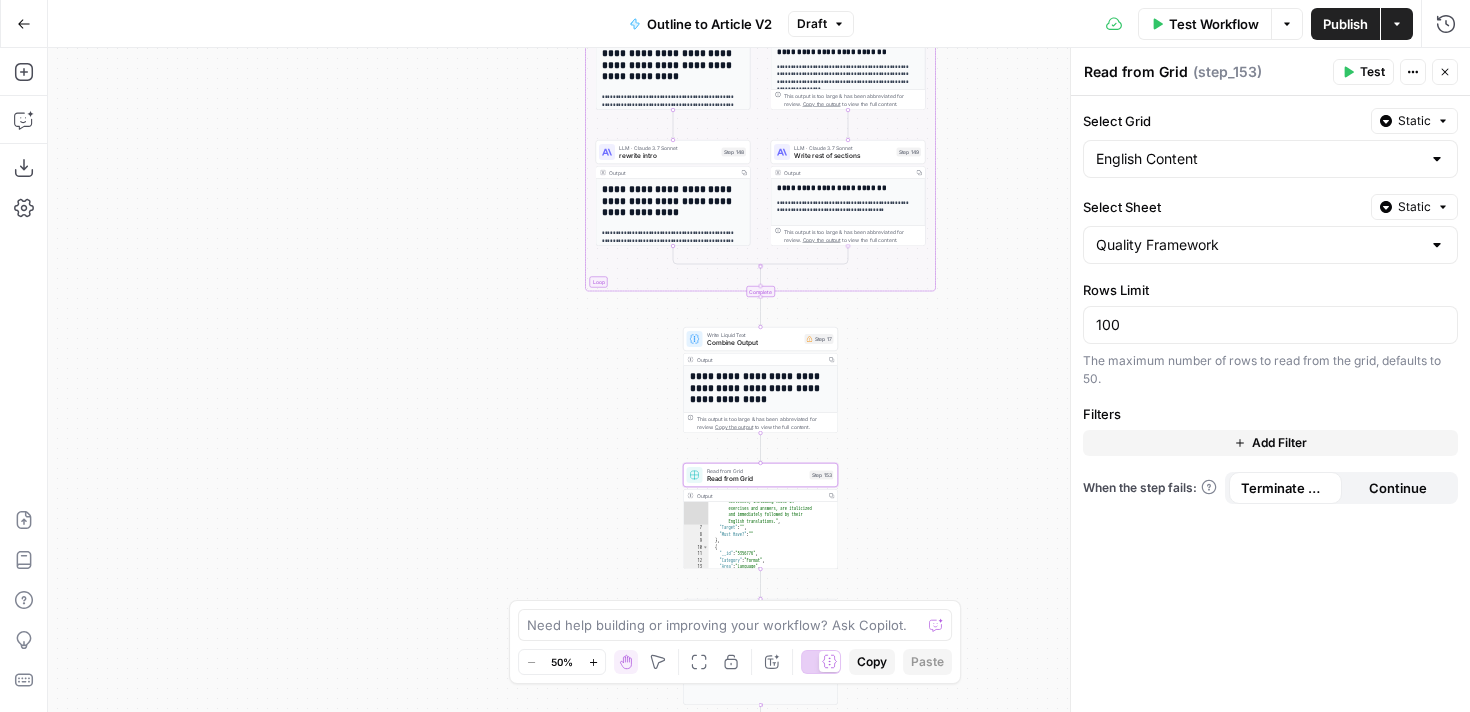 click on "Output" at bounding box center [760, 496] 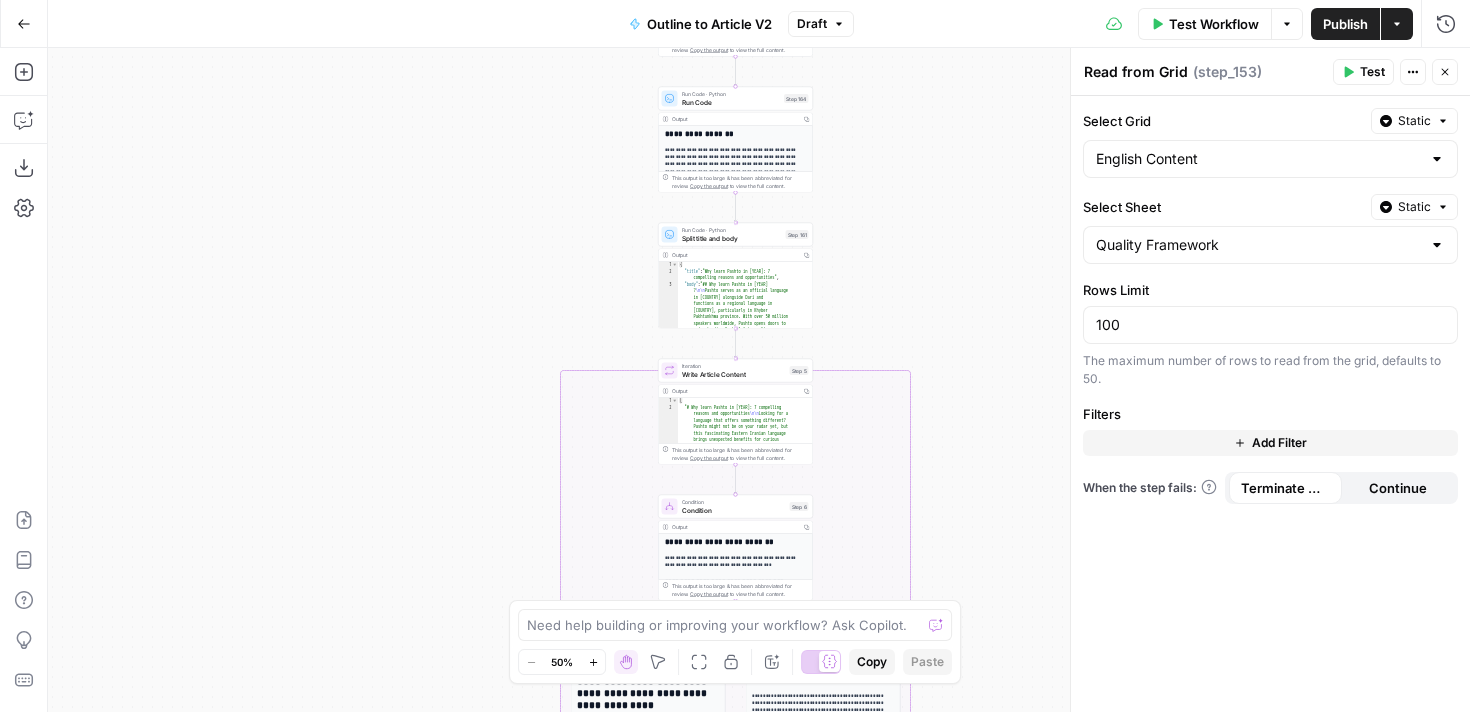 click on "Split title and body" at bounding box center [732, 238] 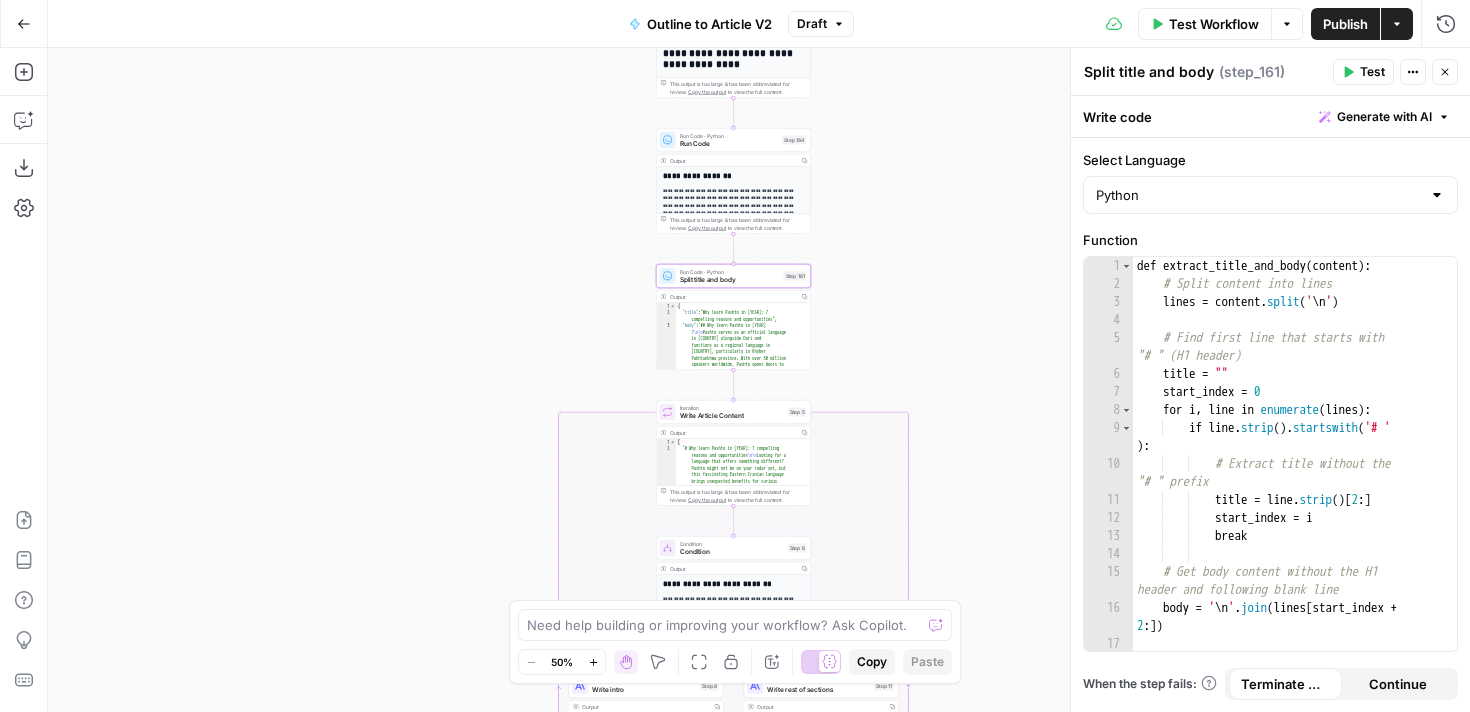 click on "**********" at bounding box center (734, 205) 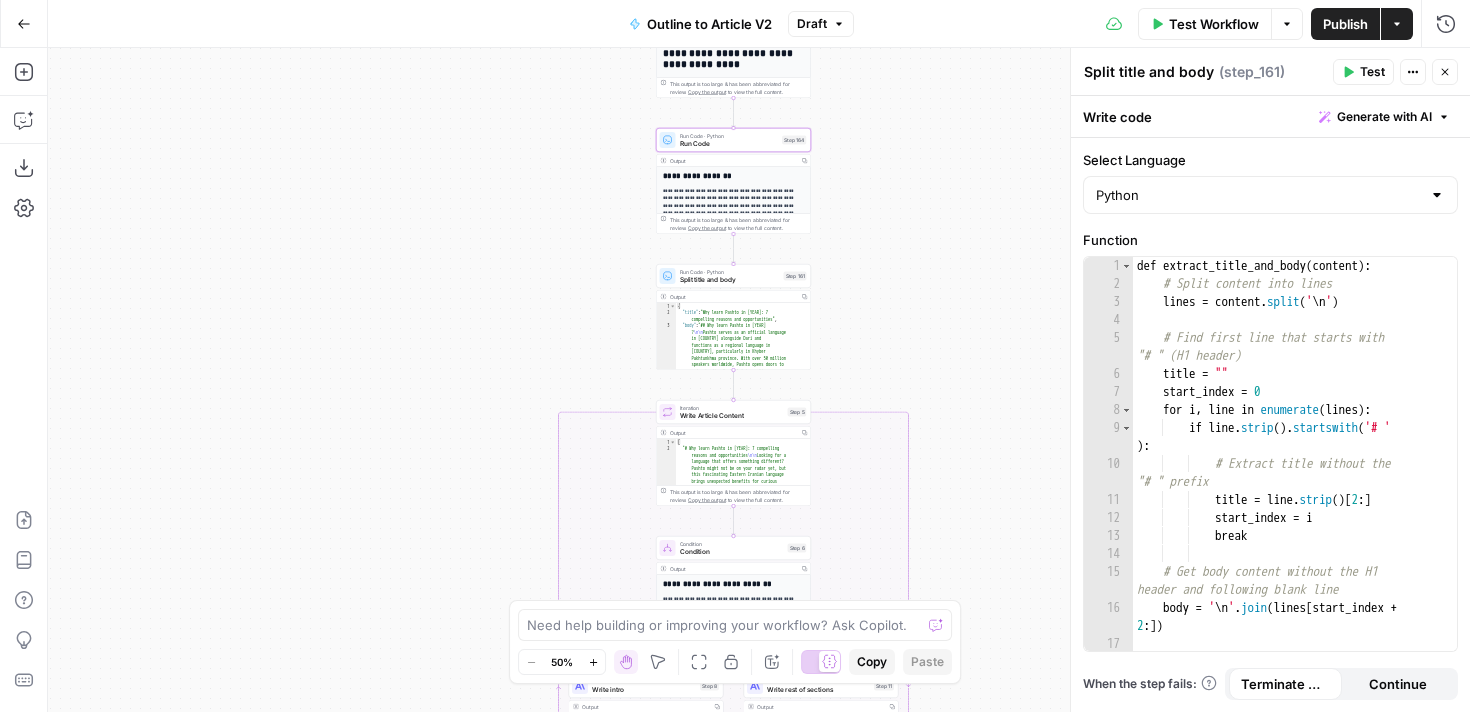click on "Run Code" at bounding box center (729, 144) 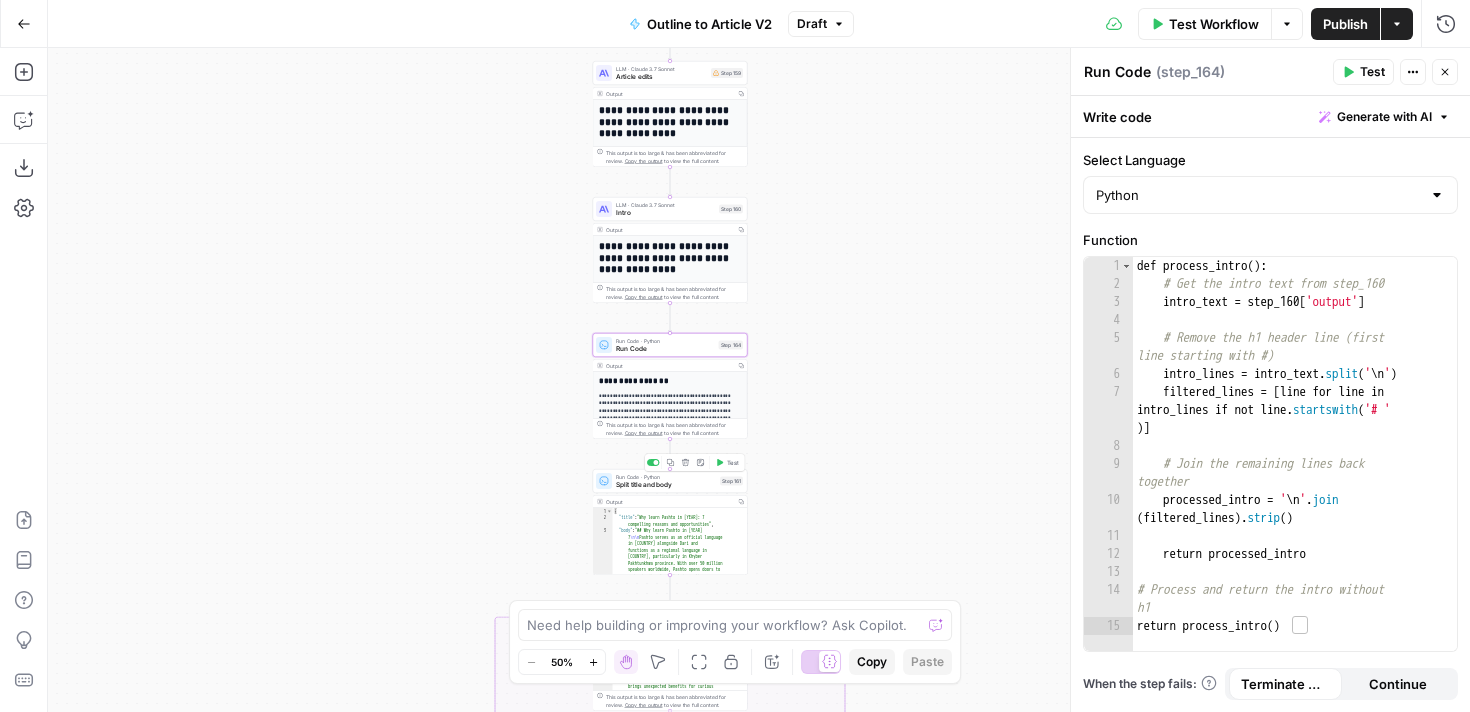 click on "Split title and body" at bounding box center (666, 485) 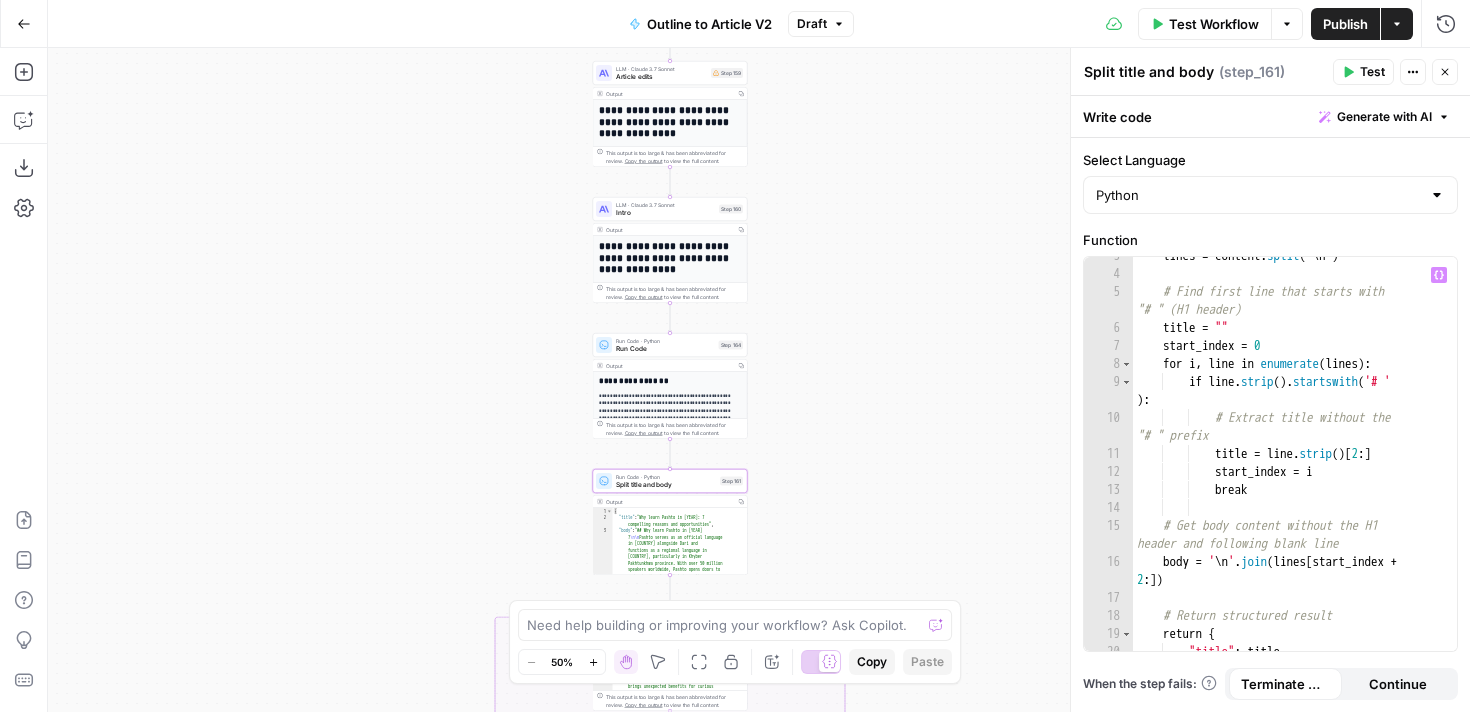scroll, scrollTop: 182, scrollLeft: 0, axis: vertical 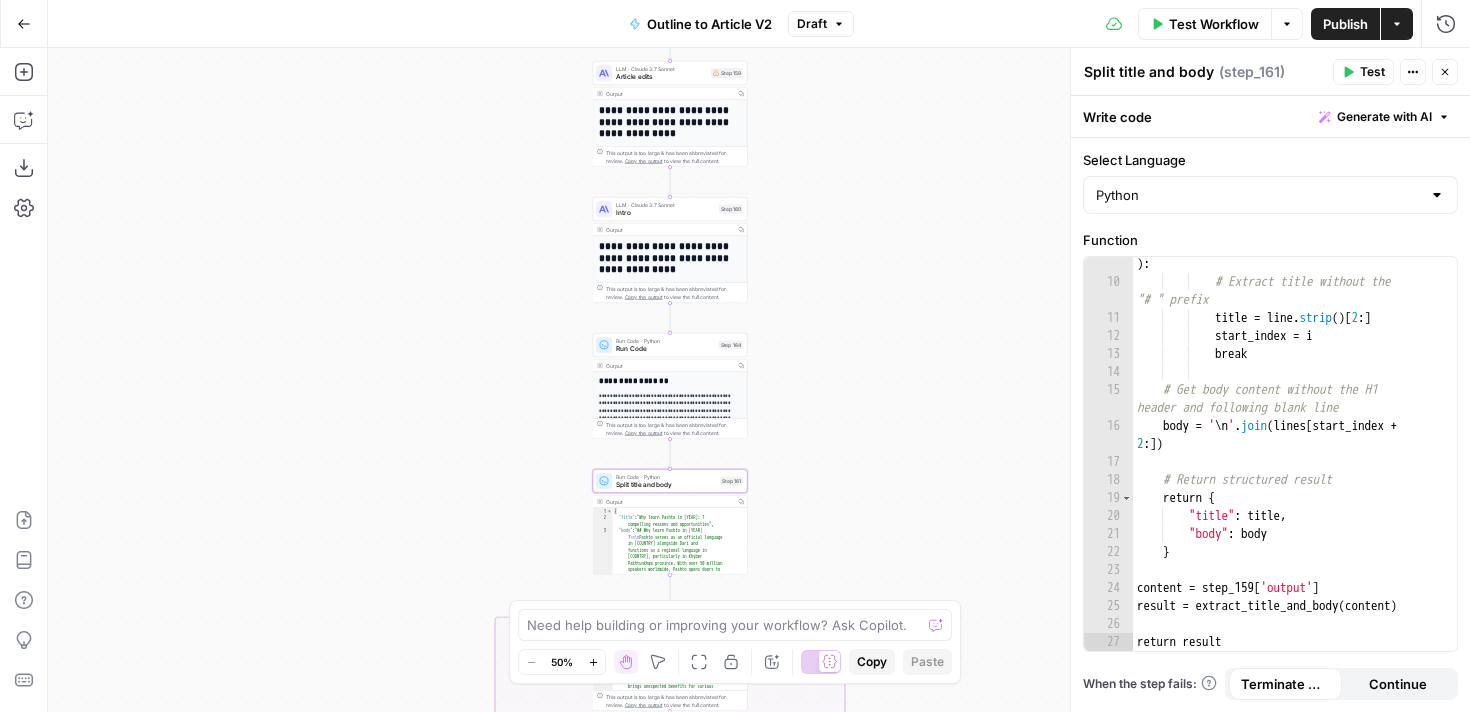 type on "**********" 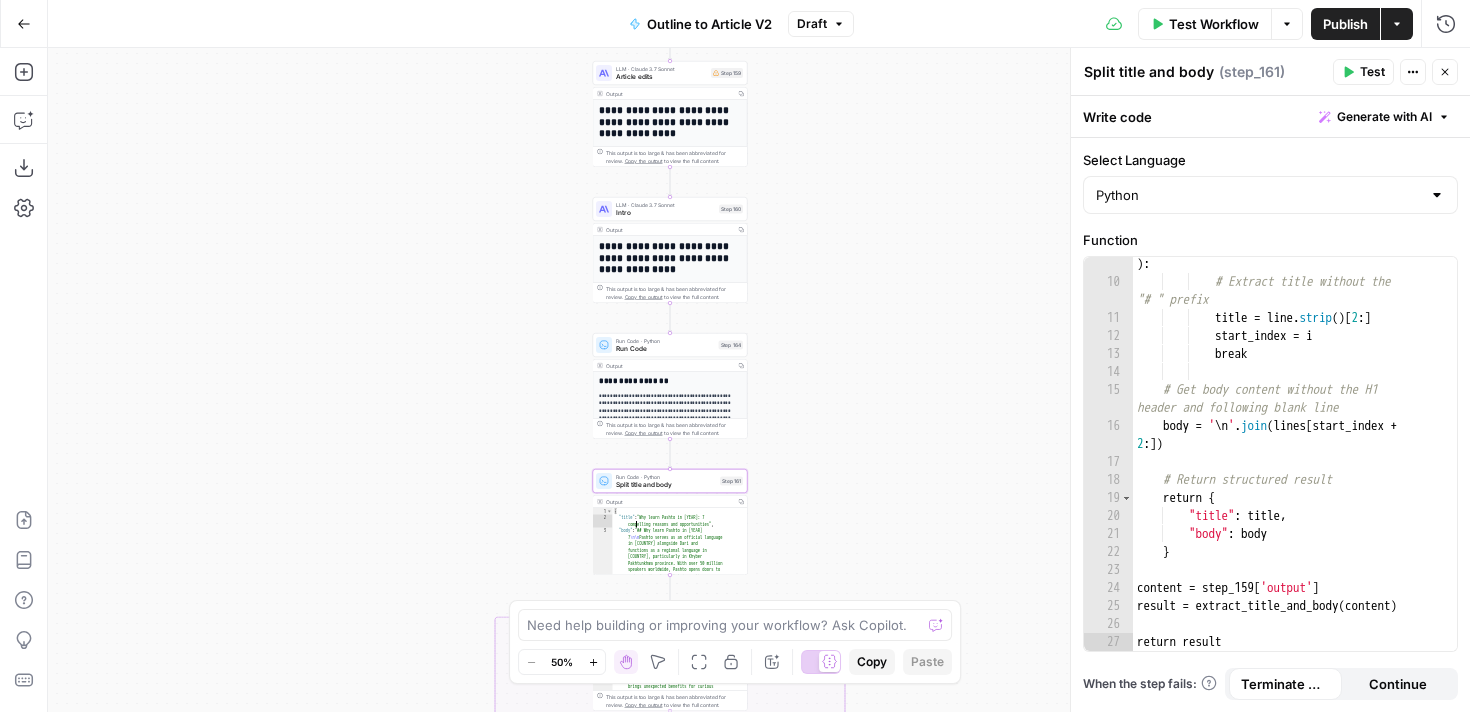click on "{    "title" :  "Why learn Pashto in 2025: 7         compelling reasons and opportunities" ,    "body" :  "## Why learn Pashto in 2025        ? \n\n Pashto serves as an official language         in Afghanistan alongside Dari and         functions as a regional language in         Pakistan, particularly in Khyber         Pakhtunkhwa province. With over 50 million         speakers worldwide, Pashto opens doors to         understanding Central Asian culture,         history, and contemporary affairs. \n\n The         growing importance of this Indo-Iranian         language extends beyond its geographical         borders, with significant diaspora         communities in North America, Europe, and         the Gulf states. Pashto speakers are         increasingly valued in diplomacy,         international relations, humanitarian work        , healthcare, and business sectors         globally. \n\n \n\n \n\n ." at bounding box center (680, 1799) 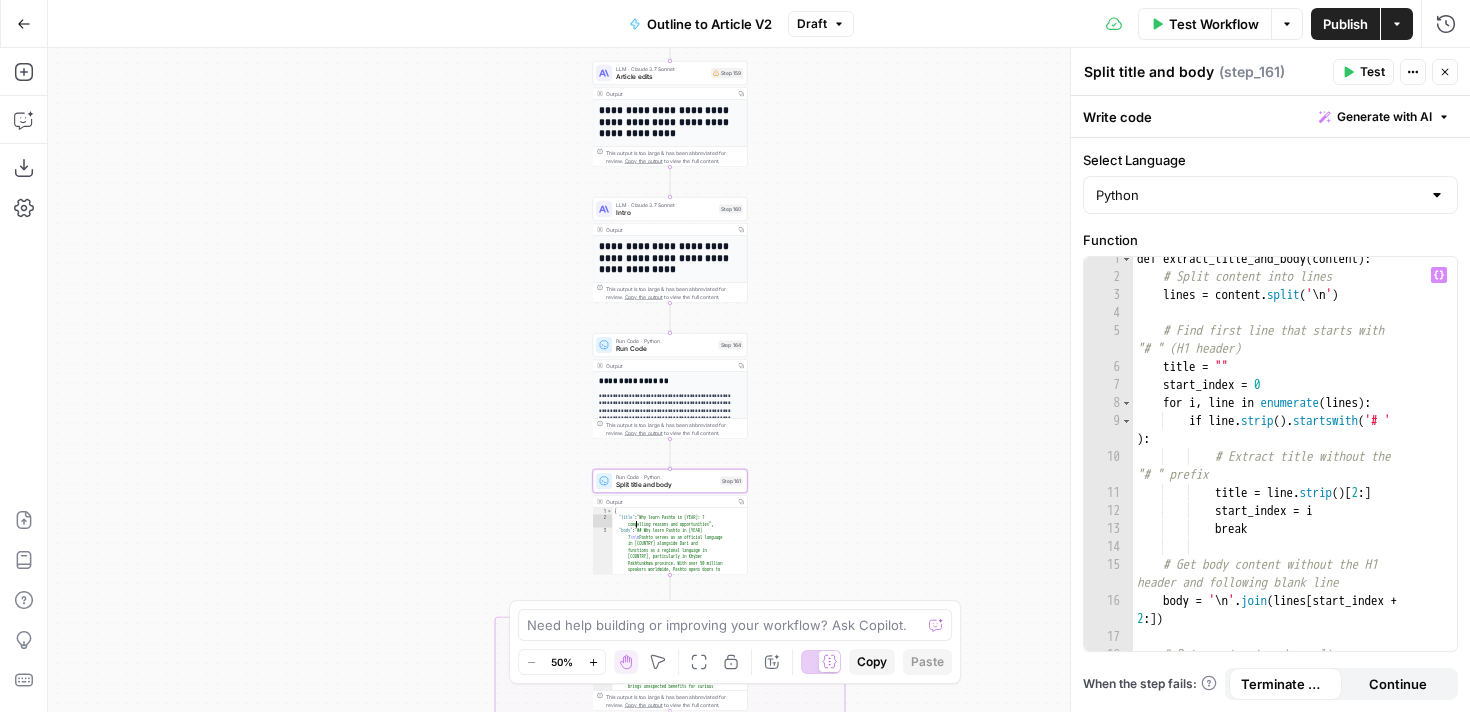 scroll, scrollTop: 0, scrollLeft: 0, axis: both 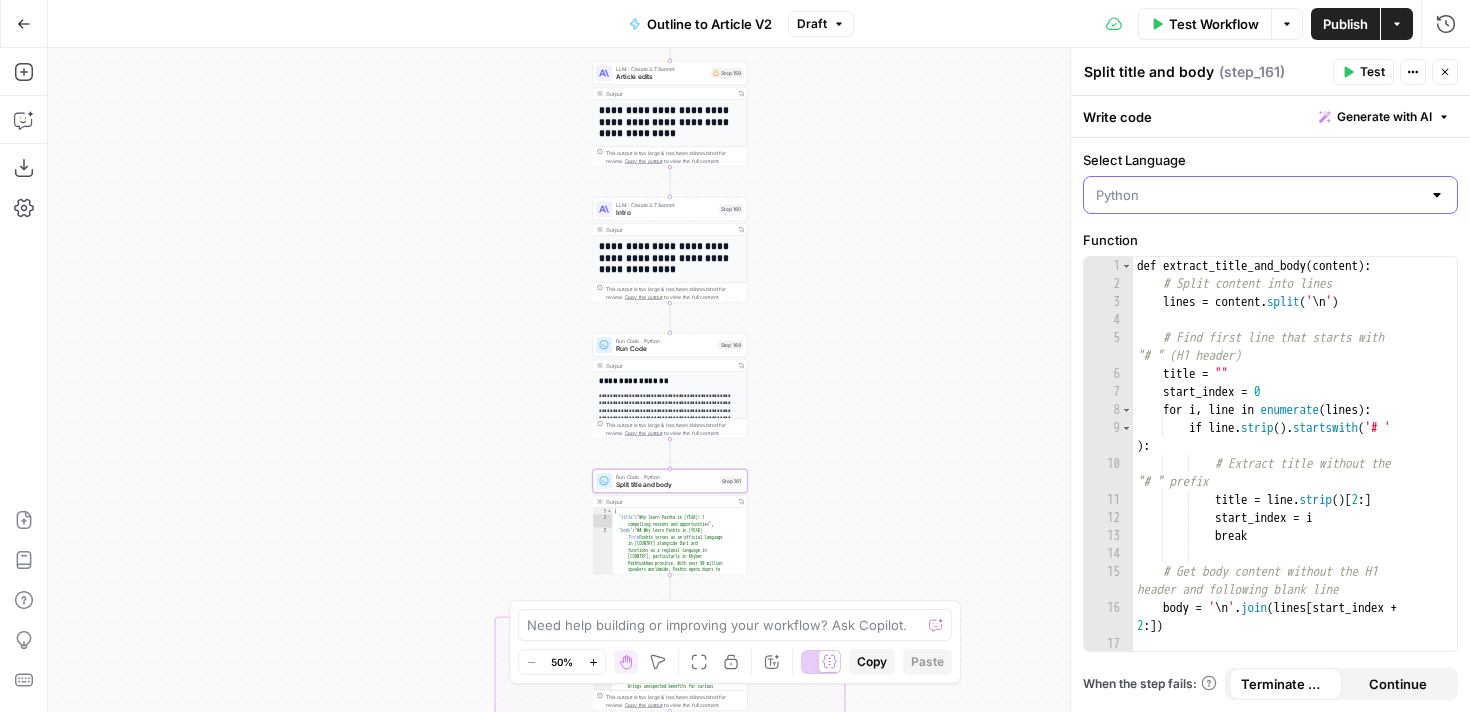 click on "Select Language" at bounding box center [1258, 195] 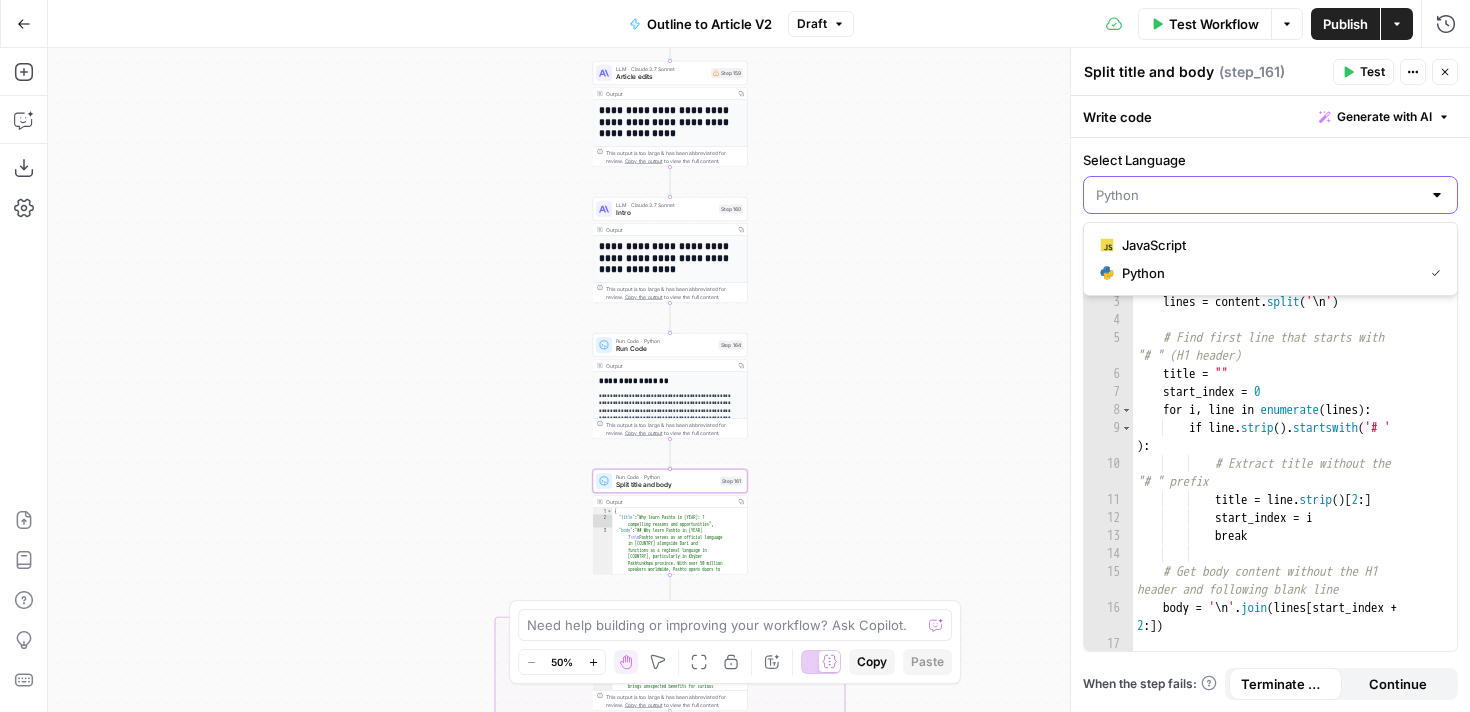 click on "Select Language" at bounding box center (1258, 195) 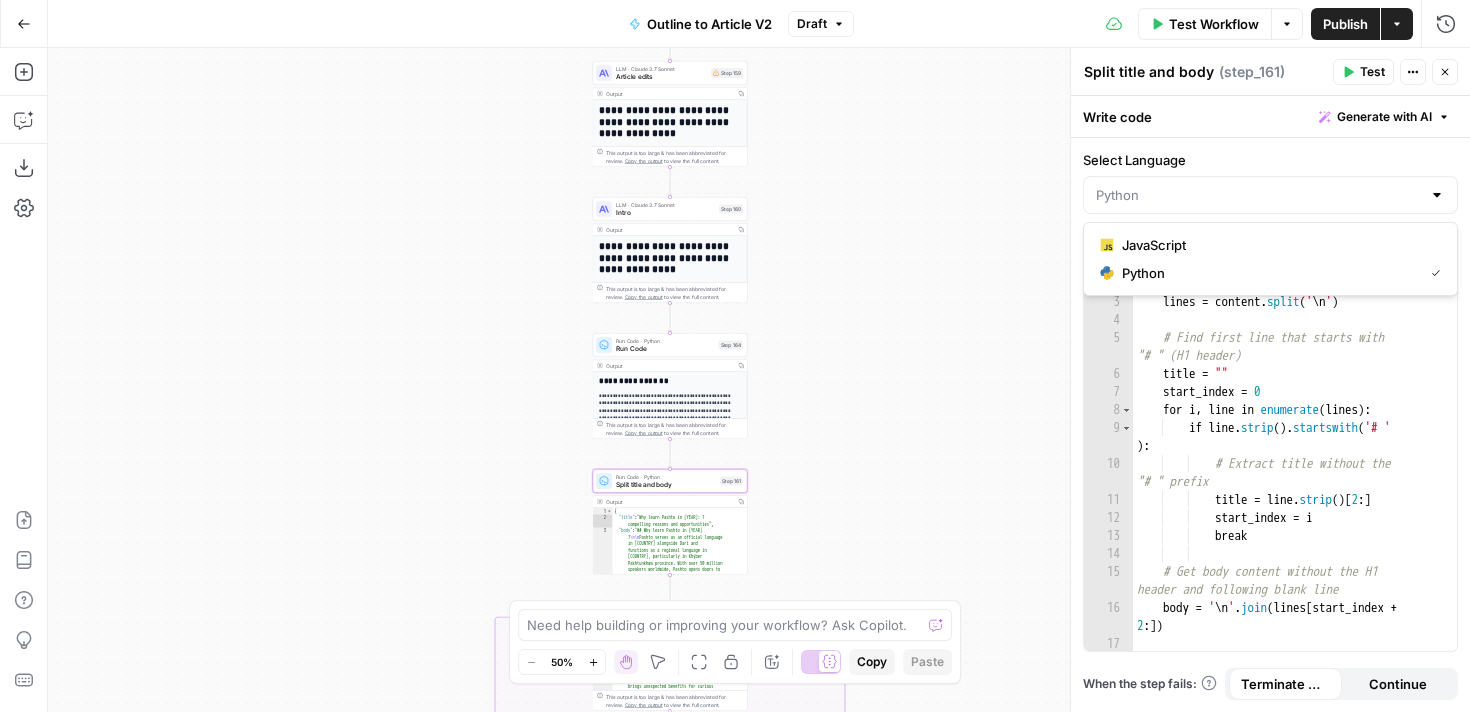 type on "Python" 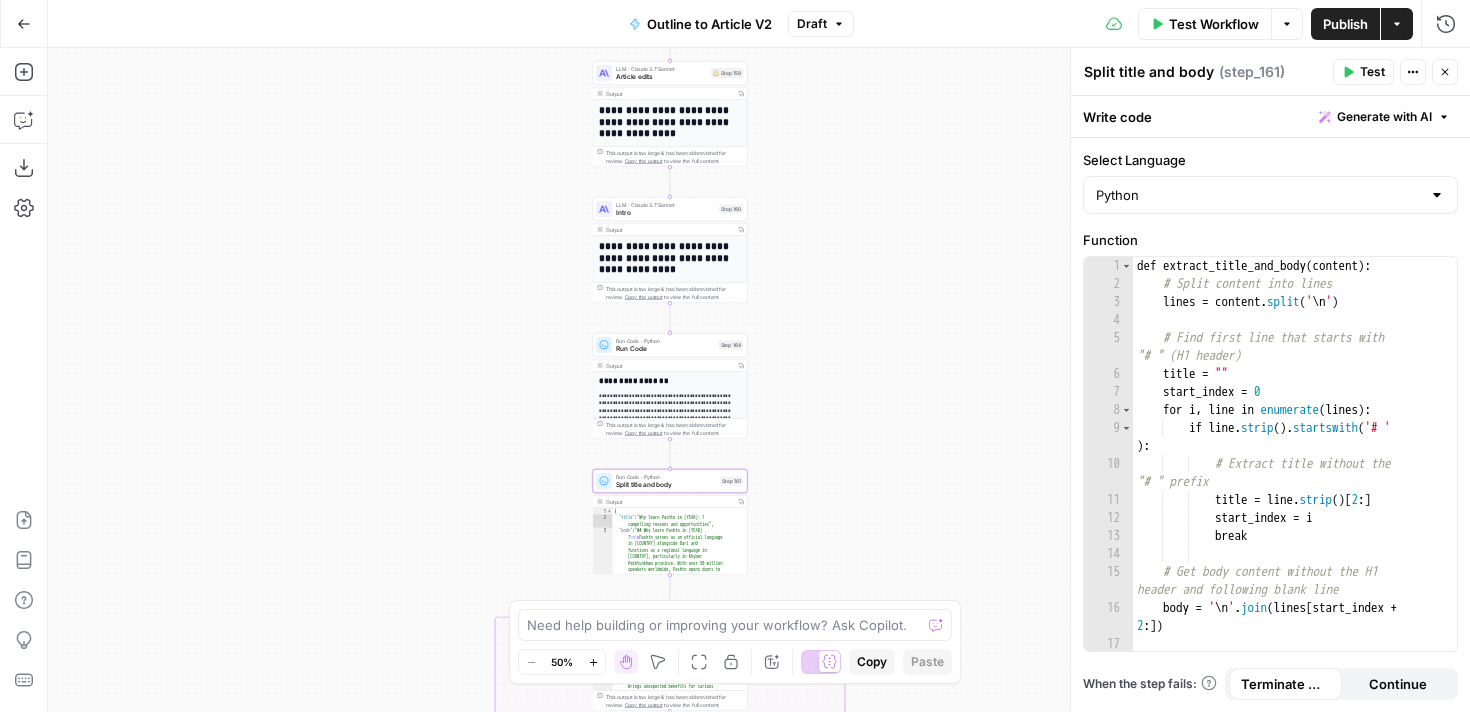 click on "Select Language" at bounding box center (1270, 160) 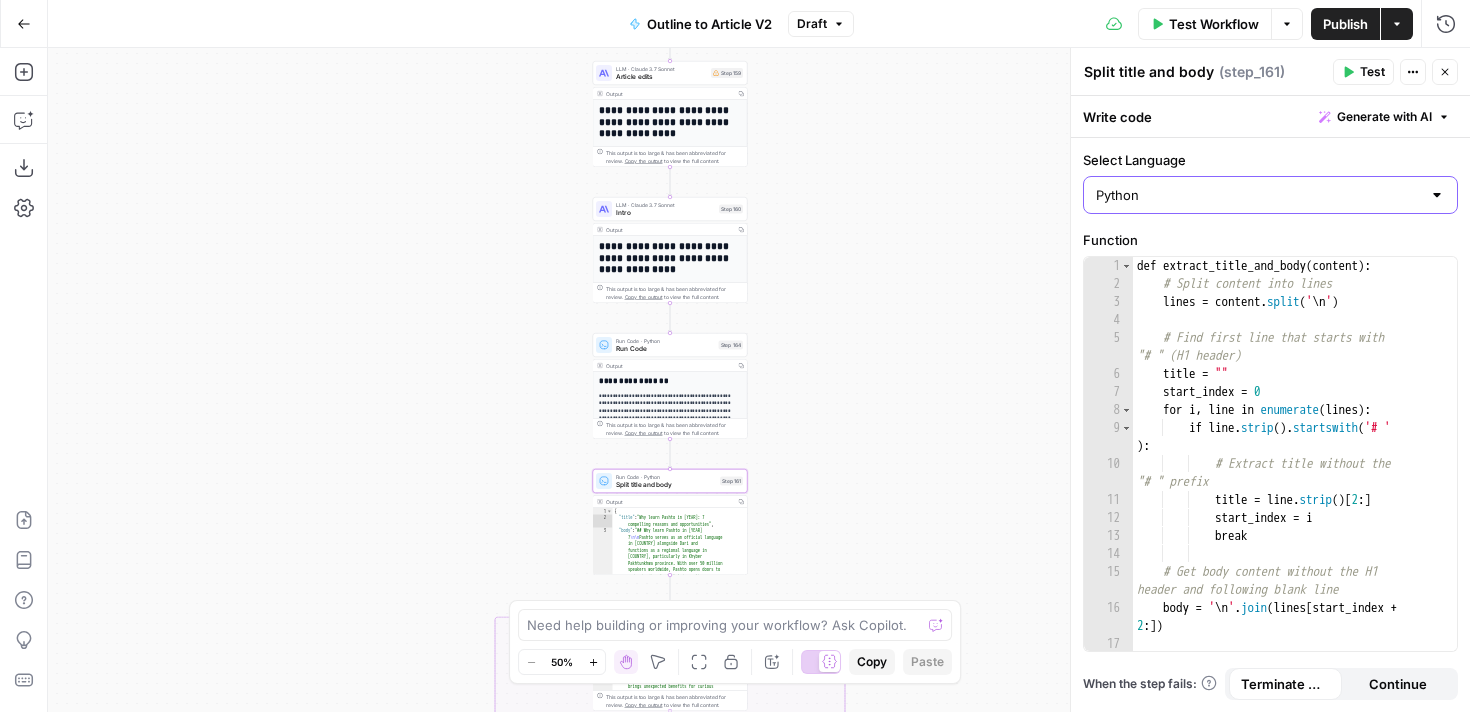 click on "Python" at bounding box center [1258, 195] 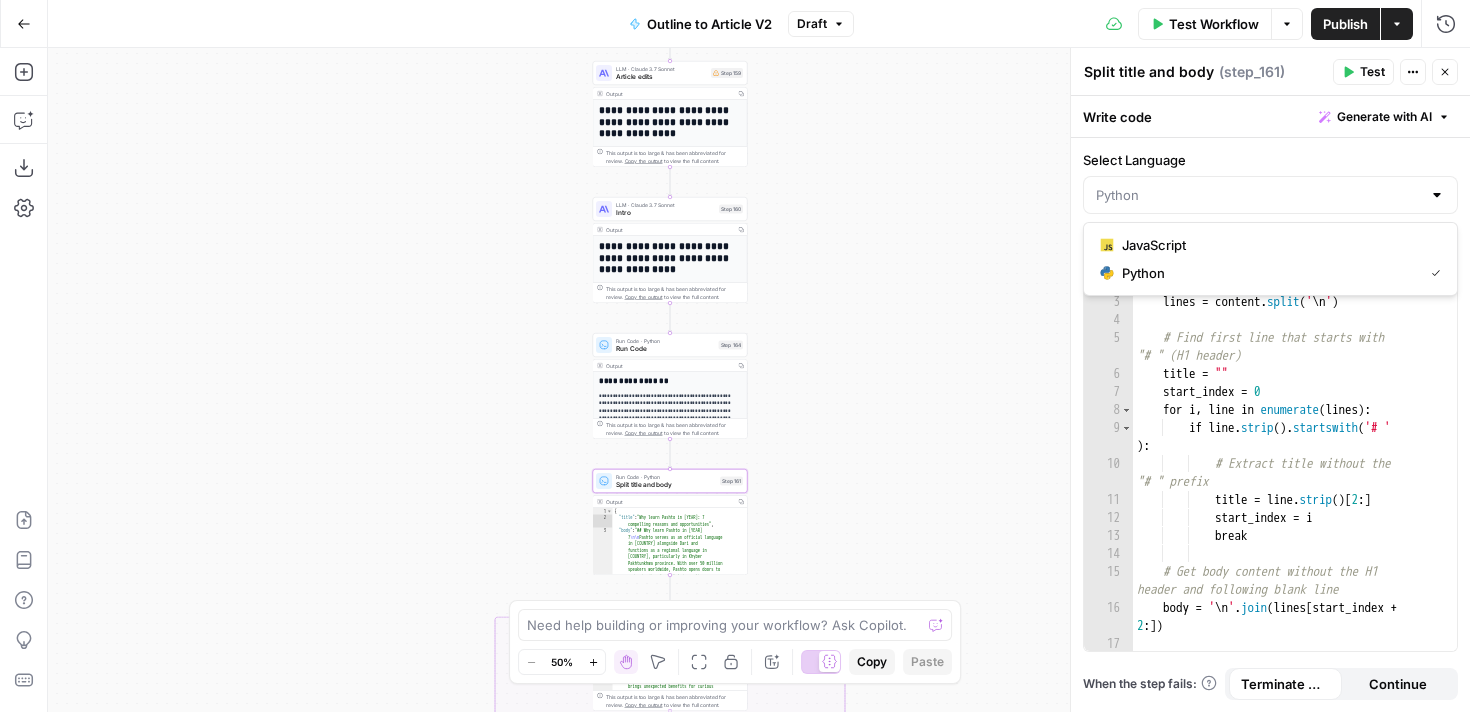 type on "Python" 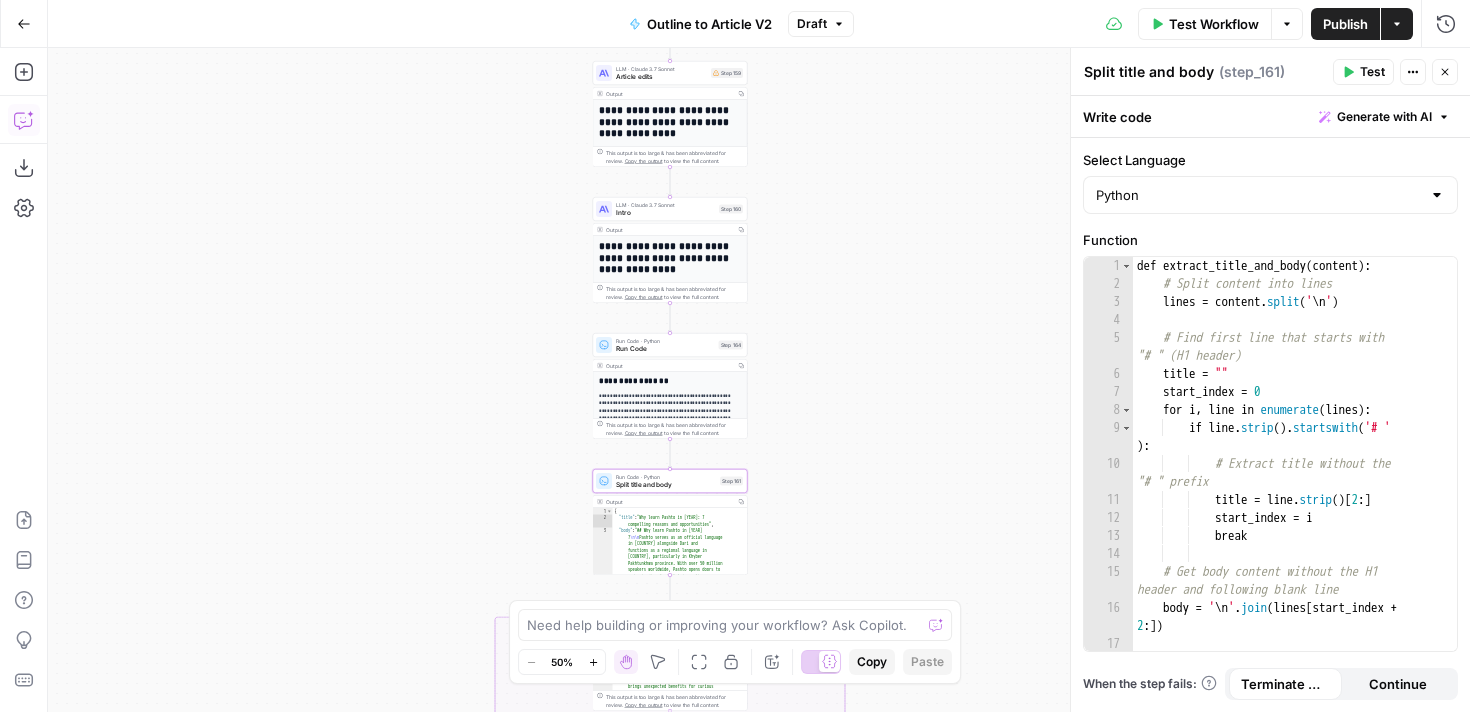 click 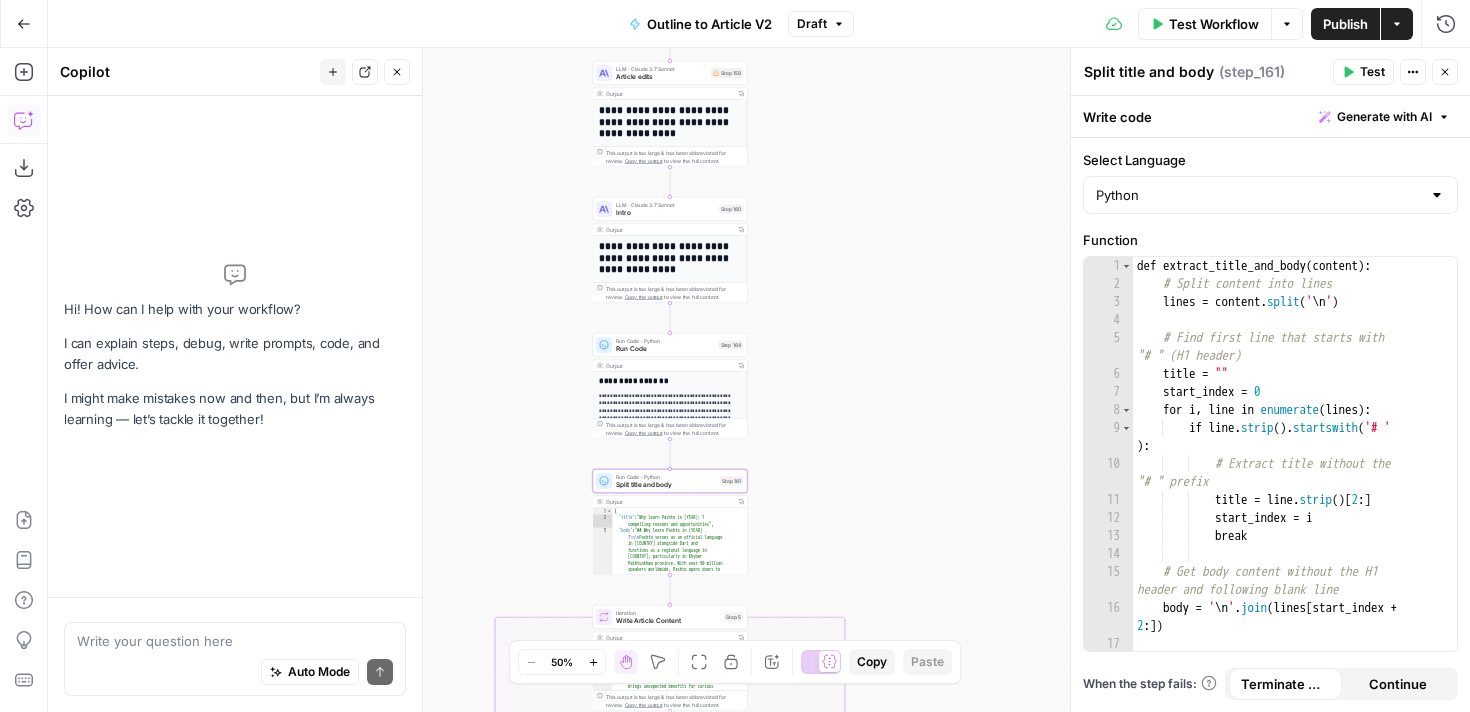 click at bounding box center [235, 641] 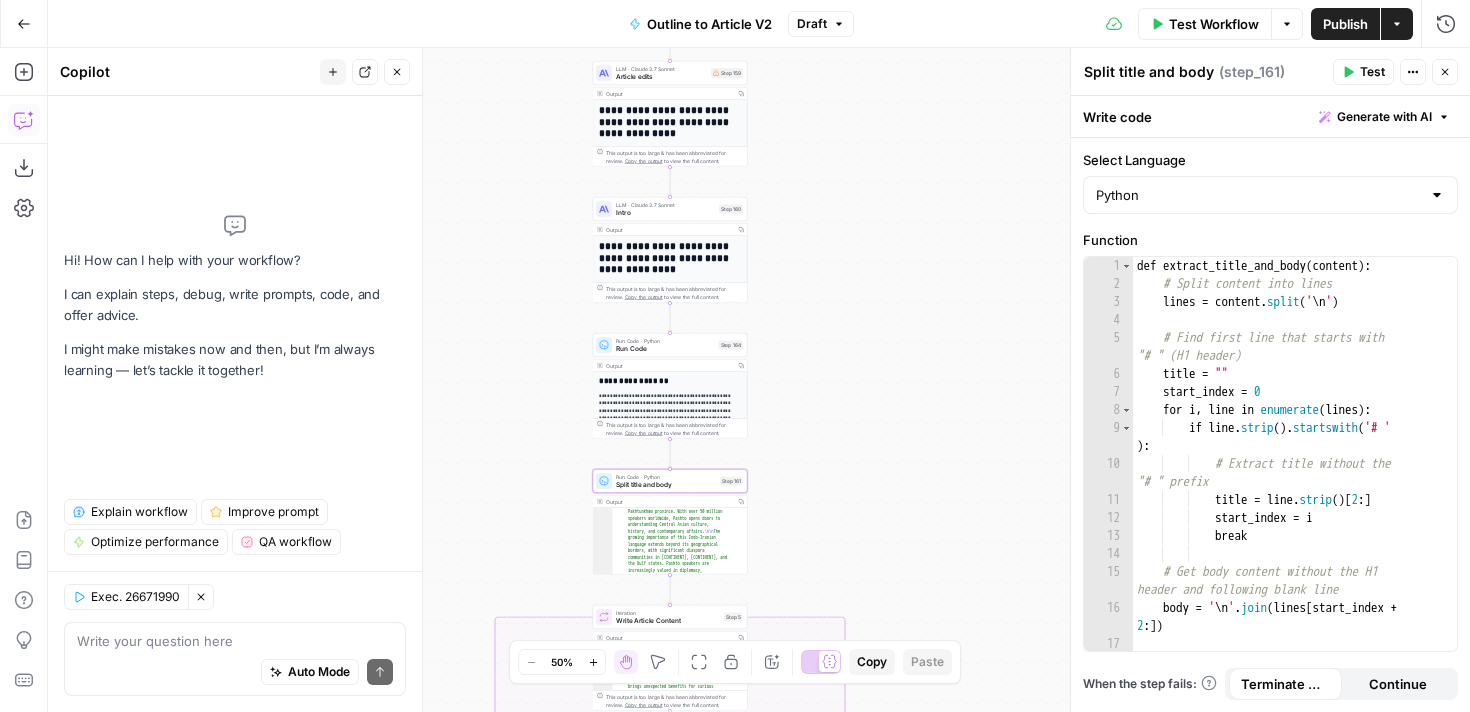 scroll, scrollTop: 101, scrollLeft: 0, axis: vertical 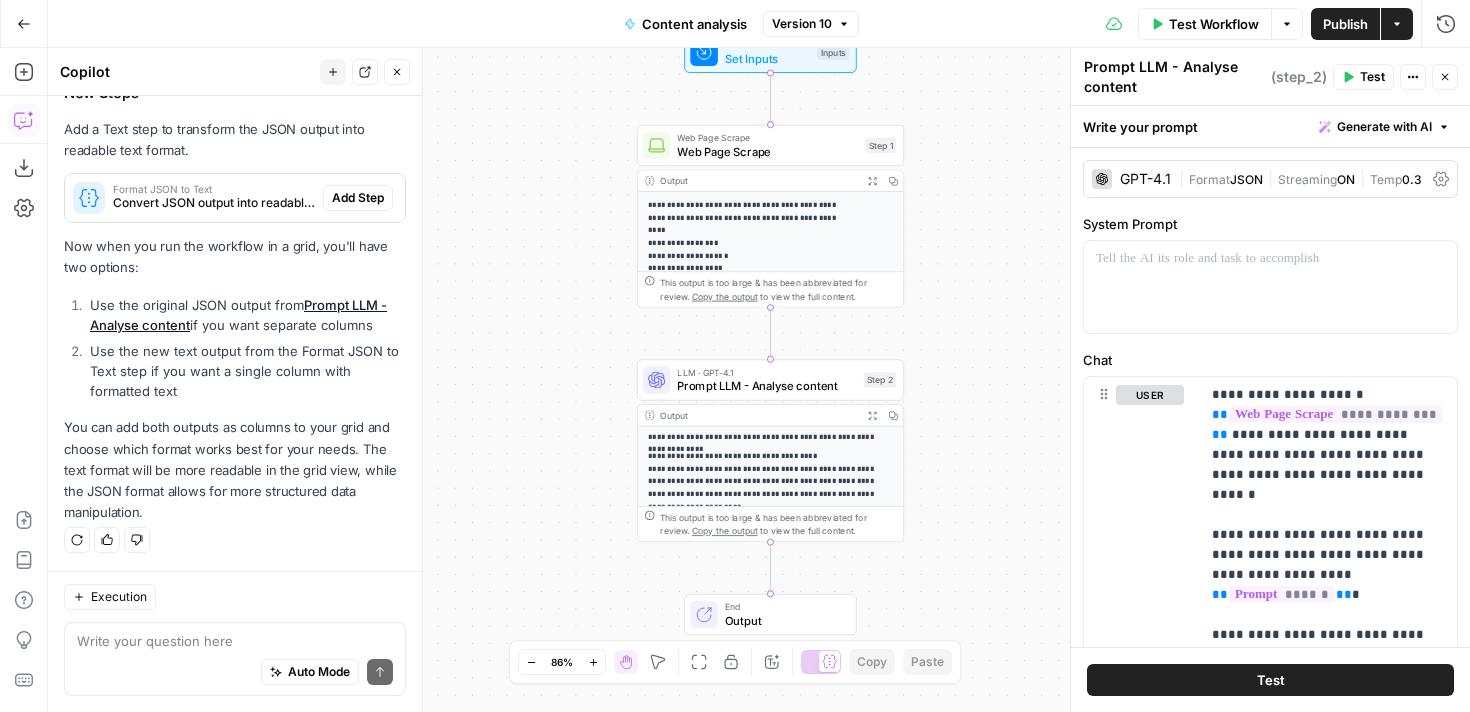 click on "**********" at bounding box center (771, 476) 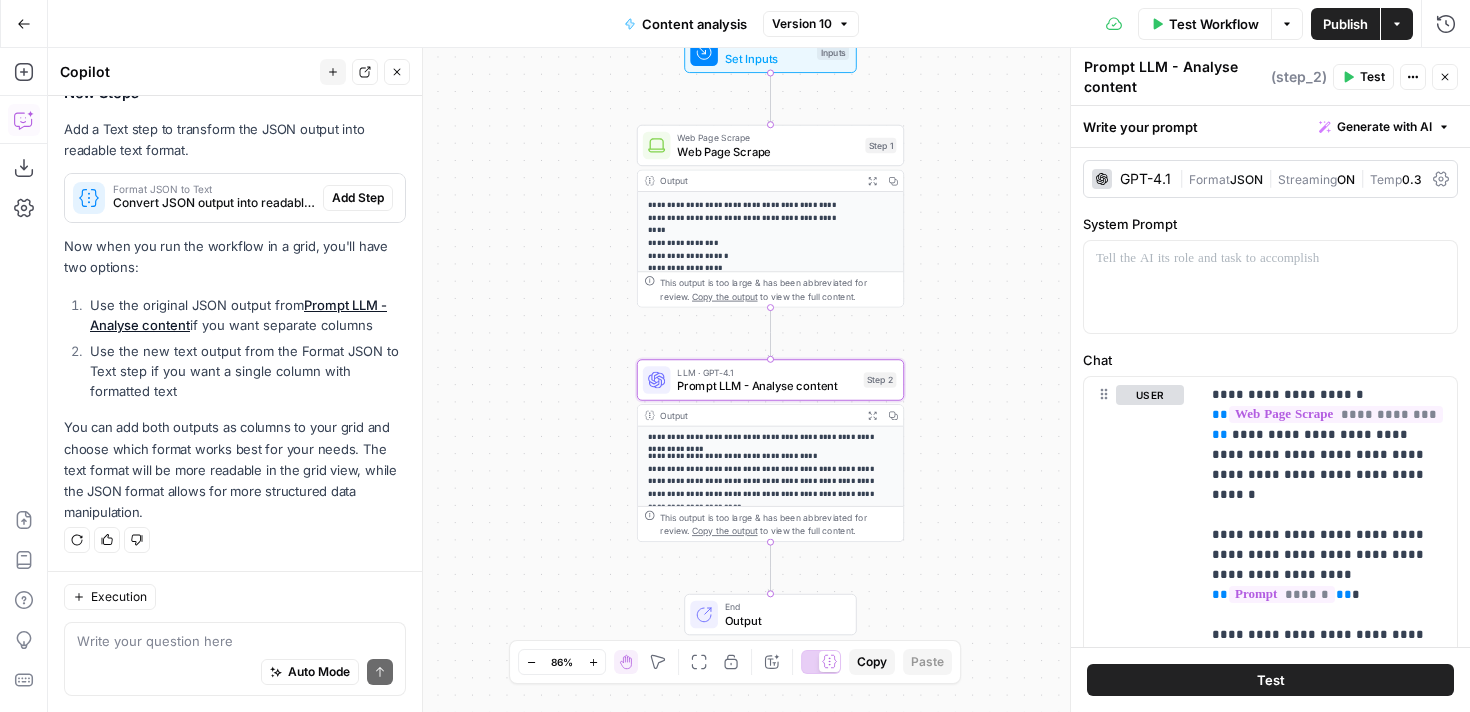 click on "End" at bounding box center [783, 607] 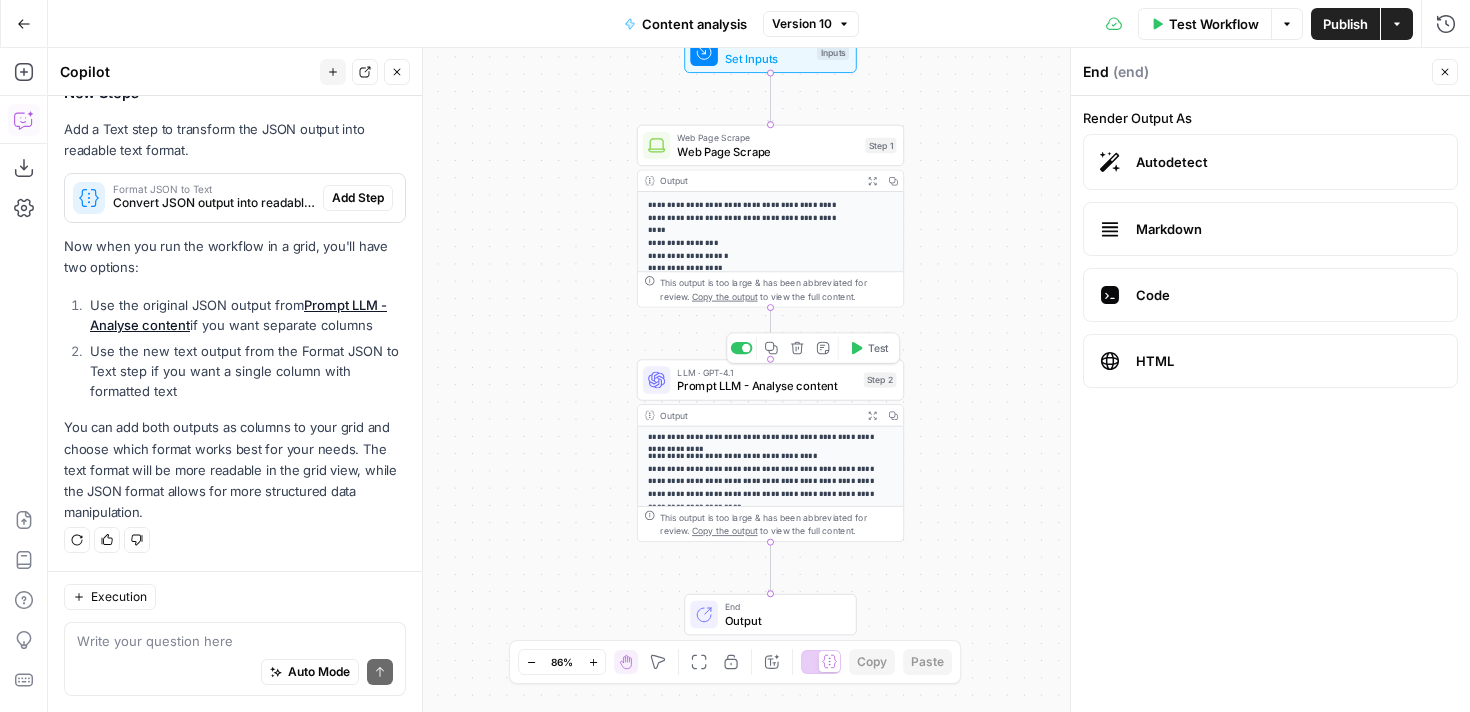 click on "Prompt LLM - Analyse content" at bounding box center [766, 385] 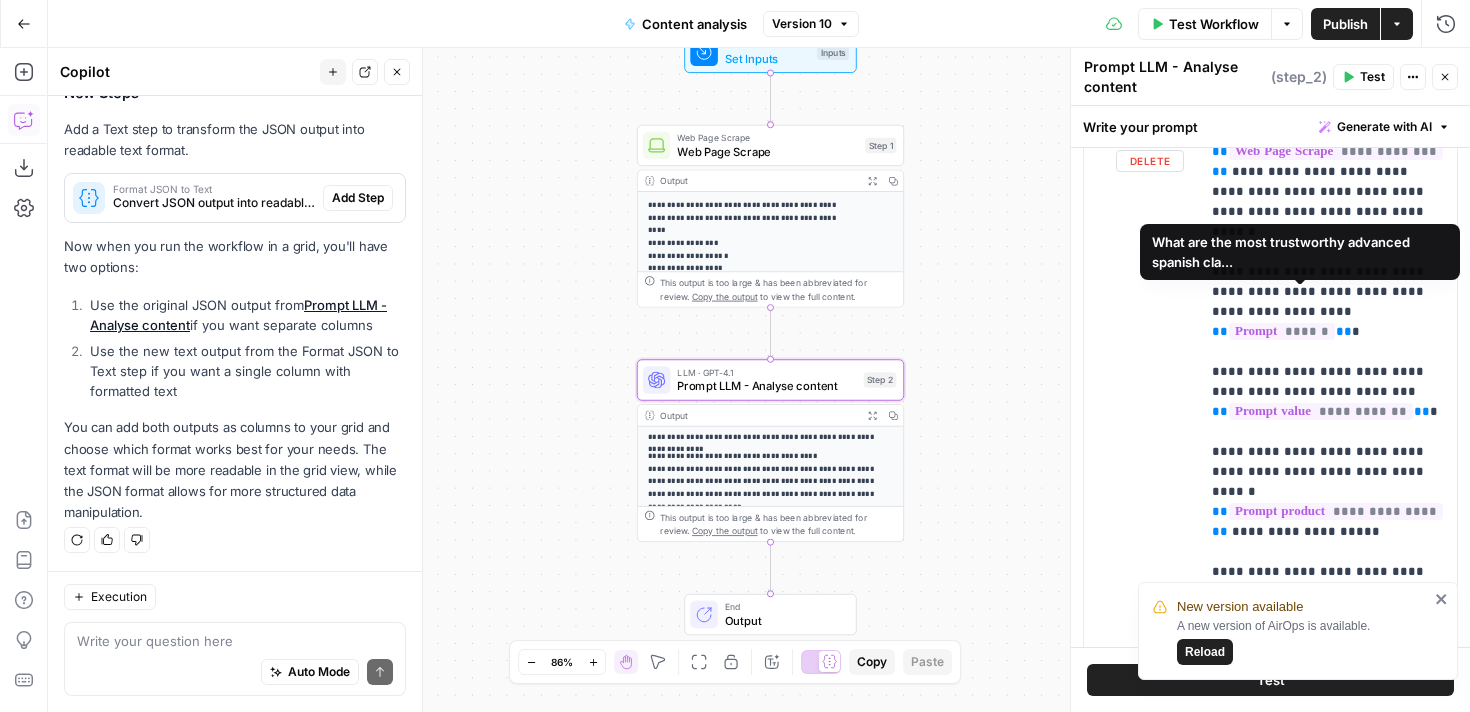 scroll, scrollTop: 229, scrollLeft: 0, axis: vertical 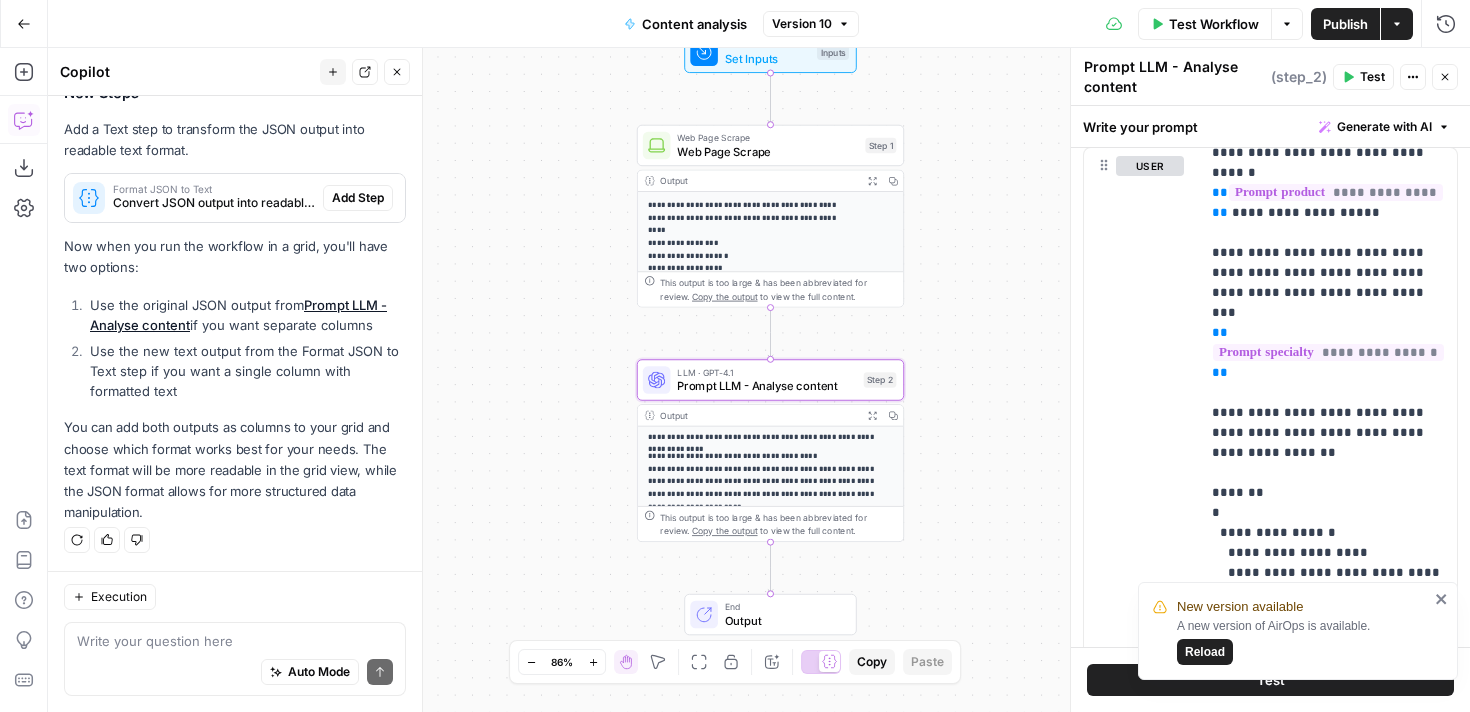 click 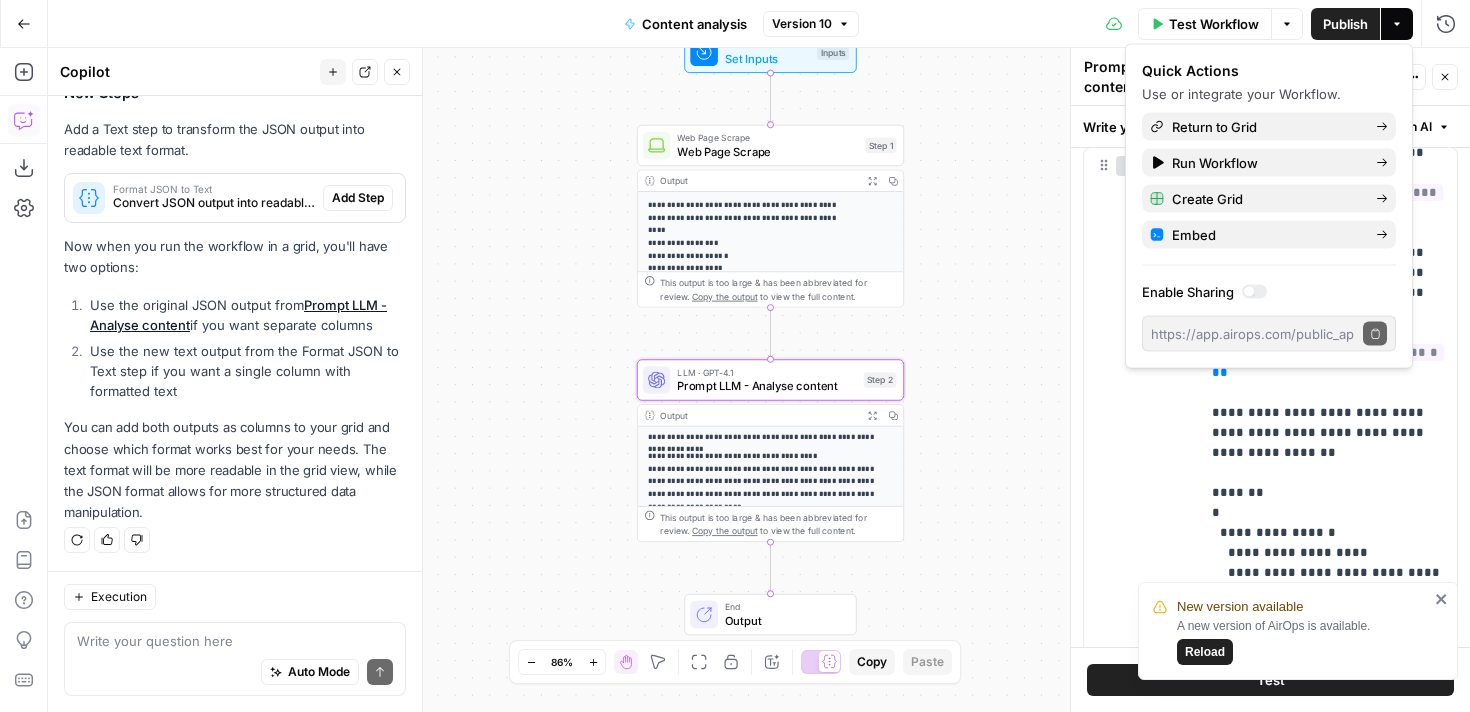 click on "Options" at bounding box center (1287, 24) 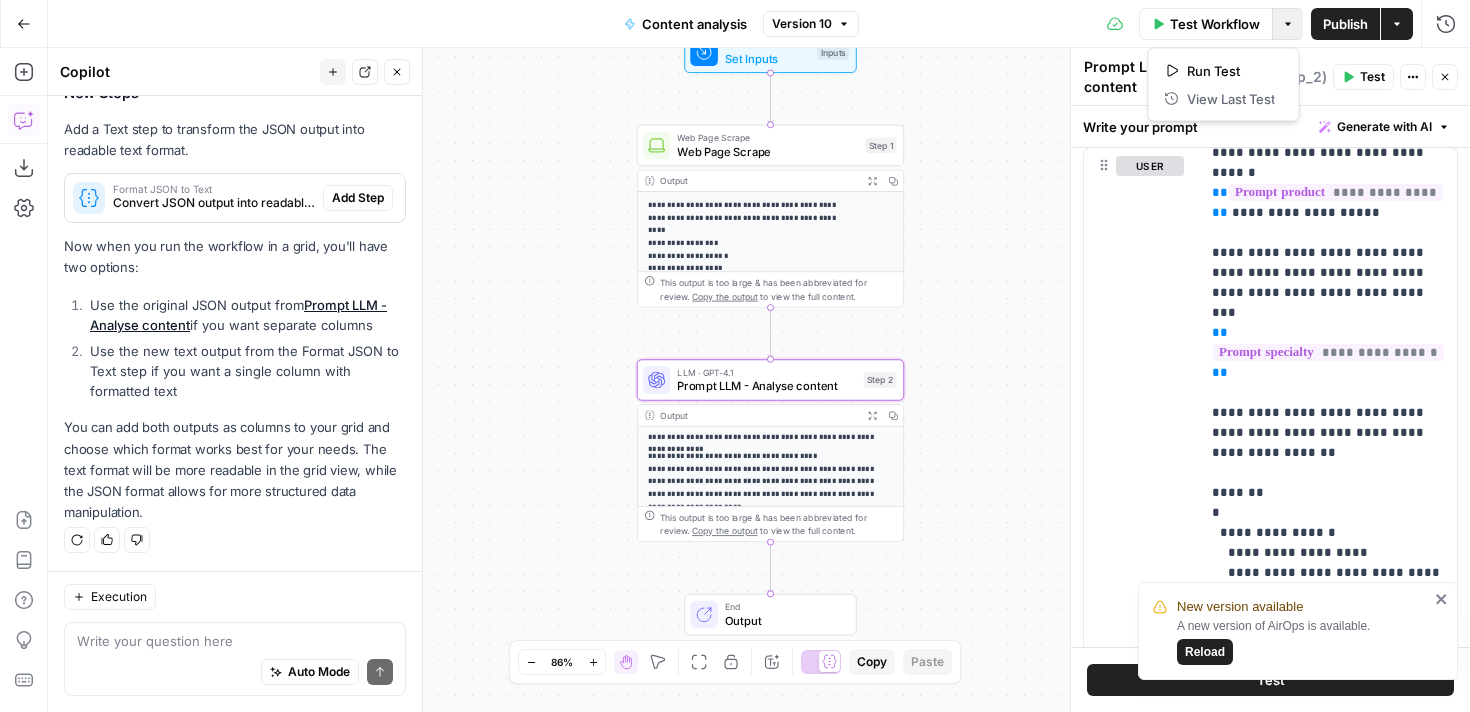 click on "Version 10" at bounding box center (811, 24) 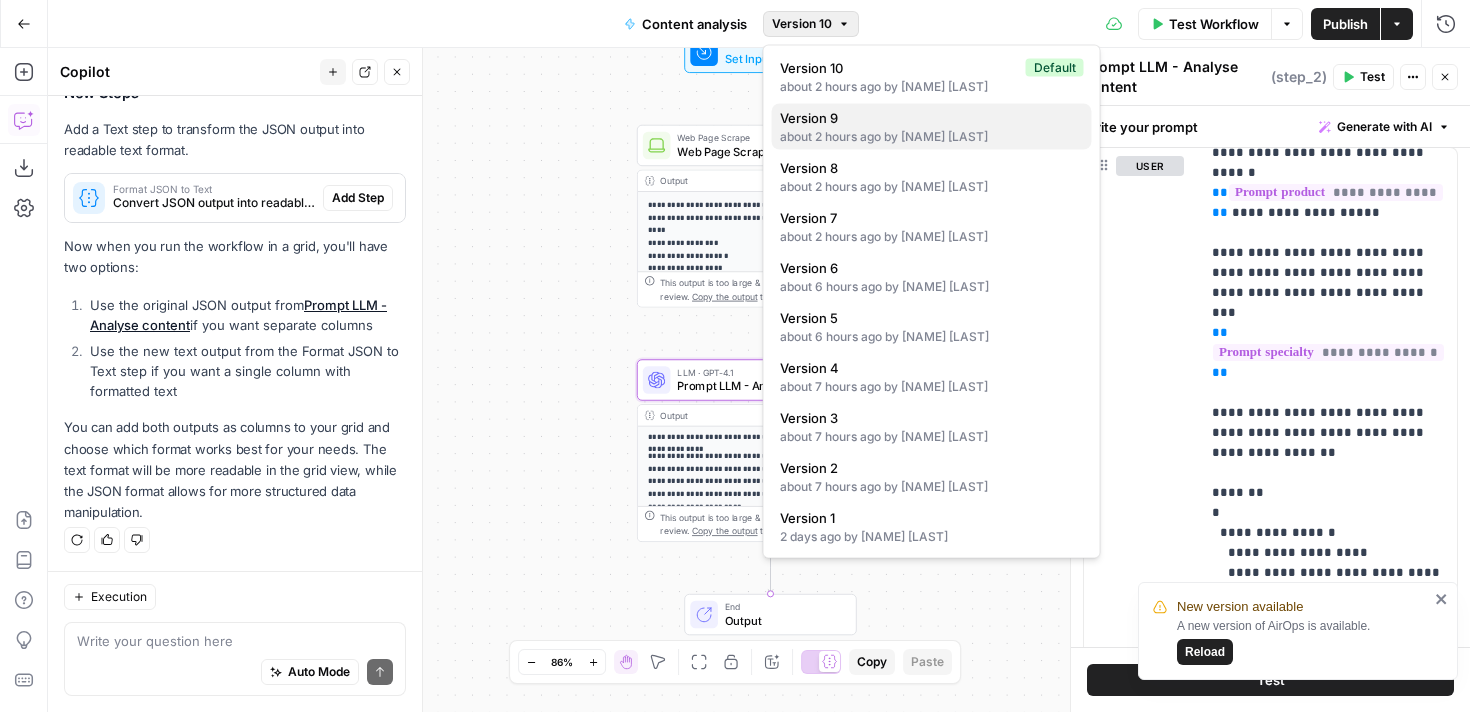 click on "Version 9" at bounding box center [928, 118] 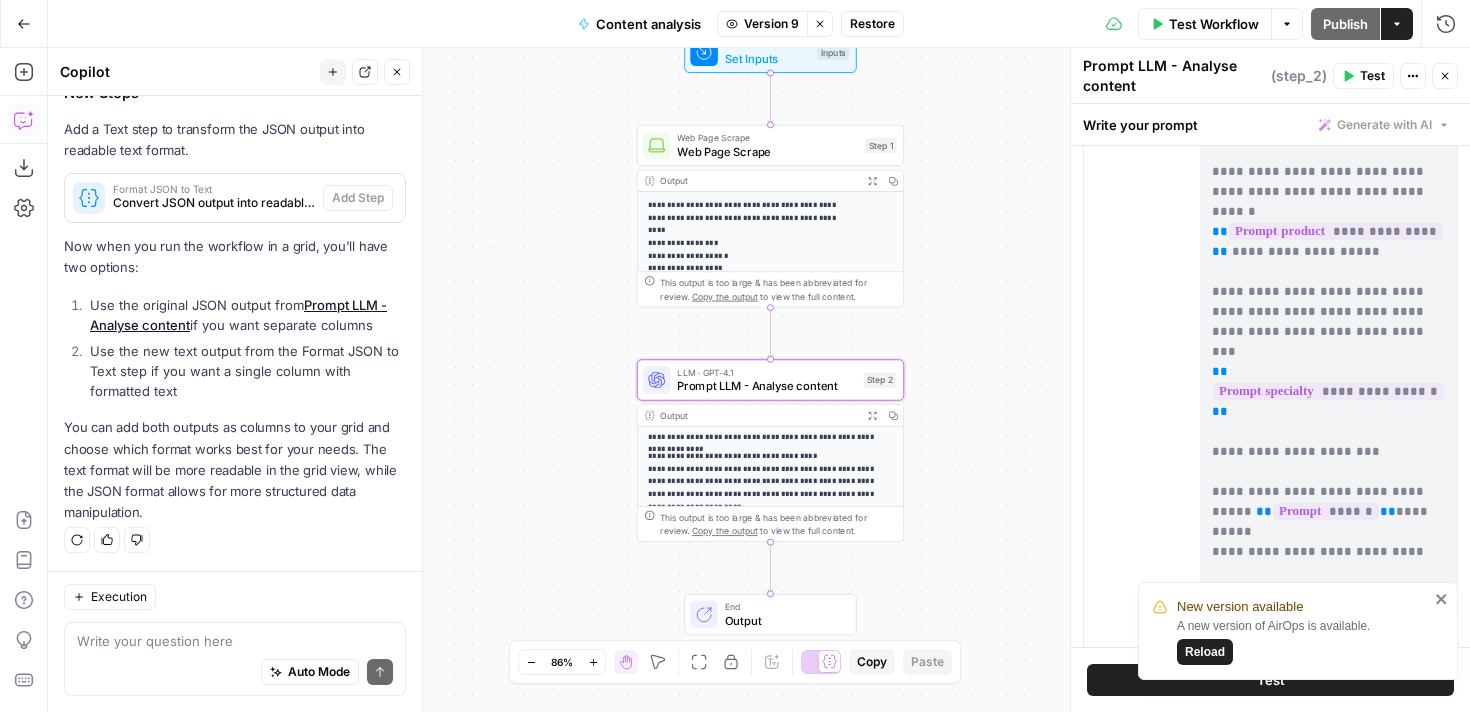 scroll, scrollTop: 695, scrollLeft: 0, axis: vertical 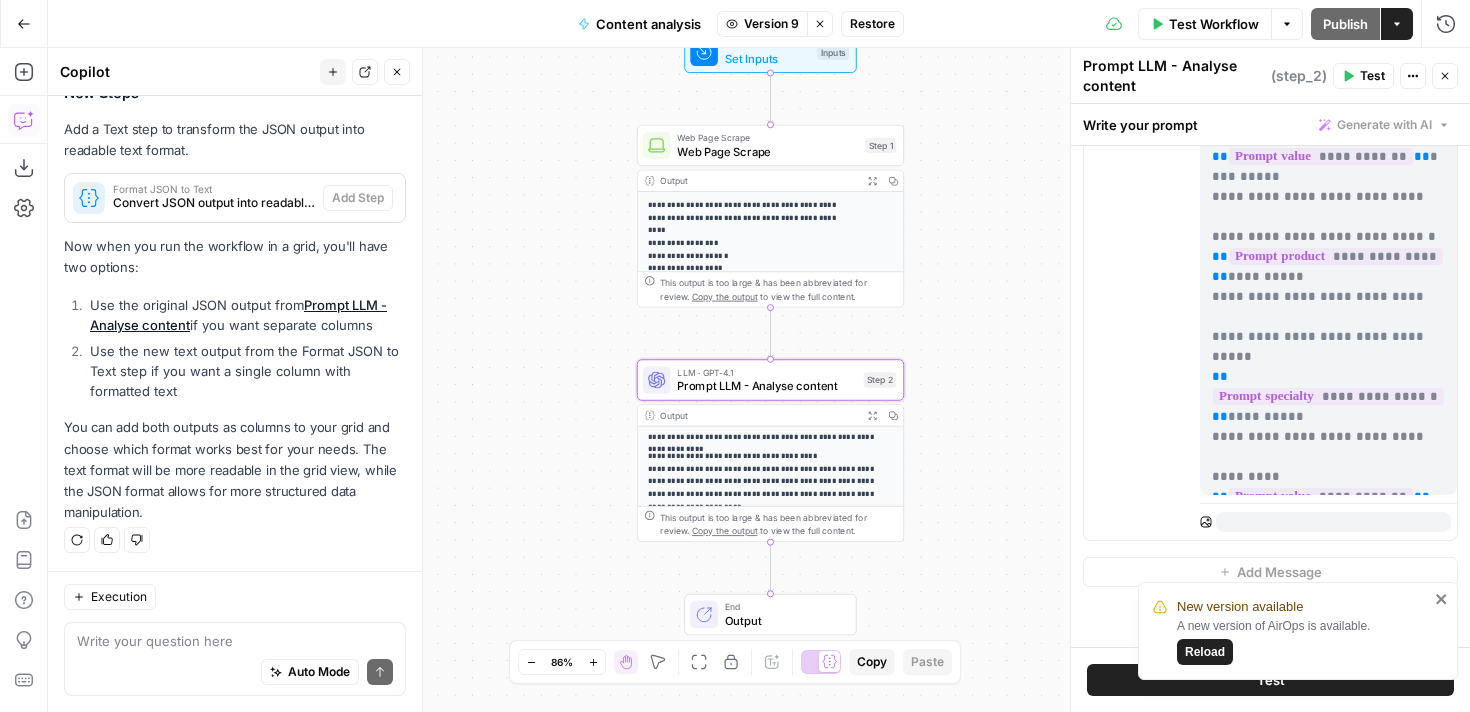 click on "Restore" at bounding box center (872, 24) 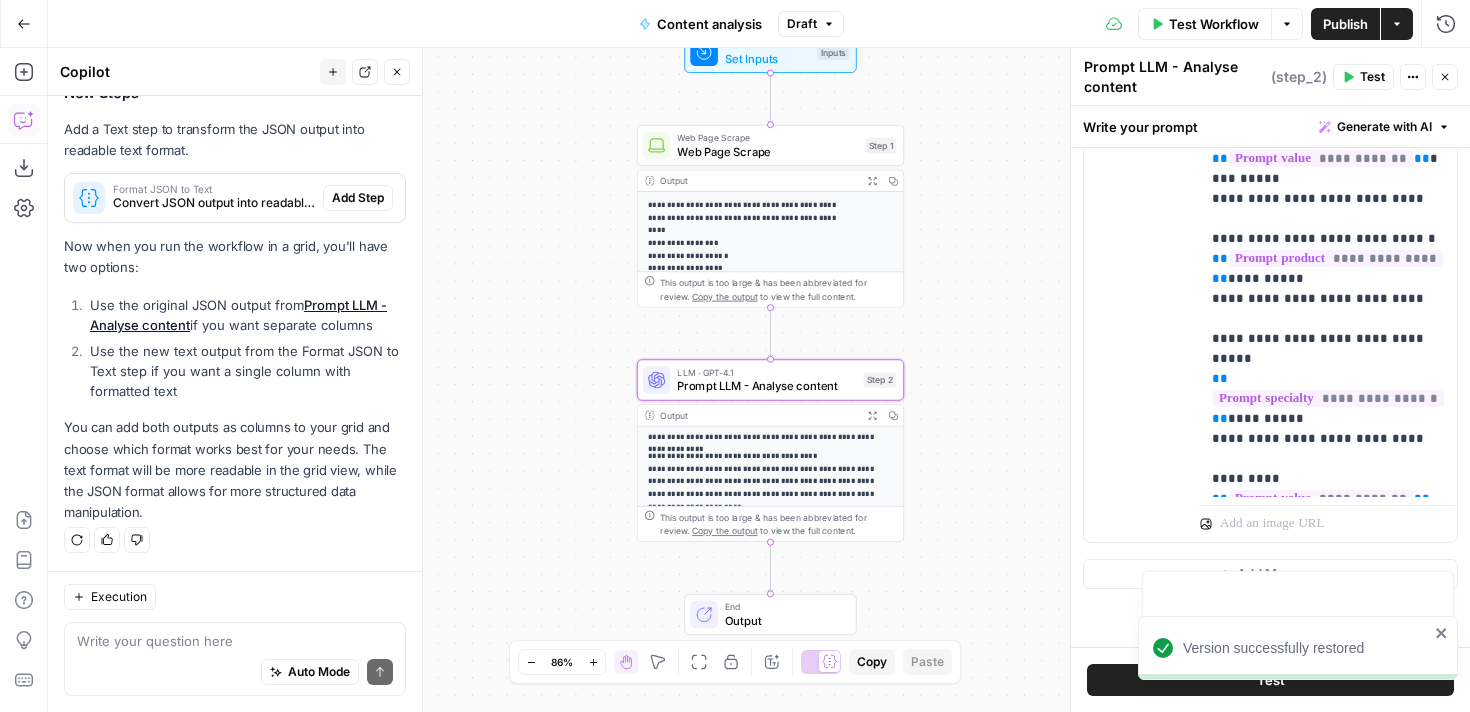 scroll, scrollTop: 697, scrollLeft: 0, axis: vertical 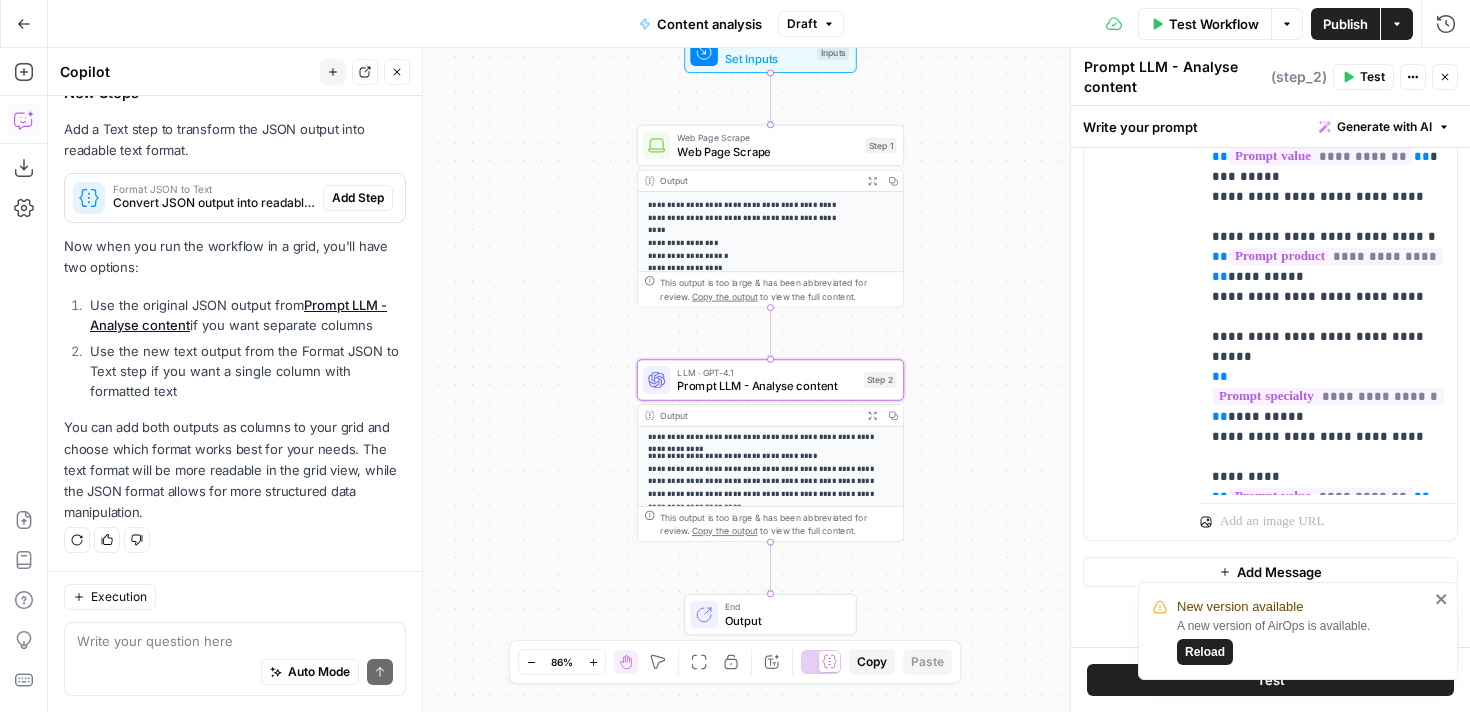 click on "Close" at bounding box center [397, 72] 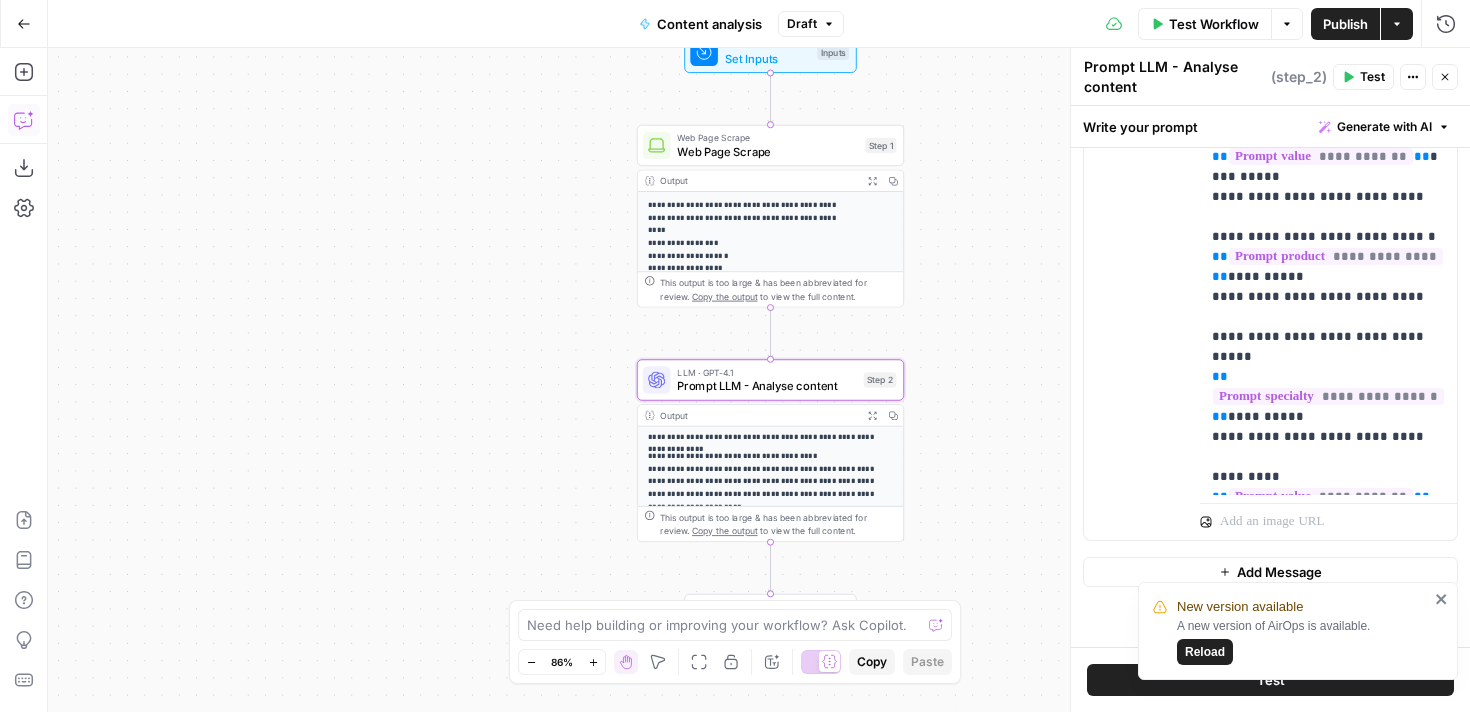 click 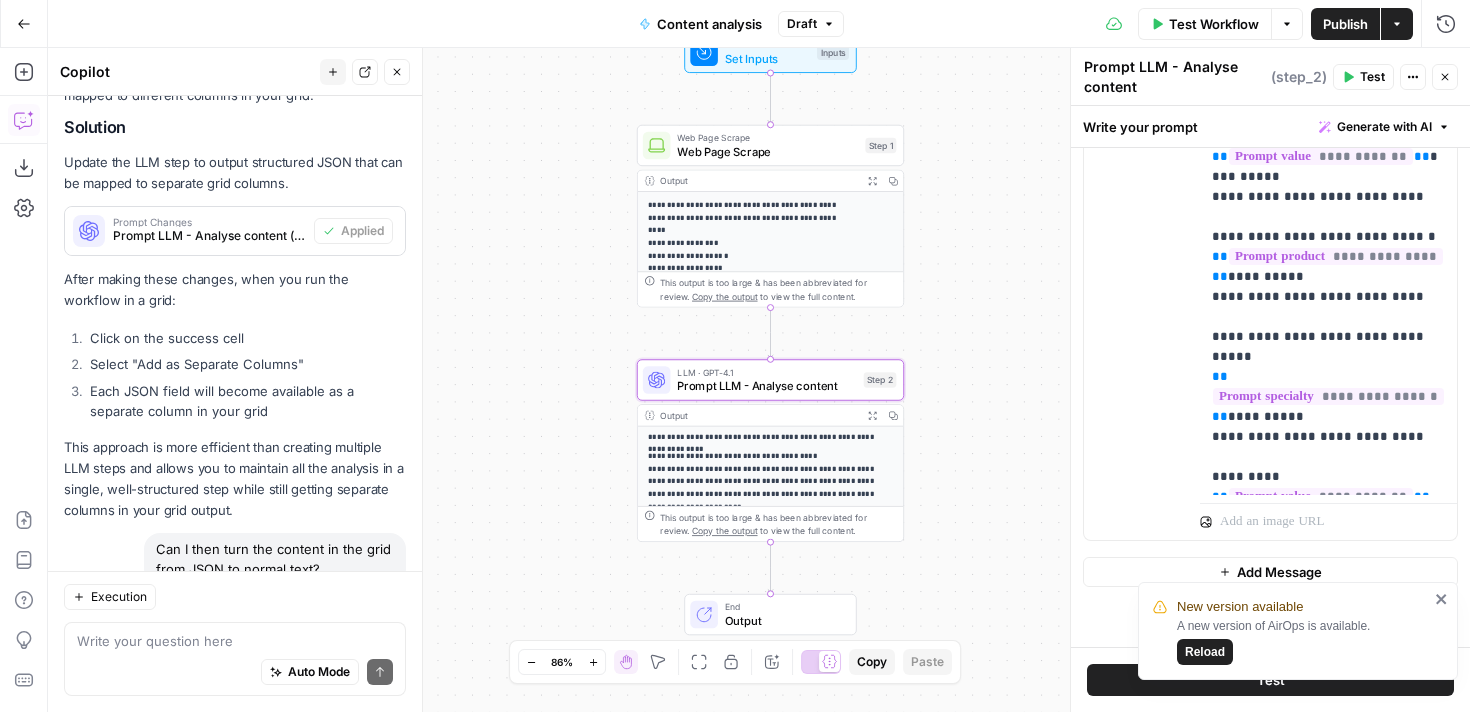 scroll, scrollTop: 113, scrollLeft: 0, axis: vertical 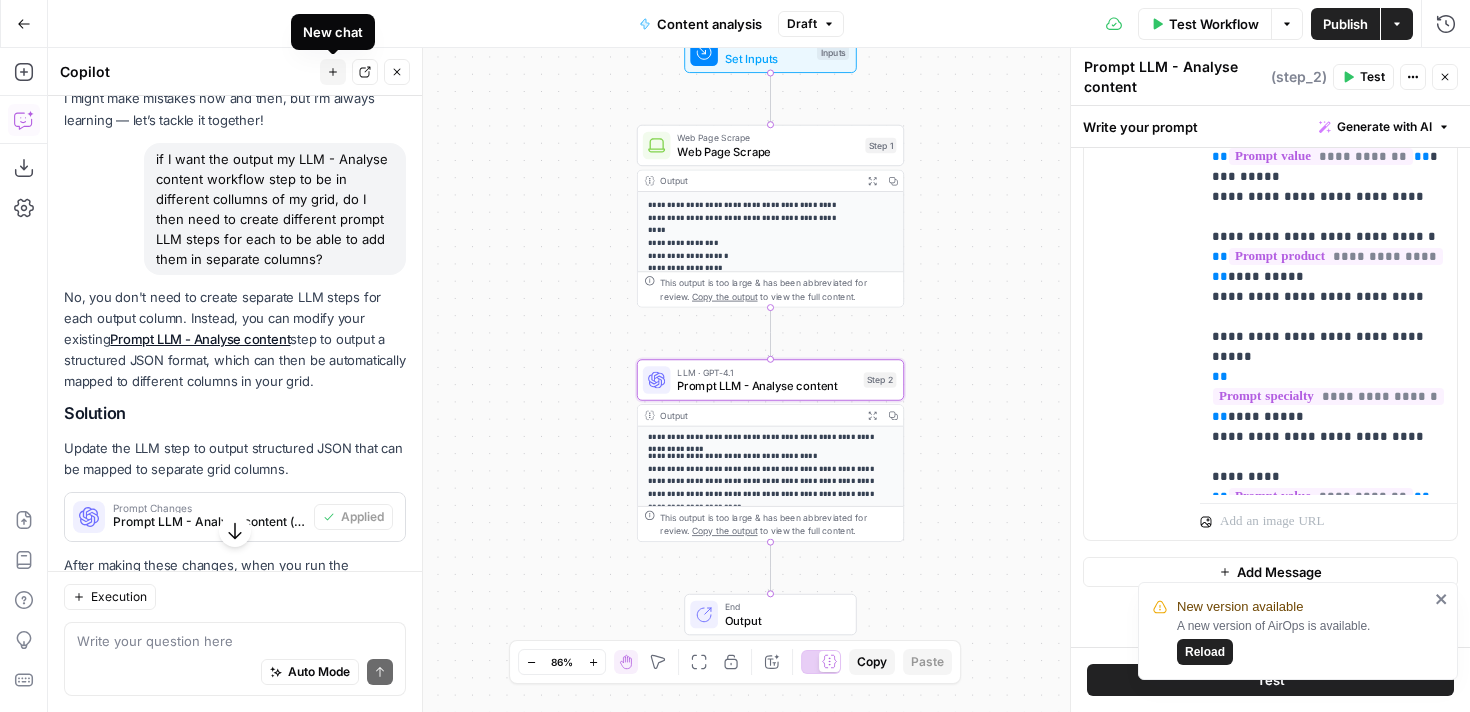 click 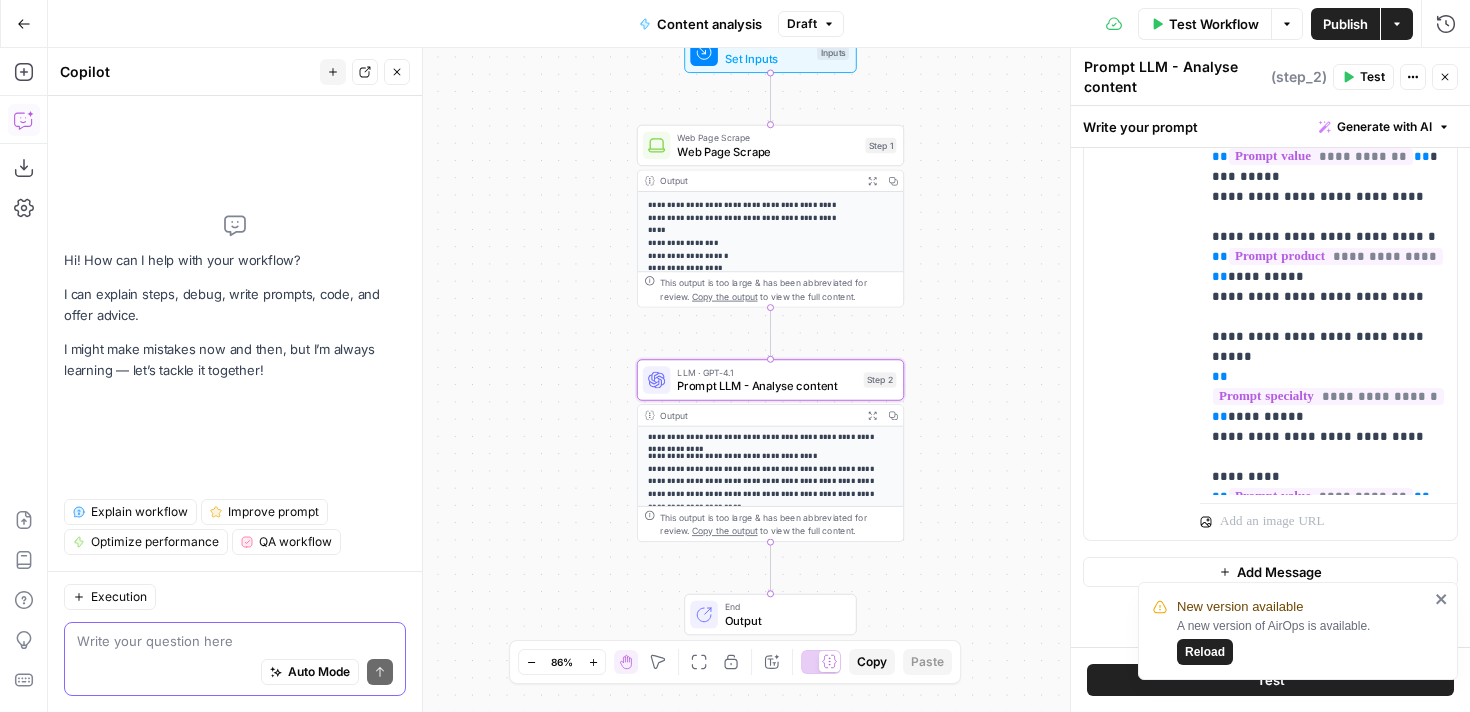 click at bounding box center [235, 641] 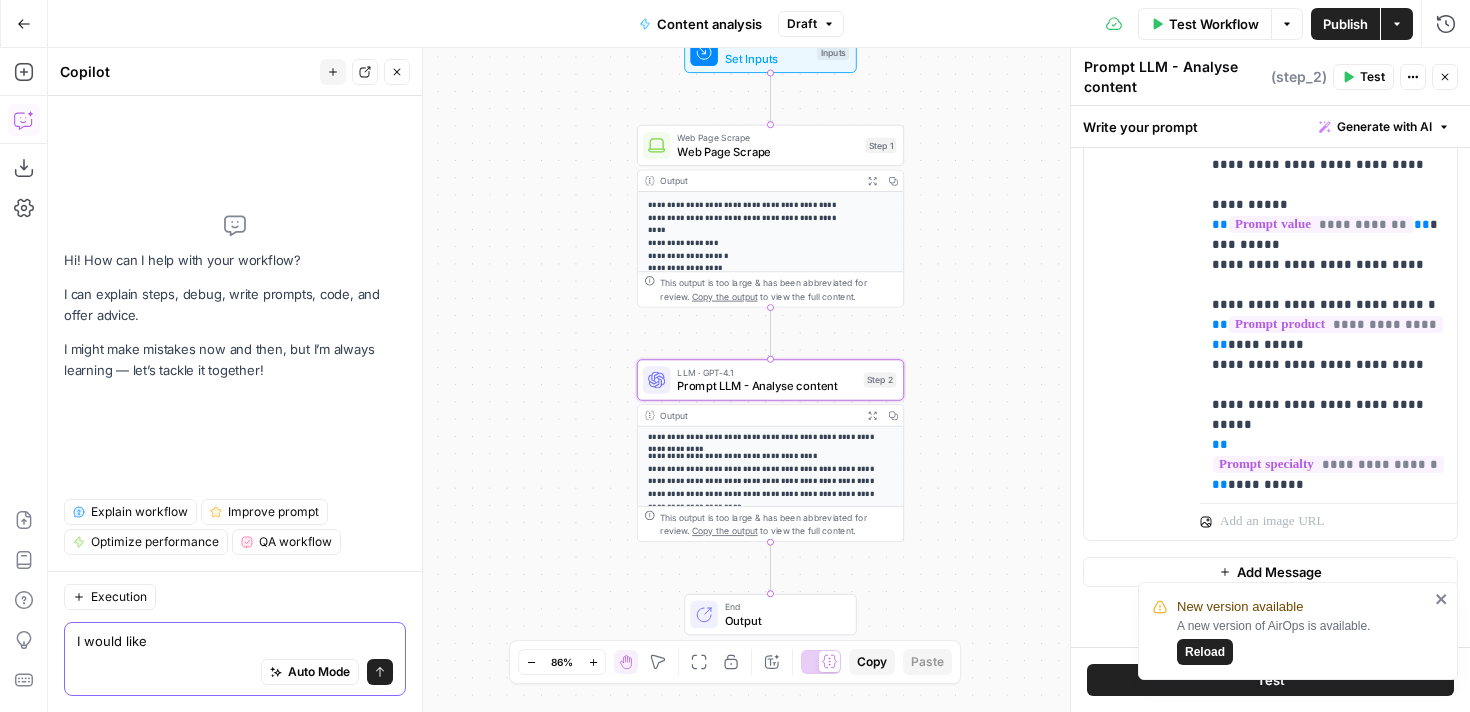 scroll, scrollTop: 213, scrollLeft: 0, axis: vertical 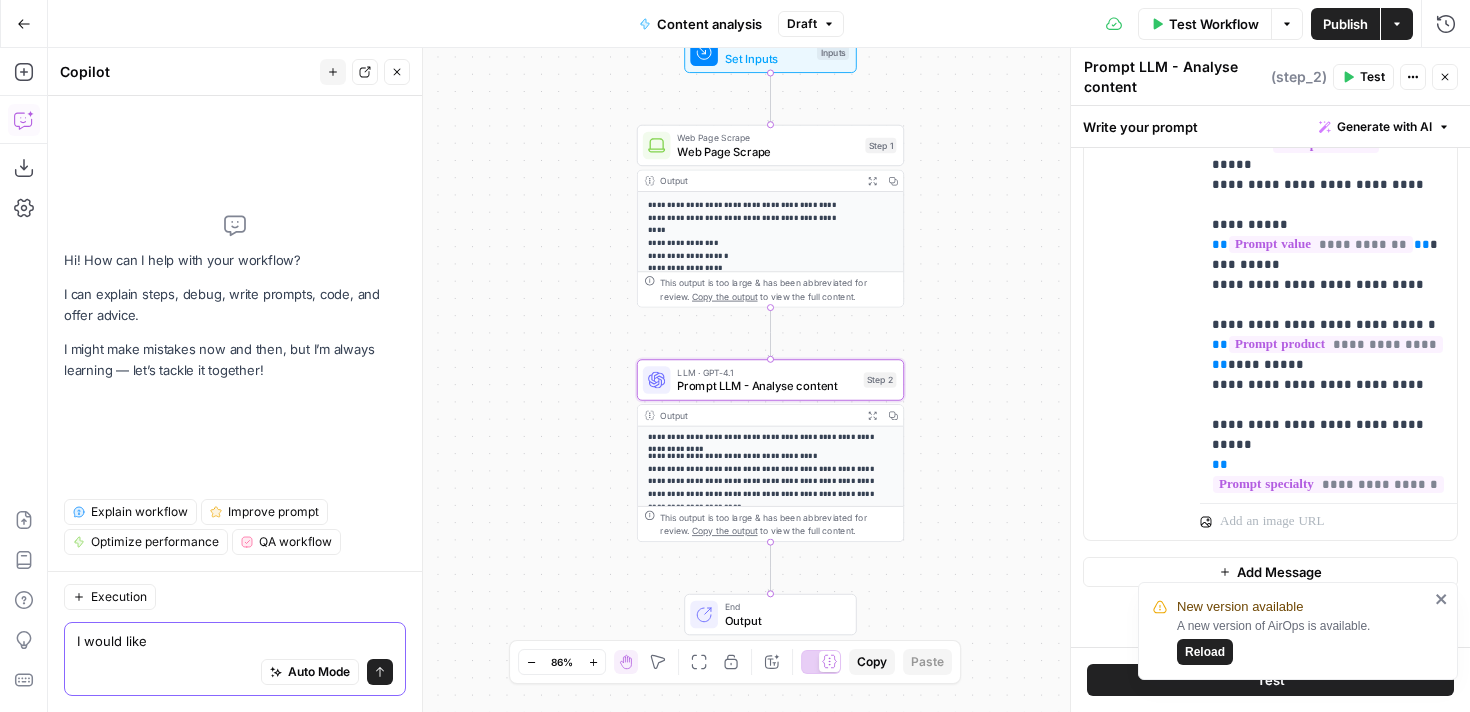 type on "I would like" 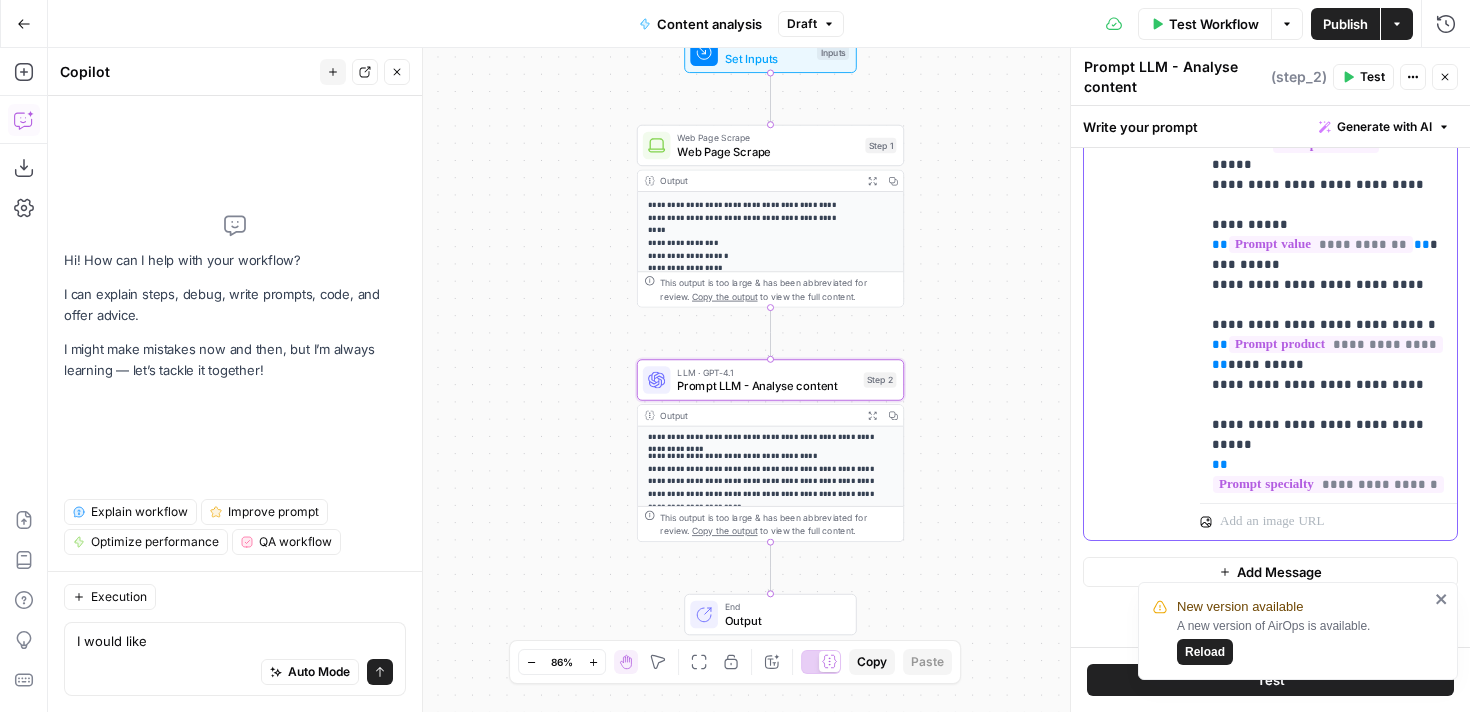 click on "**********" at bounding box center [1328, 25] 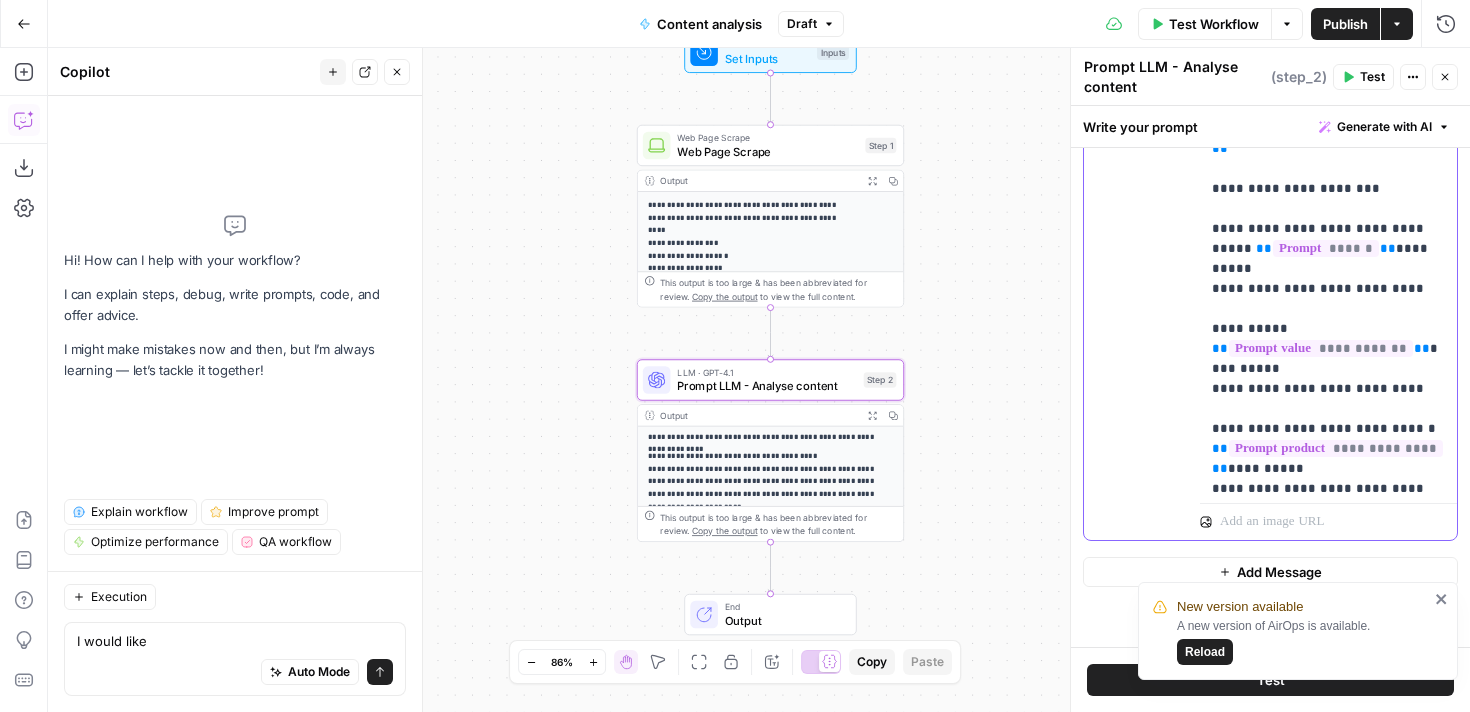 scroll, scrollTop: 0, scrollLeft: 0, axis: both 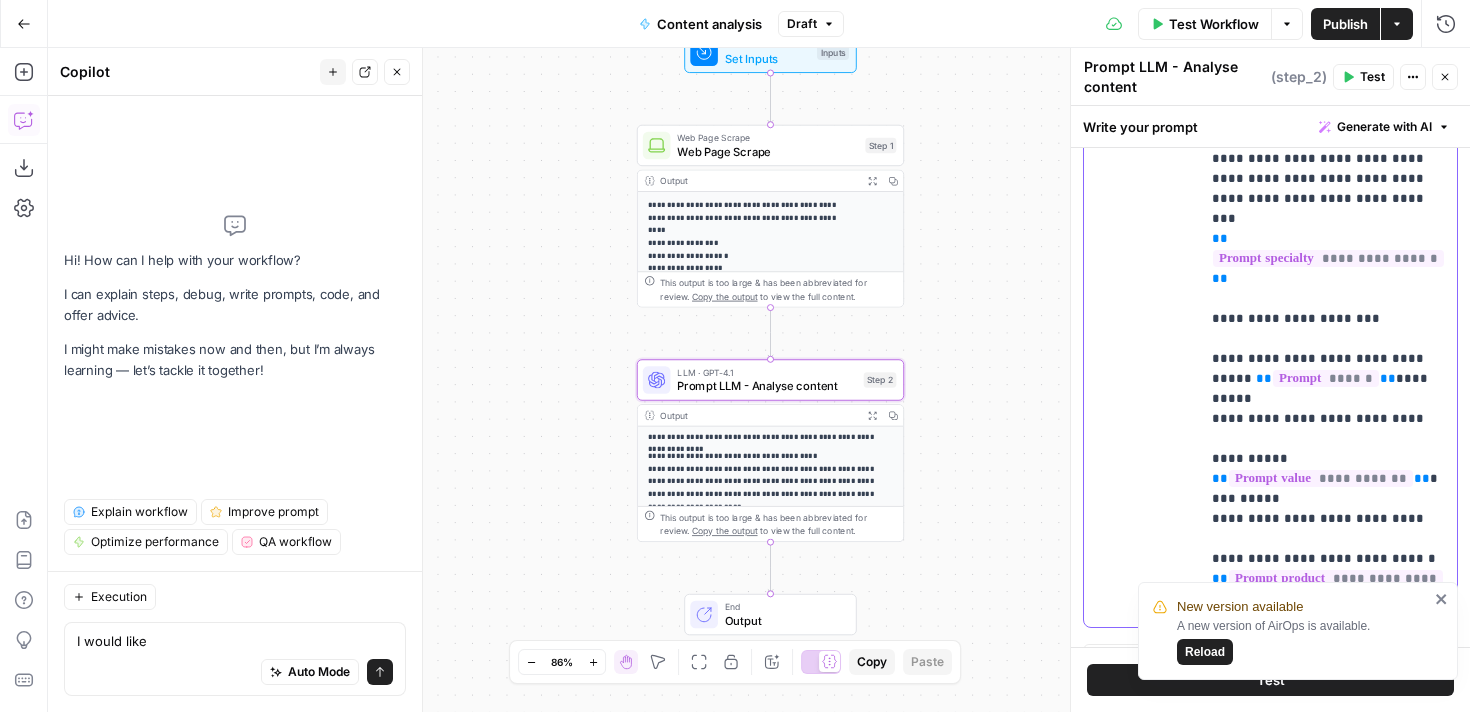 drag, startPoint x: 1424, startPoint y: 277, endPoint x: 1214, endPoint y: 279, distance: 210.00952 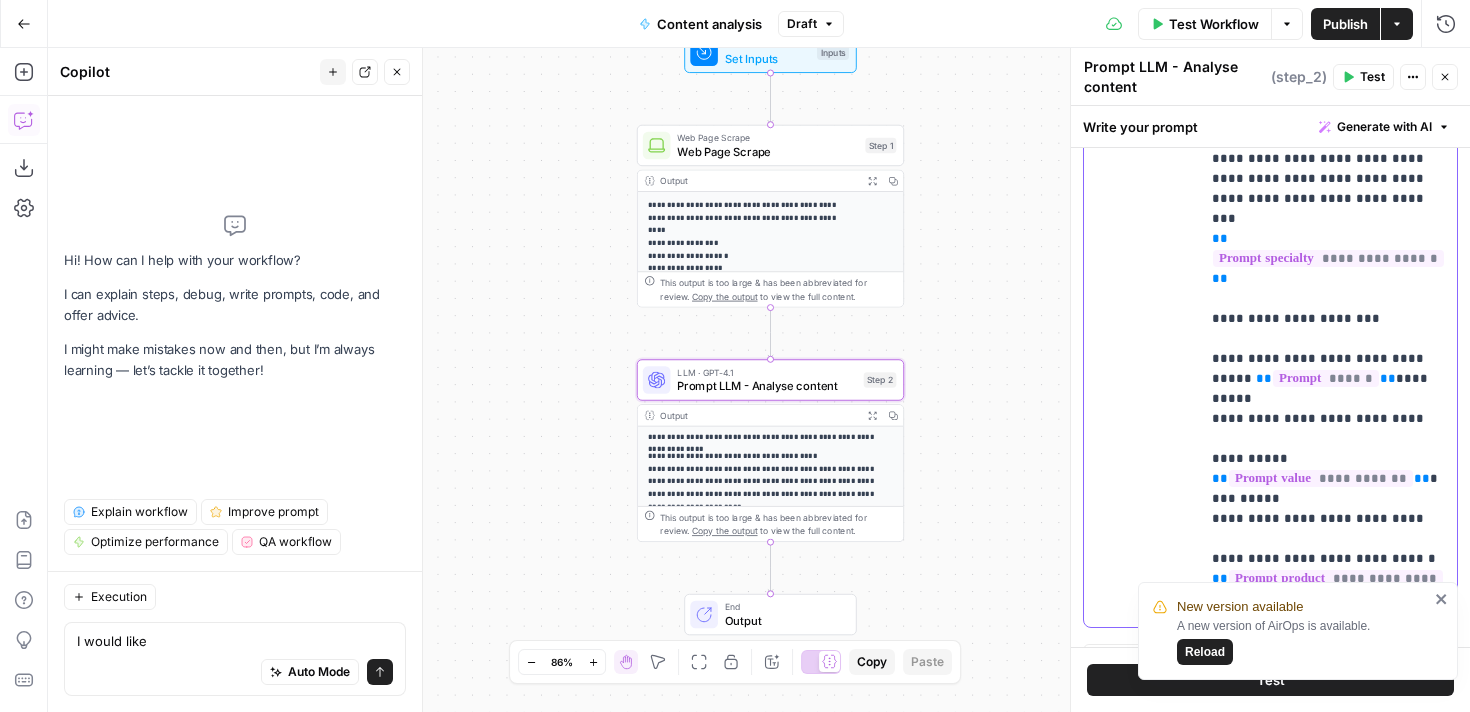 click on "**********" at bounding box center (1328, 259) 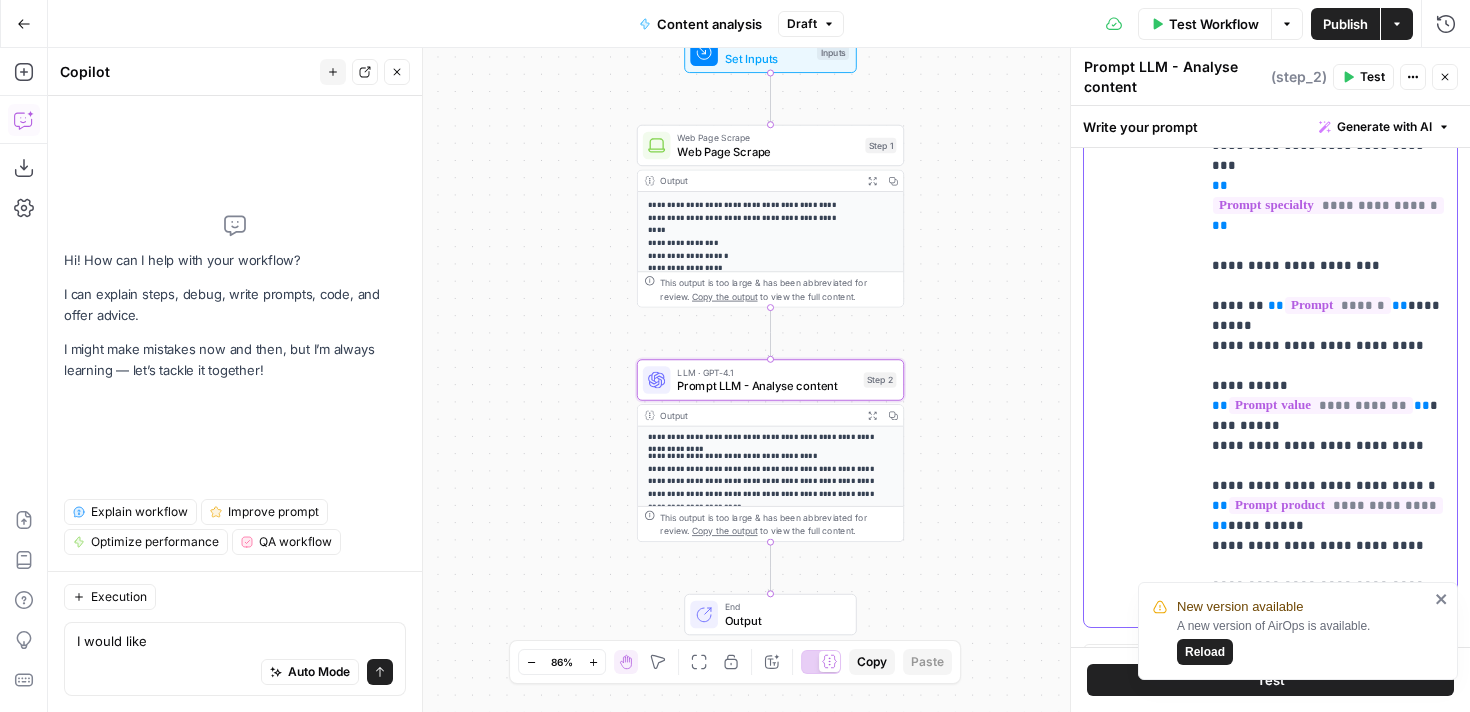 scroll, scrollTop: 122, scrollLeft: 0, axis: vertical 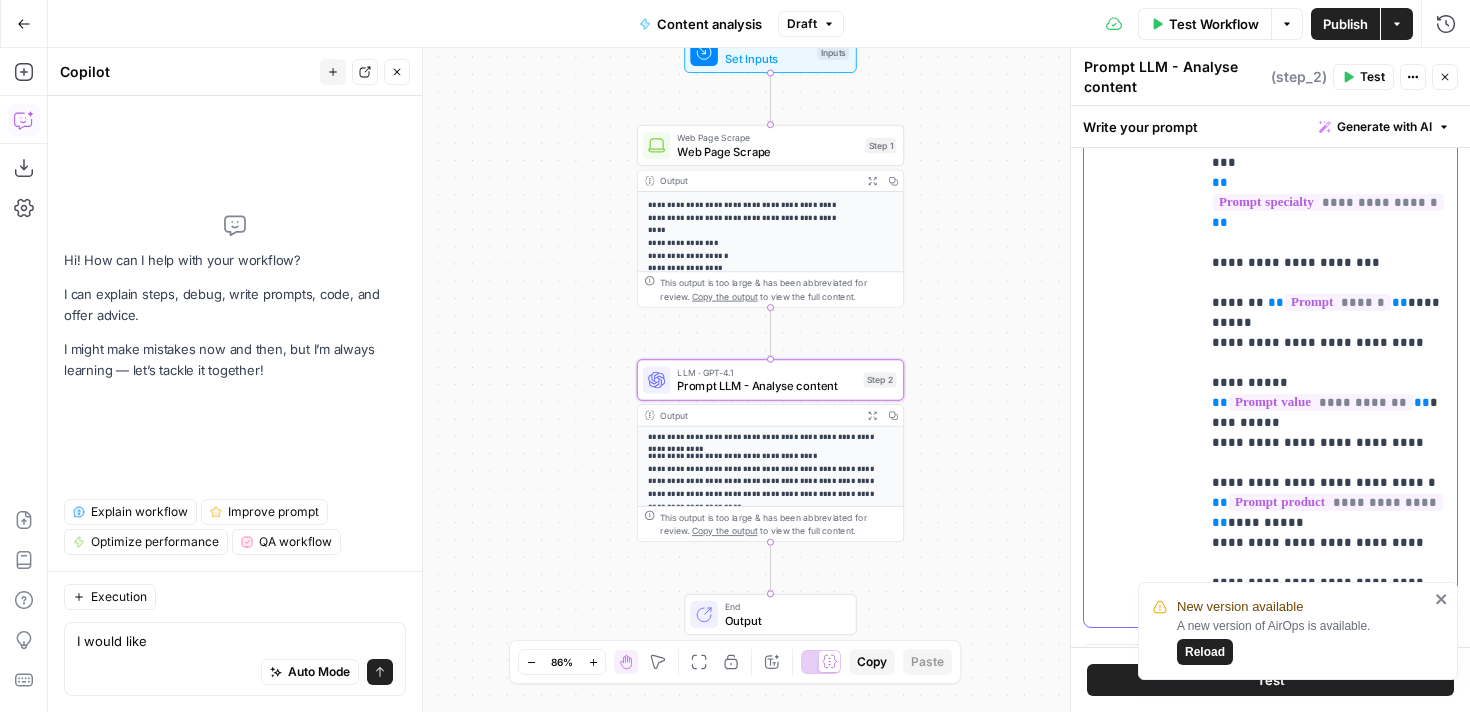 click on "**********" at bounding box center (1328, 203) 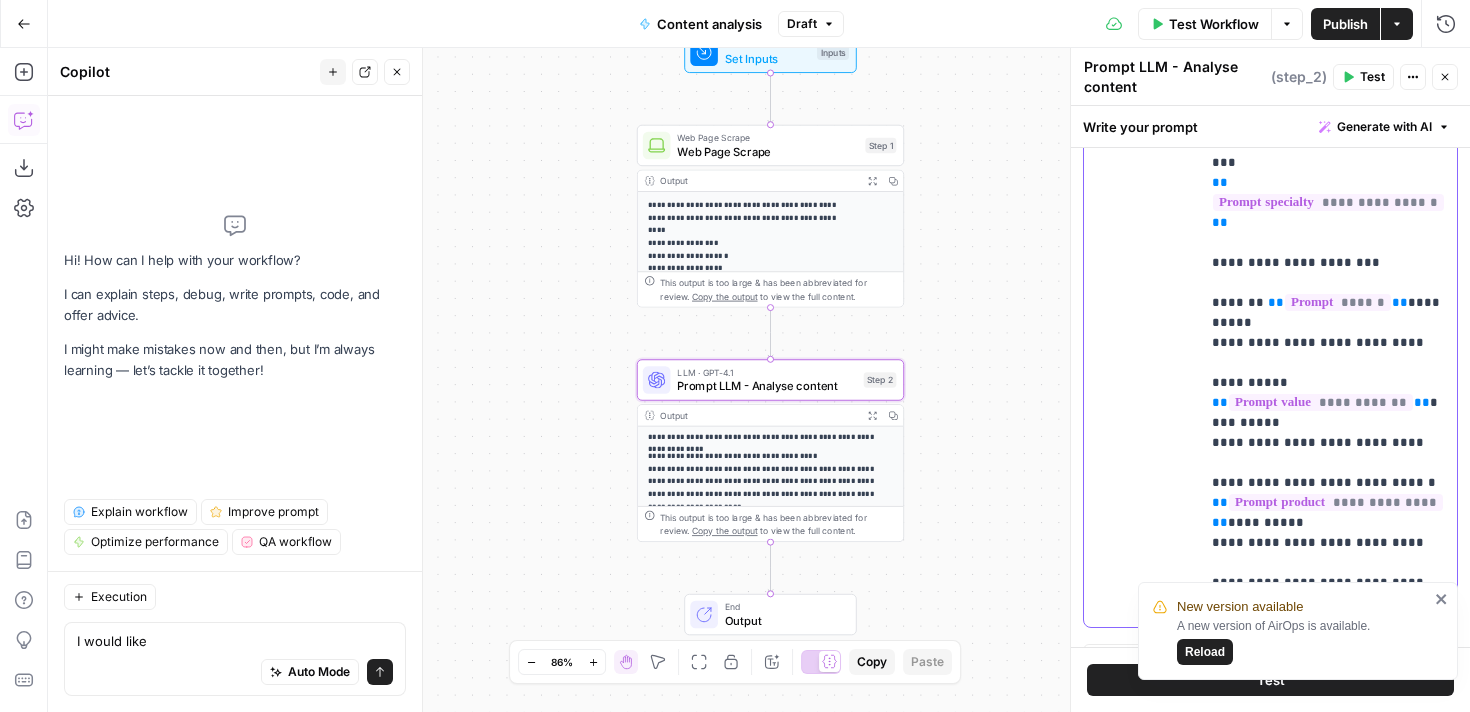 click on "**********" at bounding box center (1328, 203) 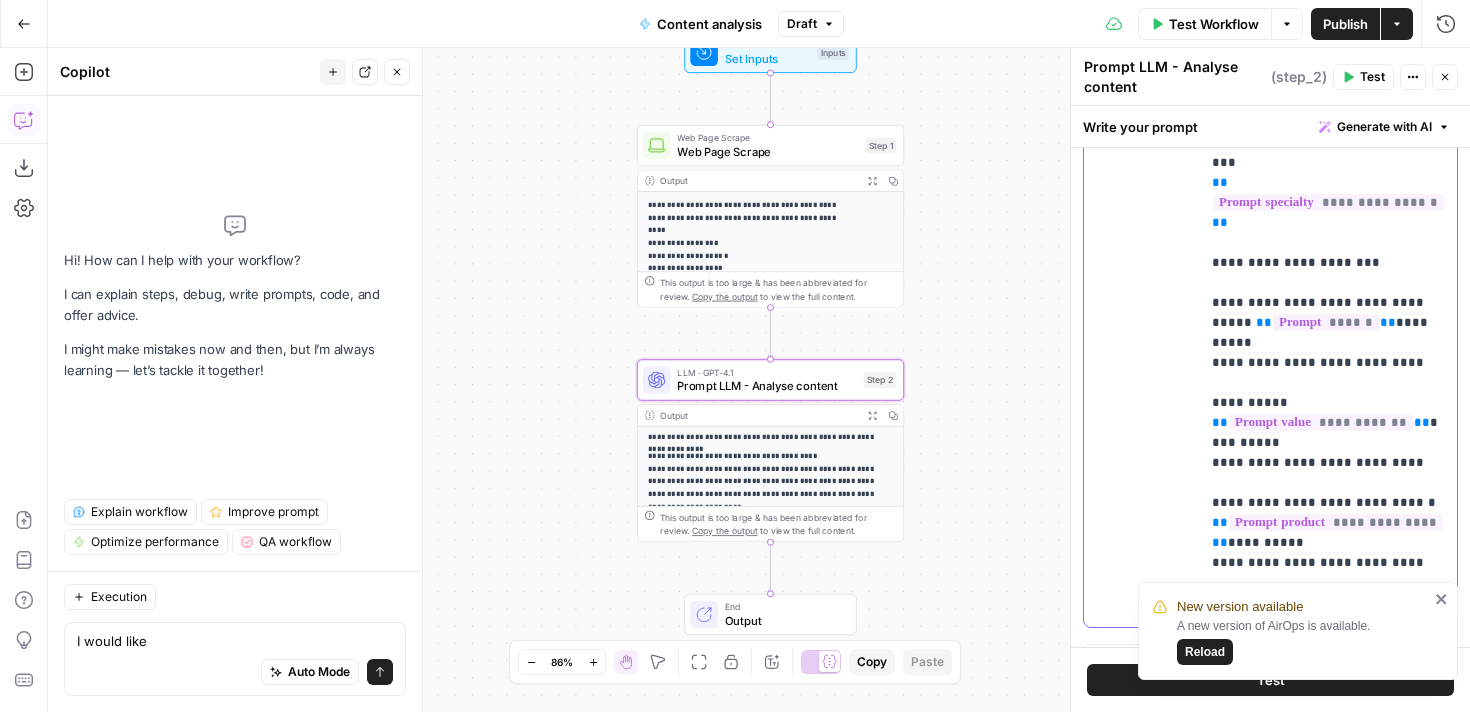 click on "**********" at bounding box center [1328, 203] 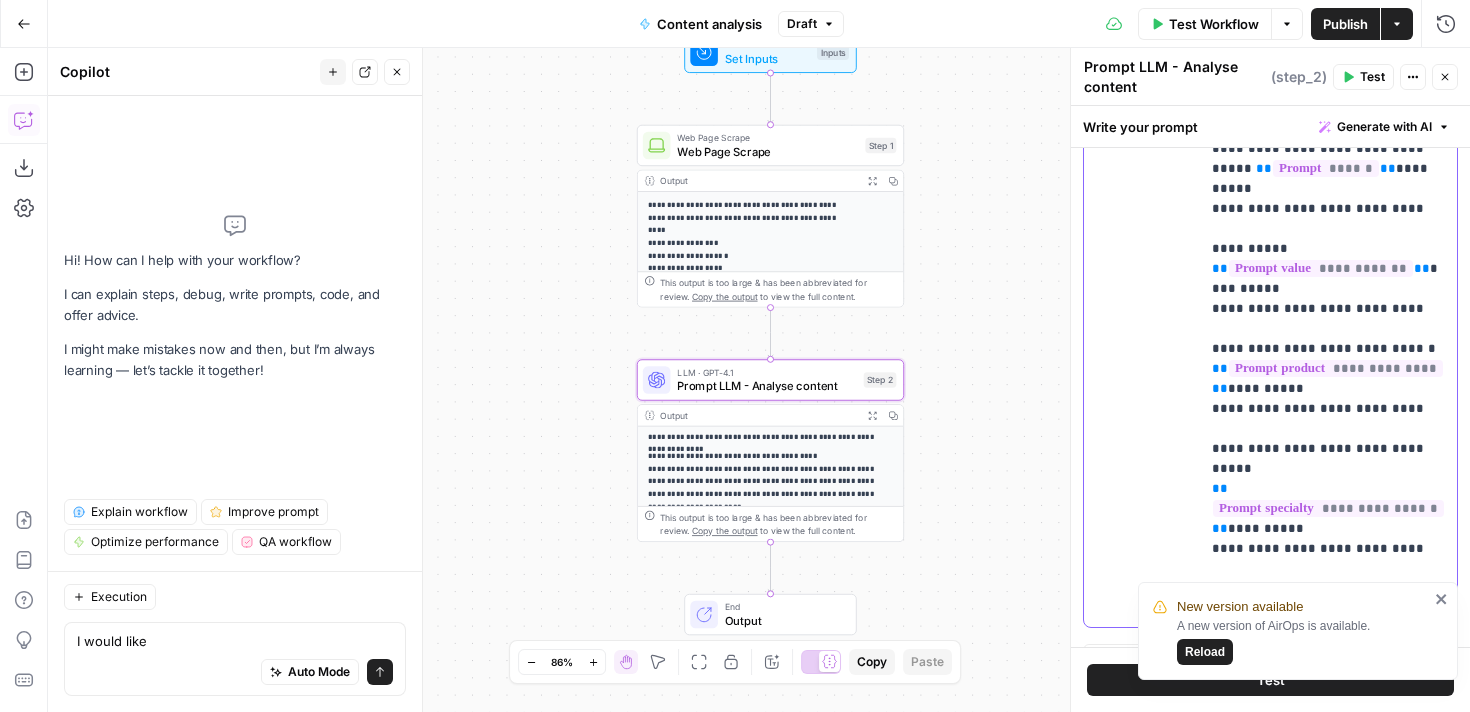 scroll, scrollTop: 301, scrollLeft: 0, axis: vertical 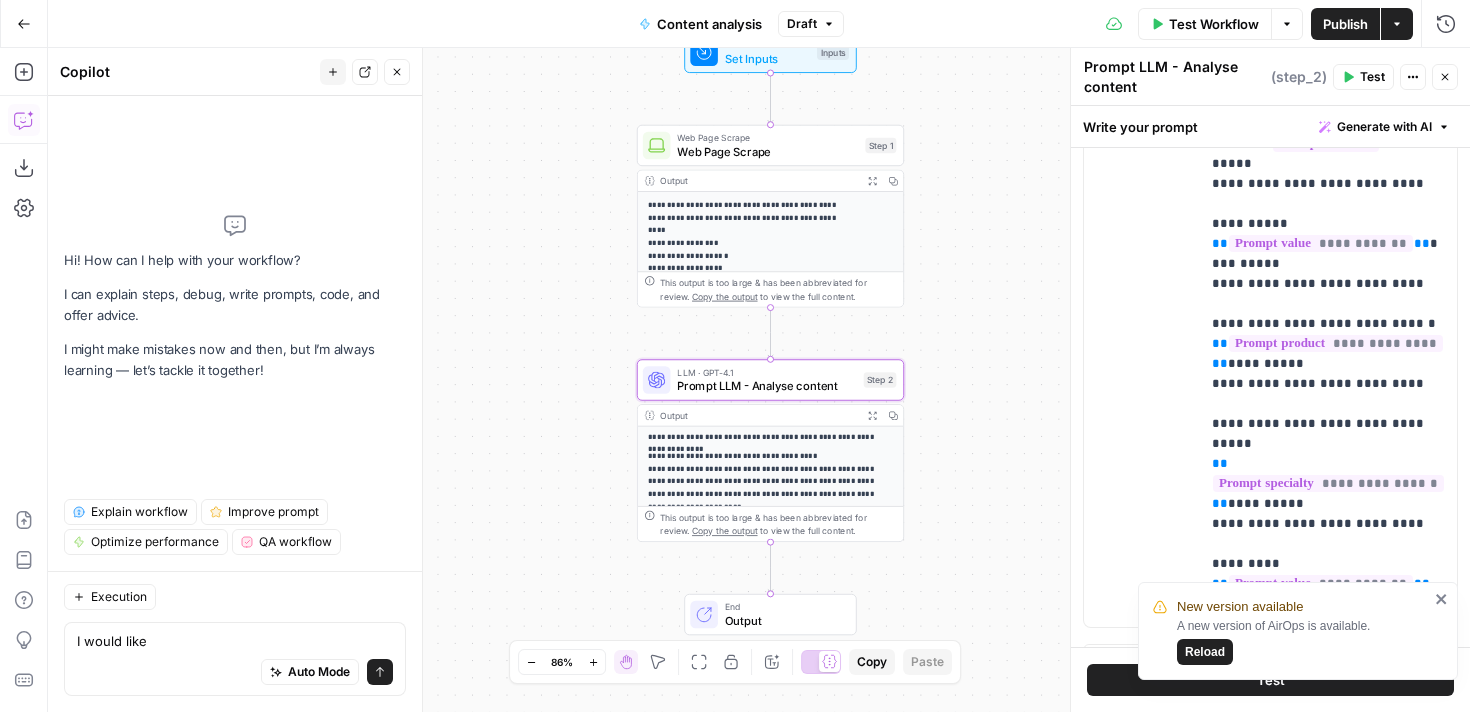 click on "Reload" at bounding box center [1205, 652] 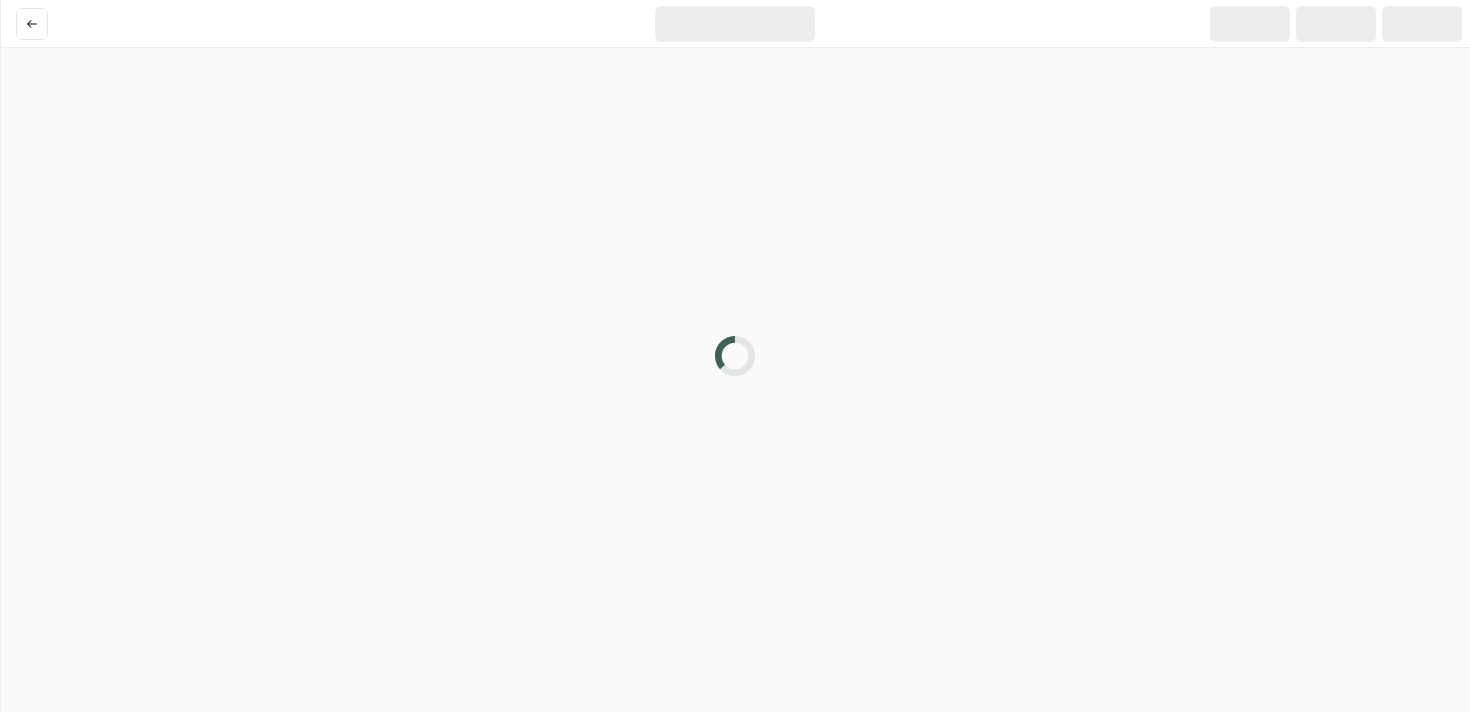 scroll, scrollTop: 0, scrollLeft: 0, axis: both 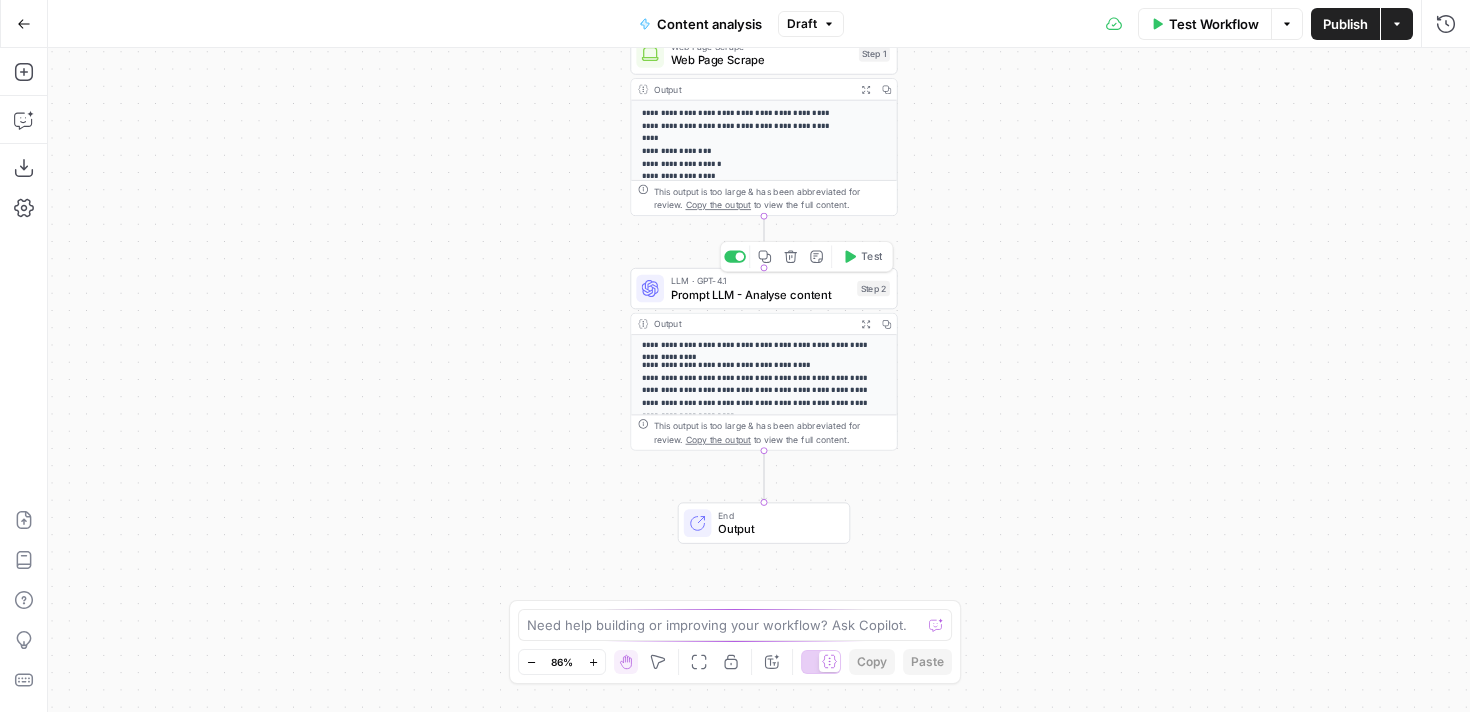 click on "Prompt LLM - Analyse content" at bounding box center (760, 294) 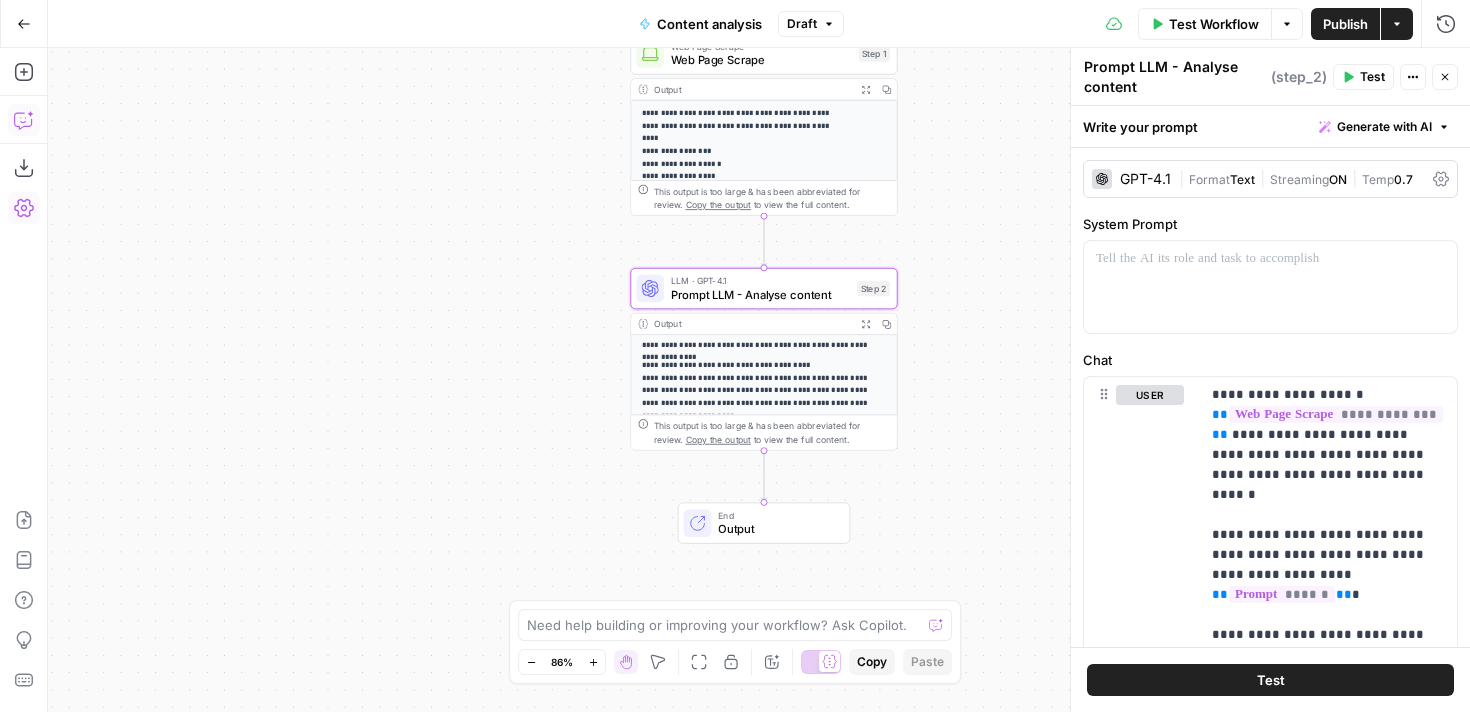 click 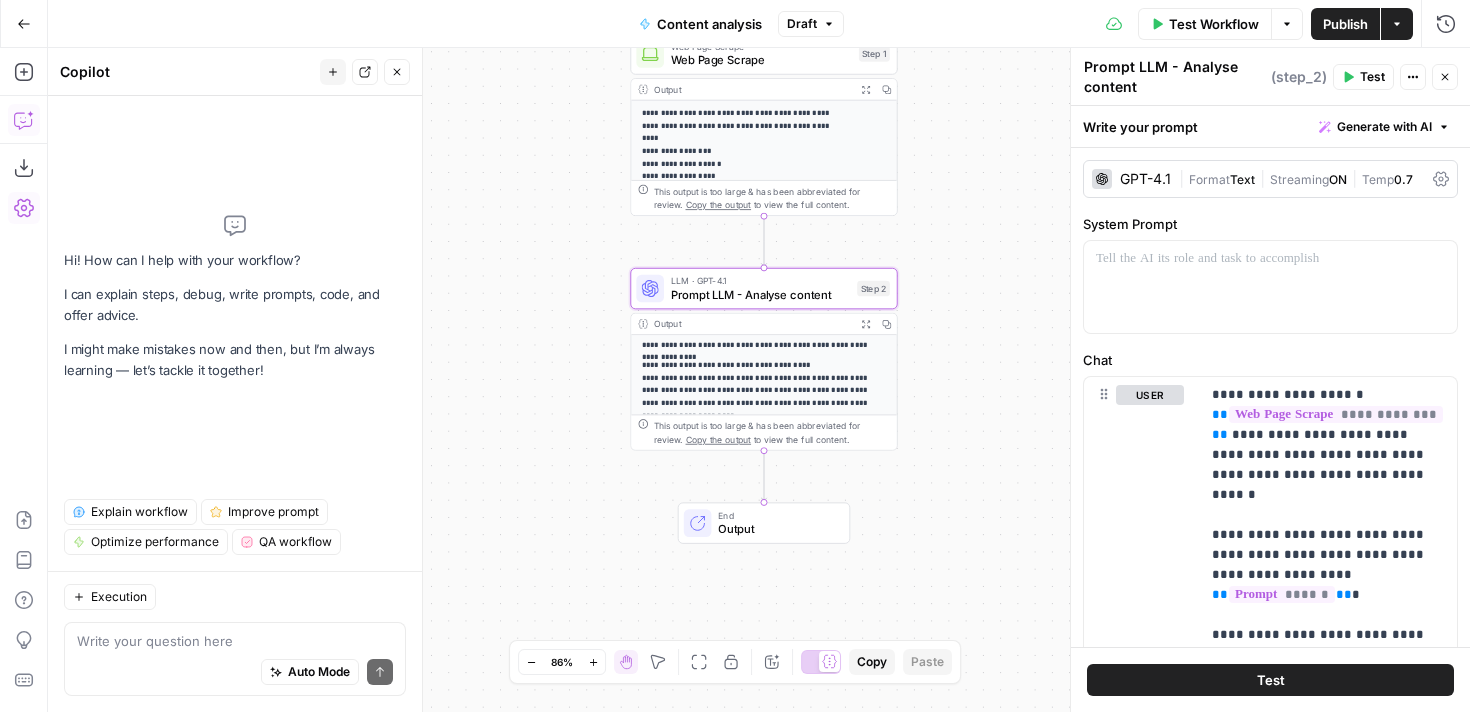 click on "Auto Mode Send" at bounding box center [235, 673] 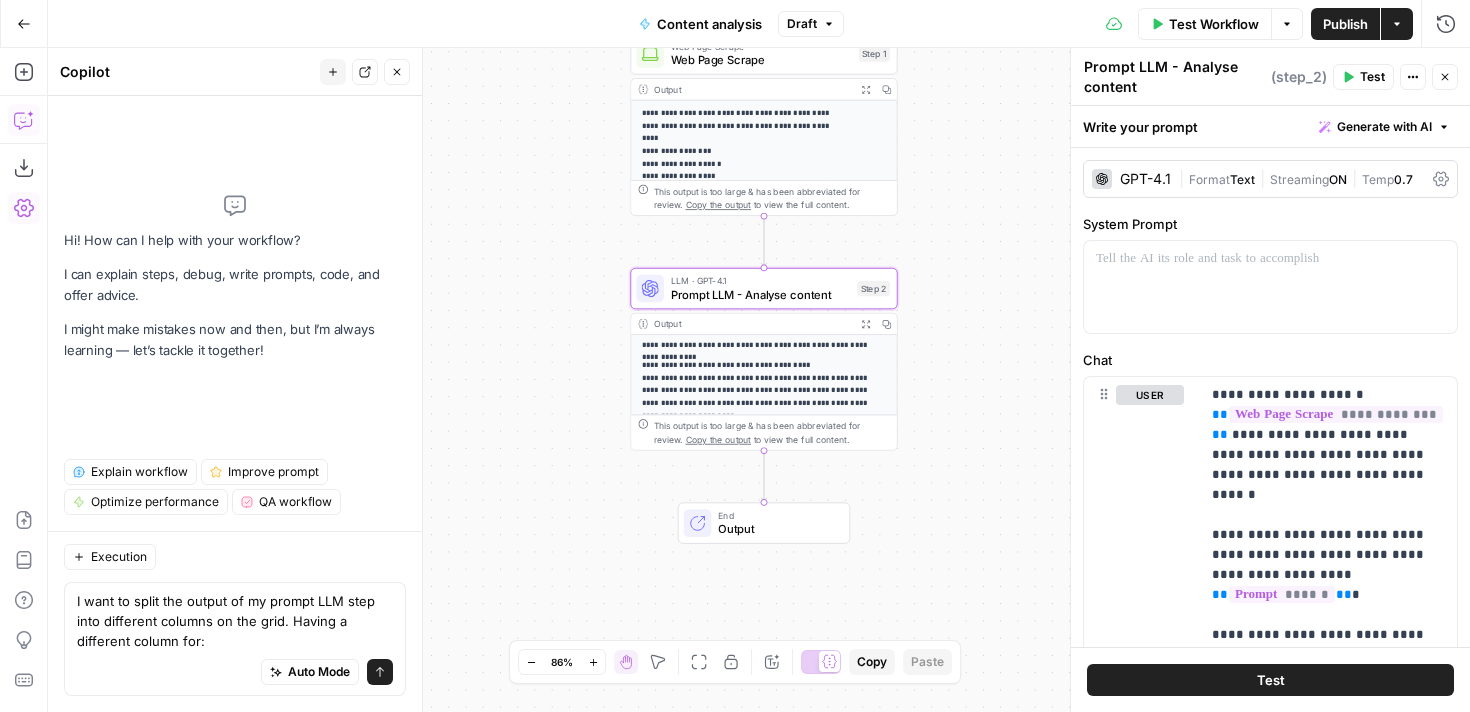 click on "Auto Mode Send" at bounding box center (235, 673) 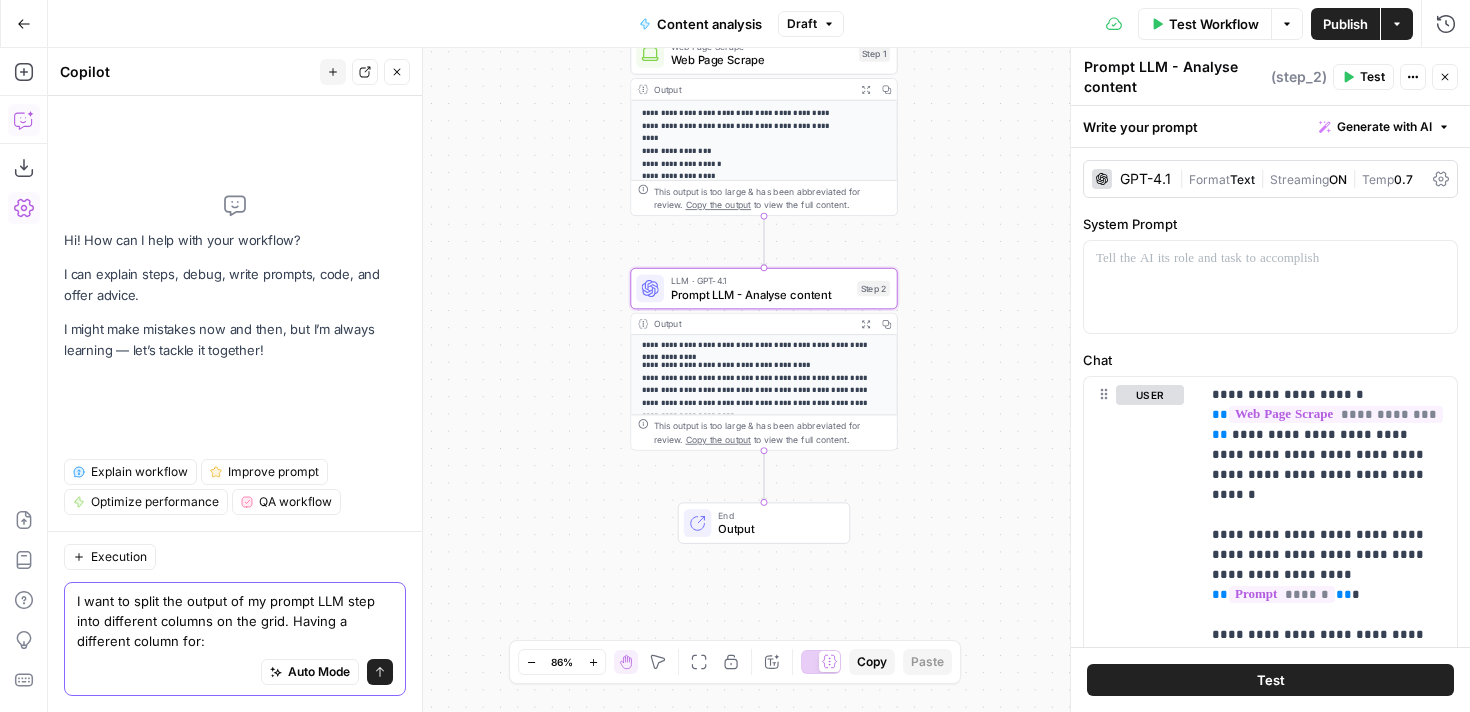 click on "Auto Mode Send" at bounding box center (235, 673) 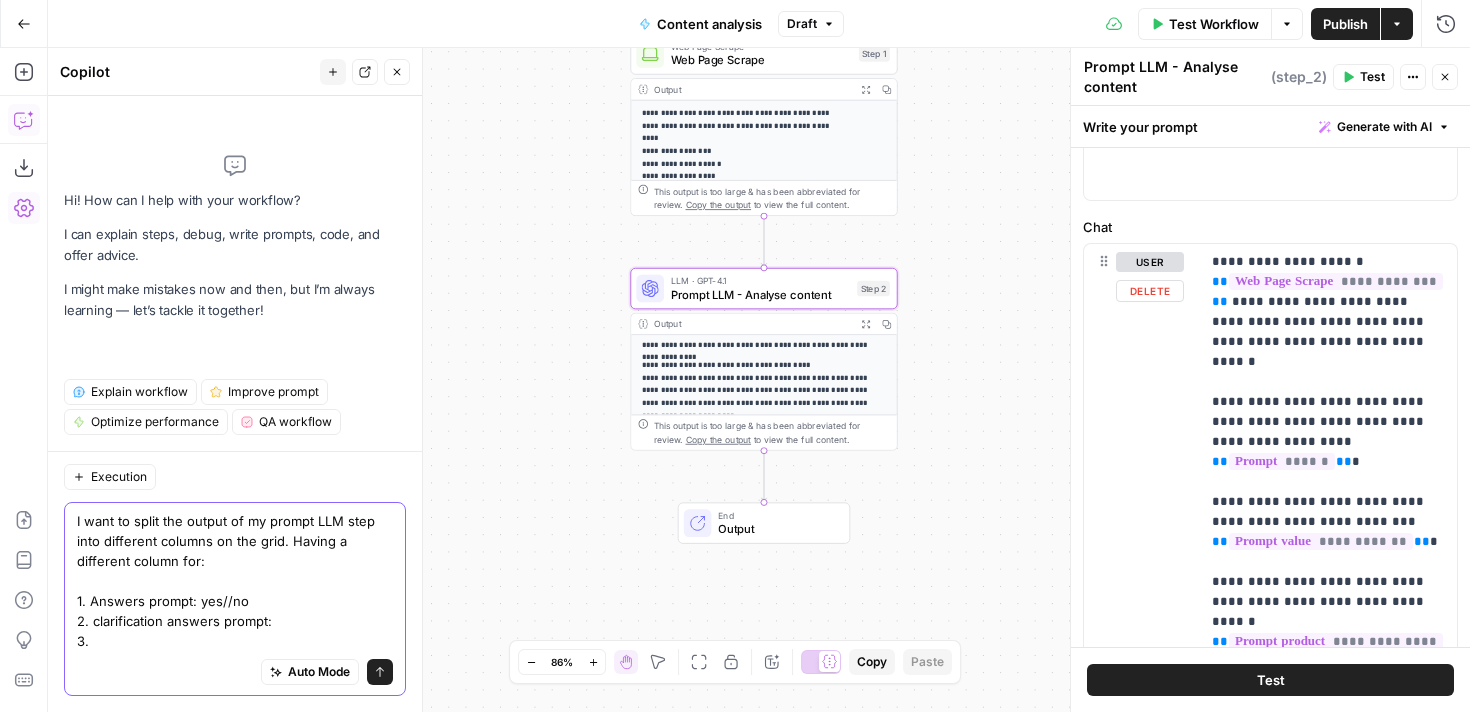 scroll, scrollTop: 135, scrollLeft: 0, axis: vertical 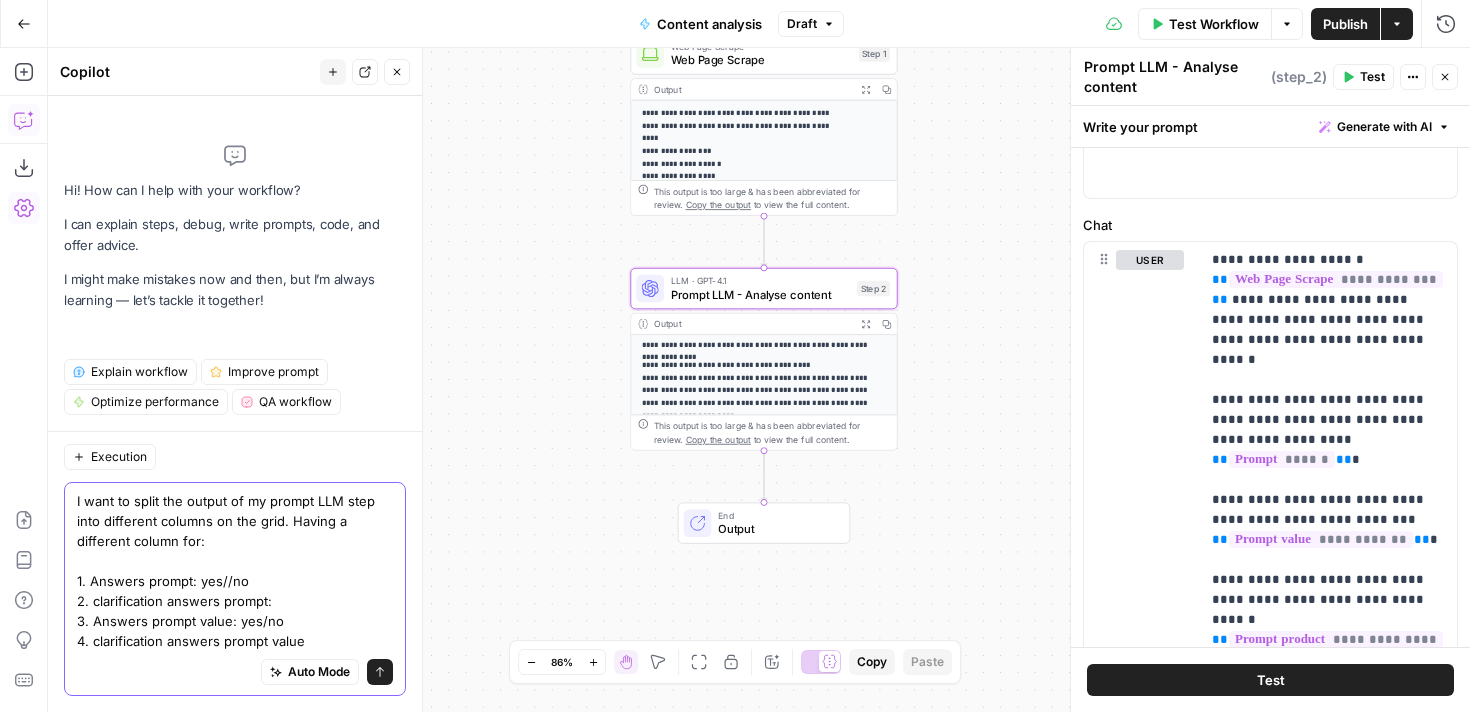 click on "I want to split the output of my prompt LLM step into different columns on the grid. Having a different column for:
1. Answers prompt: yes//no
2. clarification answers prompt:
3. Answers prompt value: yes/no
4. clarification answers prompt value" at bounding box center [235, 571] 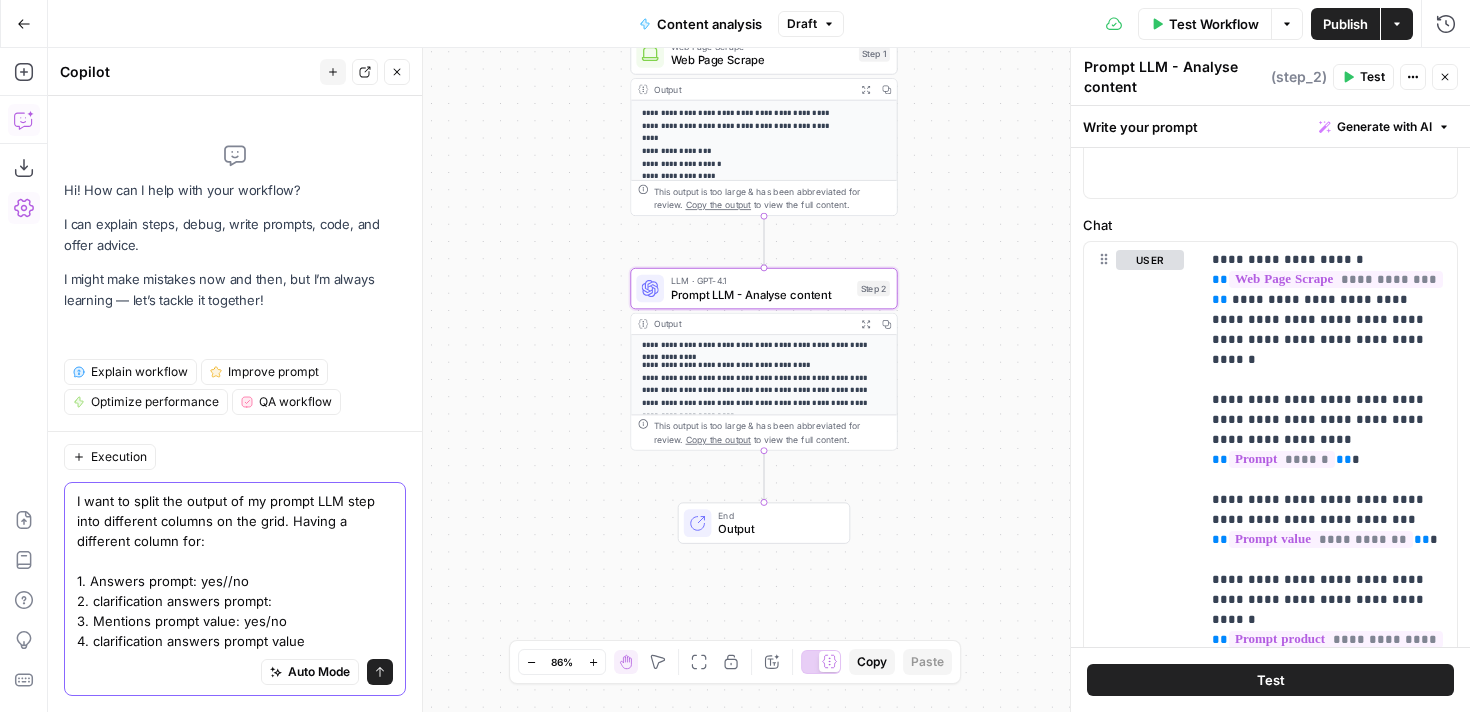 click on "I want to split the output of my prompt LLM step into different columns on the grid. Having a different column for:
1. Answers prompt: yes//no
2. clarification answers prompt:
3. Mentions prompt value: yes/no
4. clarification answers prompt value" at bounding box center (235, 571) 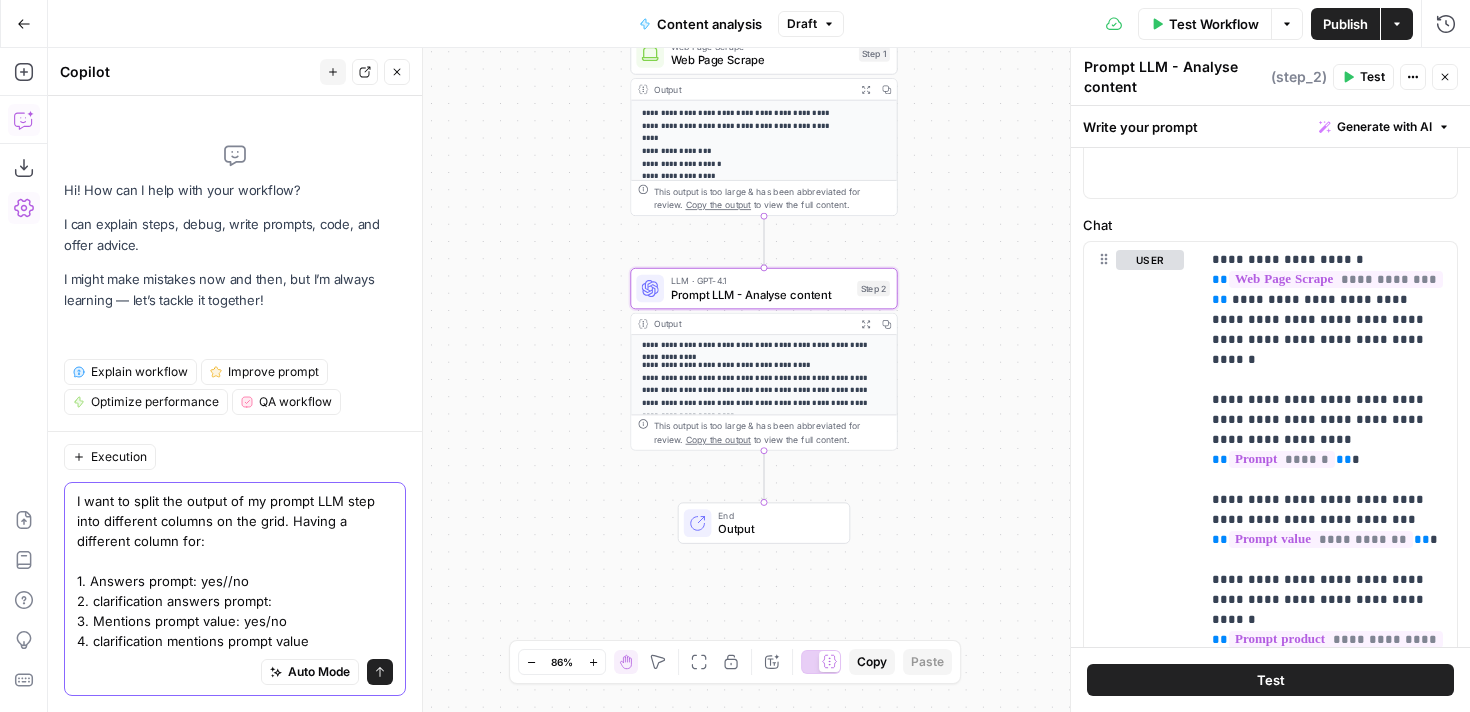 click on "I want to split the output of my prompt LLM step into different columns on the grid. Having a different column for:
1. Answers prompt: yes//no
2. clarification answers prompt:
3. Mentions prompt value: yes/no
4. clarification mentions prompt value" at bounding box center (235, 571) 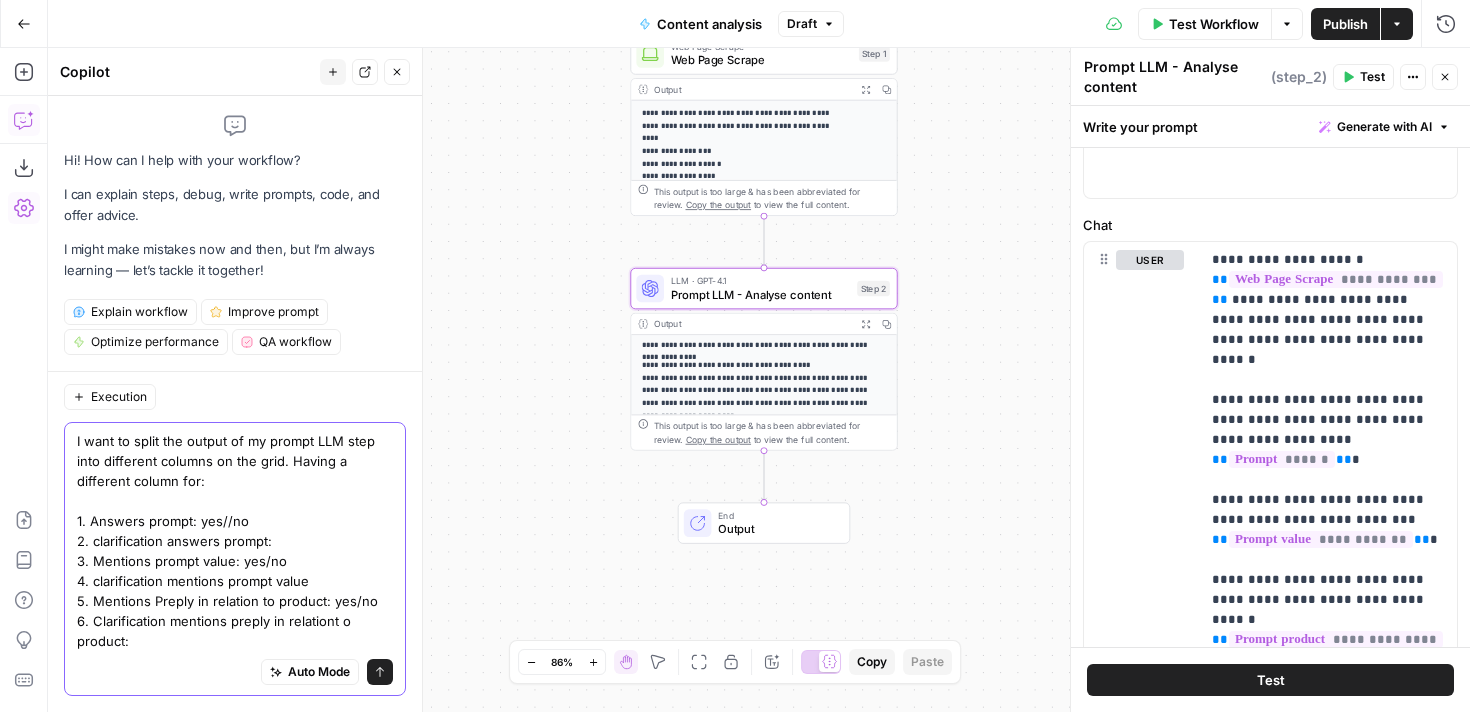 scroll, scrollTop: 16, scrollLeft: 0, axis: vertical 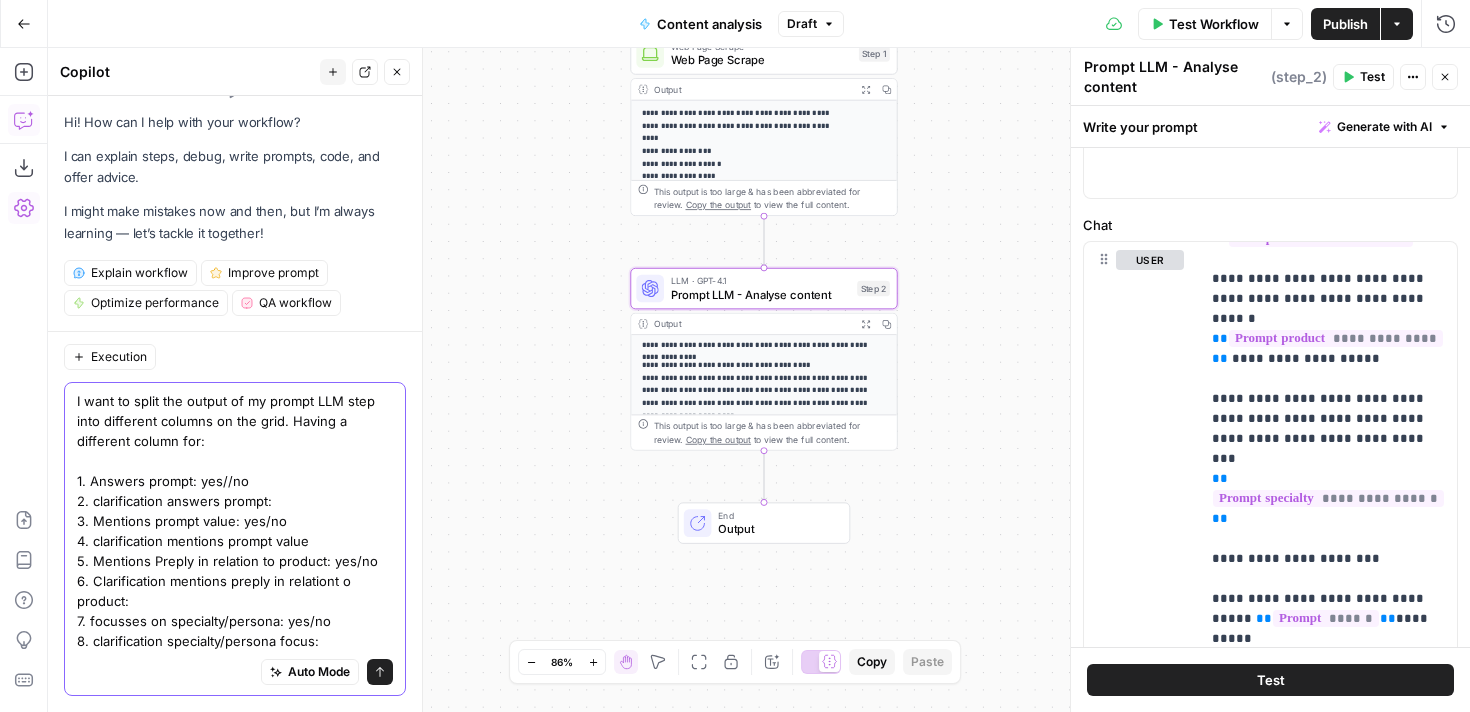 click on "I want to split the output of my prompt LLM step into different columns on the grid. Having a different column for:
1. Answers prompt: yes//no
2. clarification answers prompt:
3. Mentions prompt value: yes/no
4. clarification mentions prompt value
5. Mentions Preply in relation to product: yes/no
6. Clarification mentions preply in relationt o product:
7. focusses on specialty/persona: yes/no
8. clarification specialty/persona focus:" at bounding box center (235, 521) 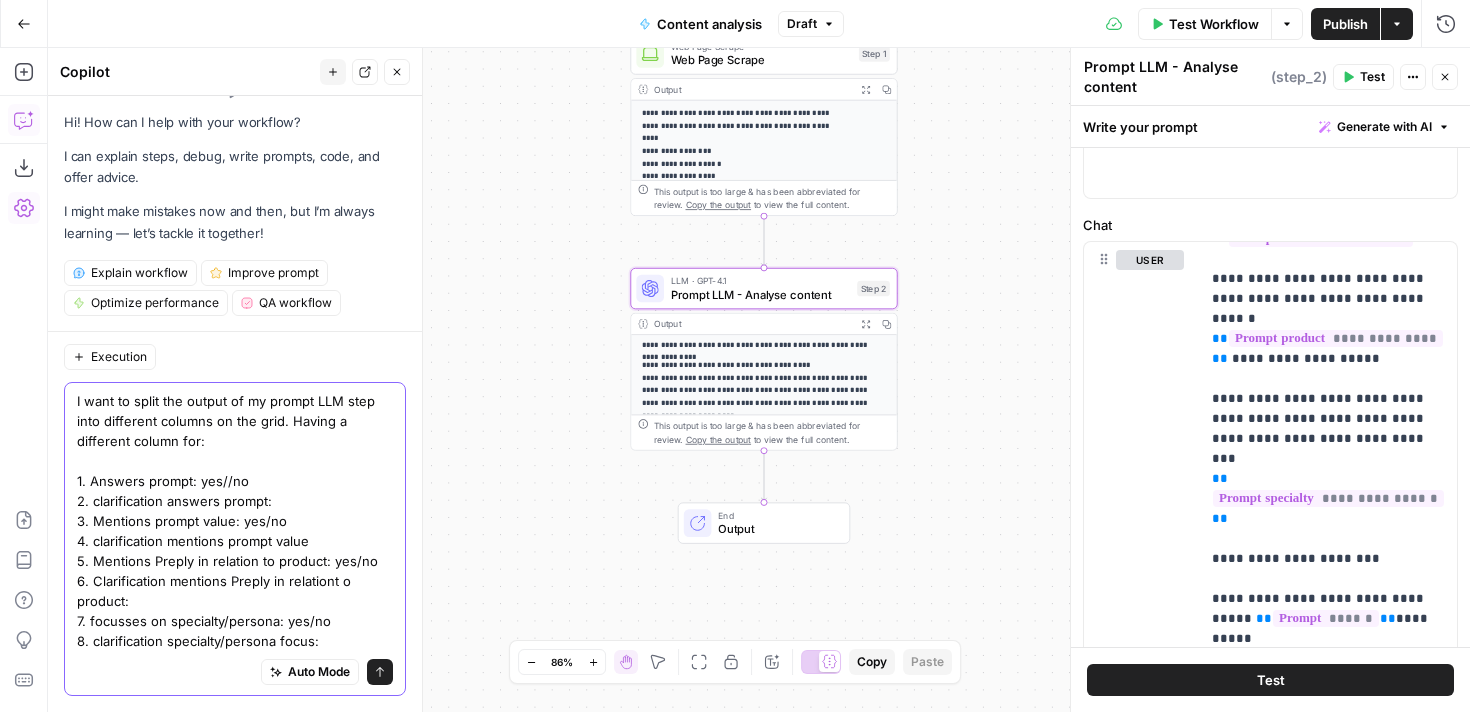 click on "I want to split the output of my prompt LLM step into different columns on the grid. Having a different column for:
1. Answers prompt: yes//no
2. clarification answers prompt:
3. Mentions prompt value: yes/no
4. clarification mentions prompt value
5. Mentions Preply in relation to product: yes/no
6. Clarification mentions Preply in relationt o product:
7. focusses on specialty/persona: yes/no
8. clarification specialty/persona focus:" at bounding box center [235, 521] 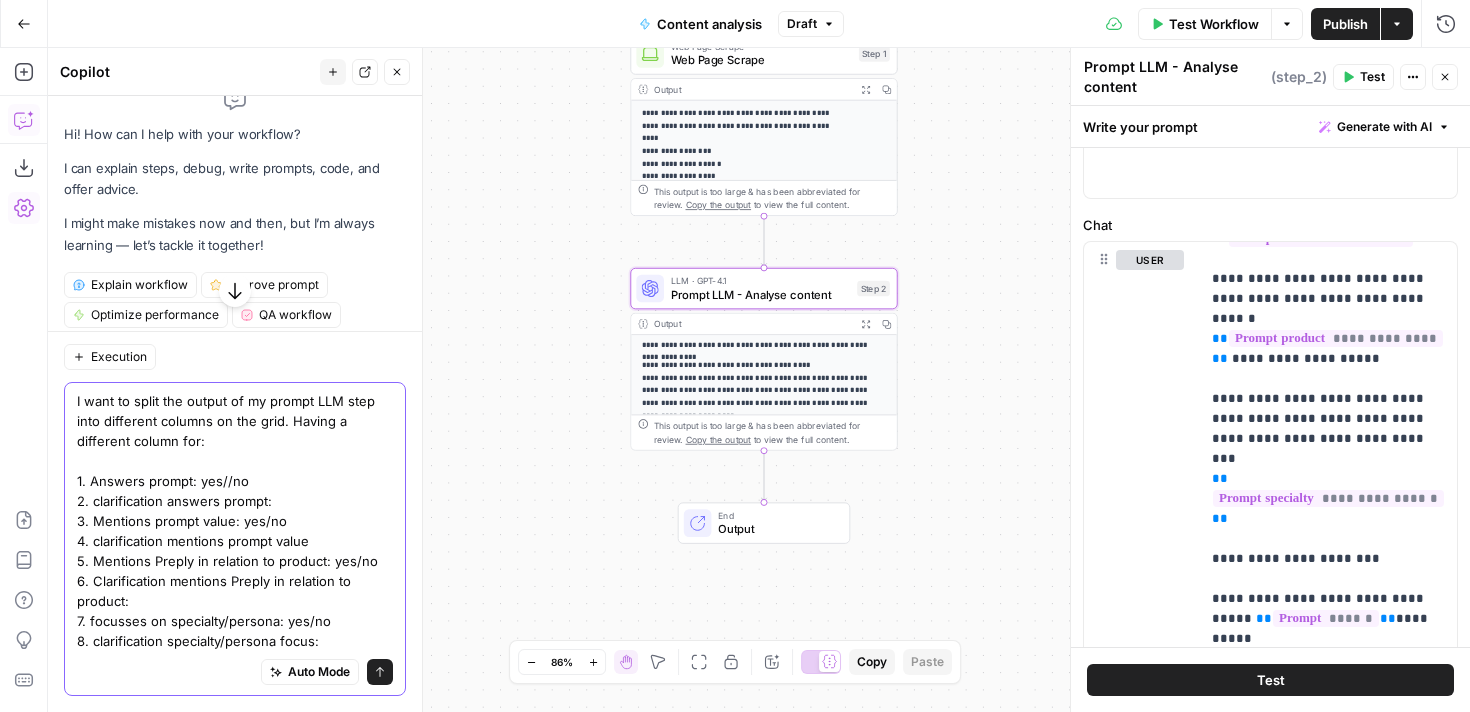 scroll, scrollTop: 36, scrollLeft: 0, axis: vertical 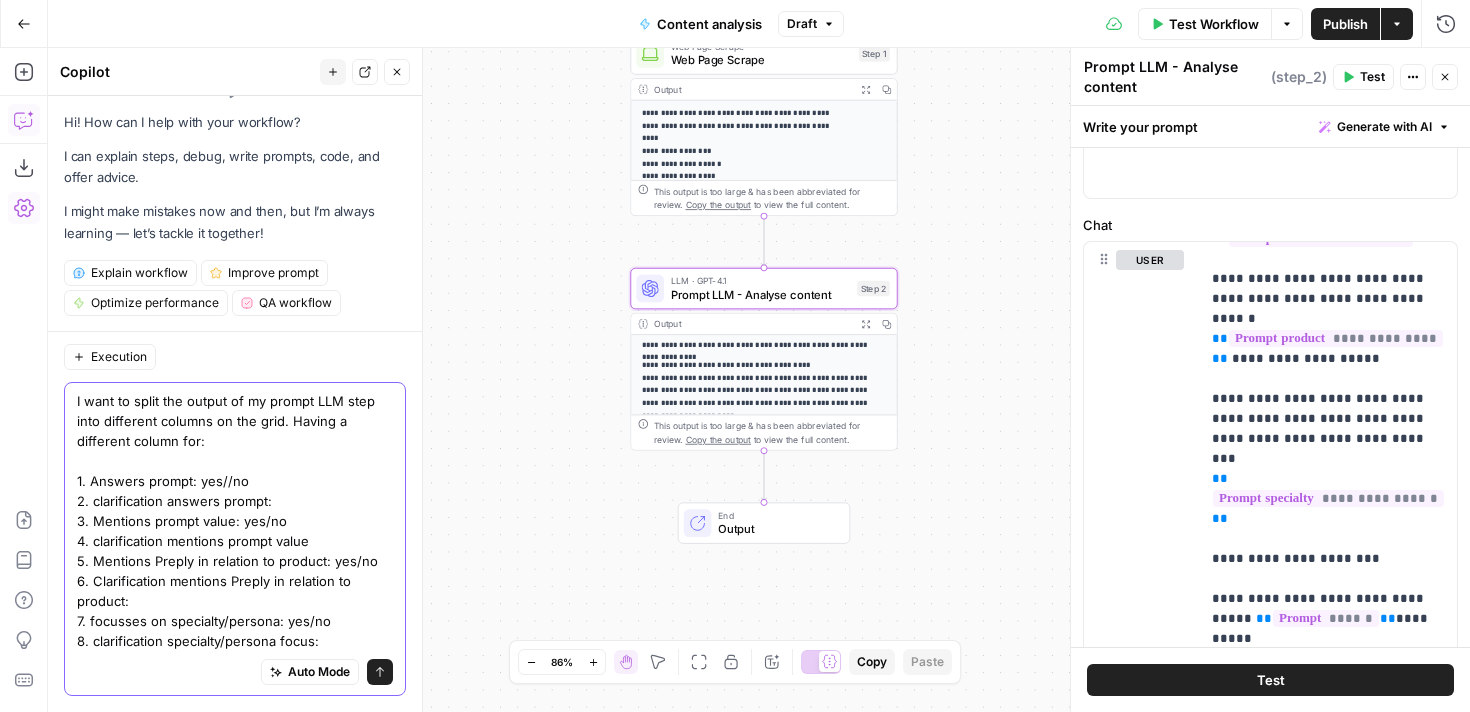 click on "I want to split the output of my prompt LLM step into different columns on the grid. Having a different column for:
1. Answers prompt: yes//no
2. clarification answers prompt:
3. Mentions prompt value: yes/no
4. clarification mentions prompt value
5. Mentions Preply in relation to product: yes/no
6. Clarification mentions Preply in relation to product:
7. focusses on specialty/persona: yes/no
8. clarification specialty/persona focus:" at bounding box center [235, 521] 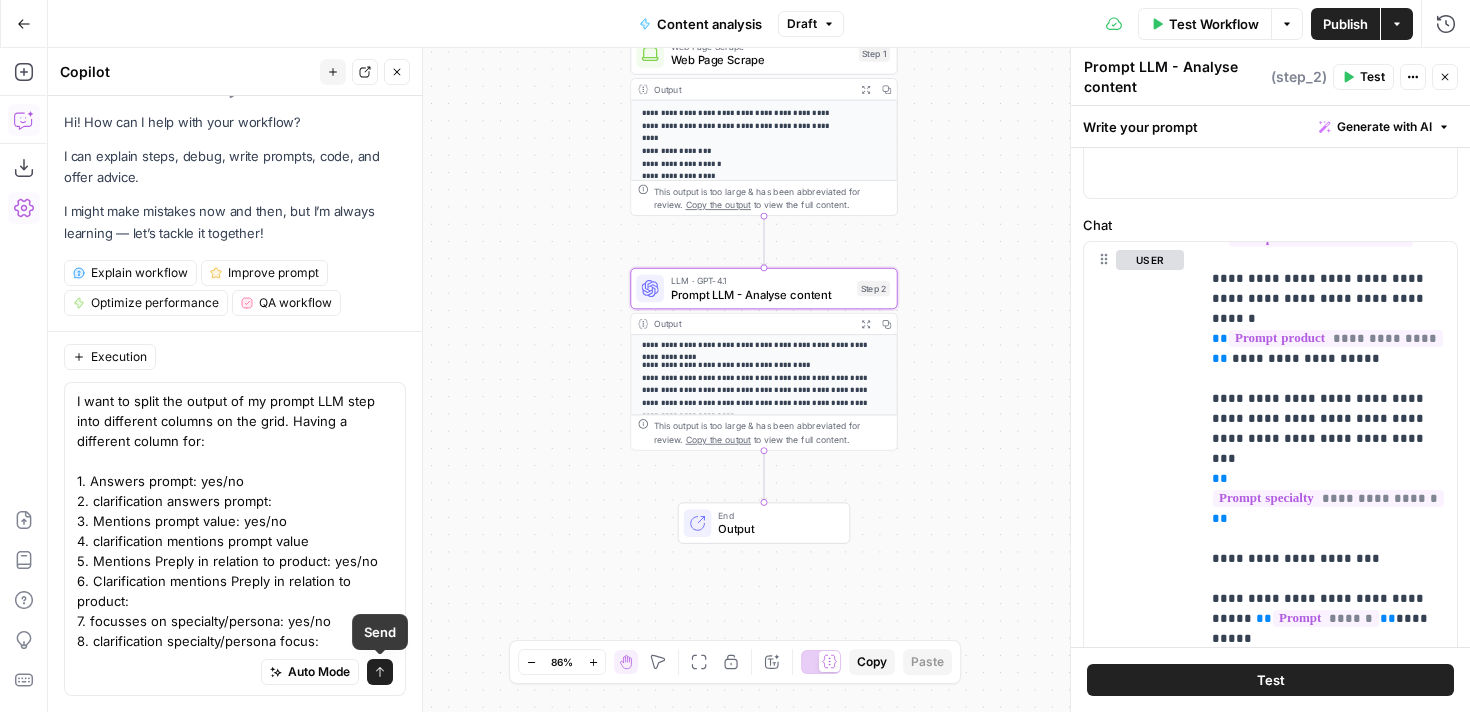 click on "Auto Mode Send" at bounding box center (235, 673) 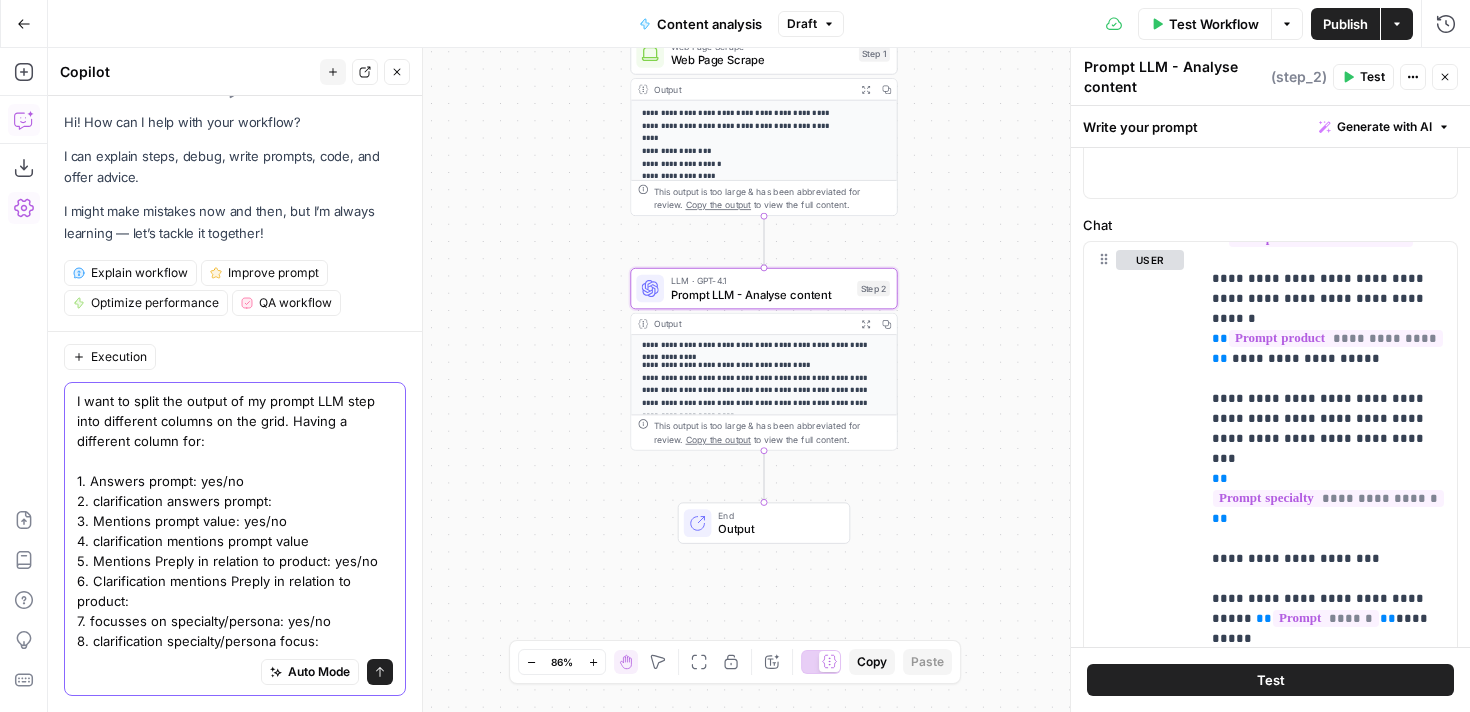 click on "I want to split the output of my prompt LLM step into different columns on the grid. Having a different column for:
1. Answers prompt: yes/no
2. clarification answers prompt:
3. Mentions prompt value: yes/no
4. clarification mentions prompt value
5. Mentions Preply in relation to product: yes/no
6. Clarification mentions Preply in relation to product:
7. focusses on specialty/persona: yes/no
8. clarification specialty/persona focus:" at bounding box center [235, 521] 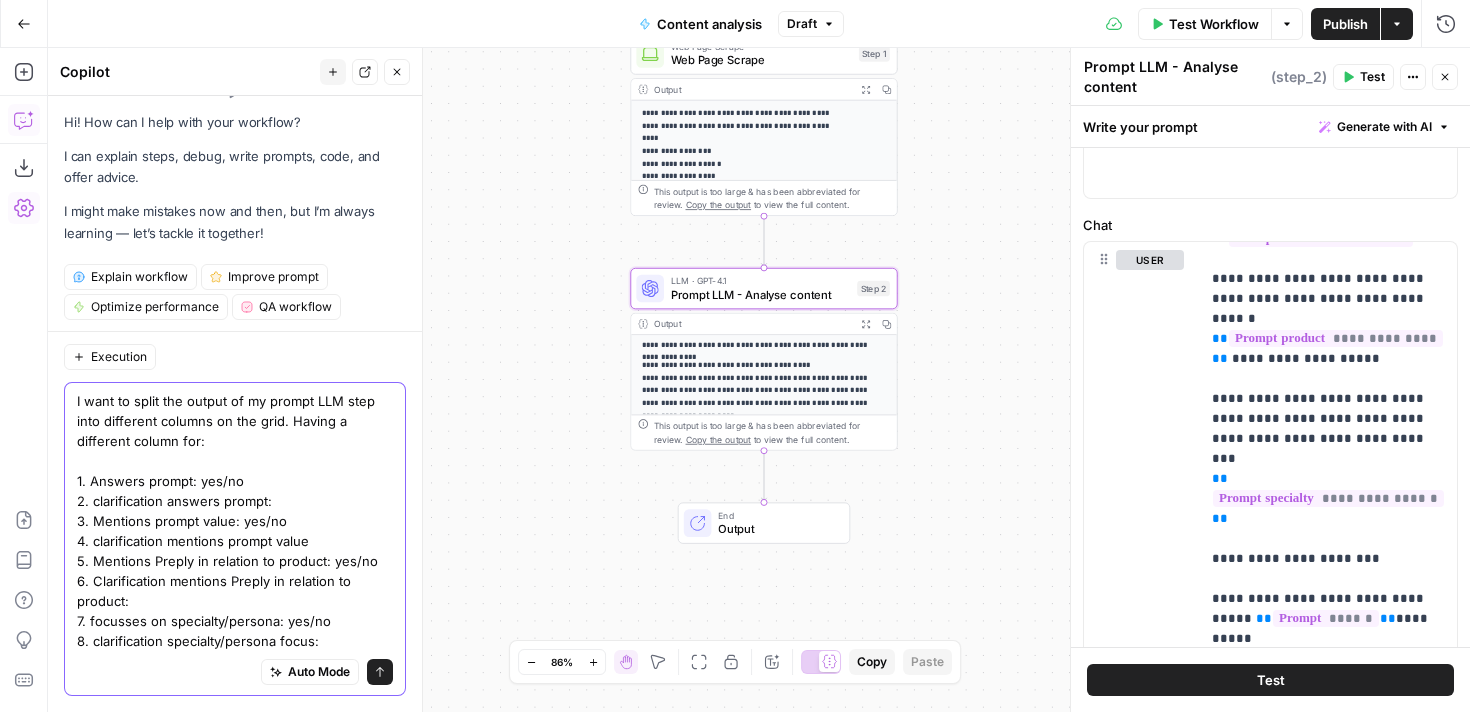 scroll, scrollTop: 40, scrollLeft: 0, axis: vertical 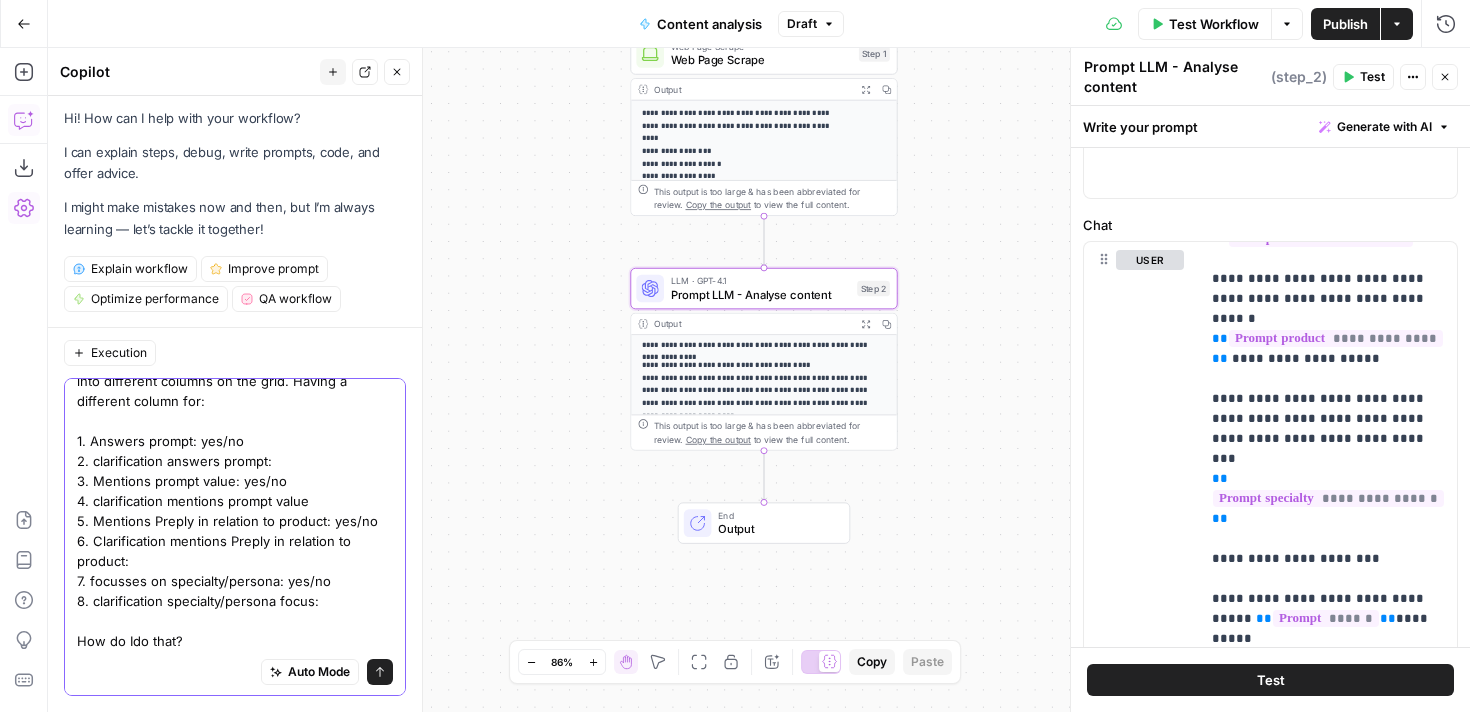 click on "I want to split the output of my prompt LLM step into different columns on the grid. Having a different column for:
1. Answers prompt: yes/no
2. clarification answers prompt:
3. Mentions prompt value: yes/no
4. clarification mentions prompt value
5. Mentions Preply in relation to product: yes/no
6. Clarification mentions Preply in relation to product:
7. focusses on specialty/persona: yes/no
8. clarification specialty/persona focus:
How do Ido that?" at bounding box center [235, 501] 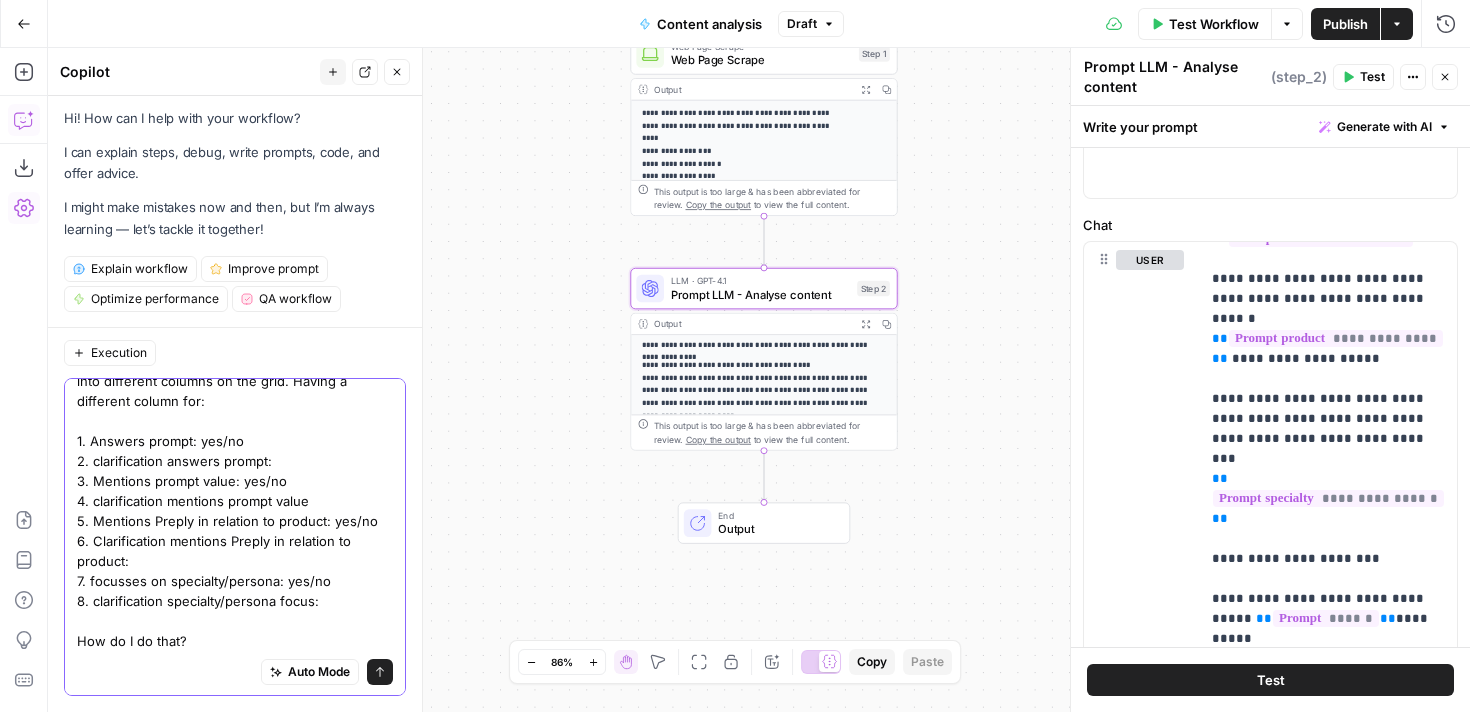 type on "I want to split the output of my prompt LLM step into different columns on the grid. Having a different column for:
1. Answers prompt: yes/no
2. clarification answers prompt:
3. Mentions prompt value: yes/no
4. clarification mentions prompt value
5. Mentions Preply in relation to product: yes/no
6. Clarification mentions Preply in relation to product:
7. focusses on specialty/persona: yes/no
8. clarification specialty/persona focus:
How do I do that?" 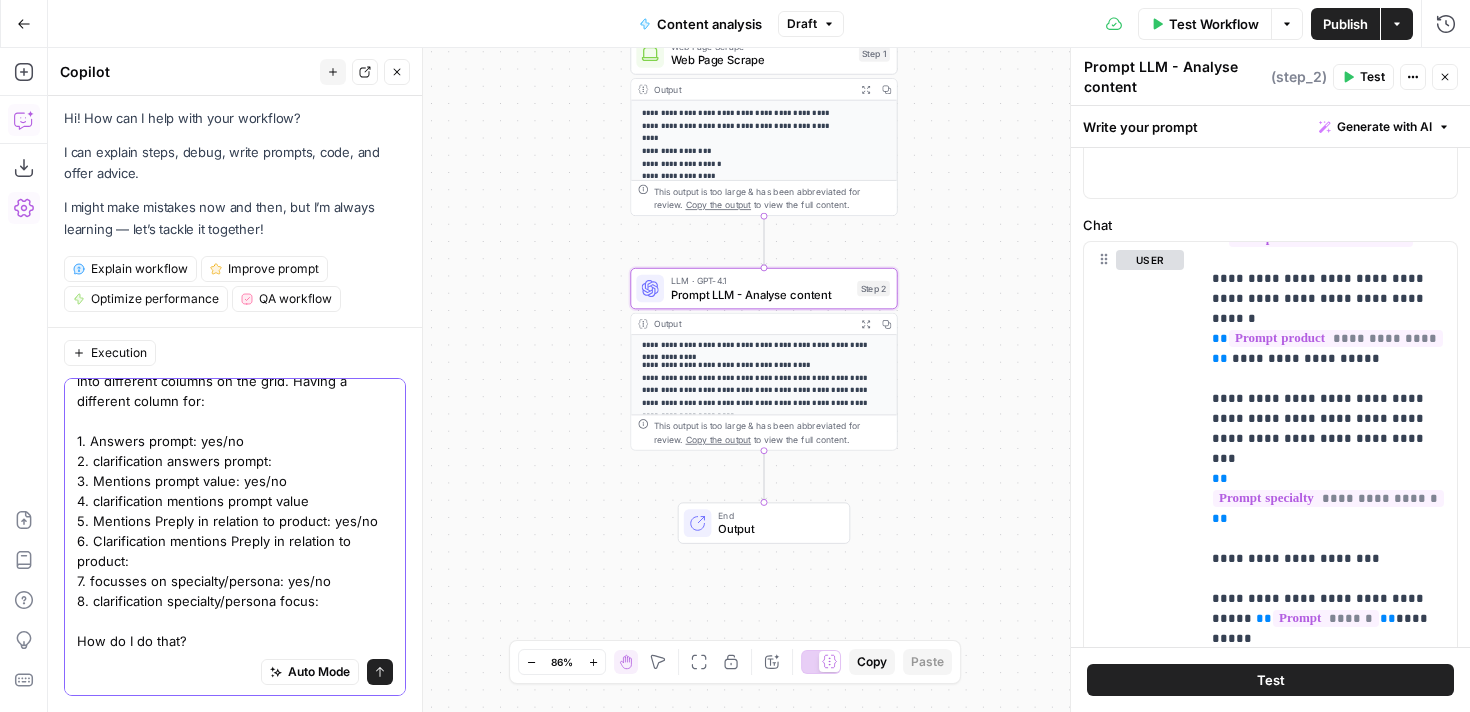 click 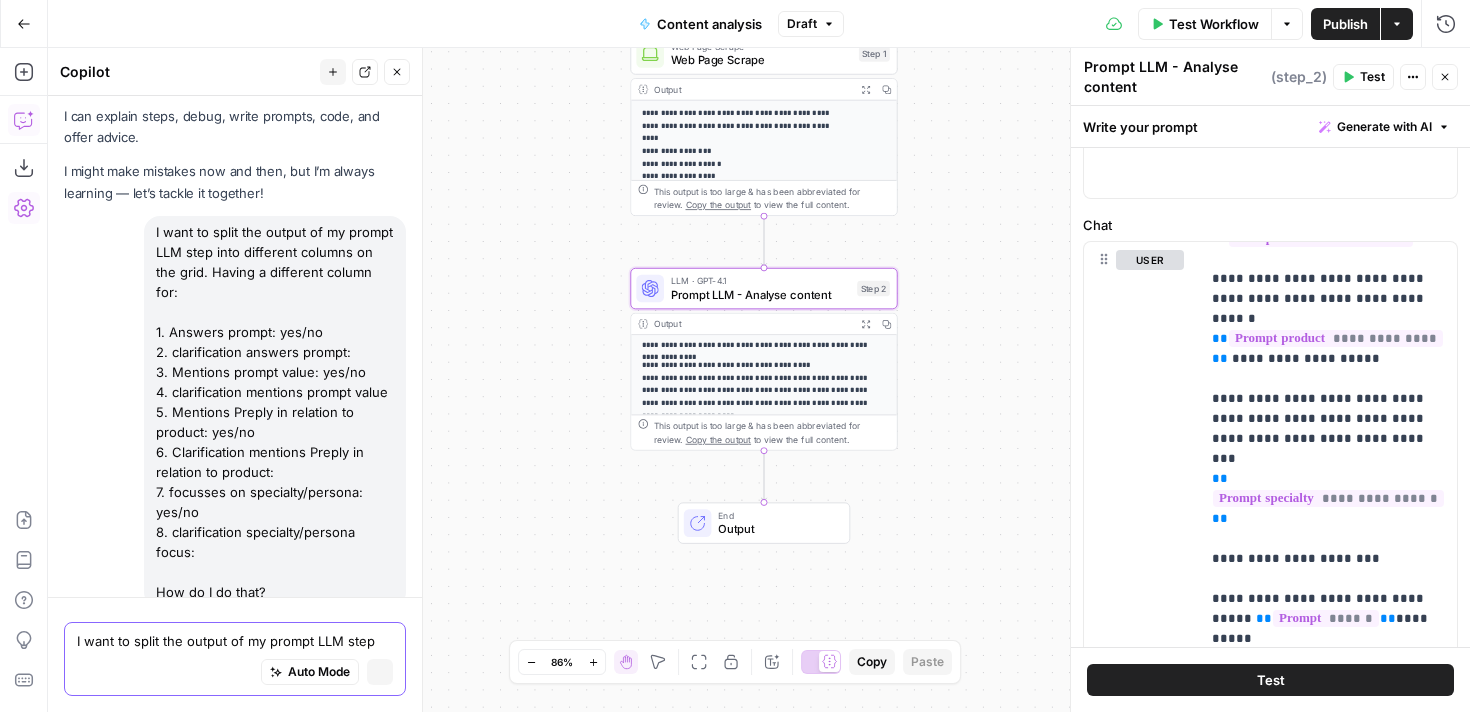 scroll, scrollTop: 0, scrollLeft: 0, axis: both 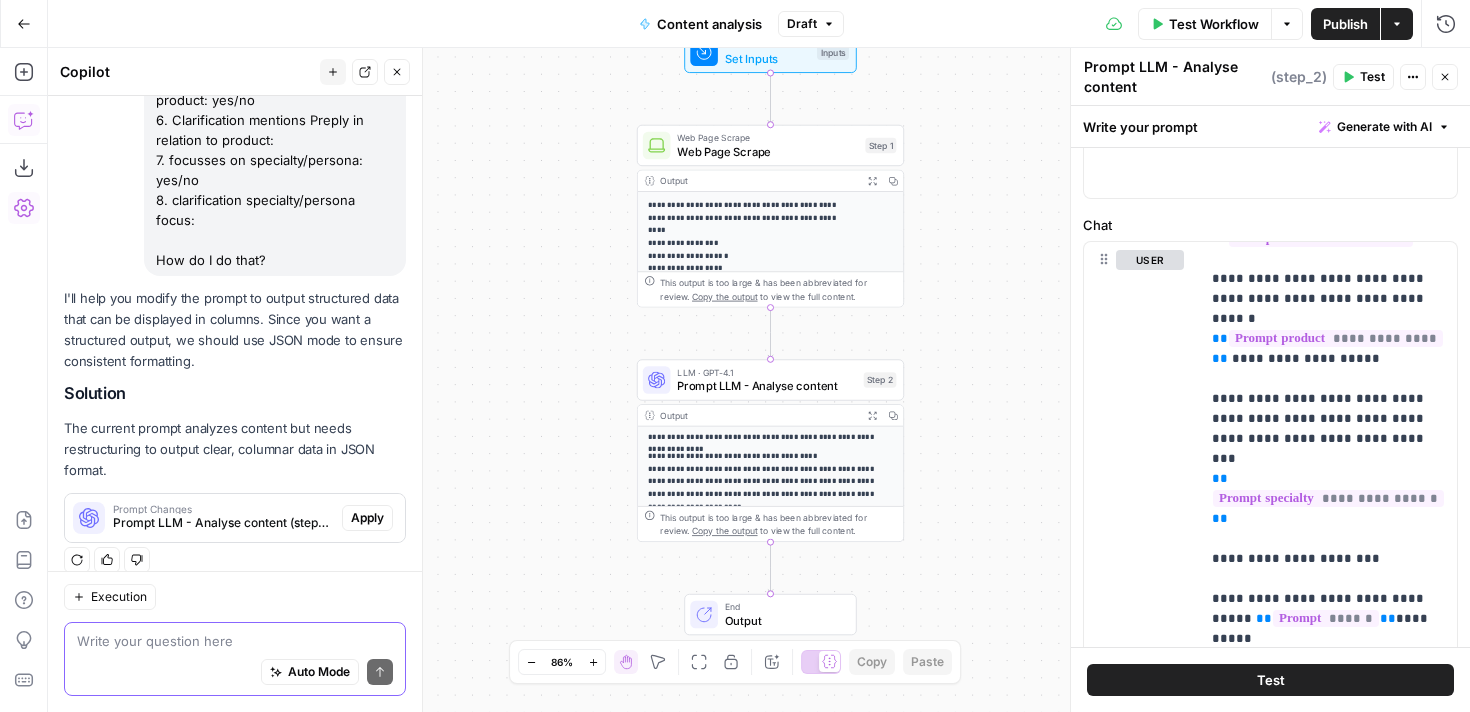 click at bounding box center (235, 641) 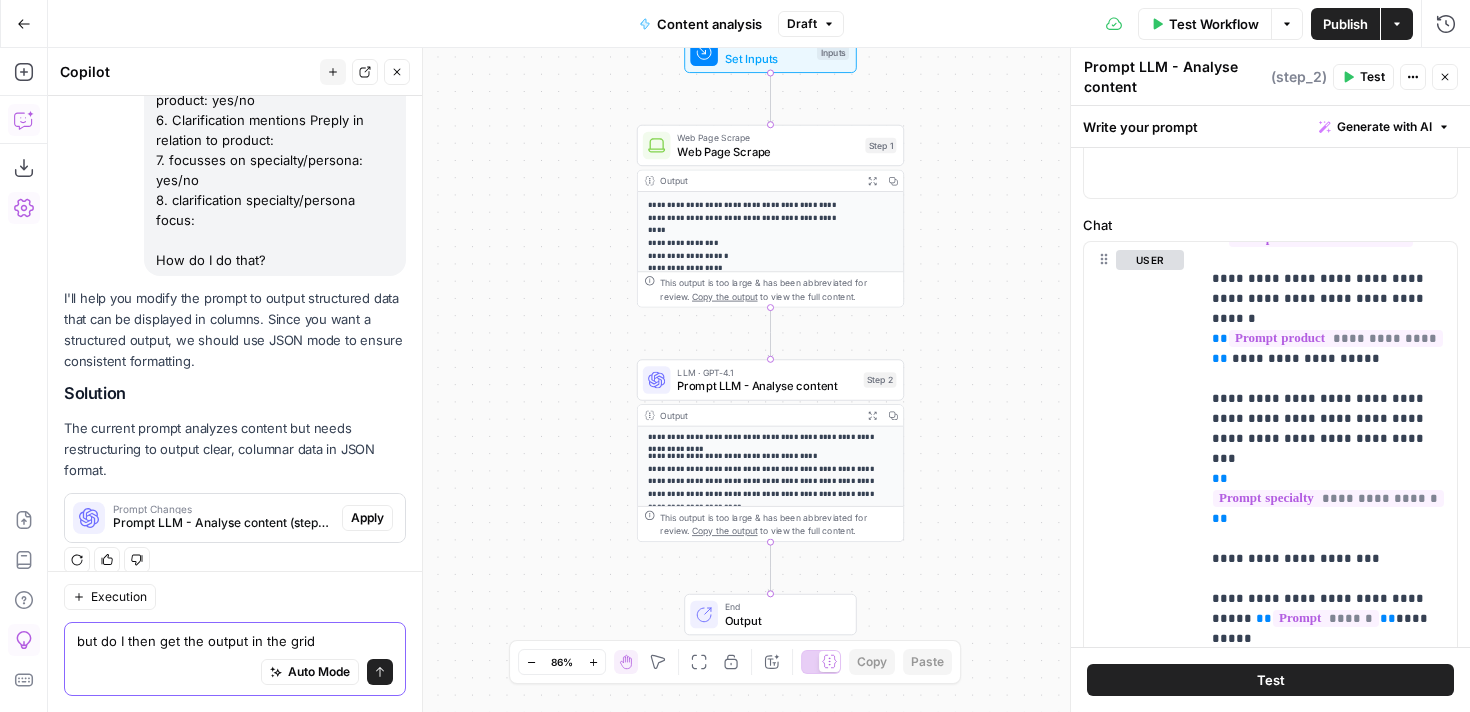 drag, startPoint x: 328, startPoint y: 641, endPoint x: 23, endPoint y: 641, distance: 305 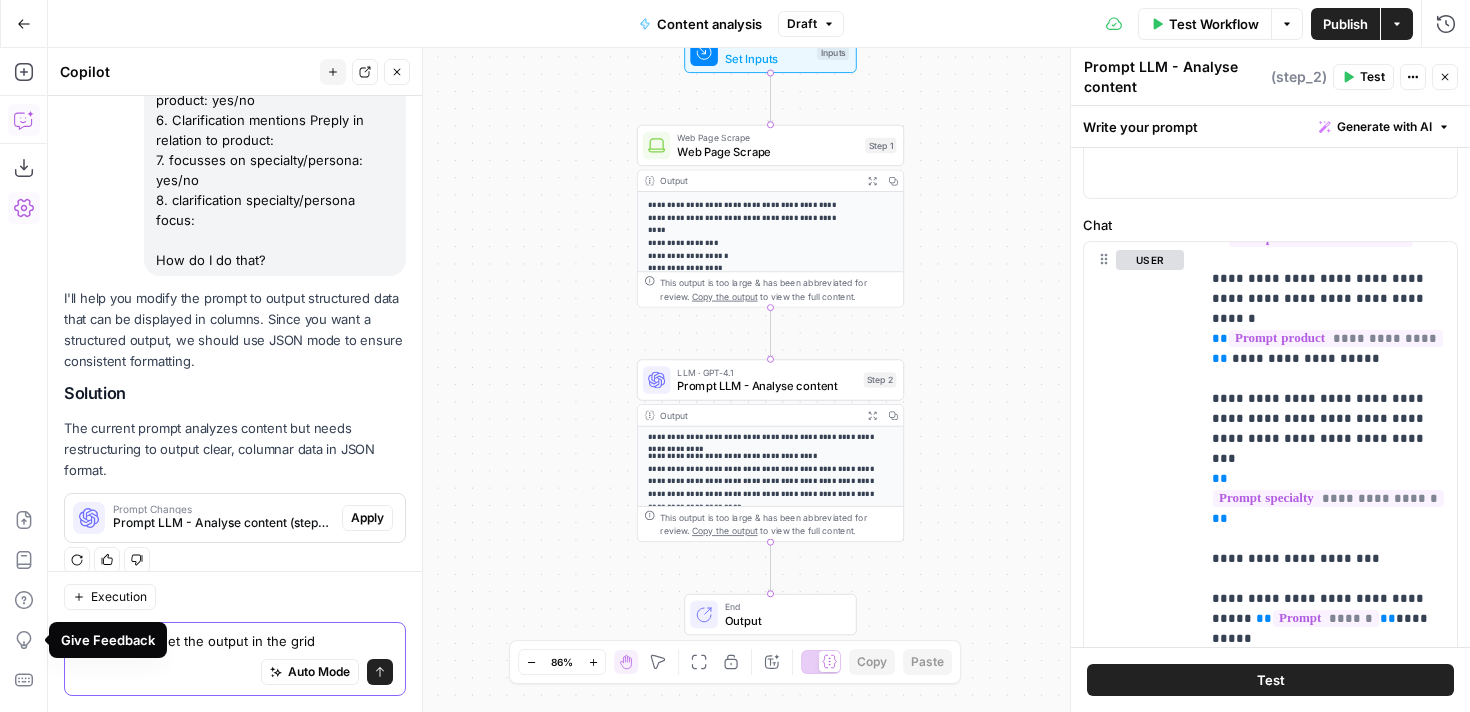 click on "but do I then get the output in the grid" at bounding box center [235, 641] 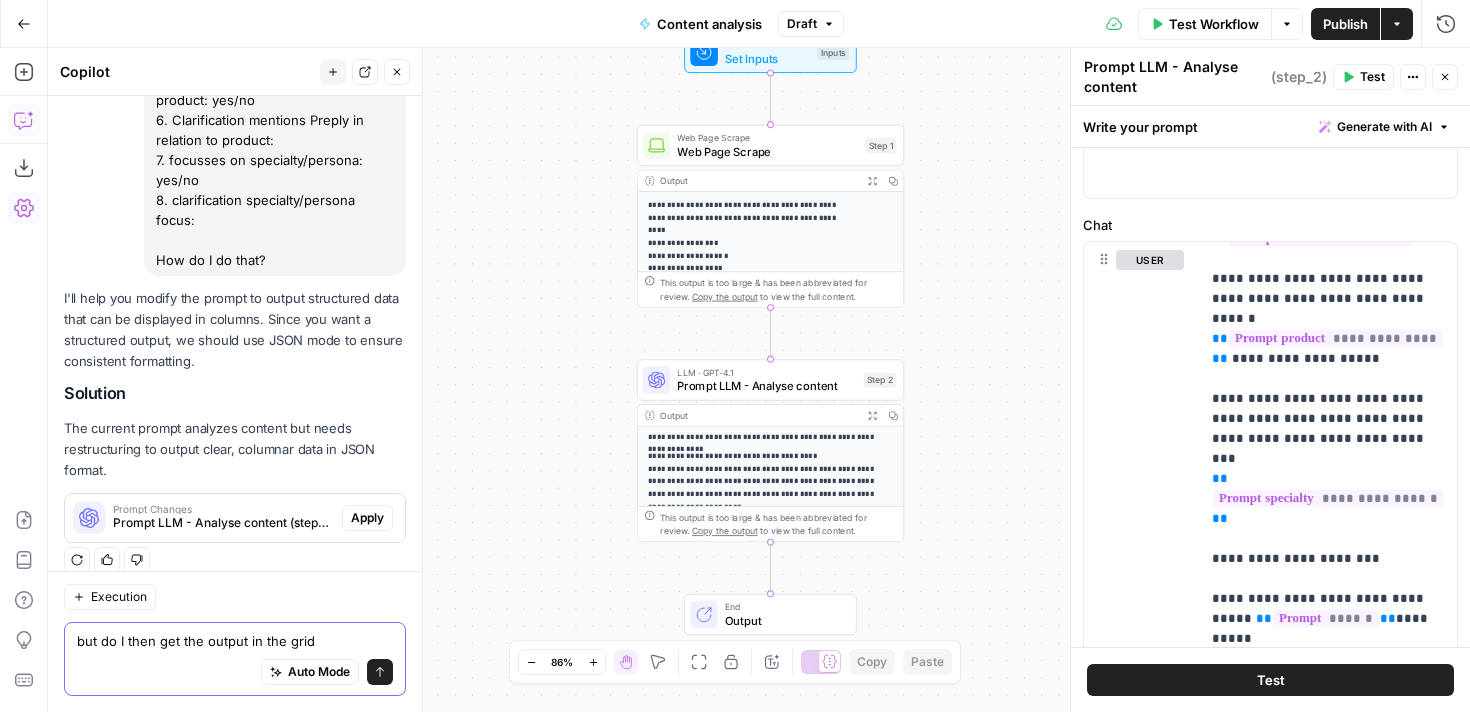 click on "but do I then get the output in the grid" at bounding box center (235, 641) 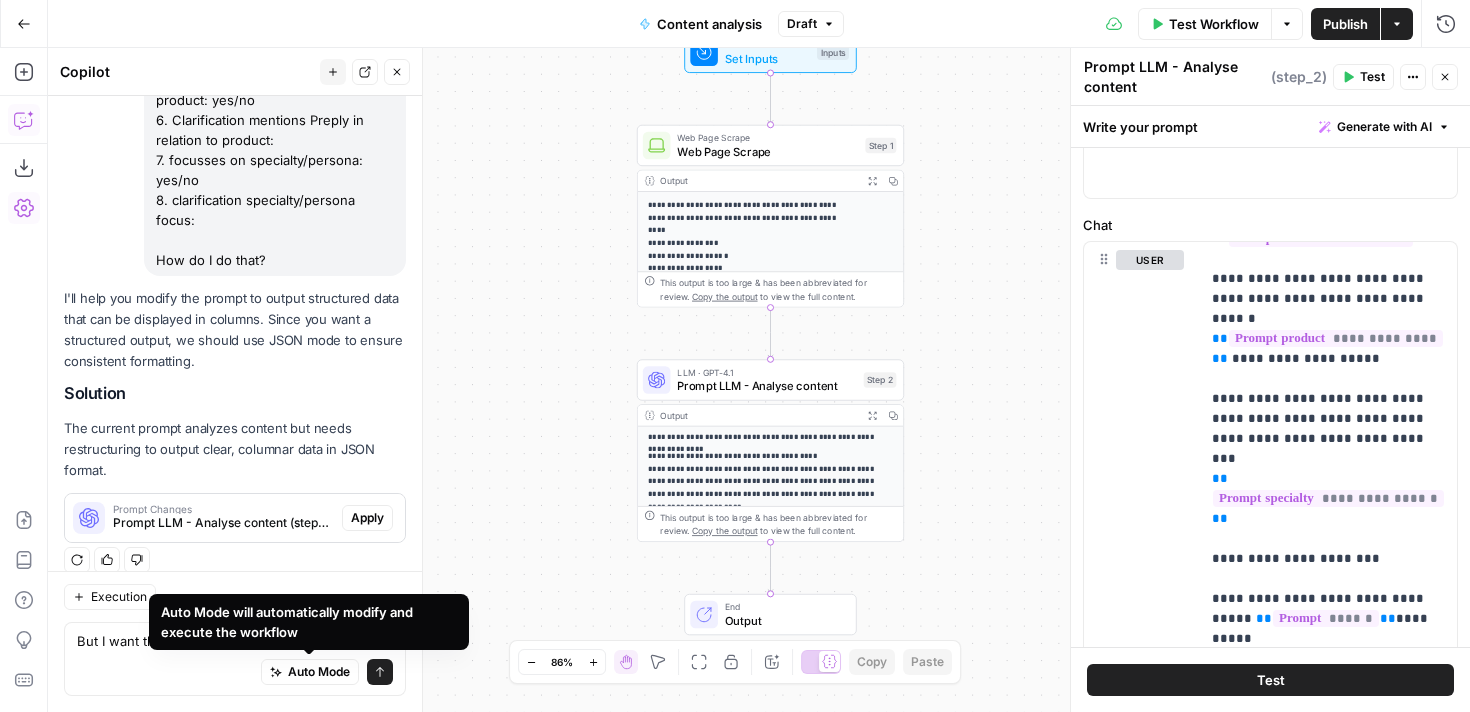 click on "Auto Mode will automatically modify and execute the workflow" at bounding box center [309, 622] 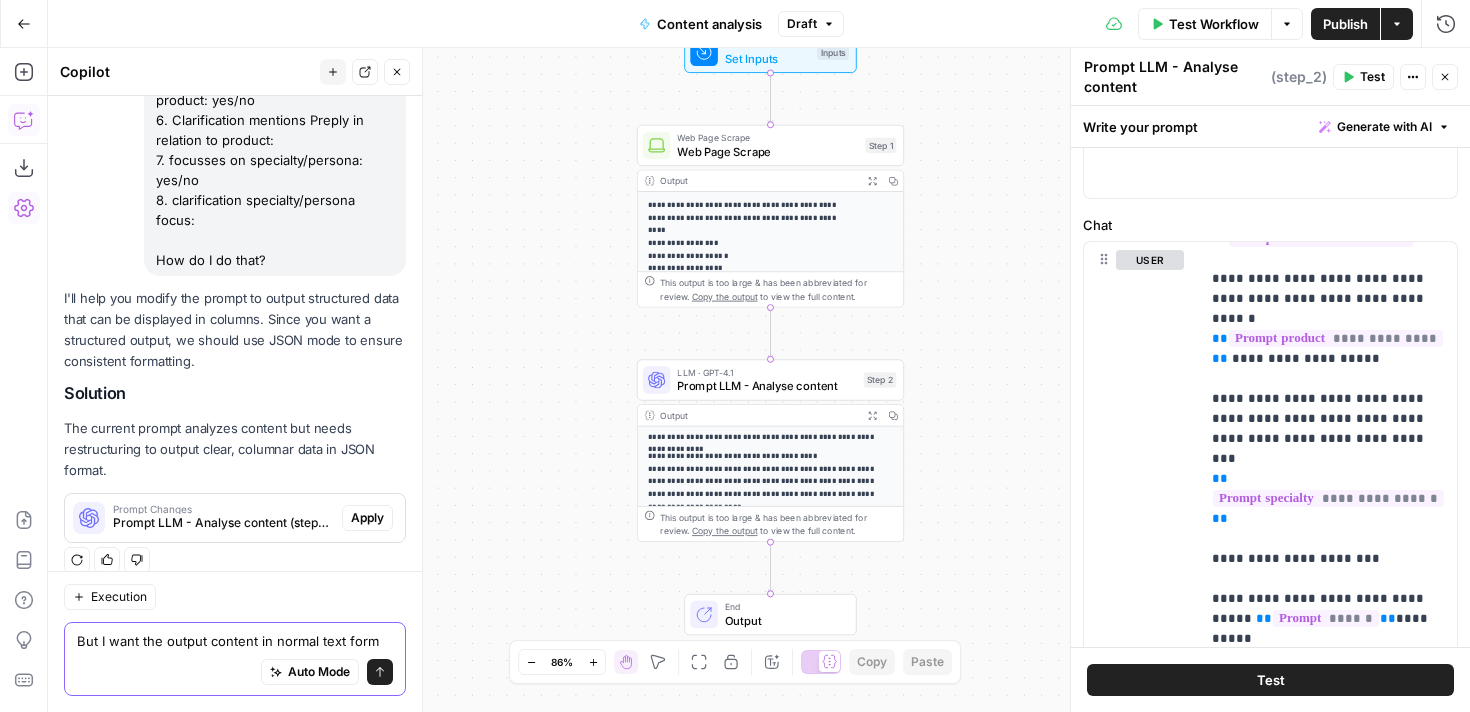 click on "But I want the output content in normal text form" at bounding box center (235, 641) 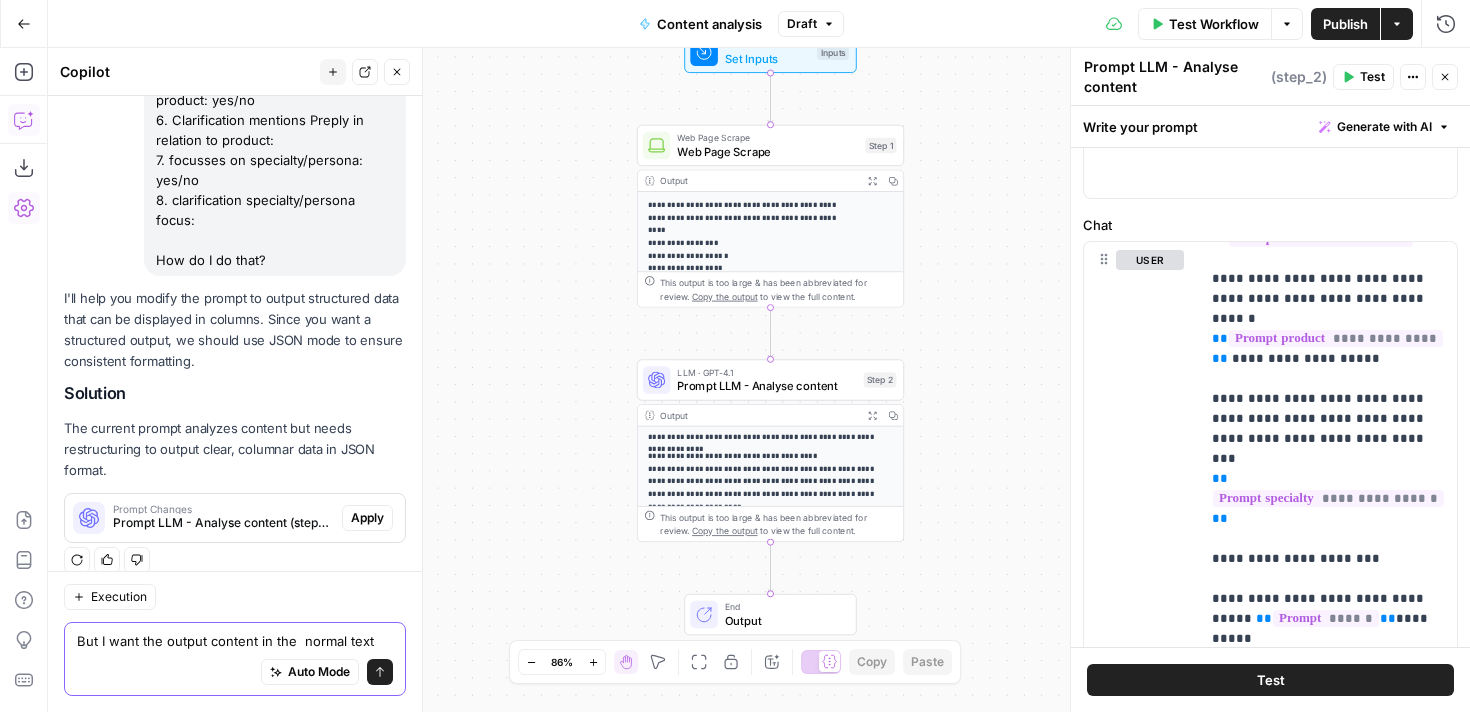 scroll, scrollTop: 392, scrollLeft: 0, axis: vertical 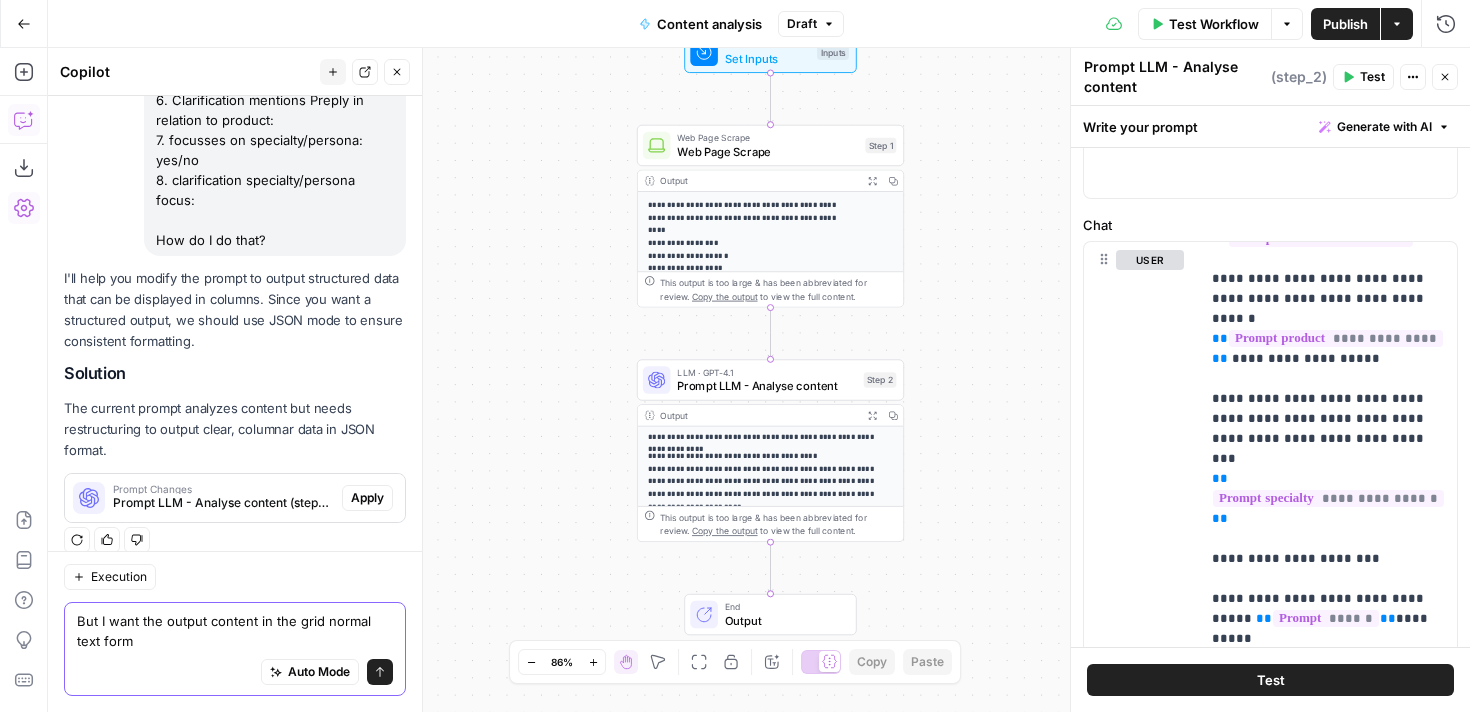click on "But I want the output content in the grid normal text form" at bounding box center [235, 631] 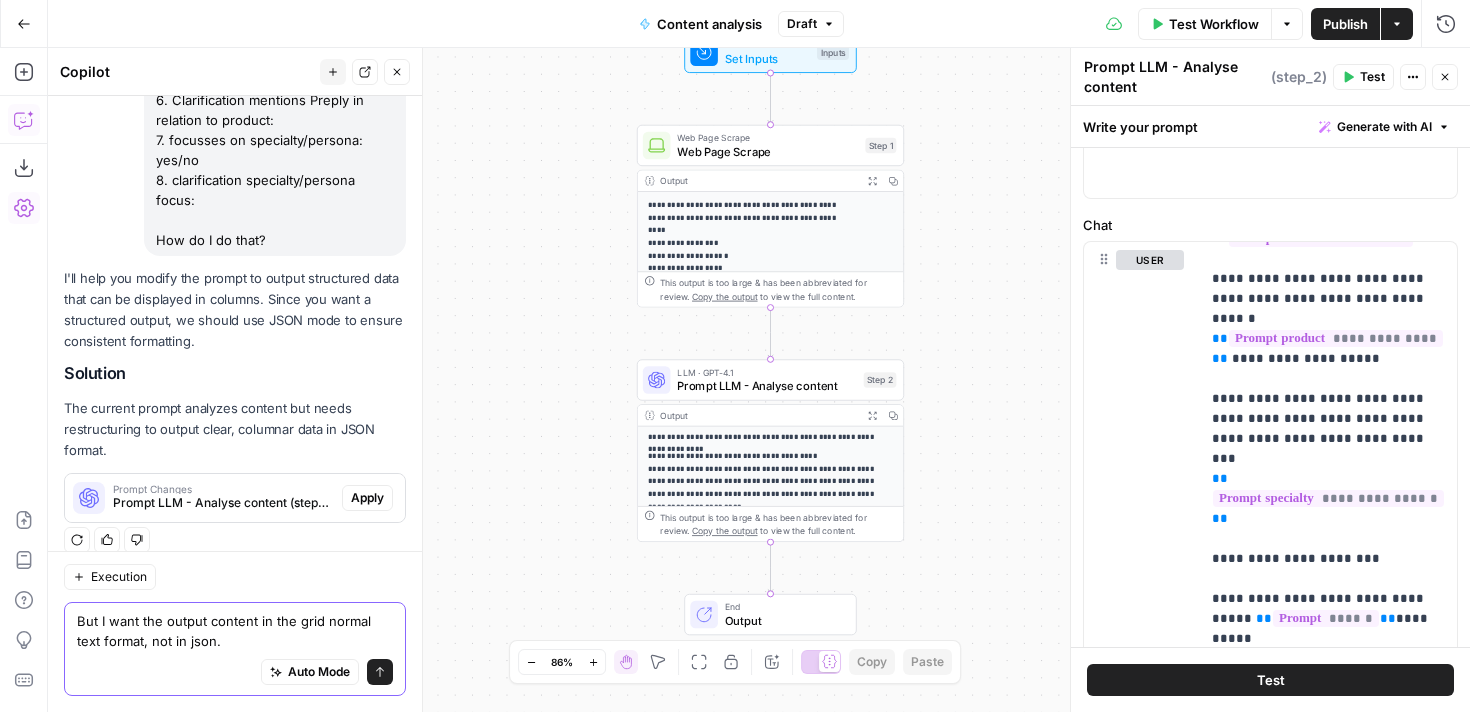 type on "But I want the output content in the grid normal text format, not in json." 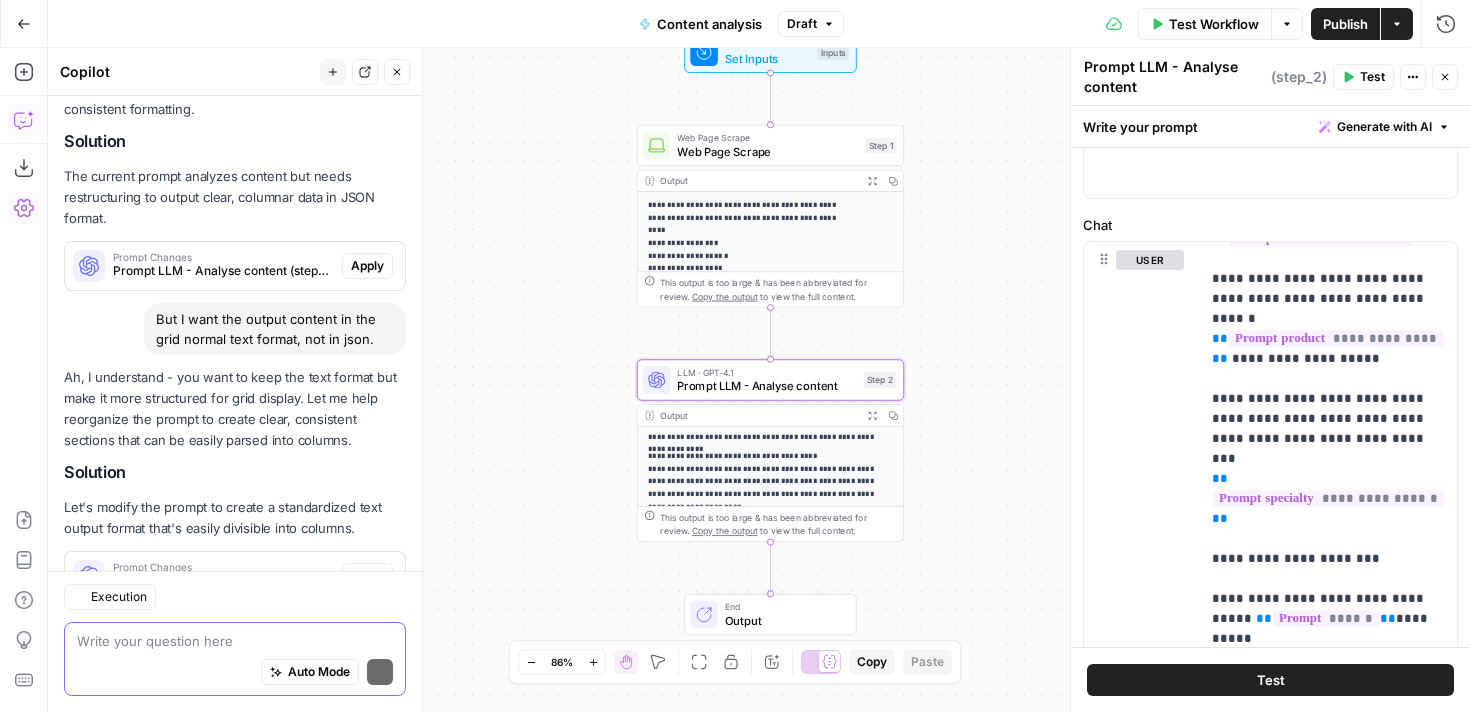 scroll, scrollTop: 682, scrollLeft: 0, axis: vertical 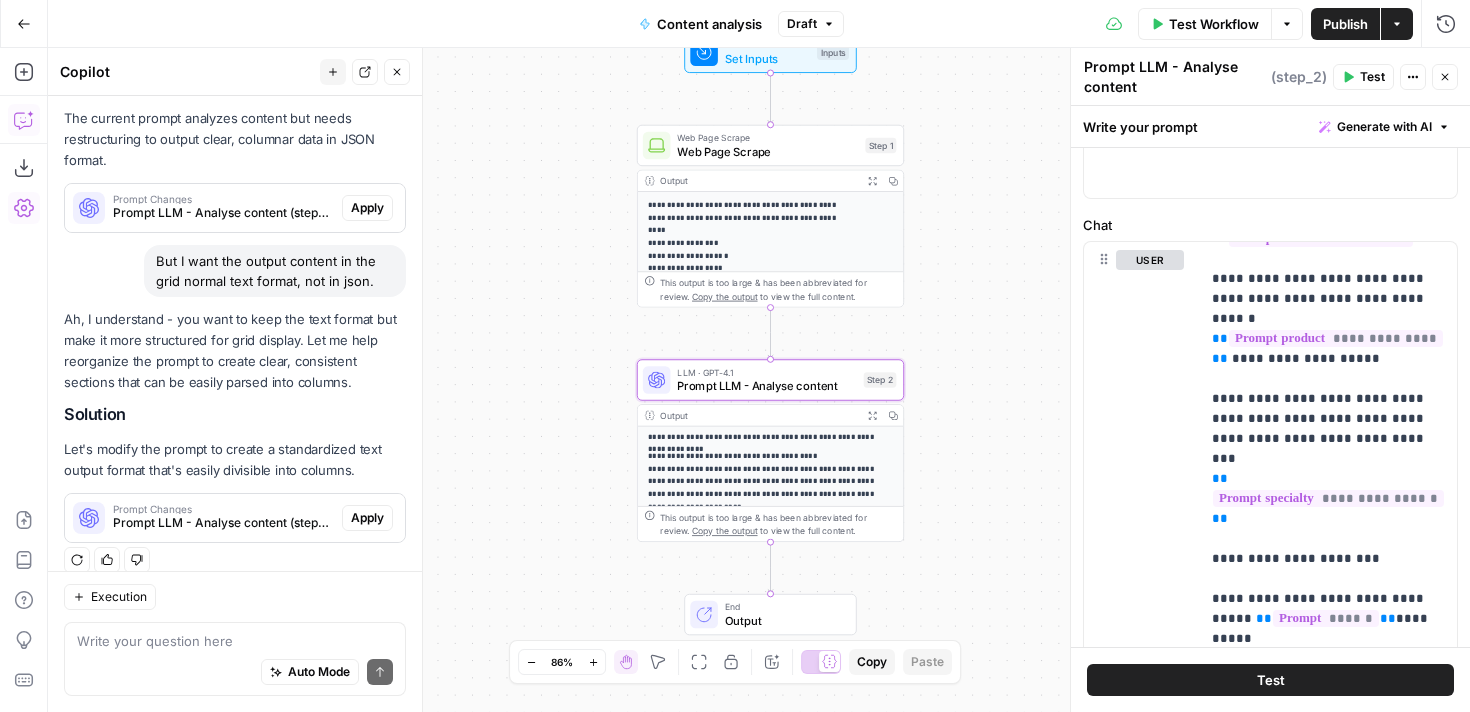 click on "Apply" at bounding box center (367, 518) 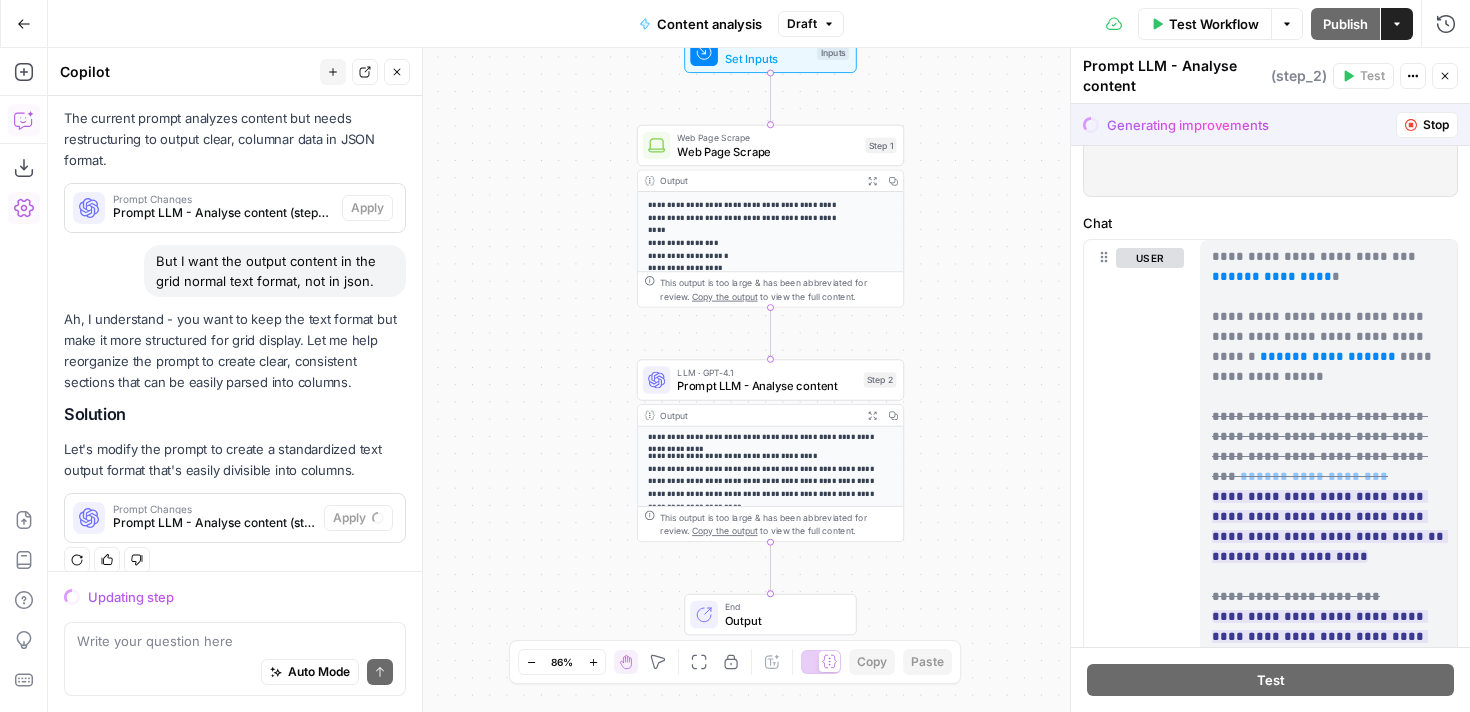 scroll, scrollTop: 0, scrollLeft: 0, axis: both 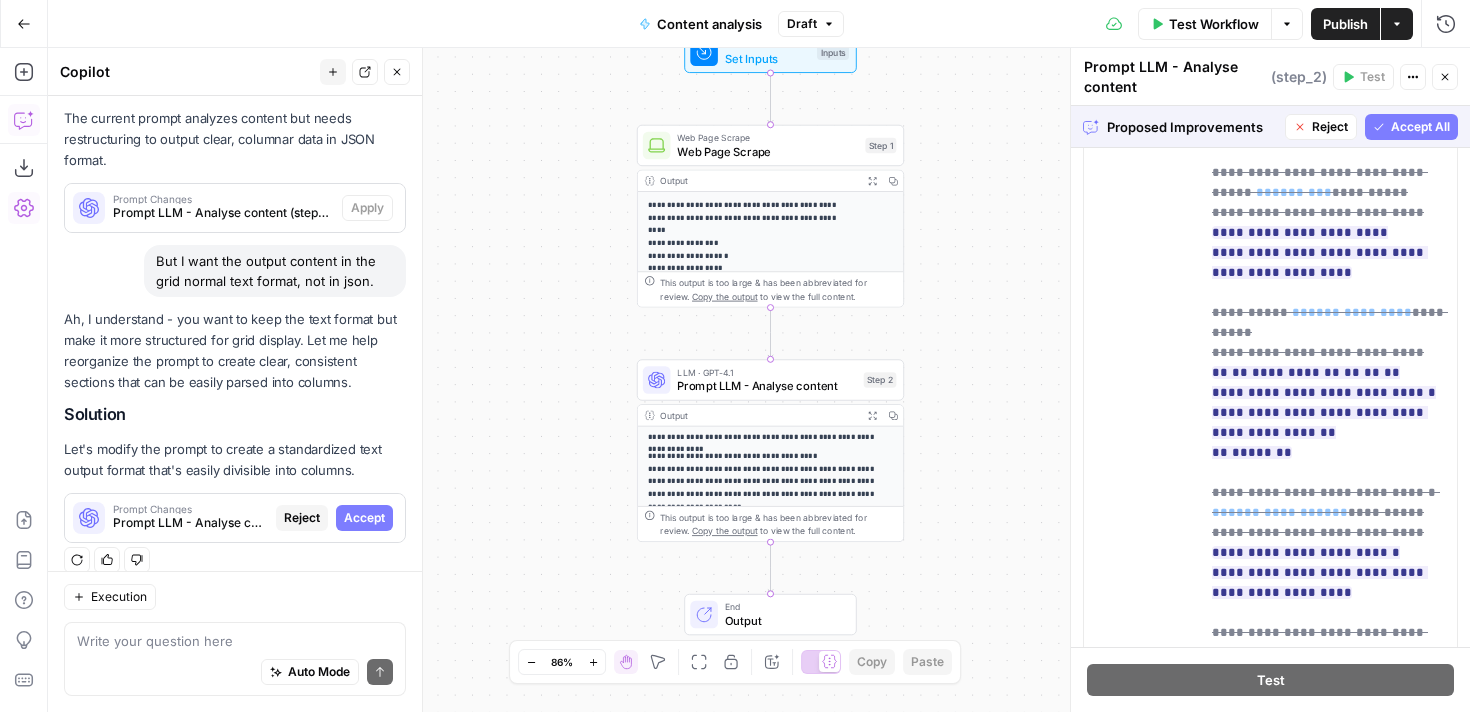 click on "Accept All" at bounding box center (1420, 127) 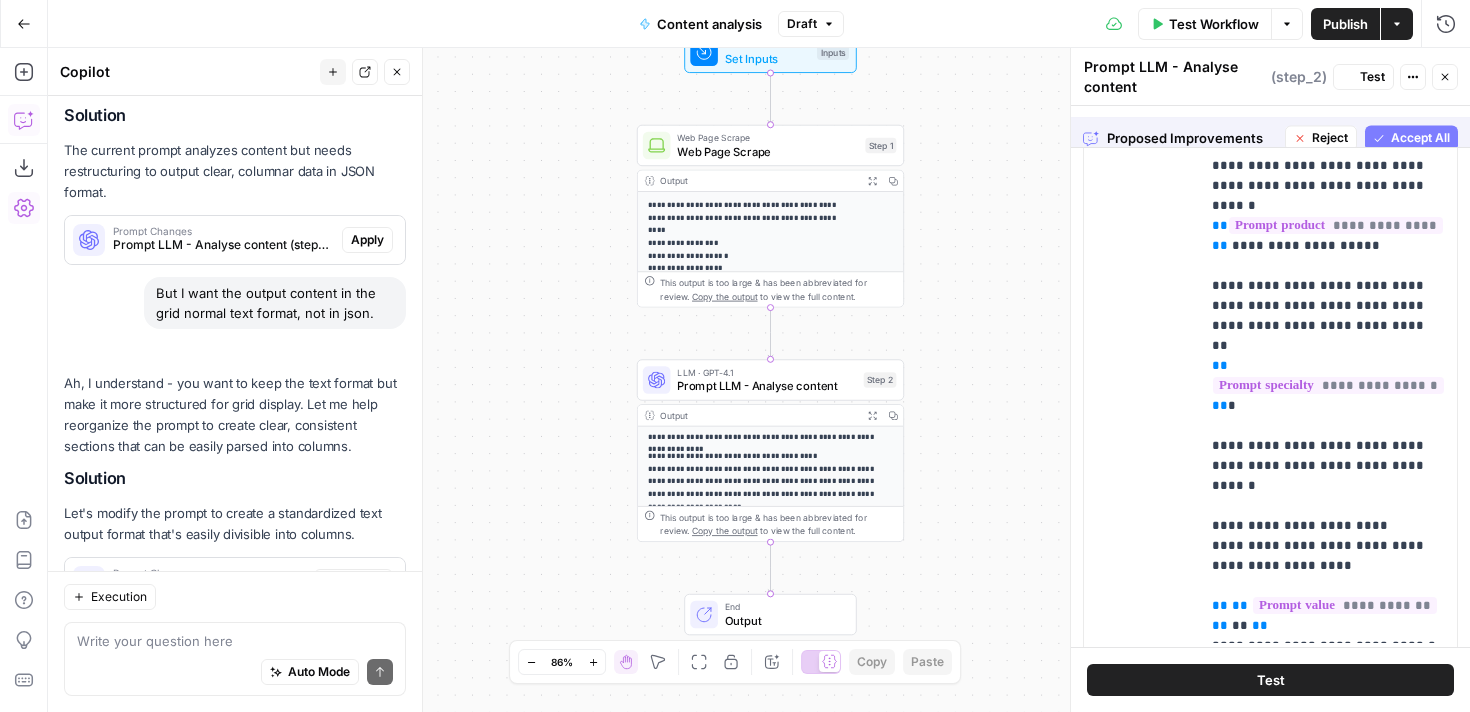 scroll, scrollTop: 746, scrollLeft: 0, axis: vertical 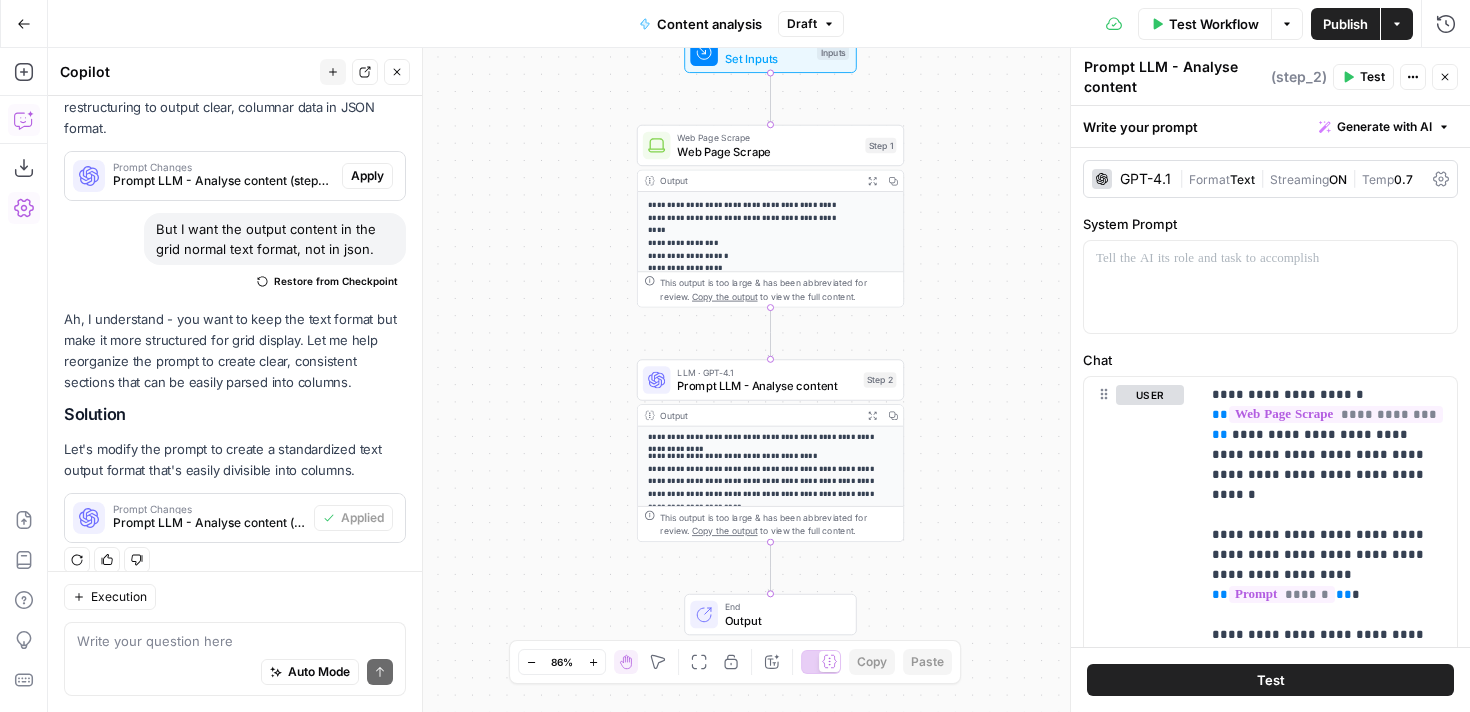 click on "Test" at bounding box center (1271, 680) 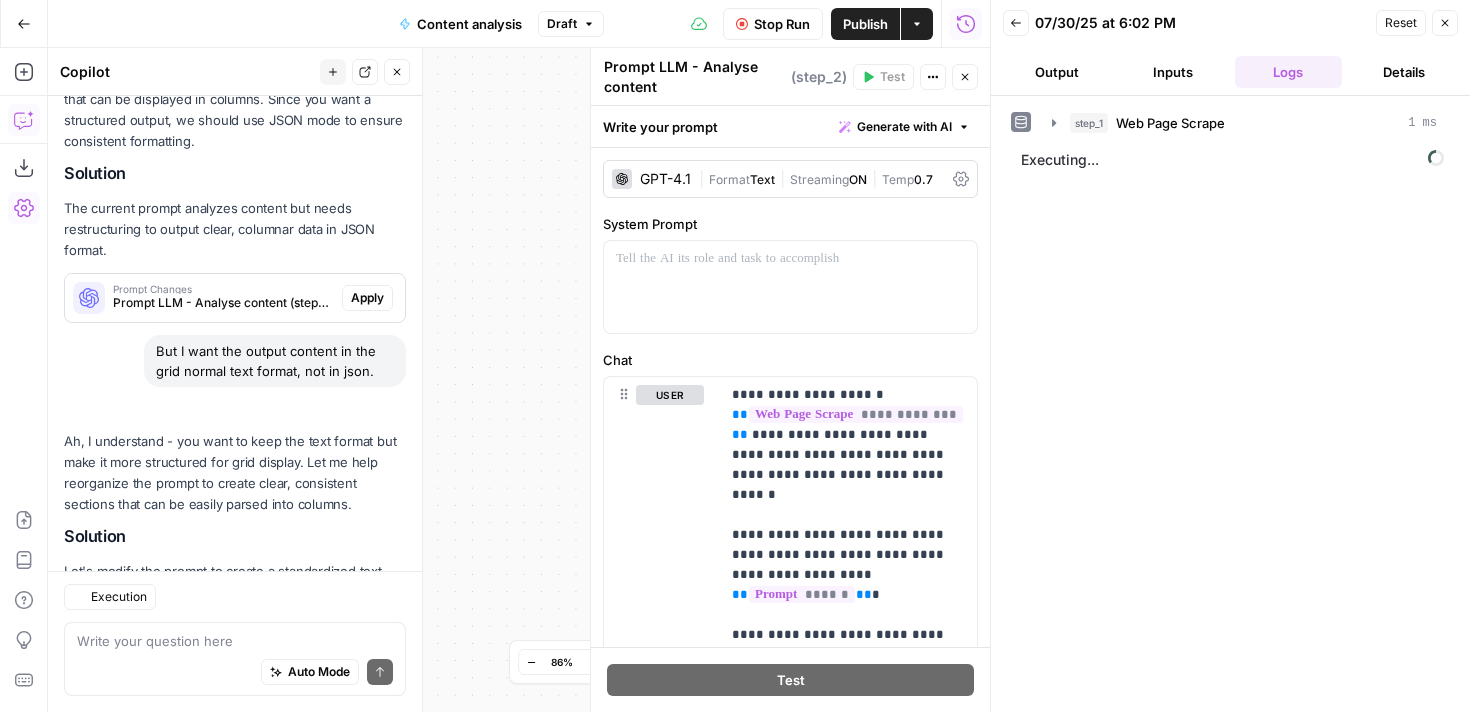 scroll, scrollTop: 746, scrollLeft: 0, axis: vertical 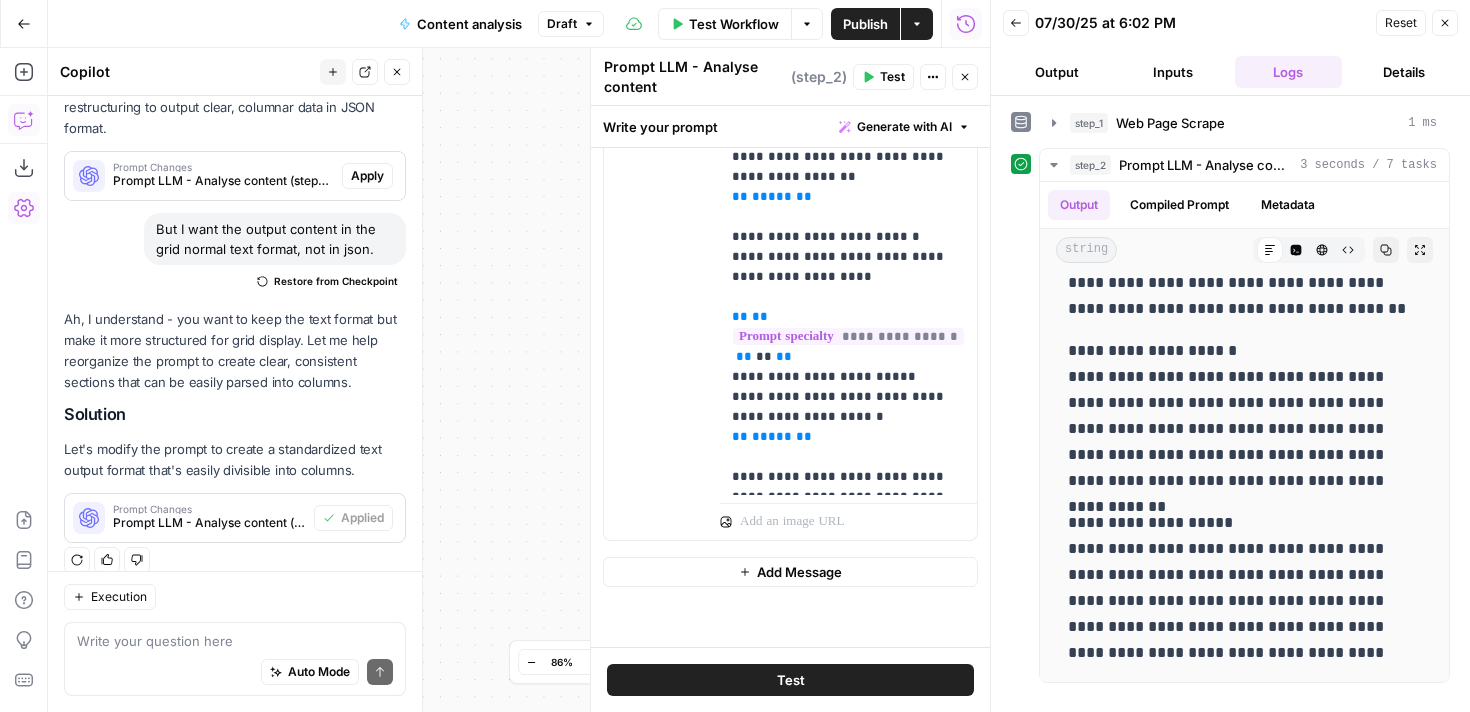 click on "Publish" at bounding box center [865, 24] 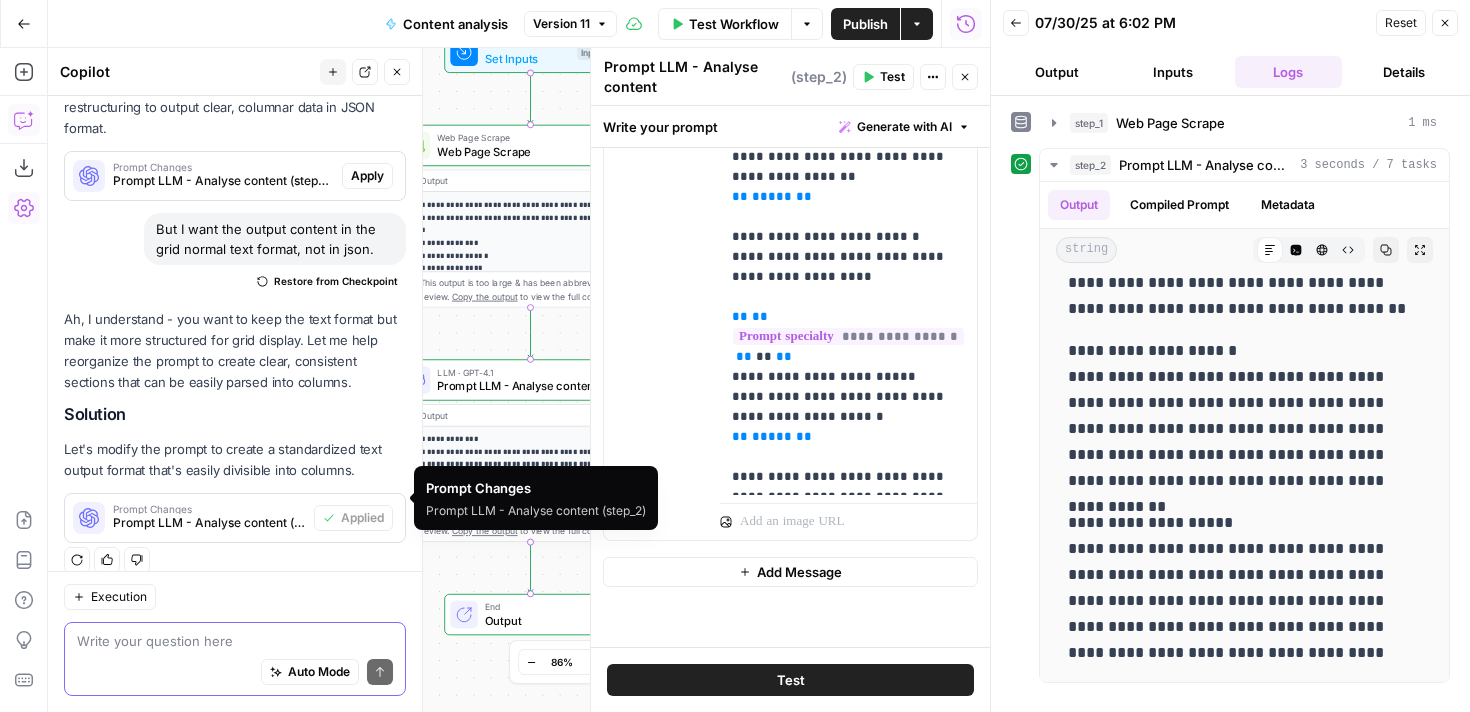 click at bounding box center [235, 641] 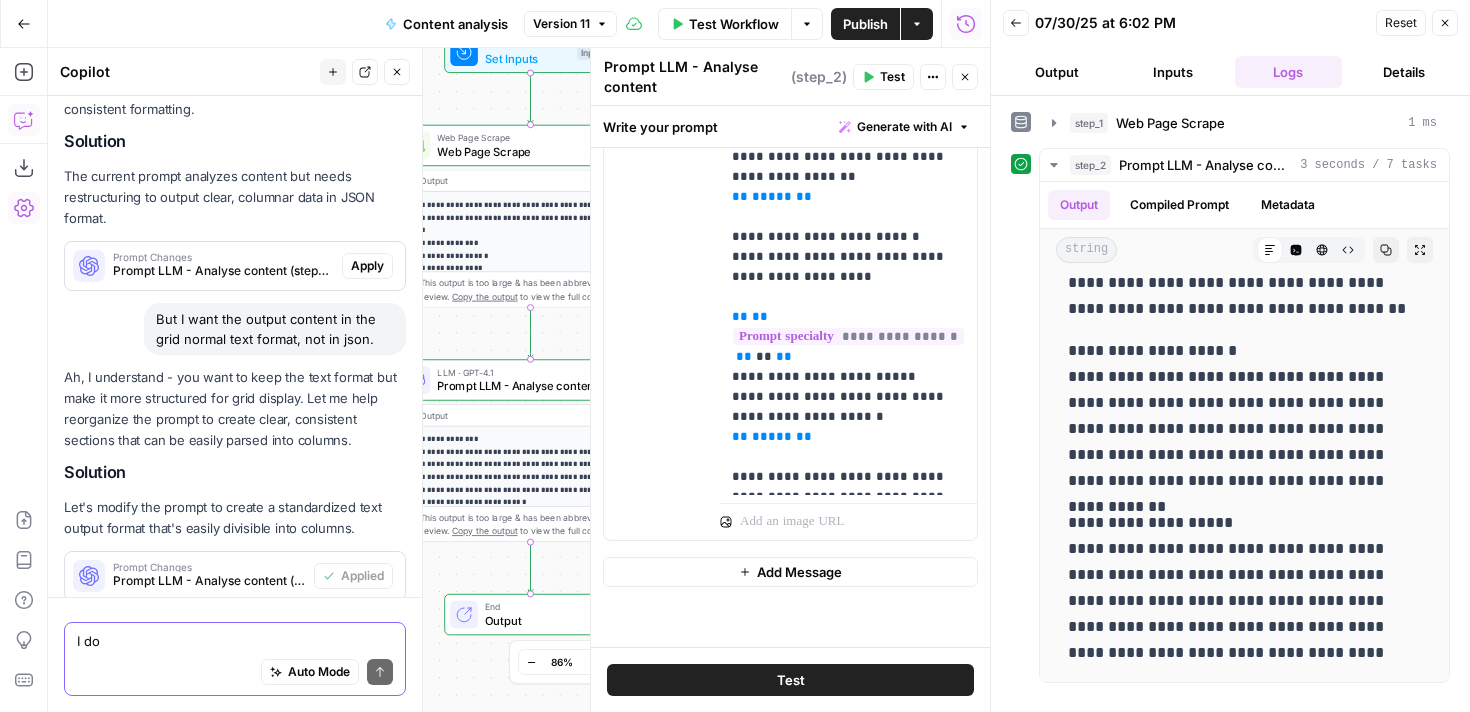 scroll, scrollTop: 746, scrollLeft: 0, axis: vertical 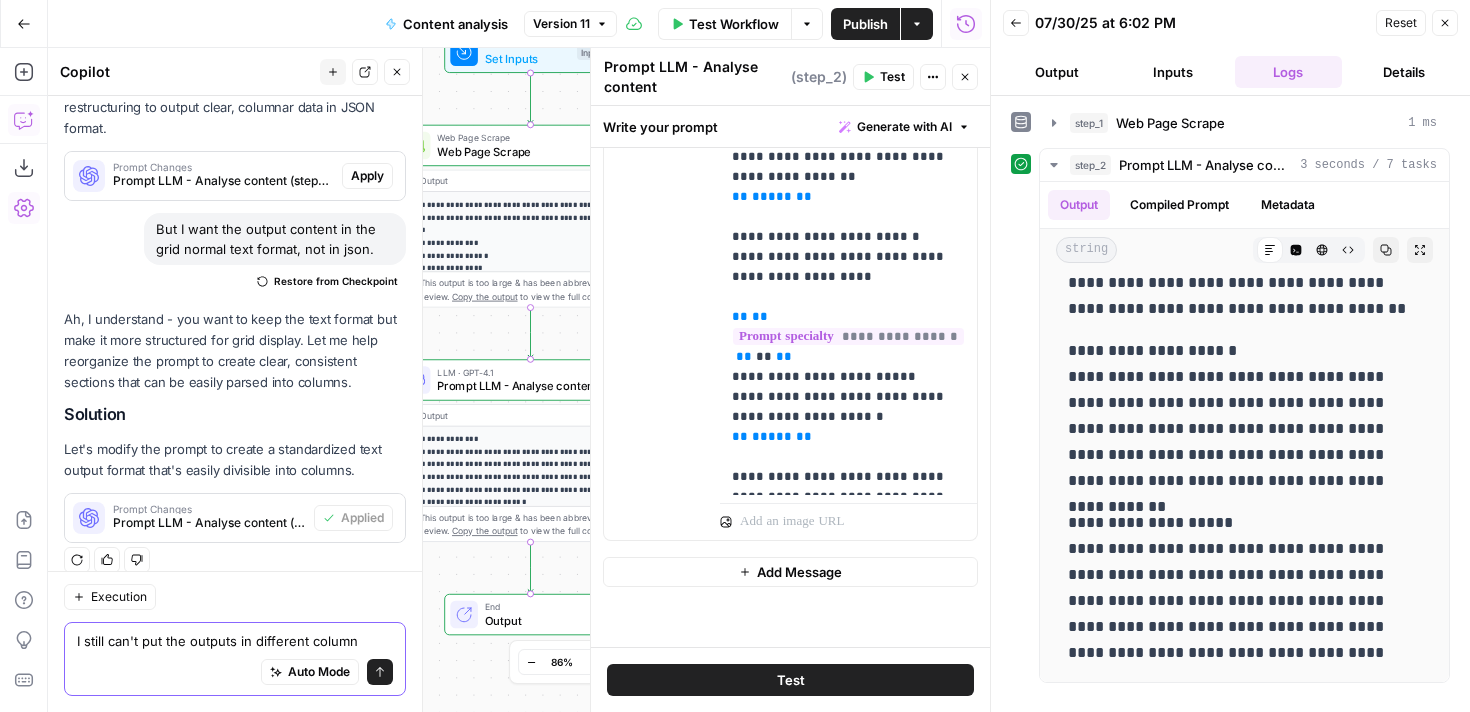 type on "I still can't put the outputs in different columns" 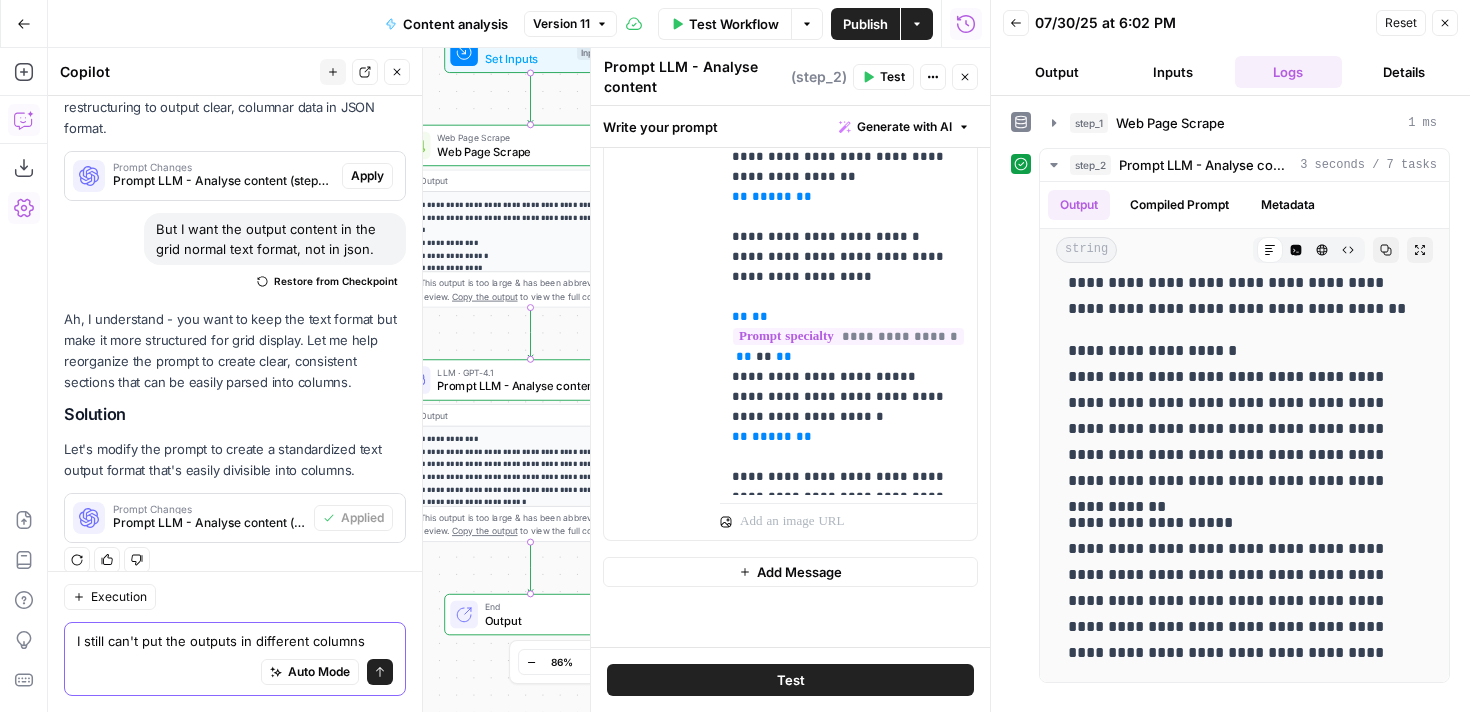 type 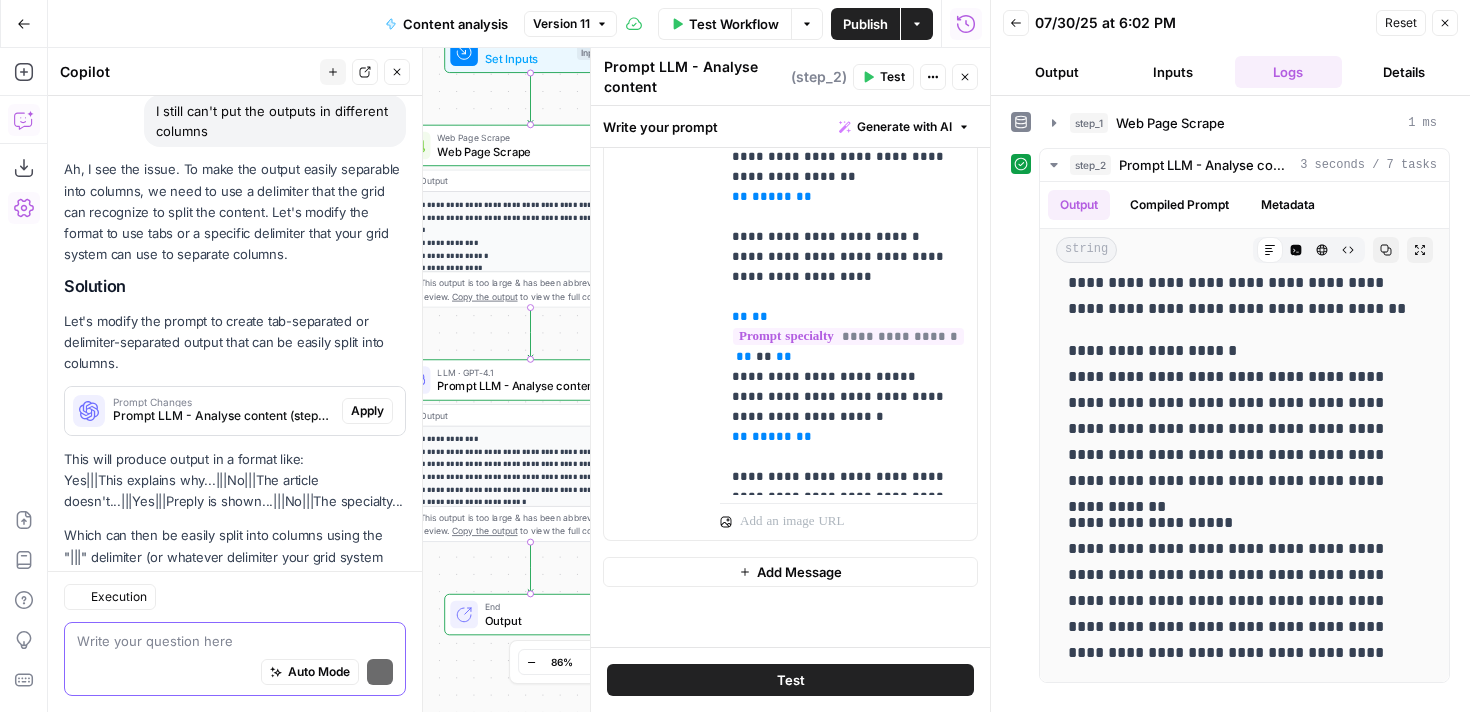 scroll, scrollTop: 1328, scrollLeft: 0, axis: vertical 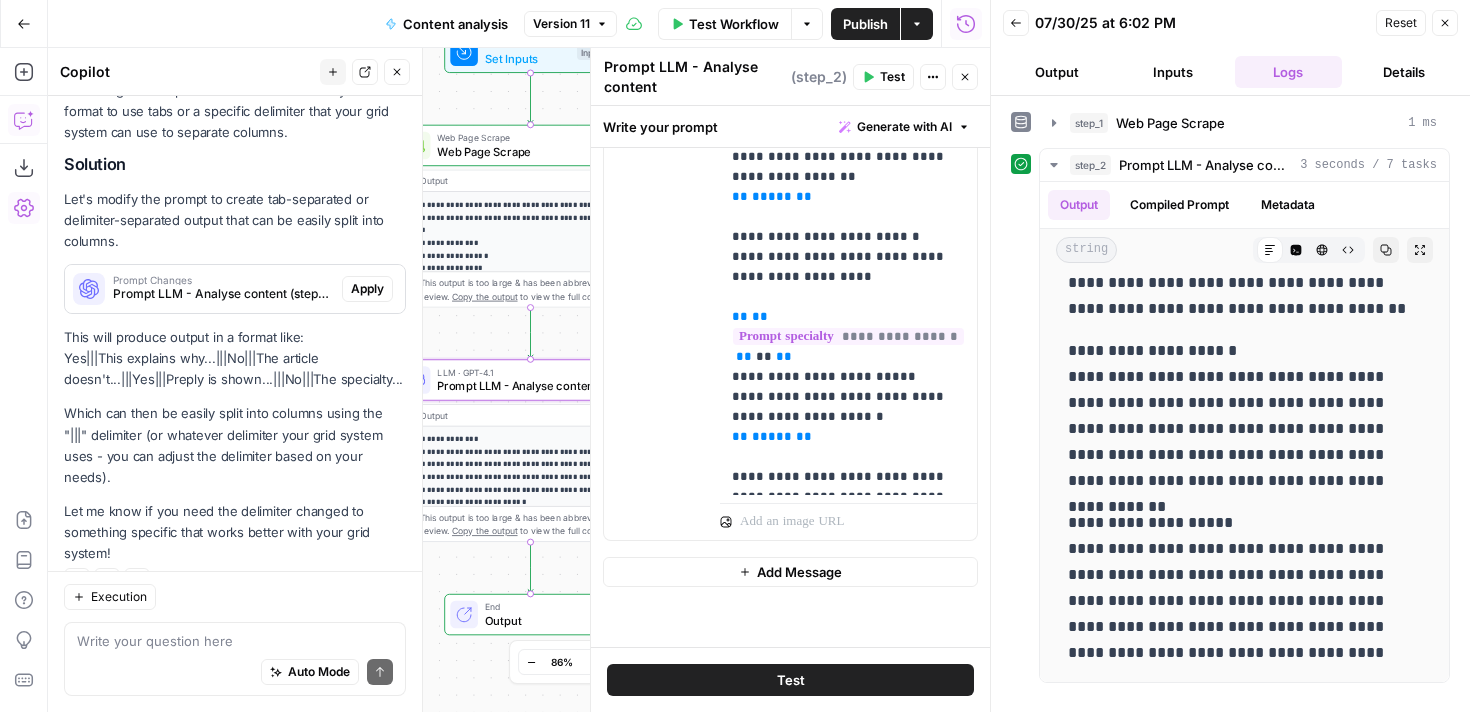 click on "Apply" at bounding box center [367, 289] 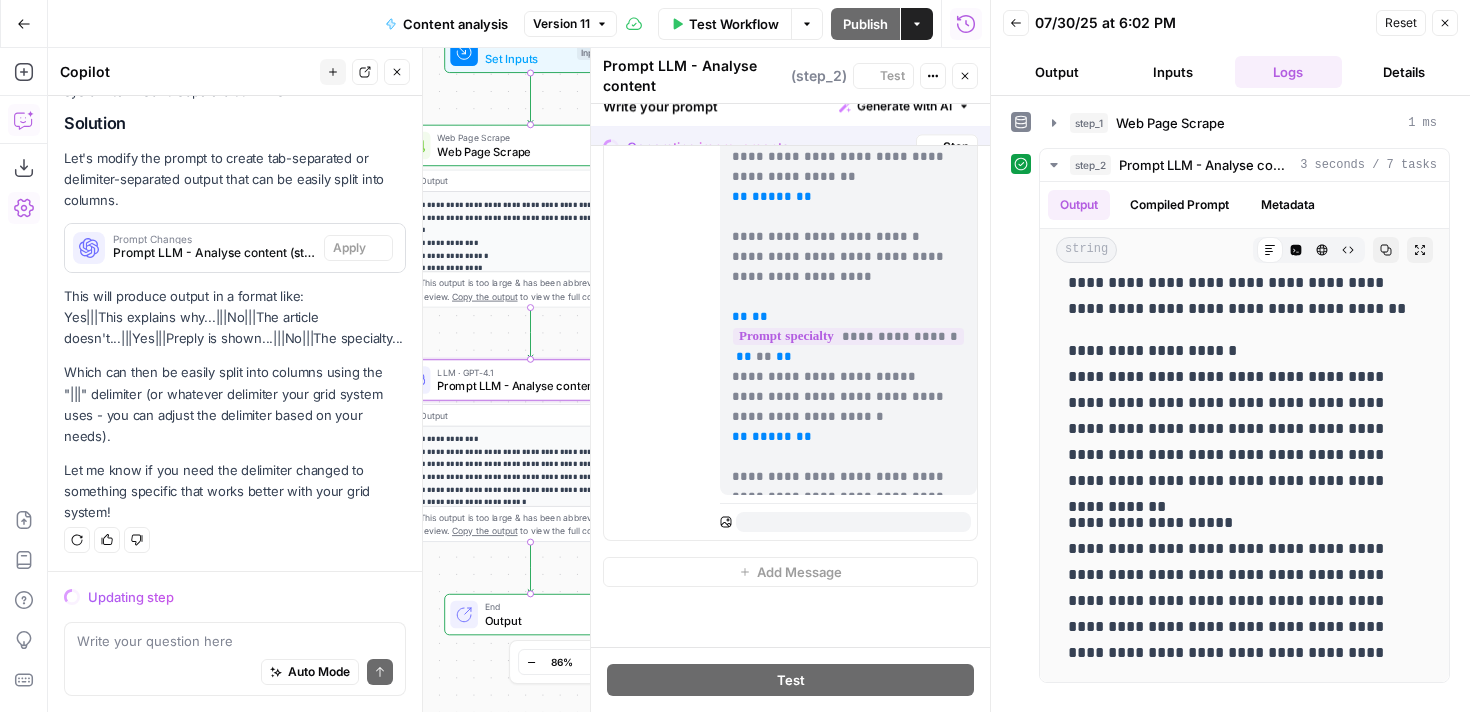 scroll, scrollTop: 1264, scrollLeft: 0, axis: vertical 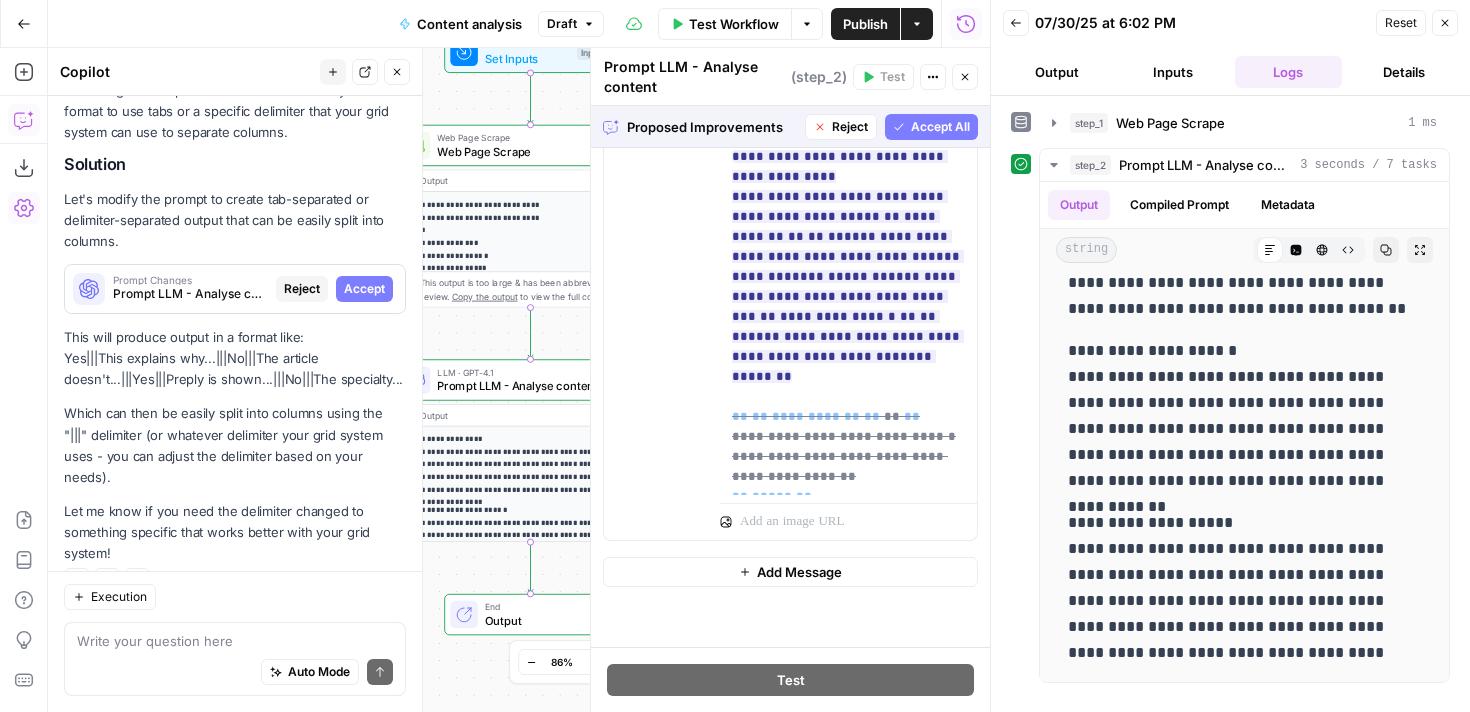 click on "Accept All" at bounding box center (940, 127) 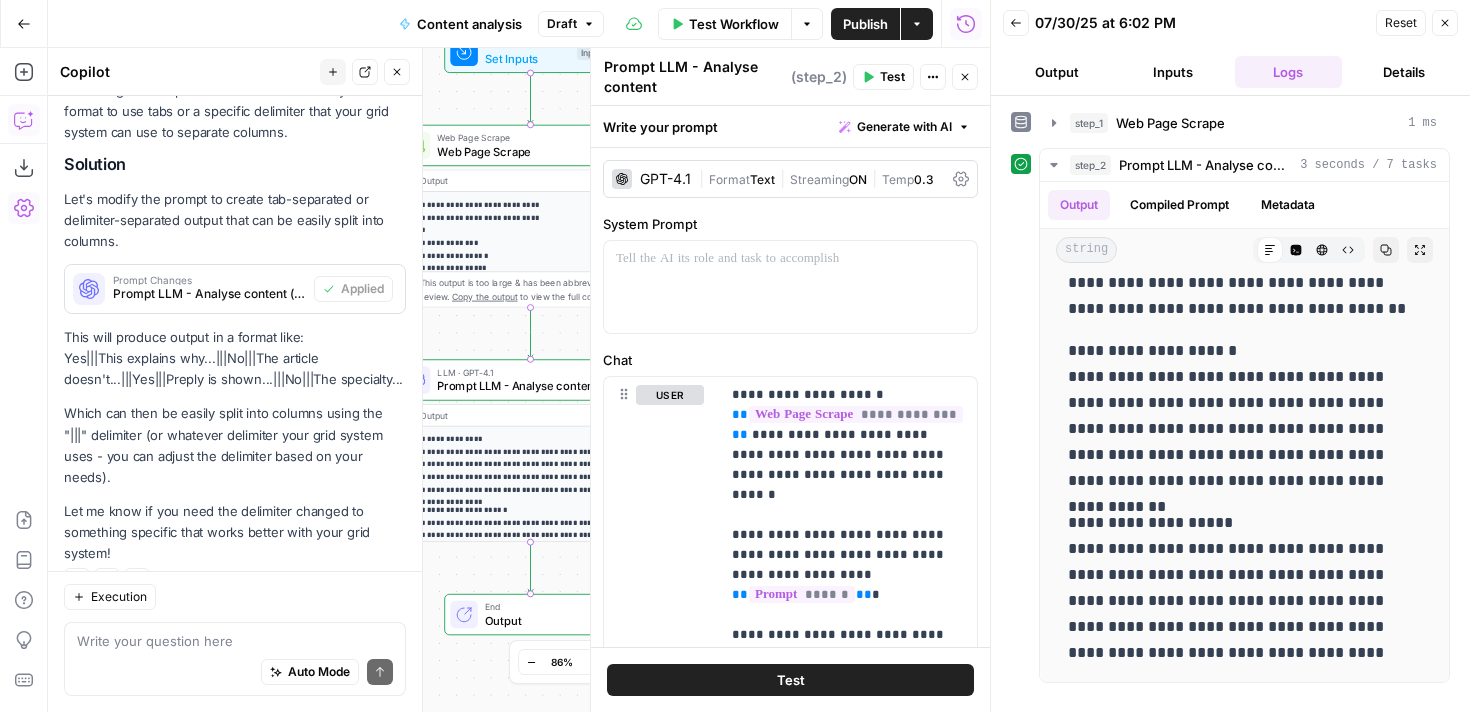 click on "Close" at bounding box center (1445, 23) 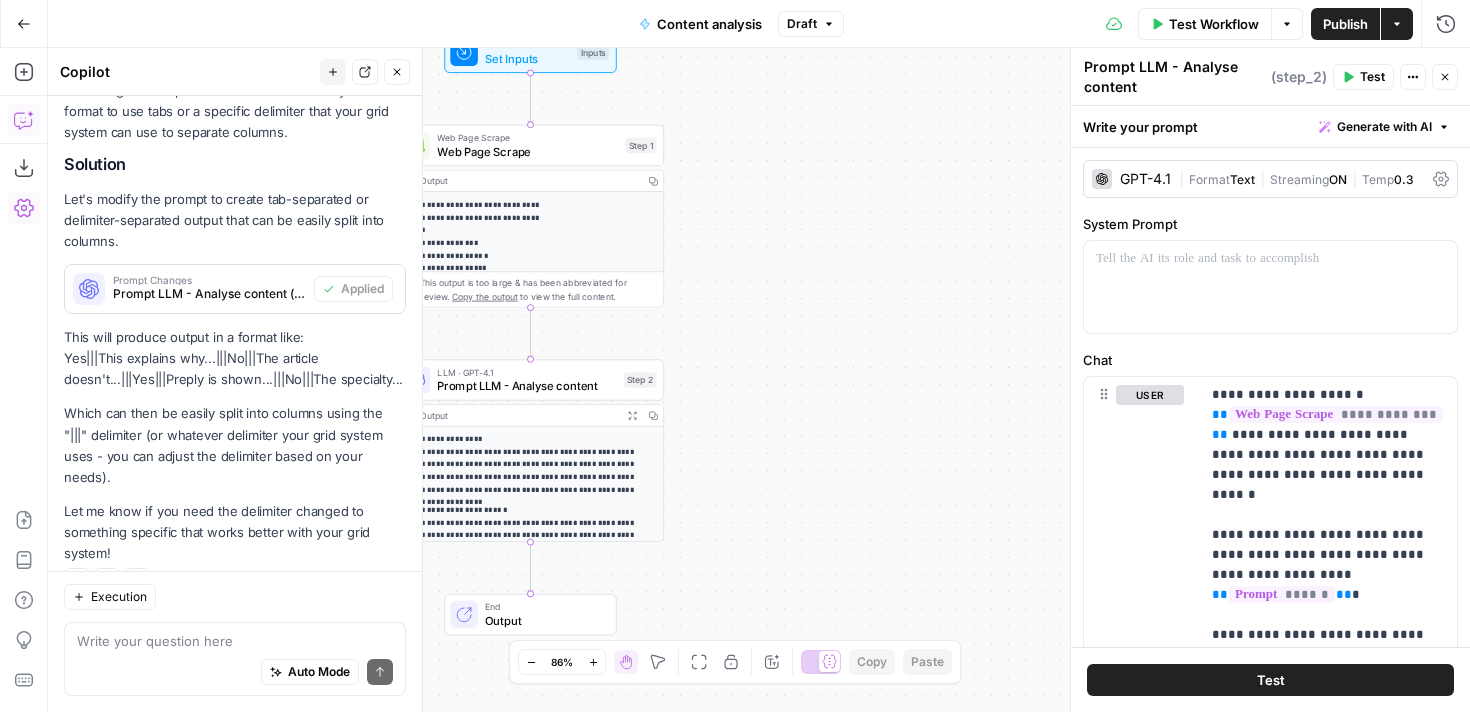 click on "Publish" at bounding box center (1345, 24) 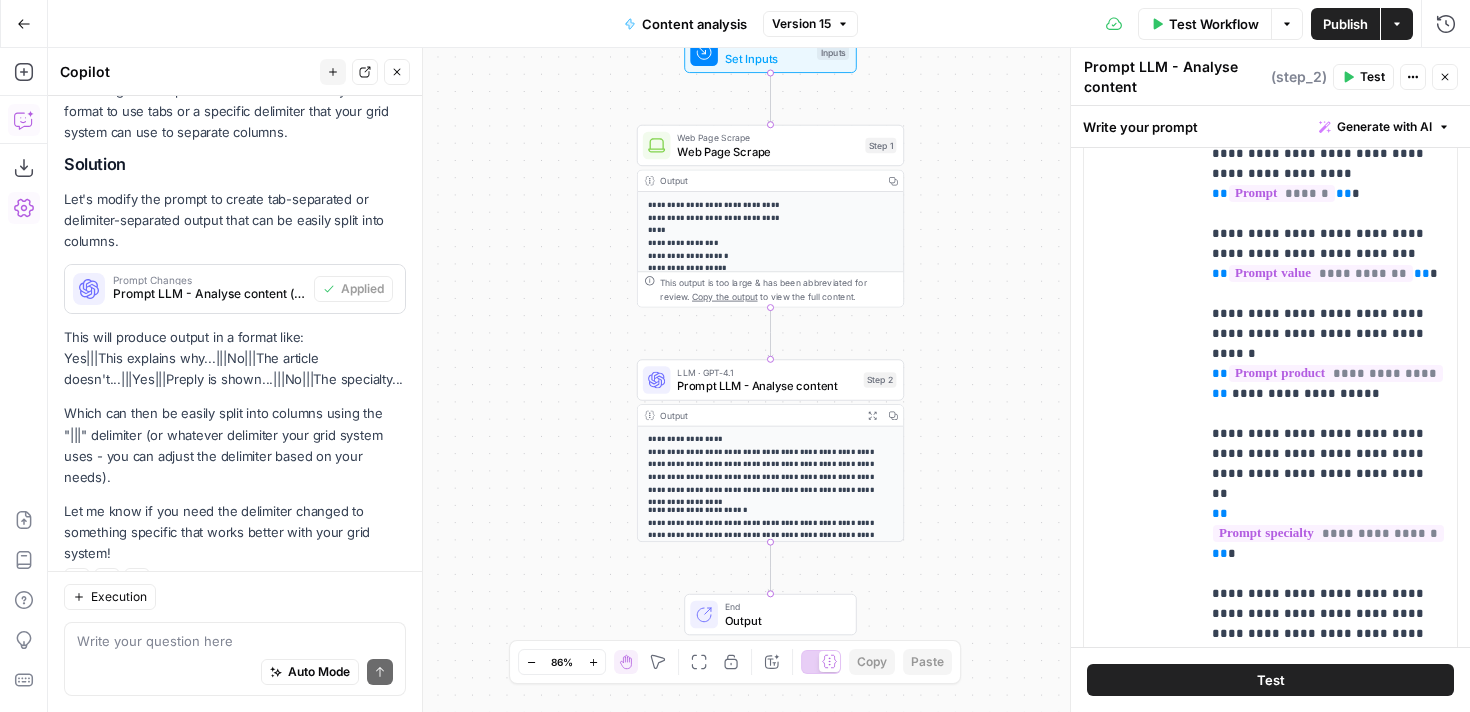 scroll, scrollTop: 697, scrollLeft: 0, axis: vertical 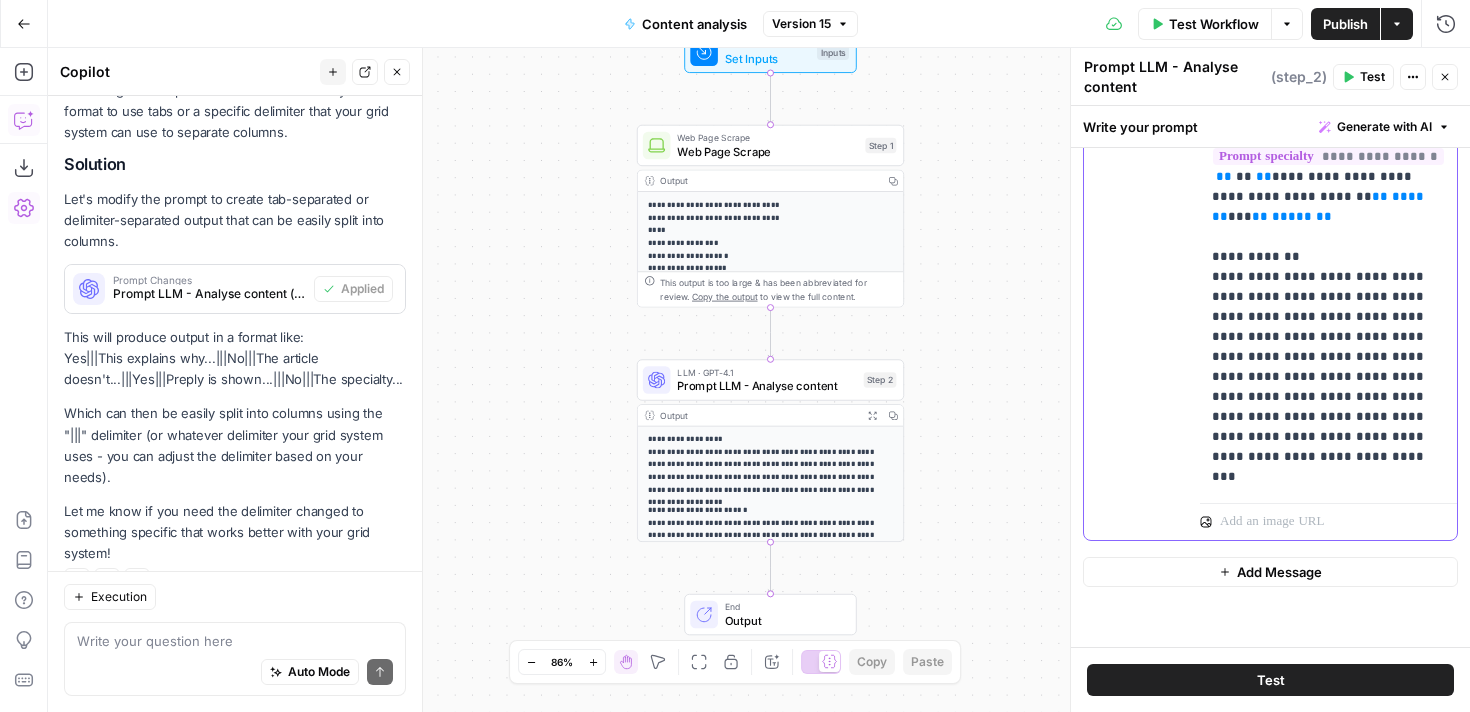 click on "**********" at bounding box center (1328, -183) 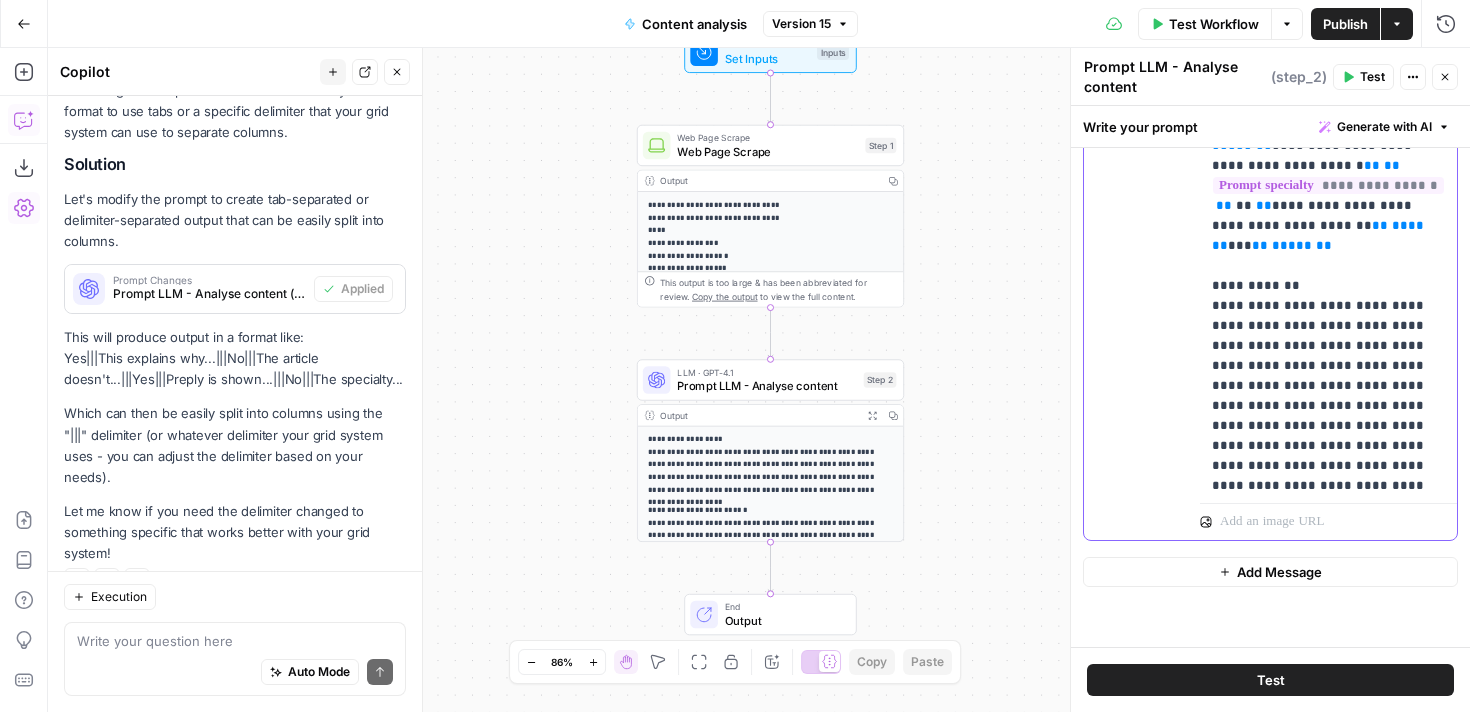scroll, scrollTop: 541, scrollLeft: 0, axis: vertical 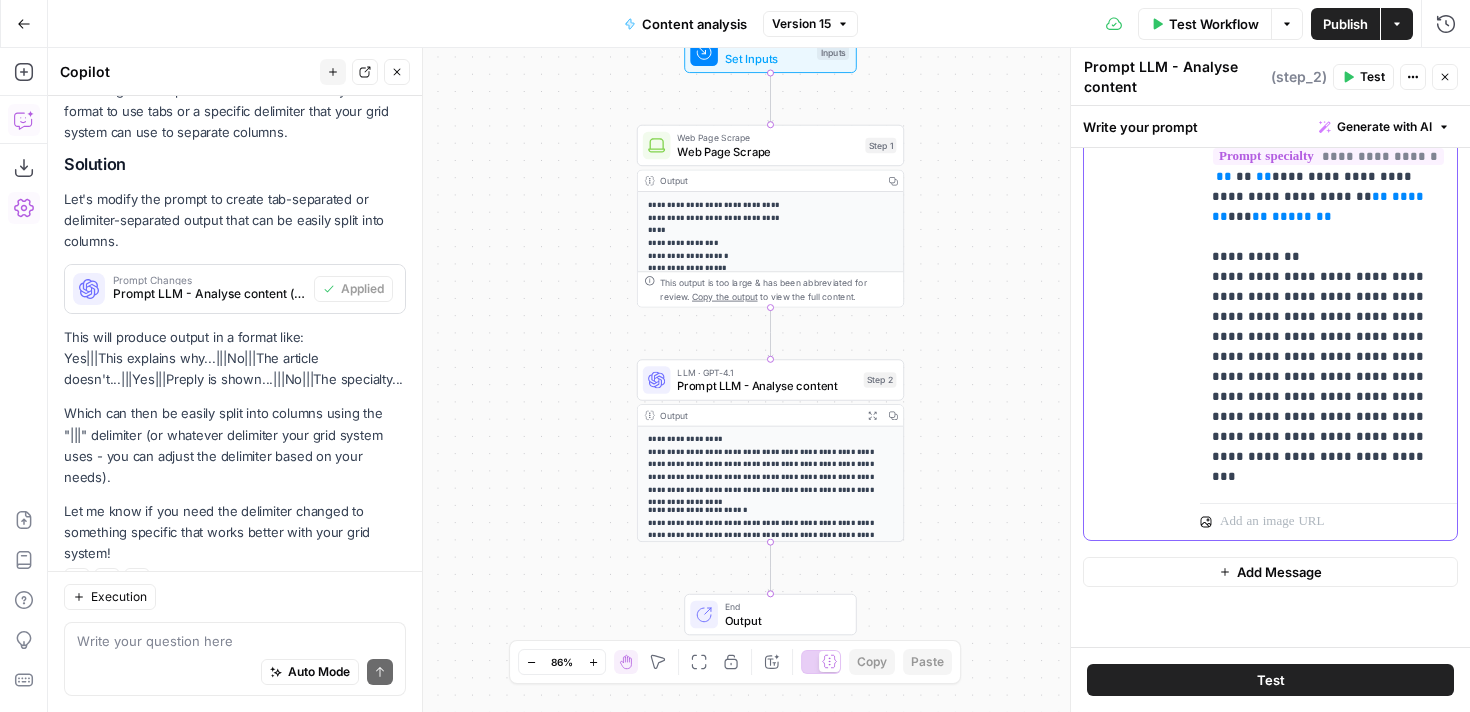 click on "**********" at bounding box center (1328, -183) 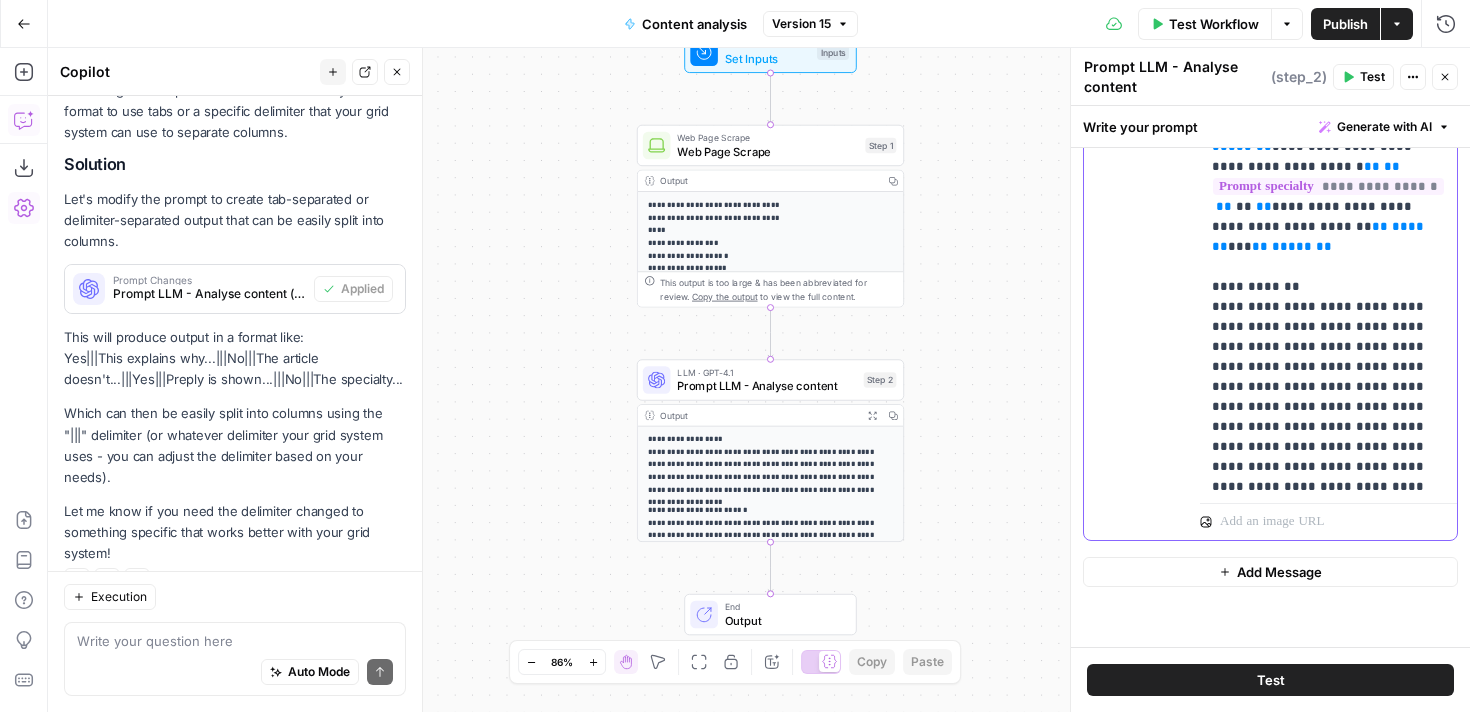 scroll, scrollTop: 503, scrollLeft: 0, axis: vertical 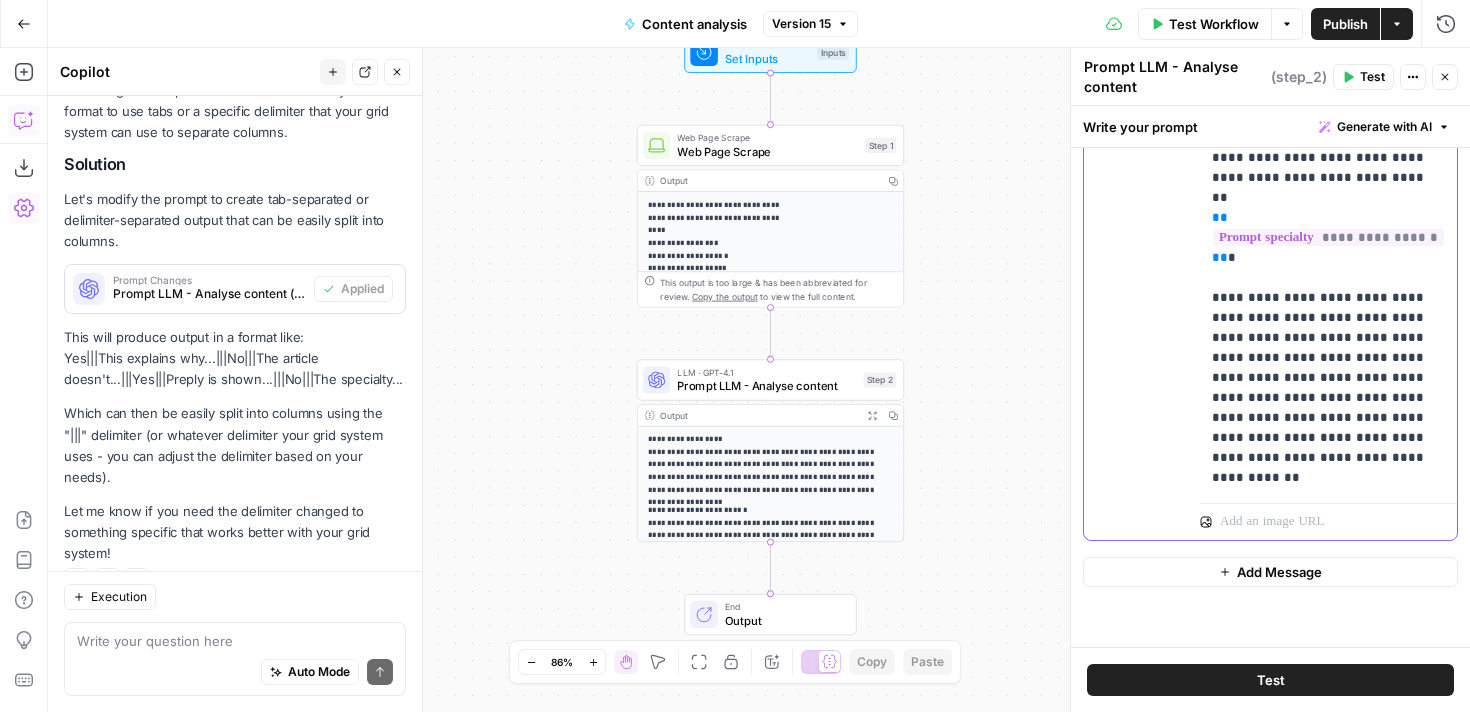 drag, startPoint x: 1432, startPoint y: 359, endPoint x: 1409, endPoint y: 357, distance: 23.086792 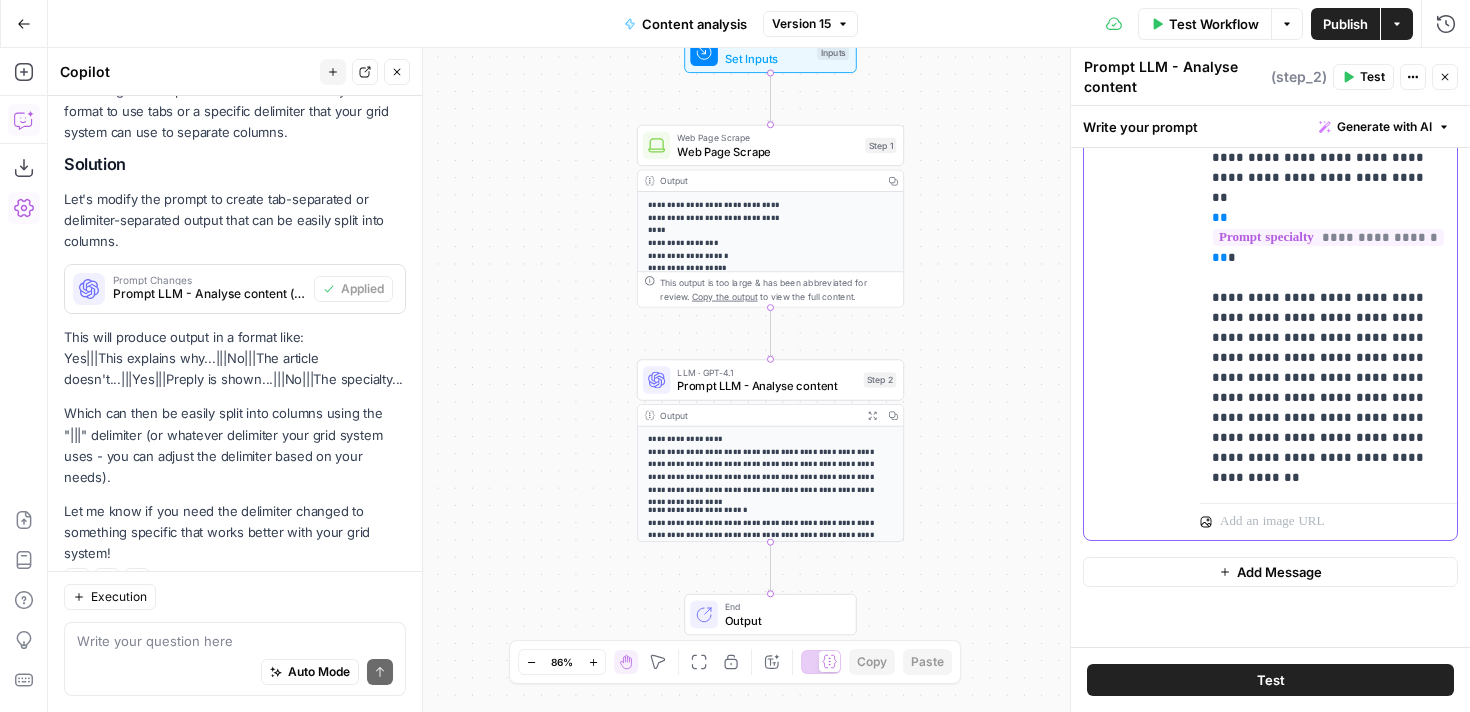 click on "**********" at bounding box center (1328, 358) 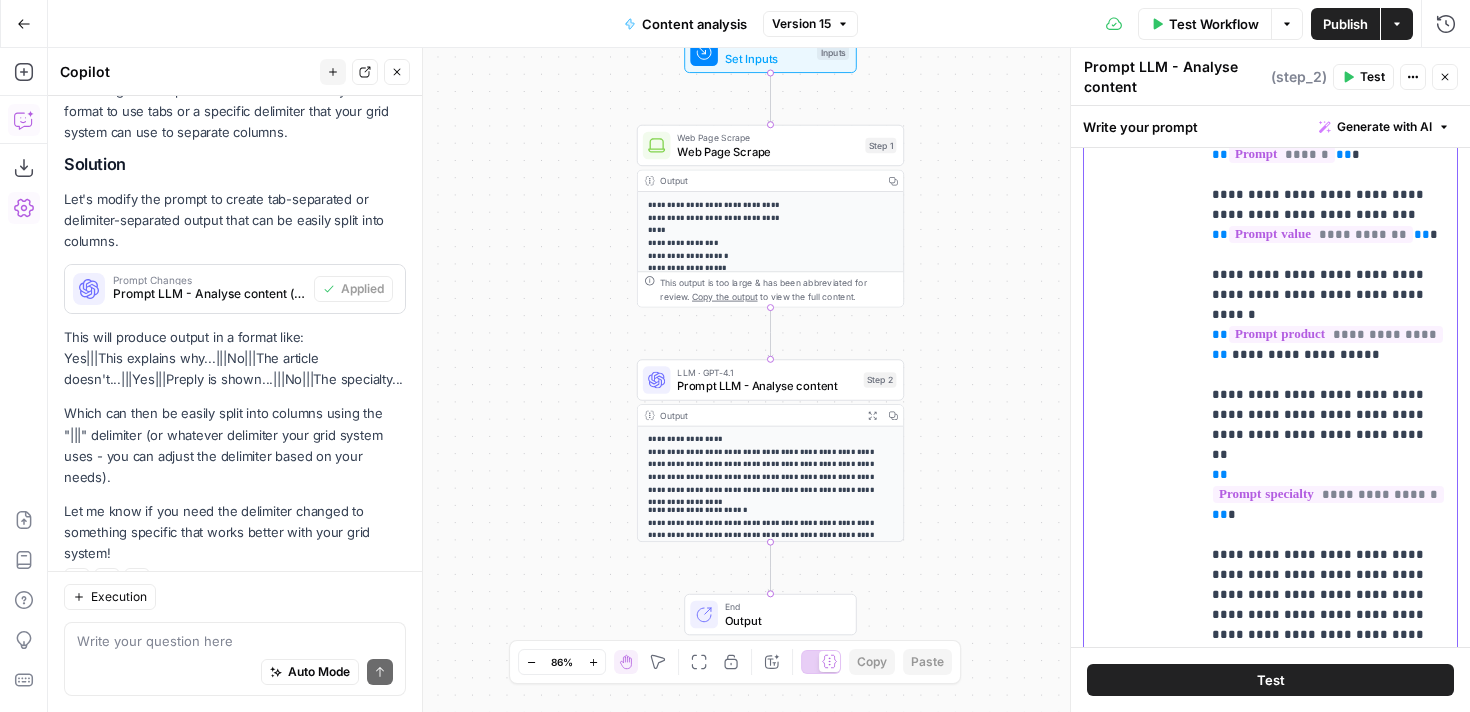 scroll, scrollTop: 659, scrollLeft: 0, axis: vertical 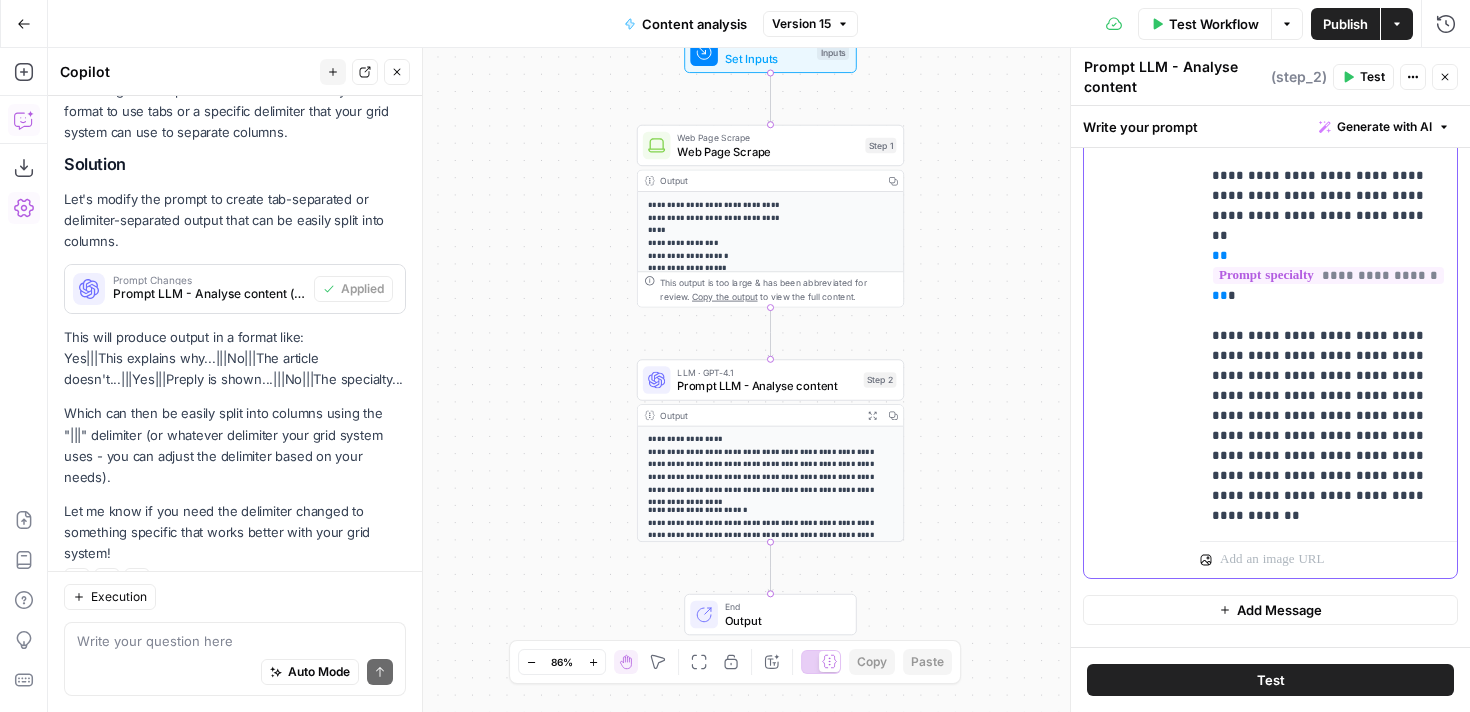 drag, startPoint x: 1431, startPoint y: 397, endPoint x: 1368, endPoint y: 379, distance: 65.52099 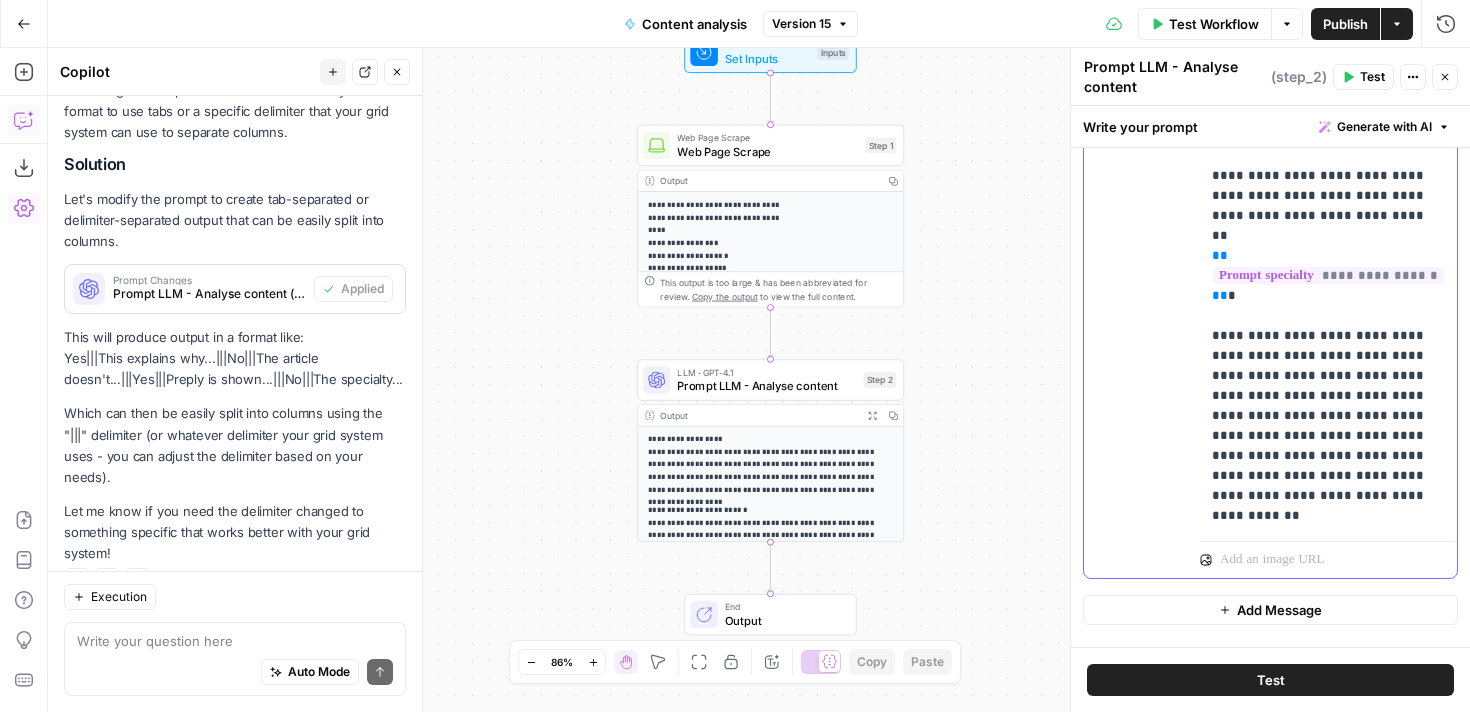 click on "**********" at bounding box center [1328, 396] 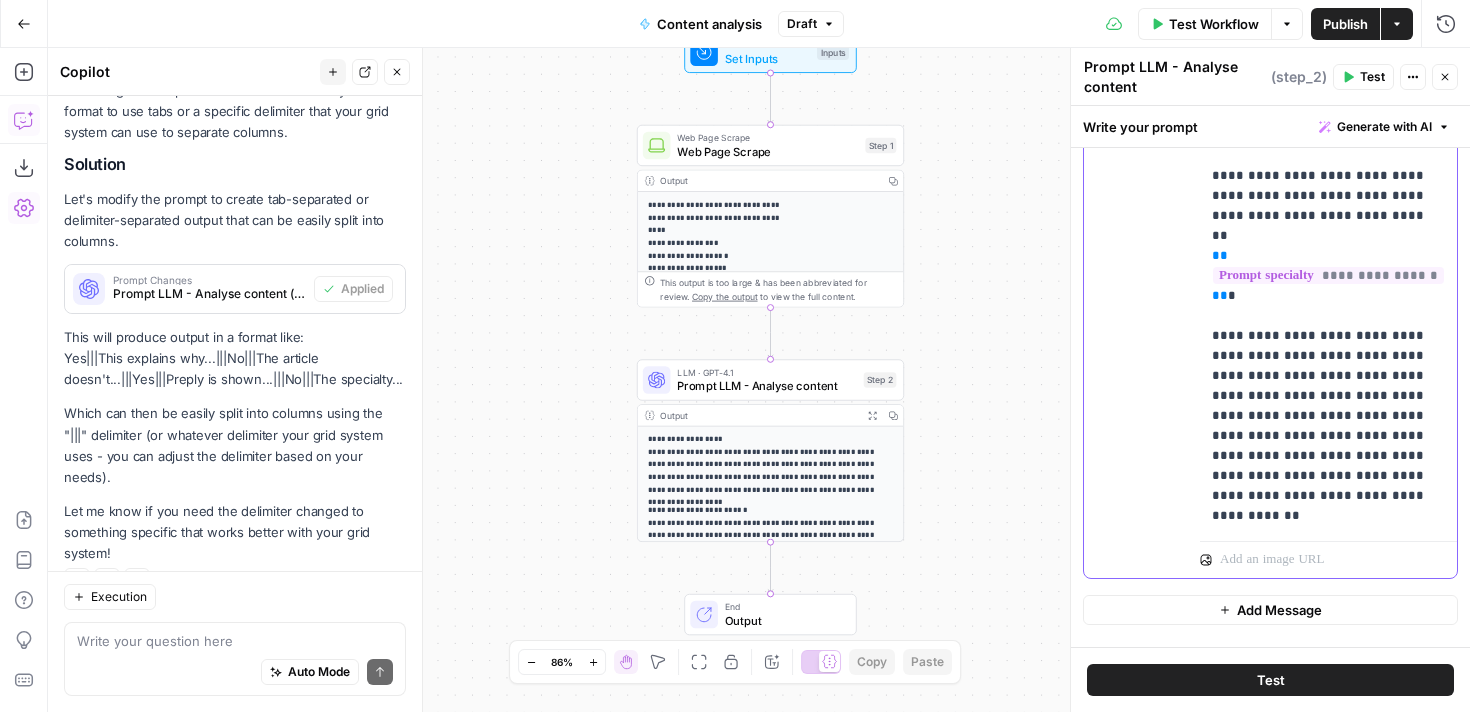 click on "**********" at bounding box center (1328, 396) 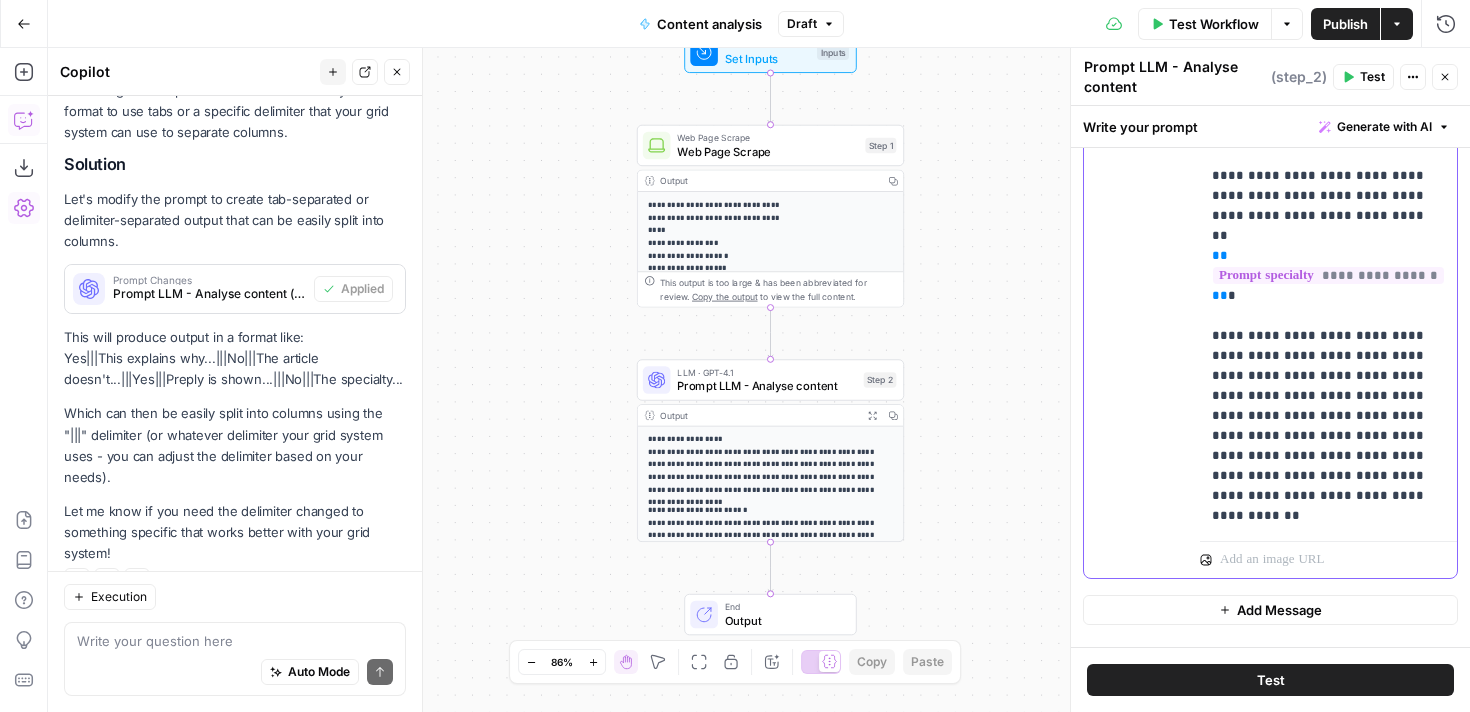 click on "**********" at bounding box center (1328, 396) 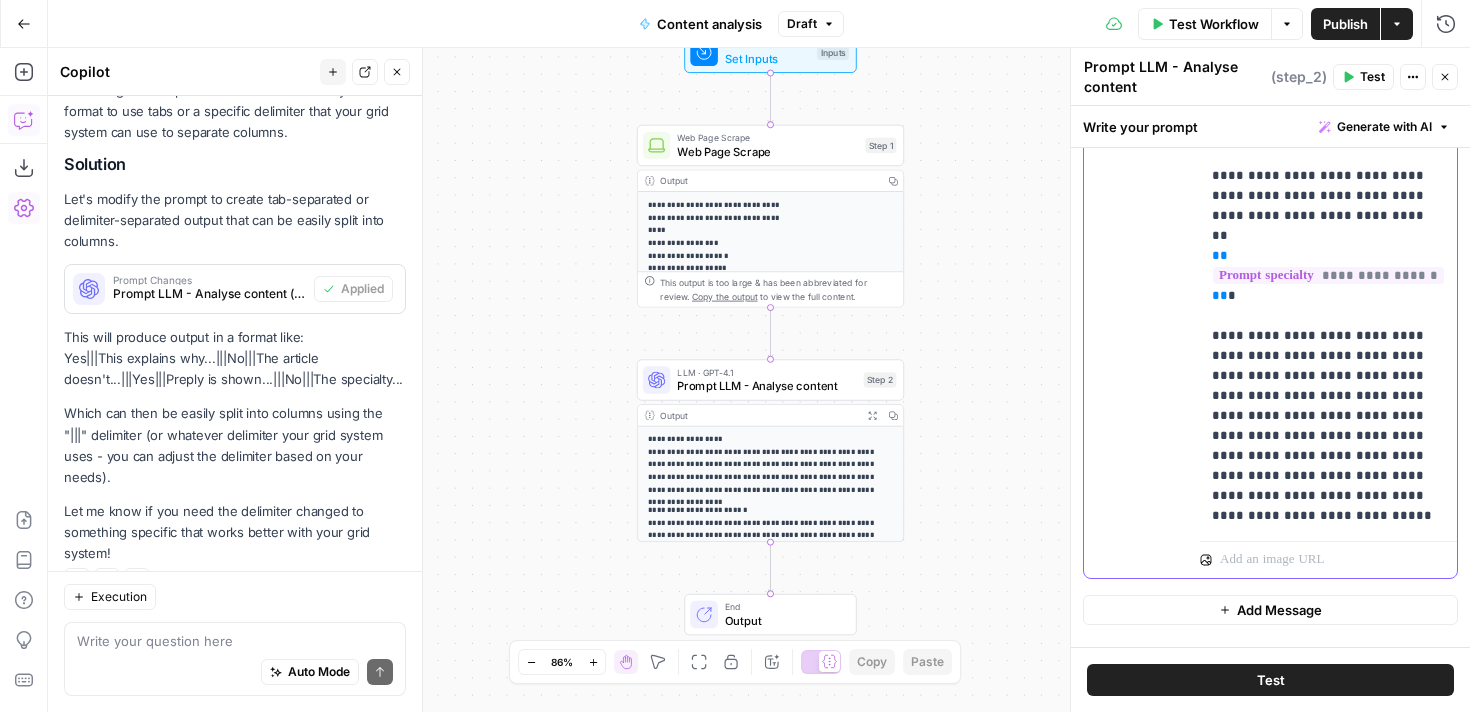 drag, startPoint x: 1373, startPoint y: 417, endPoint x: 1332, endPoint y: 400, distance: 44.38468 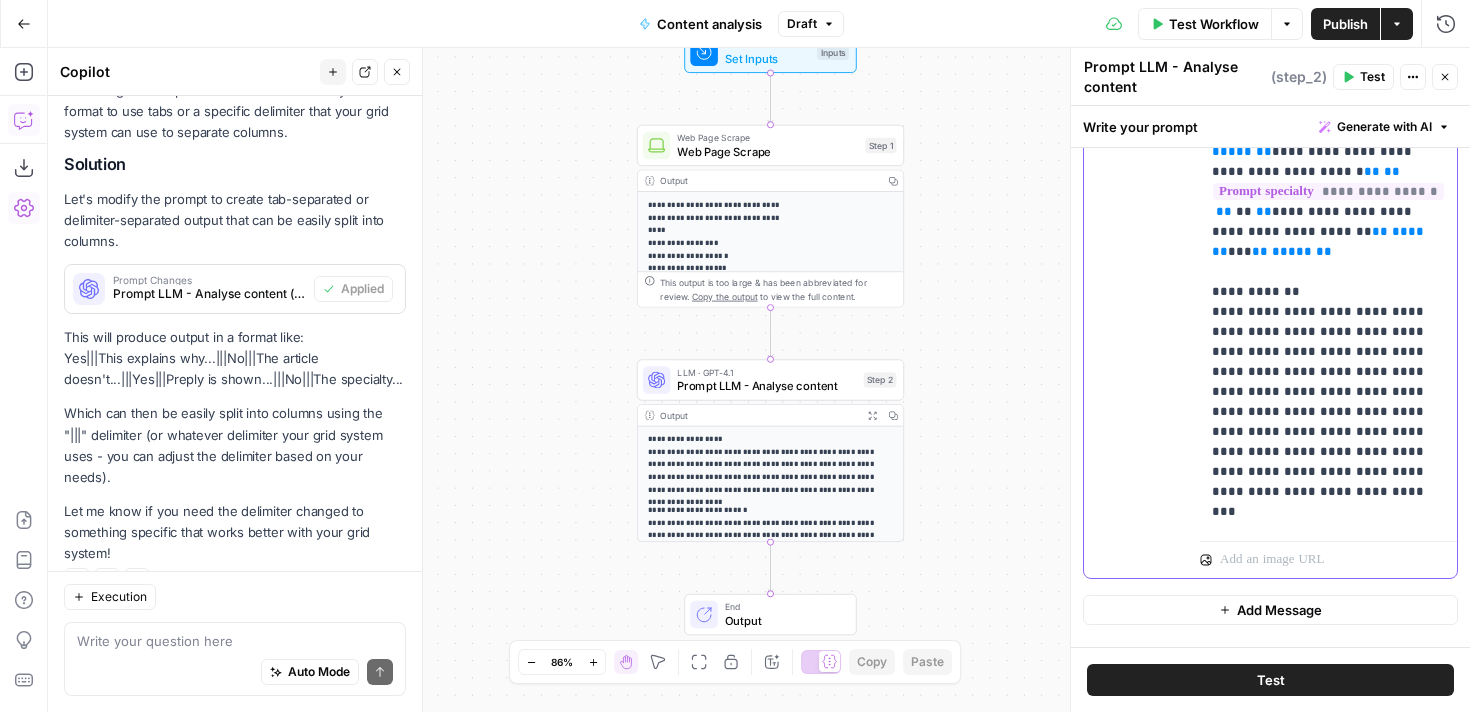 scroll, scrollTop: 541, scrollLeft: 0, axis: vertical 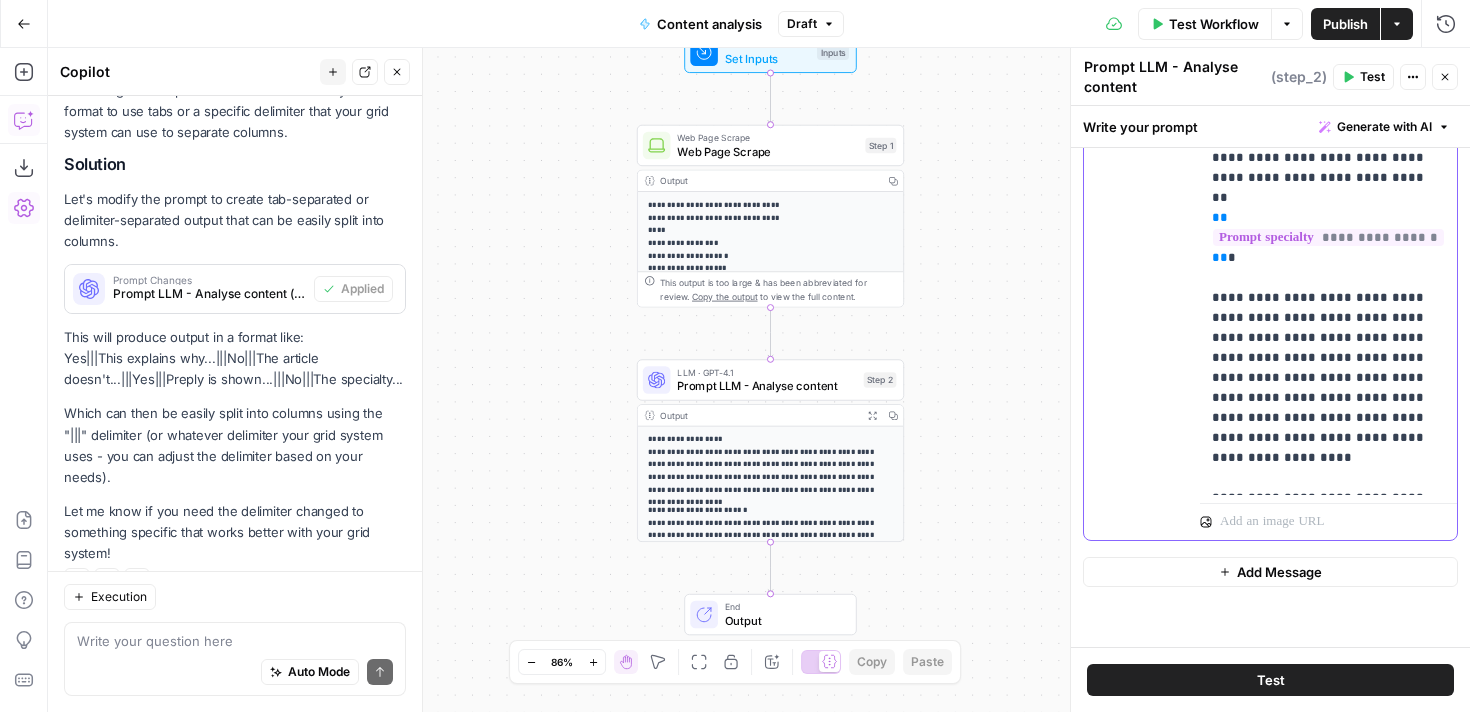 click on "**********" at bounding box center (1328, 358) 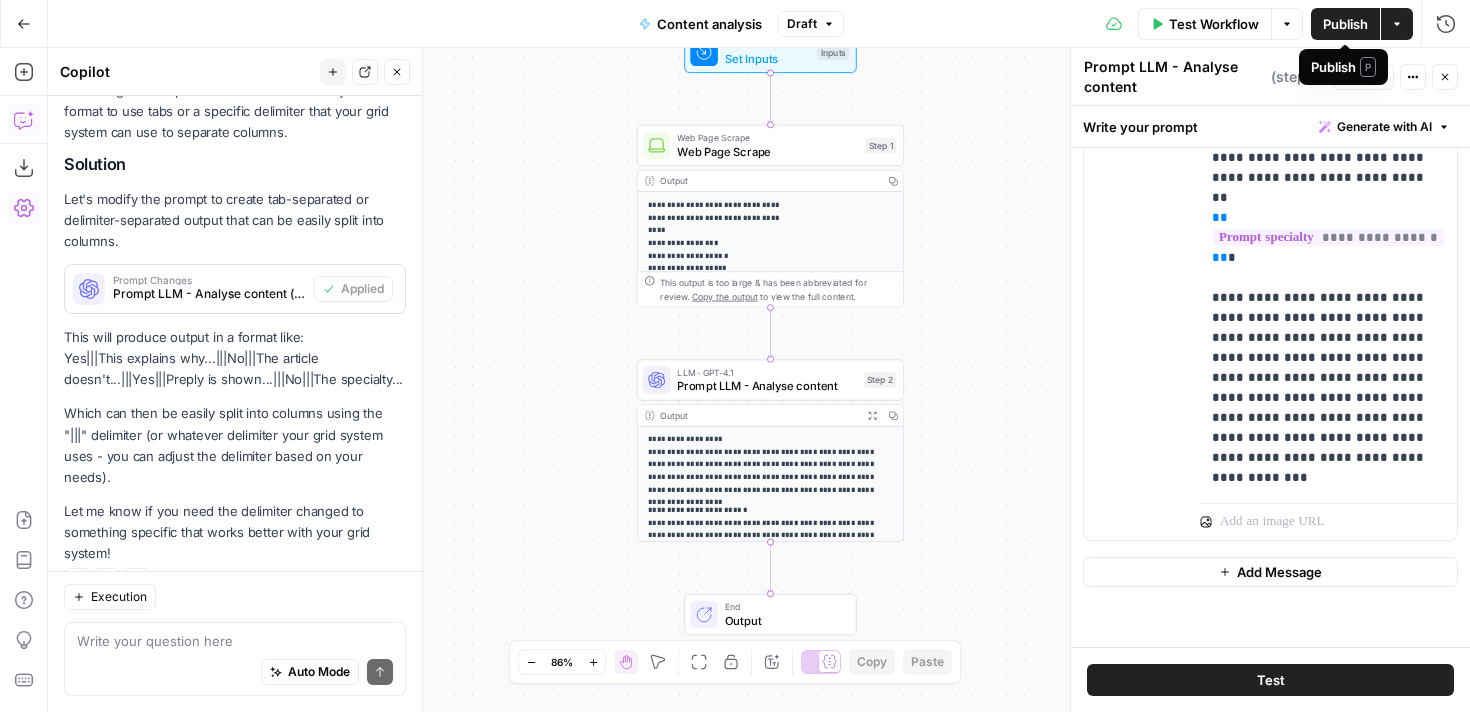 click on "Publish" at bounding box center (1345, 24) 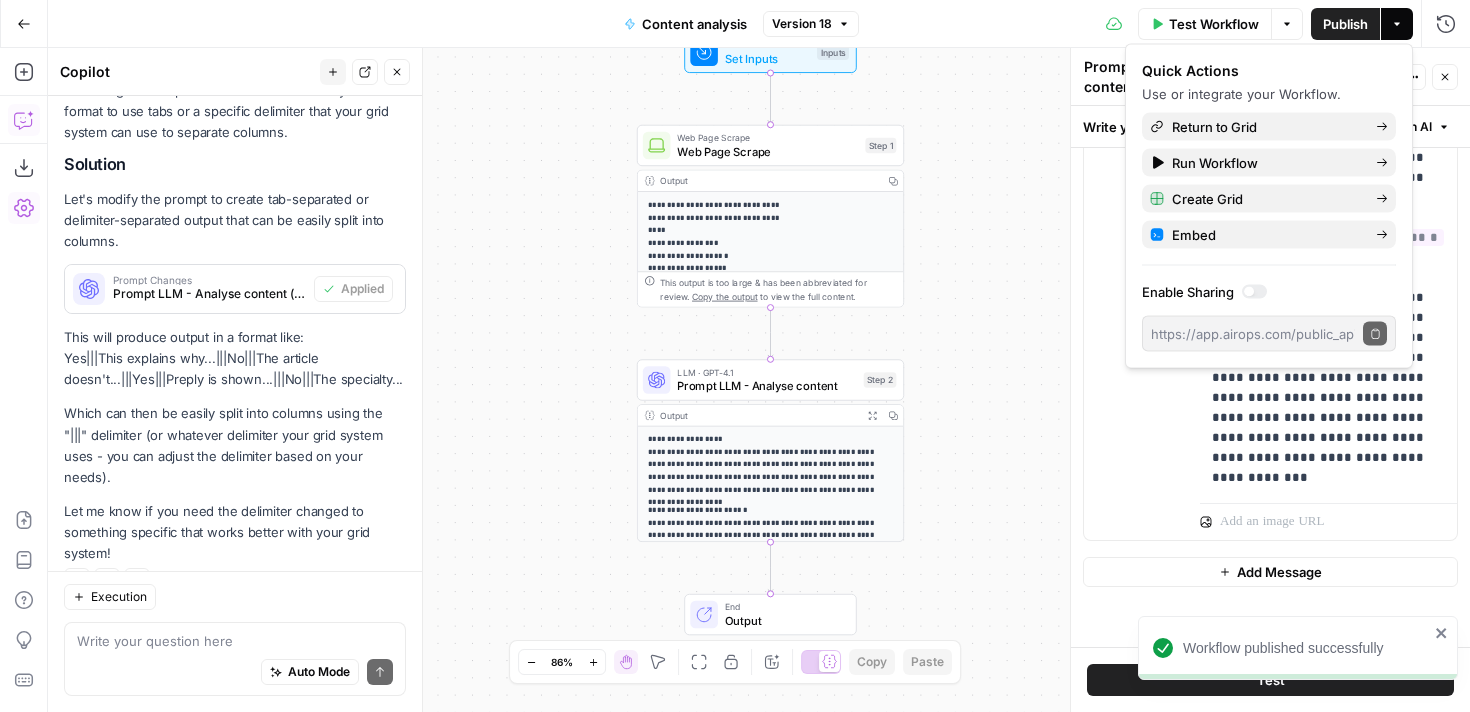 click on "Test Workflow Options Publish Actions Run History" at bounding box center [1165, 23] 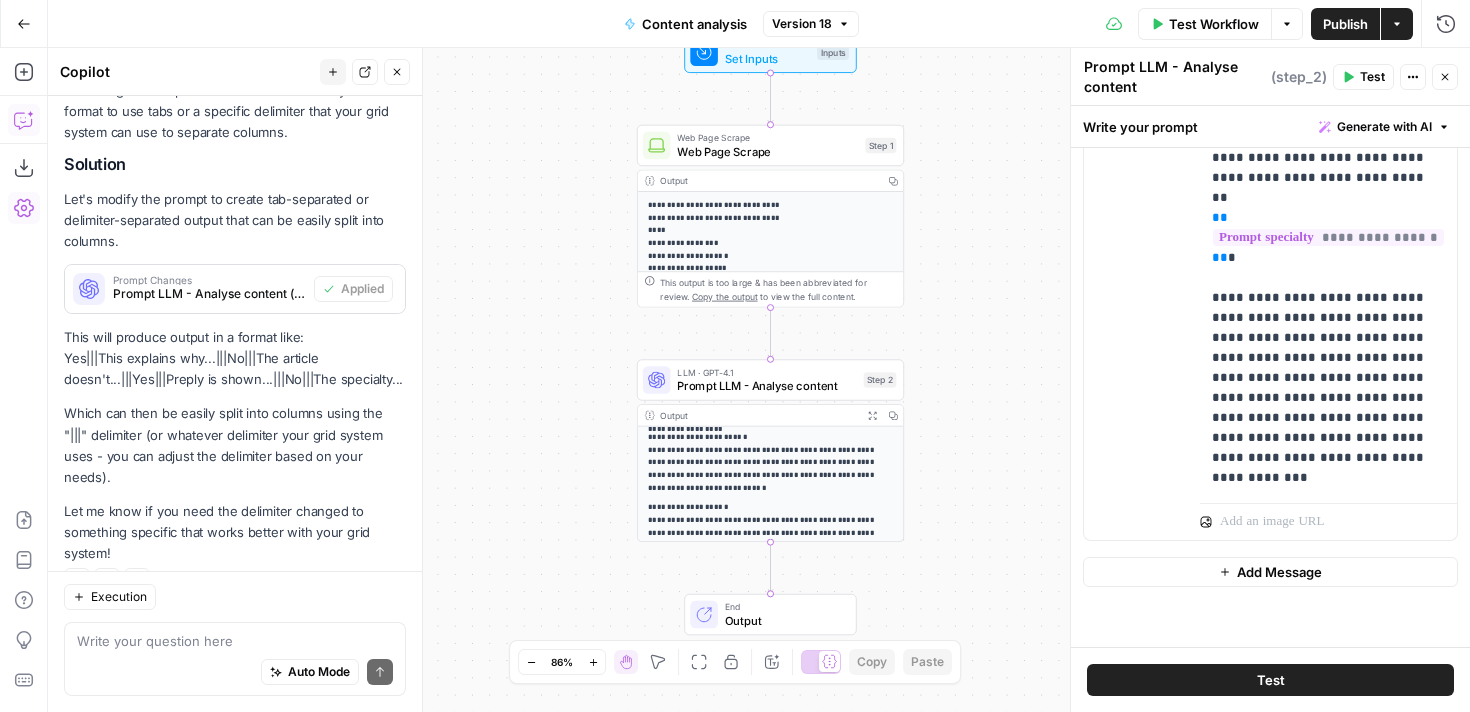 scroll, scrollTop: 0, scrollLeft: 0, axis: both 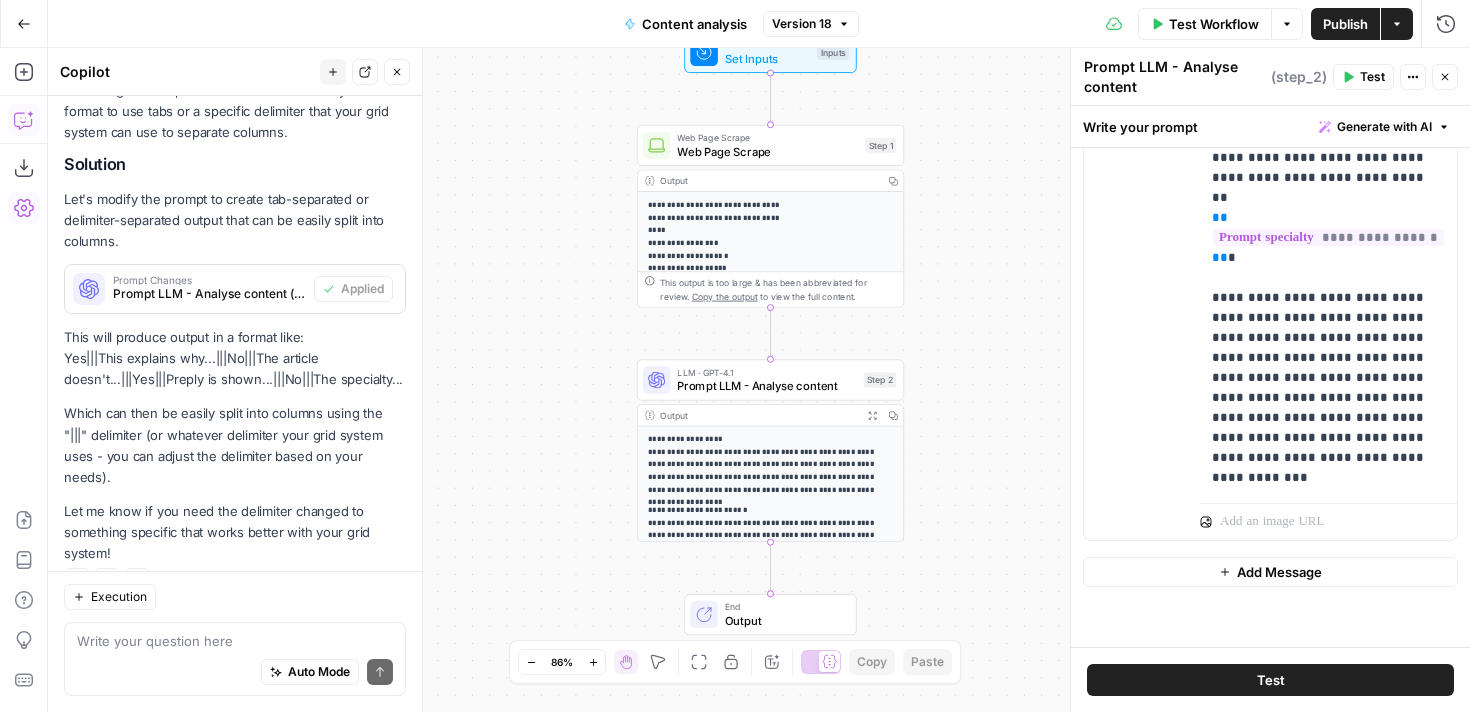 click on "Output" at bounding box center [783, 620] 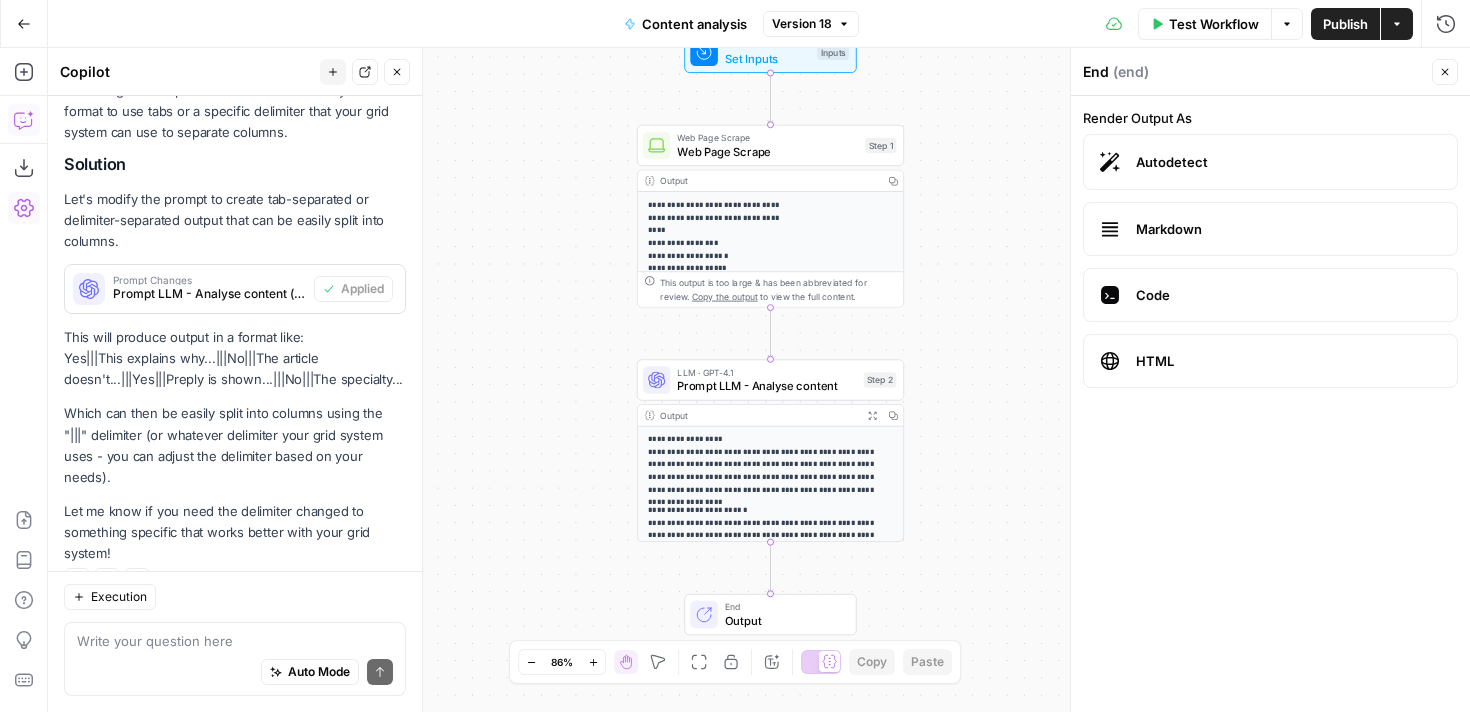 click on "Output" at bounding box center [783, 620] 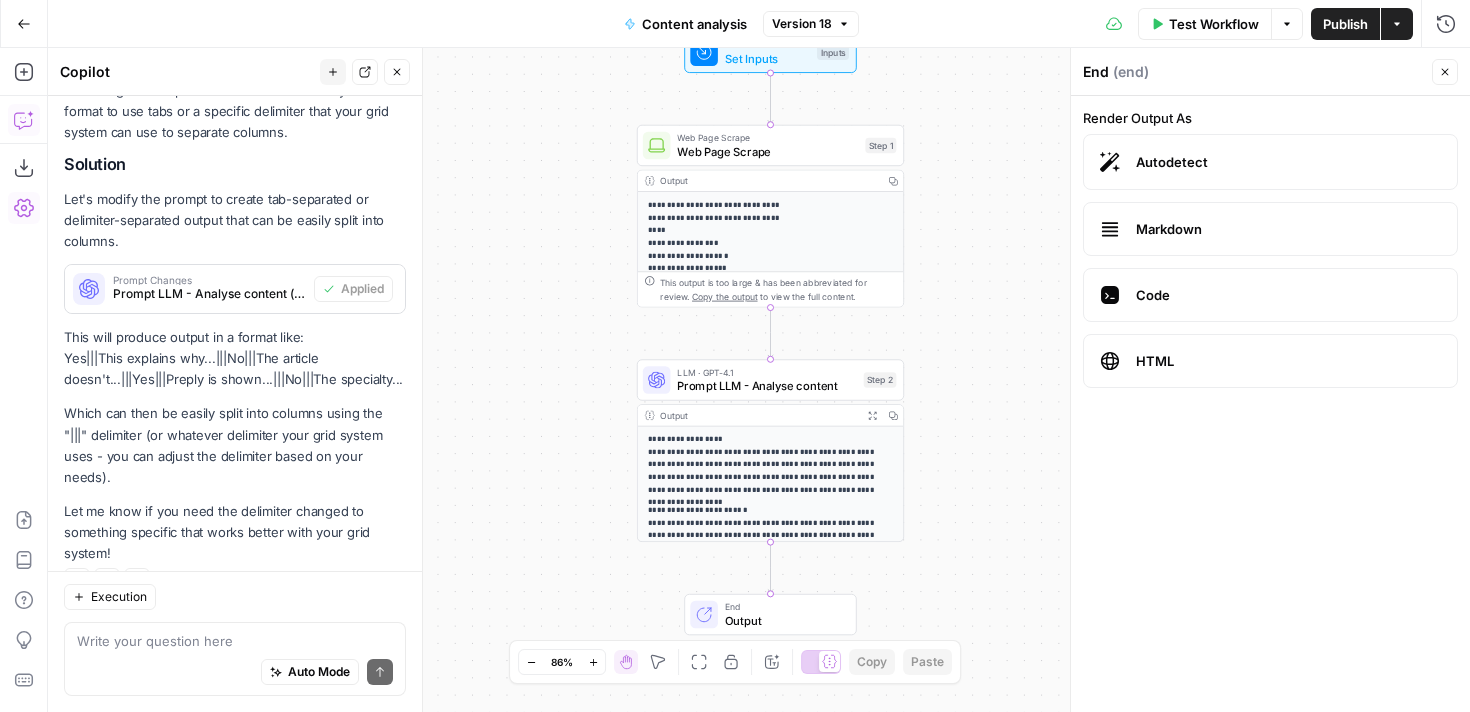 click on "Prompt LLM - Analyse content" at bounding box center (766, 385) 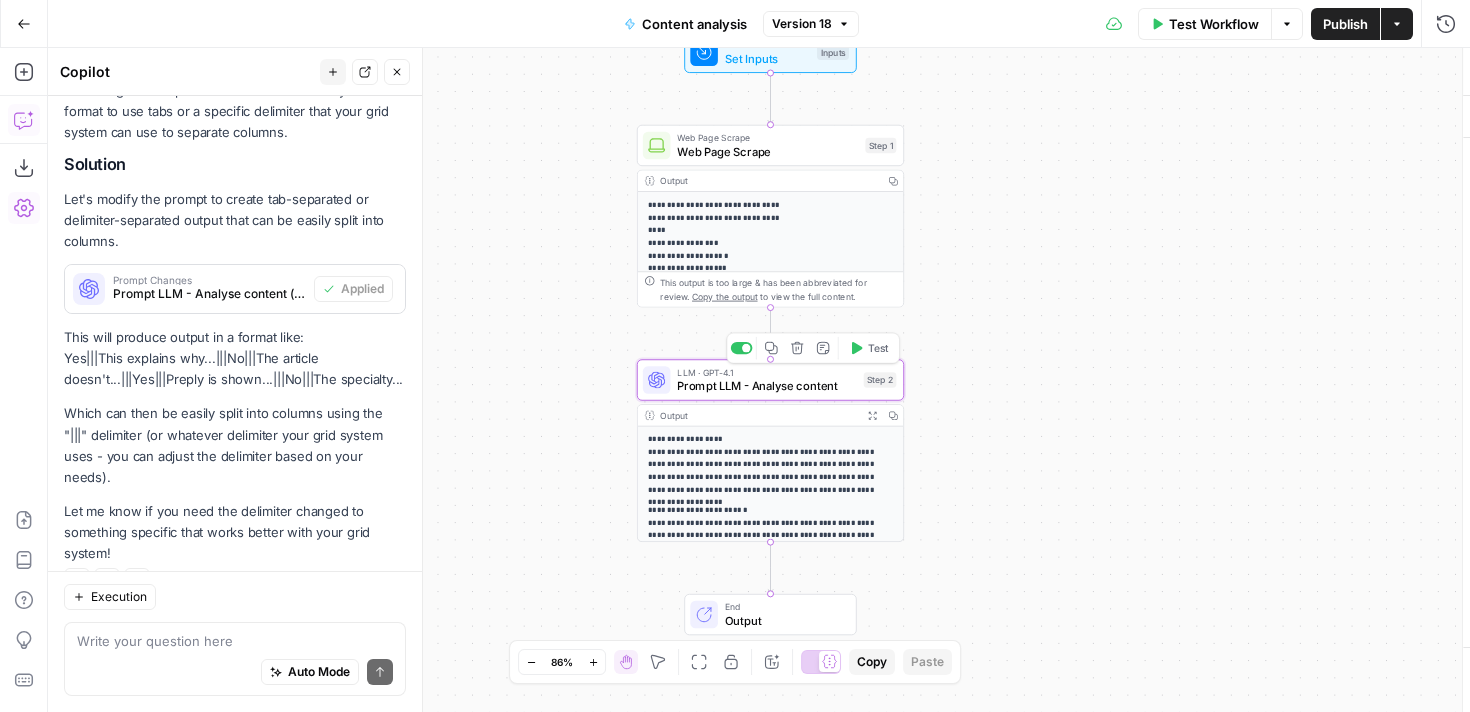 type on "Prompt LLM - Analyse content" 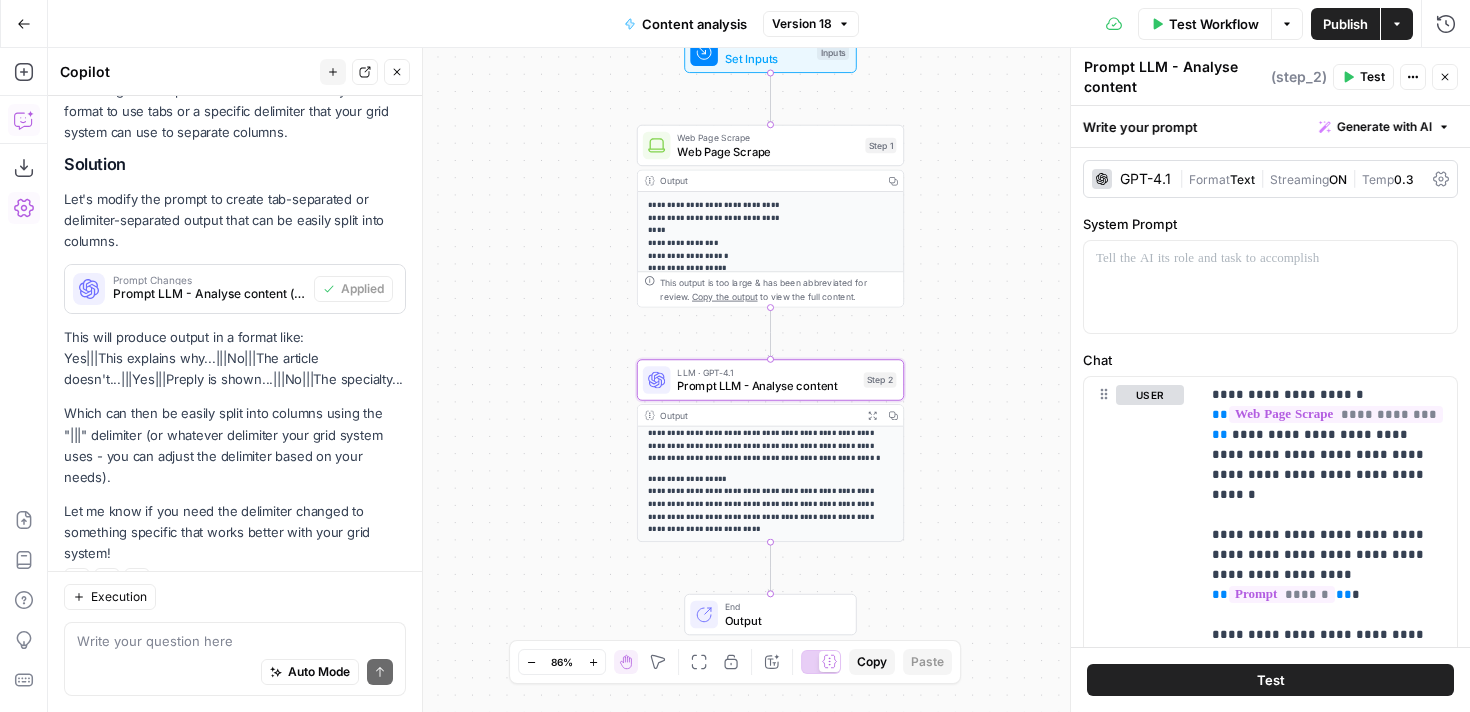 scroll, scrollTop: 0, scrollLeft: 0, axis: both 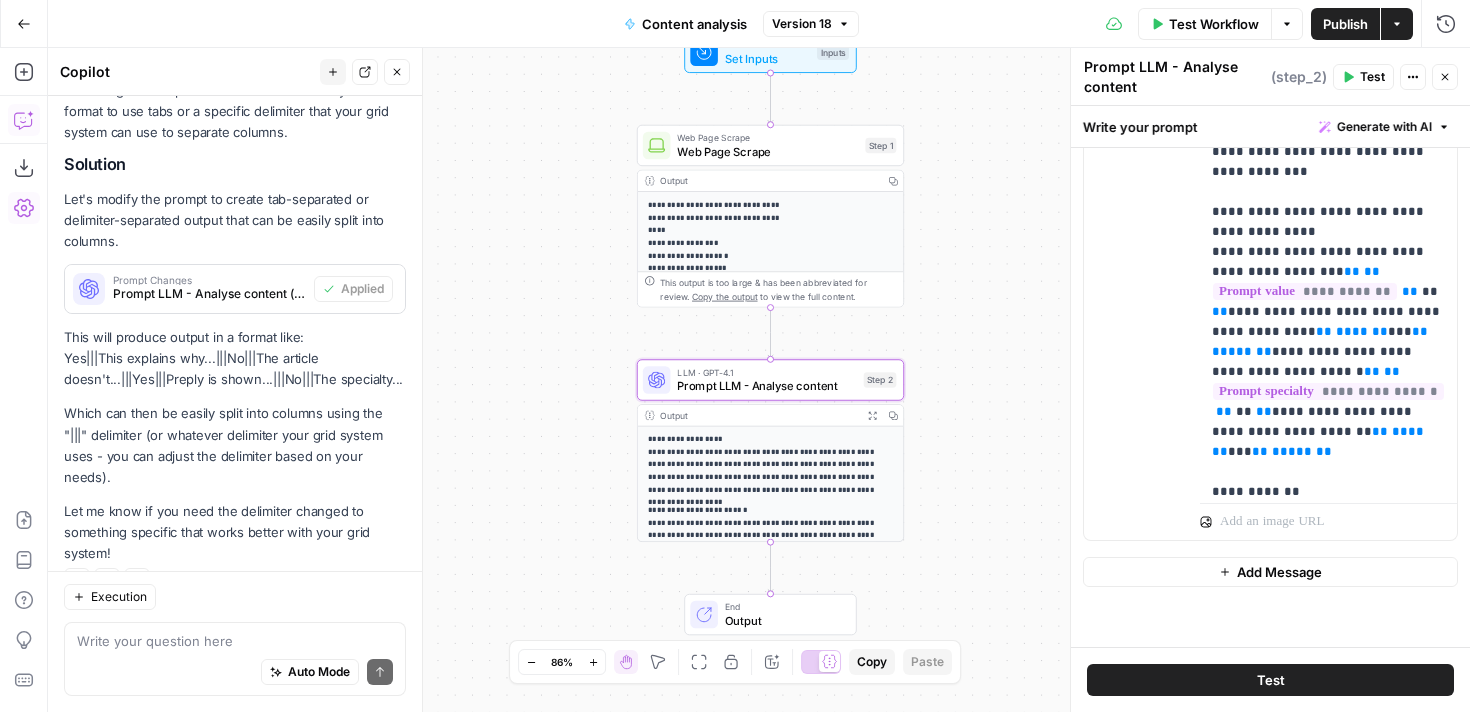 click on "Version 18" at bounding box center (802, 24) 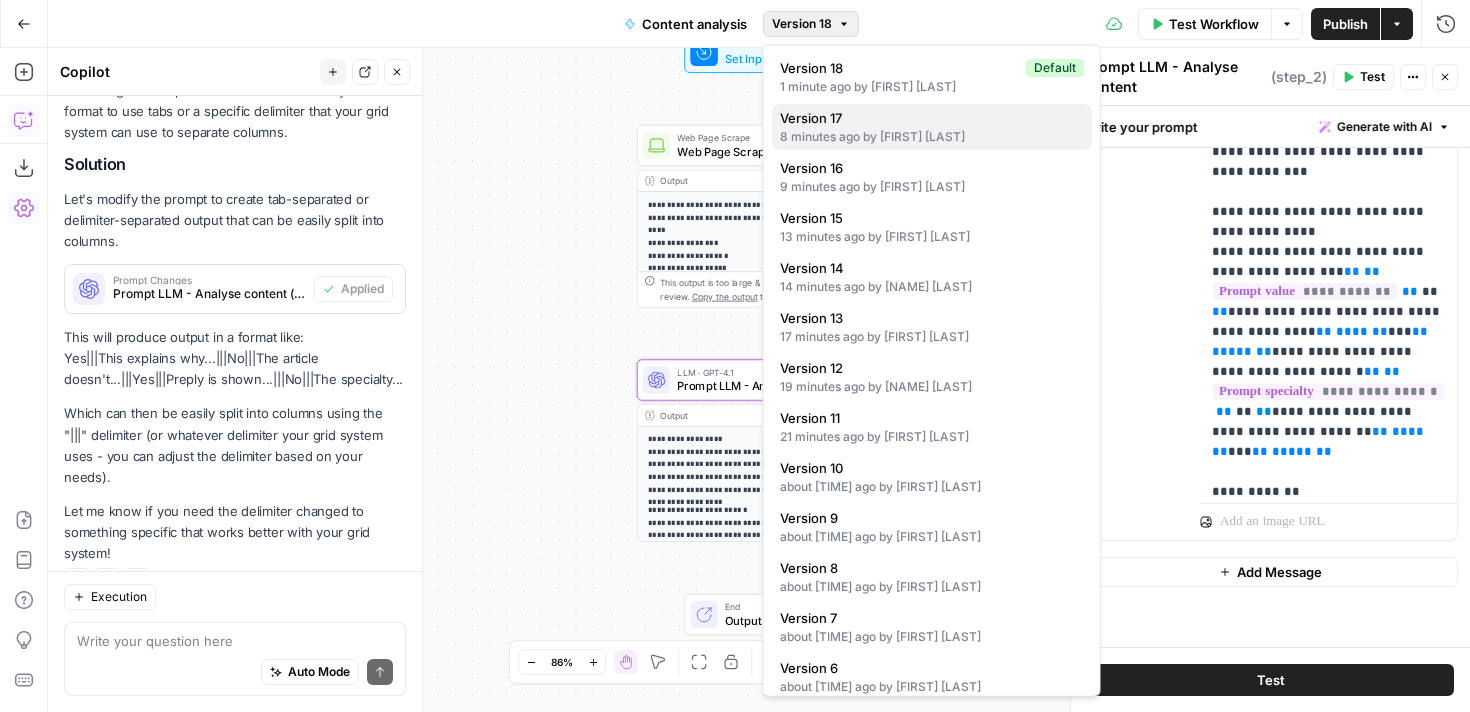 click on "Version 17" at bounding box center (928, 118) 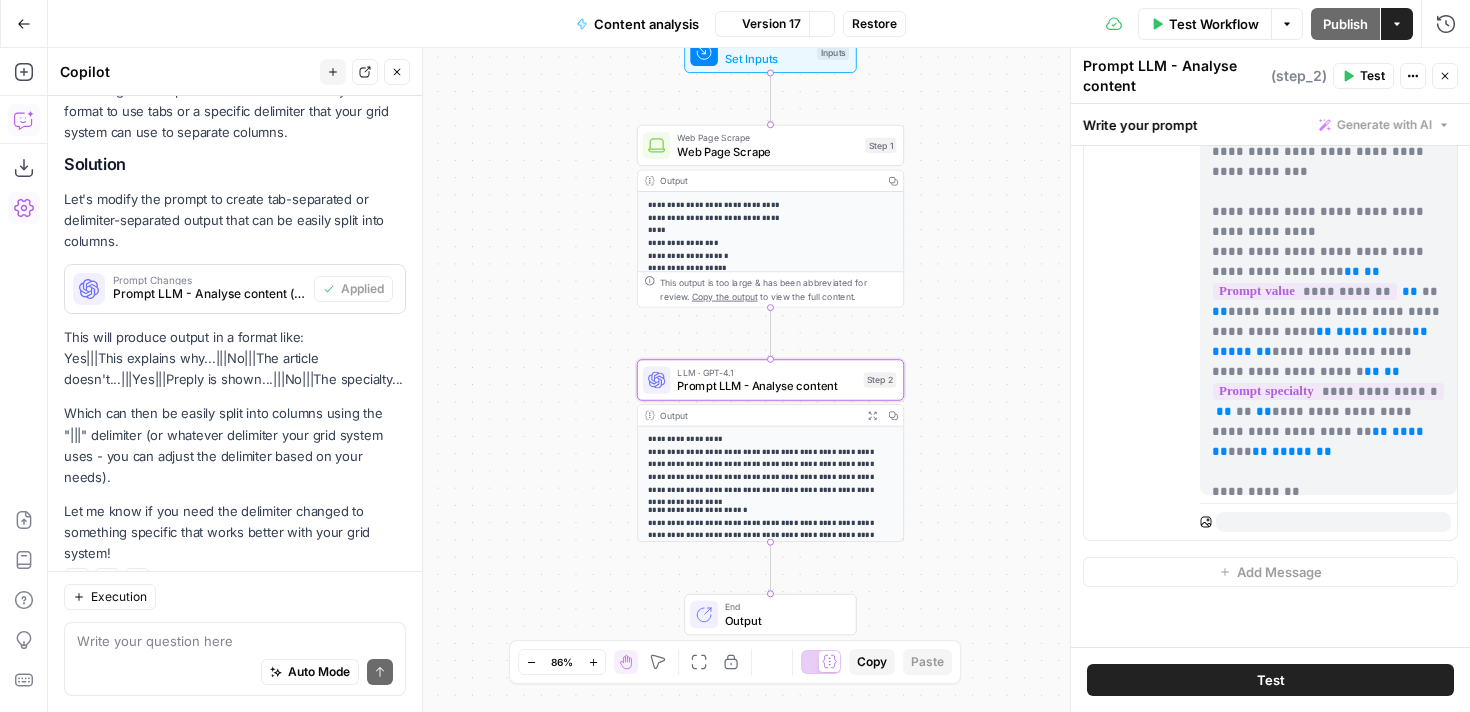 scroll, scrollTop: 695, scrollLeft: 0, axis: vertical 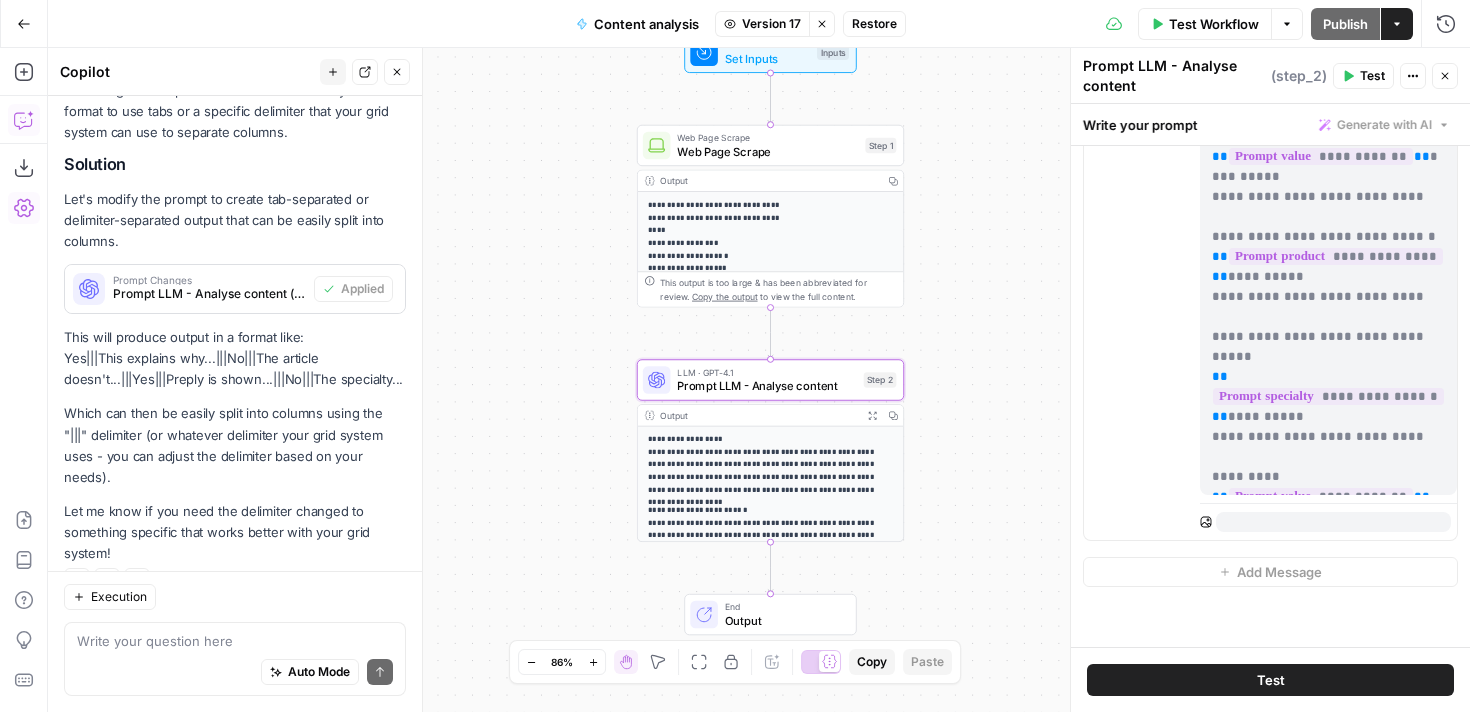 click on "Restore" at bounding box center (874, 24) 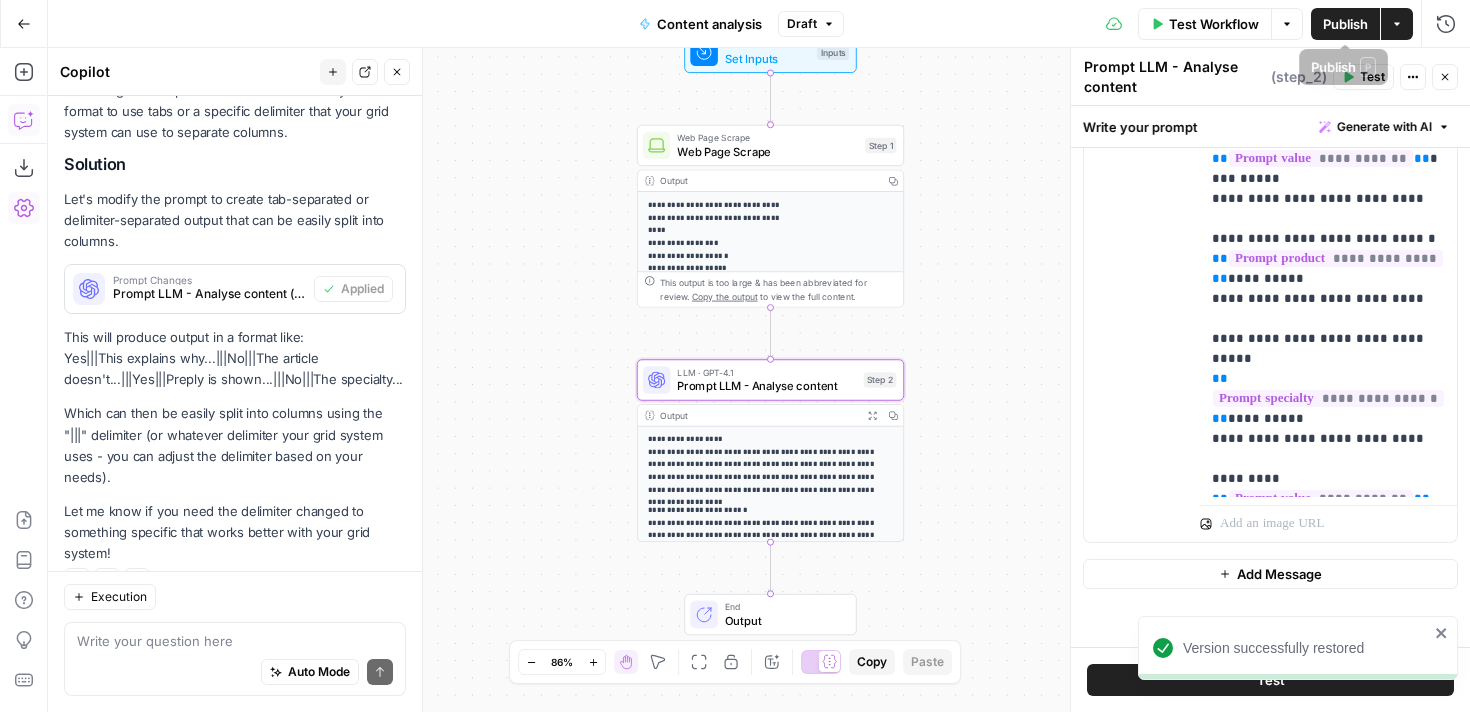 click on "Publish" at bounding box center [1345, 24] 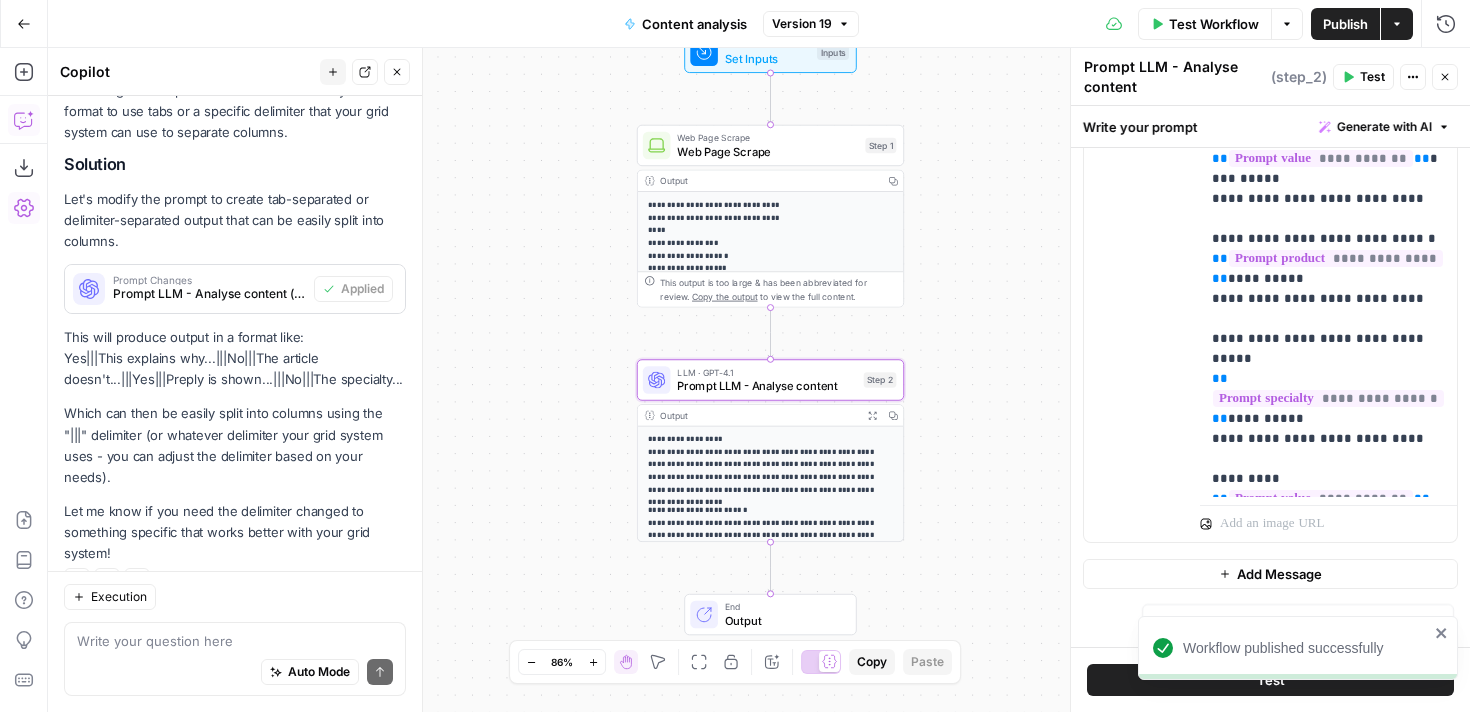 click on "**********" at bounding box center [1270, 112] 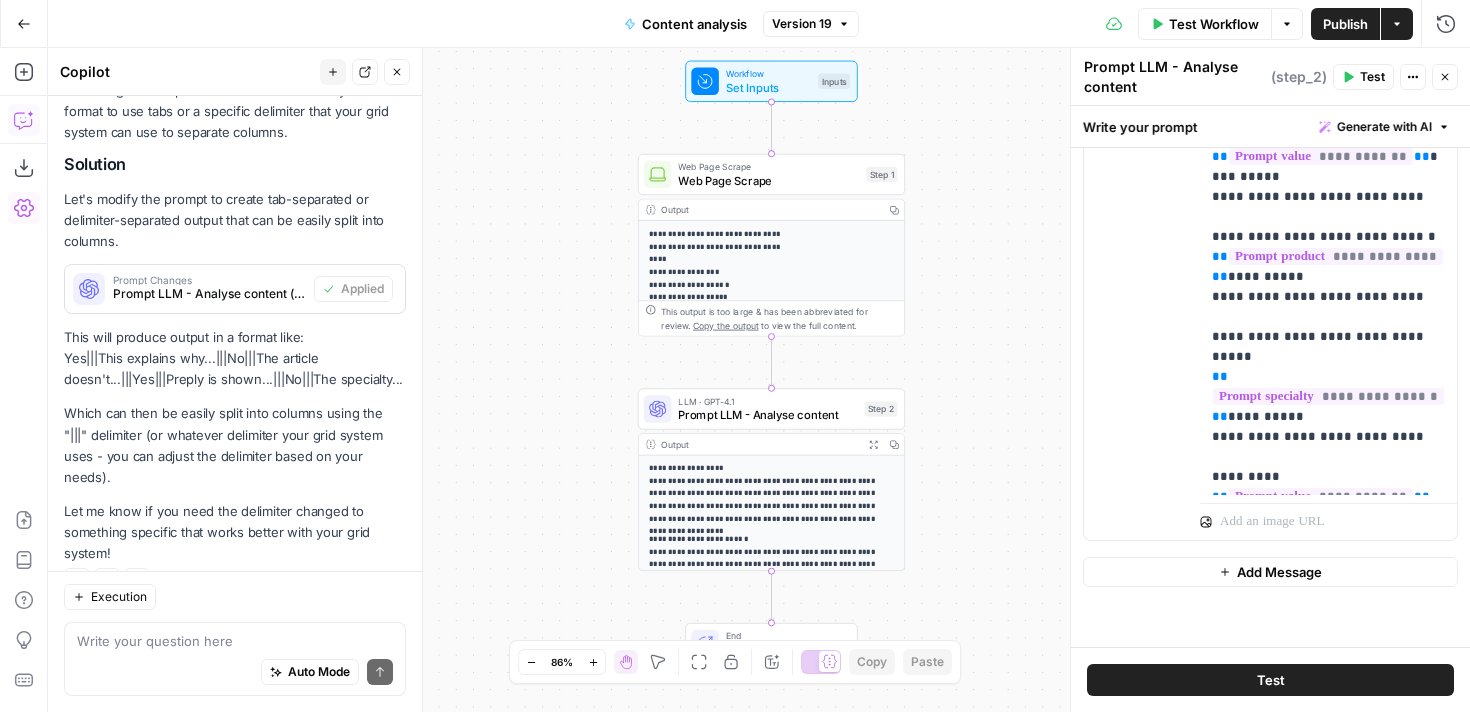 click on "**********" at bounding box center [772, 564] 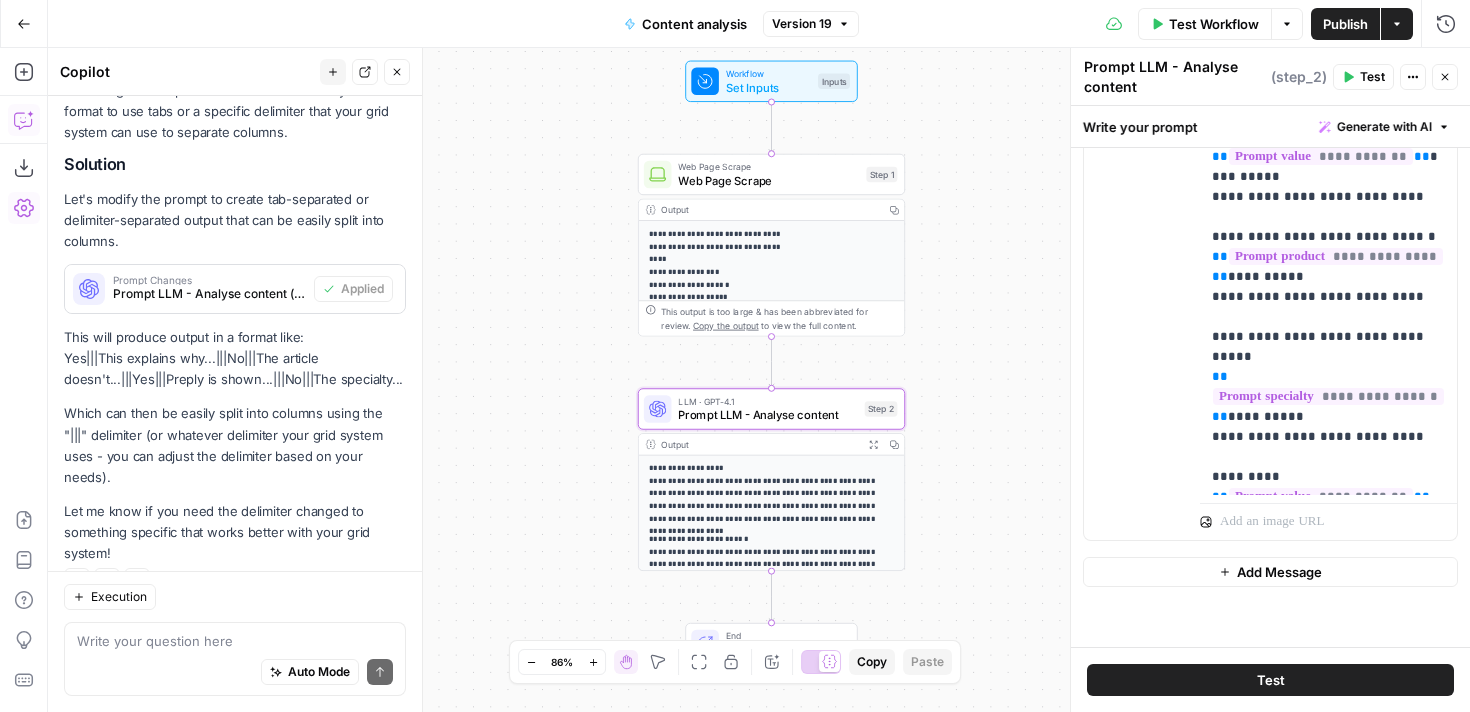 click 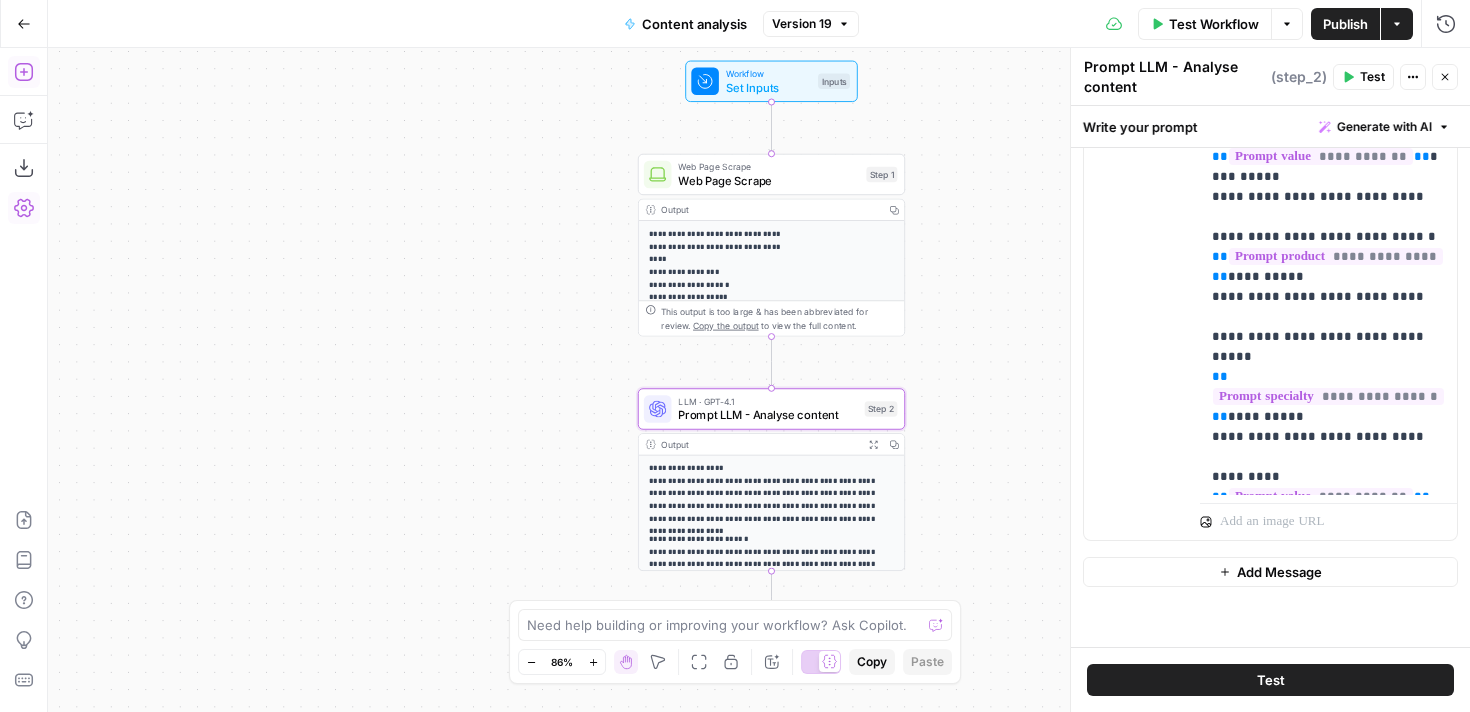 click 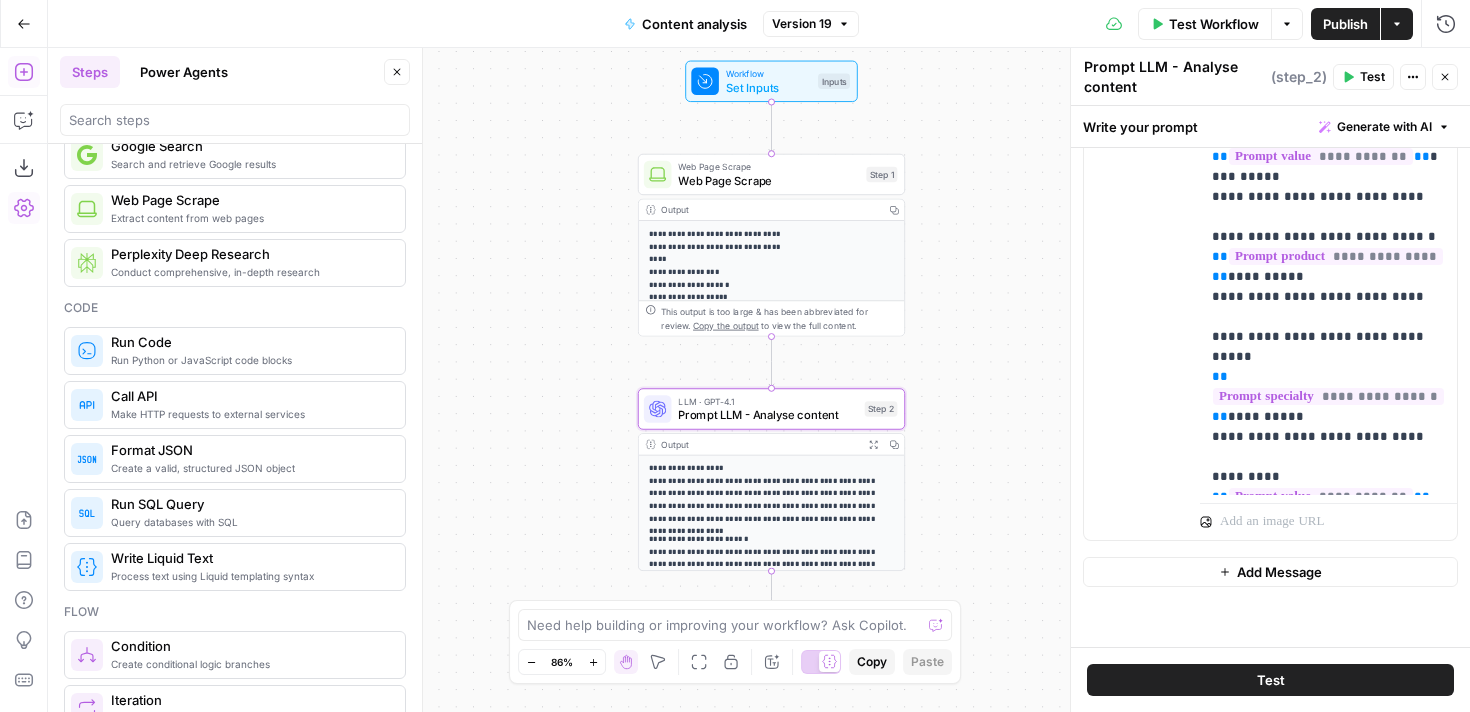 scroll, scrollTop: 196, scrollLeft: 0, axis: vertical 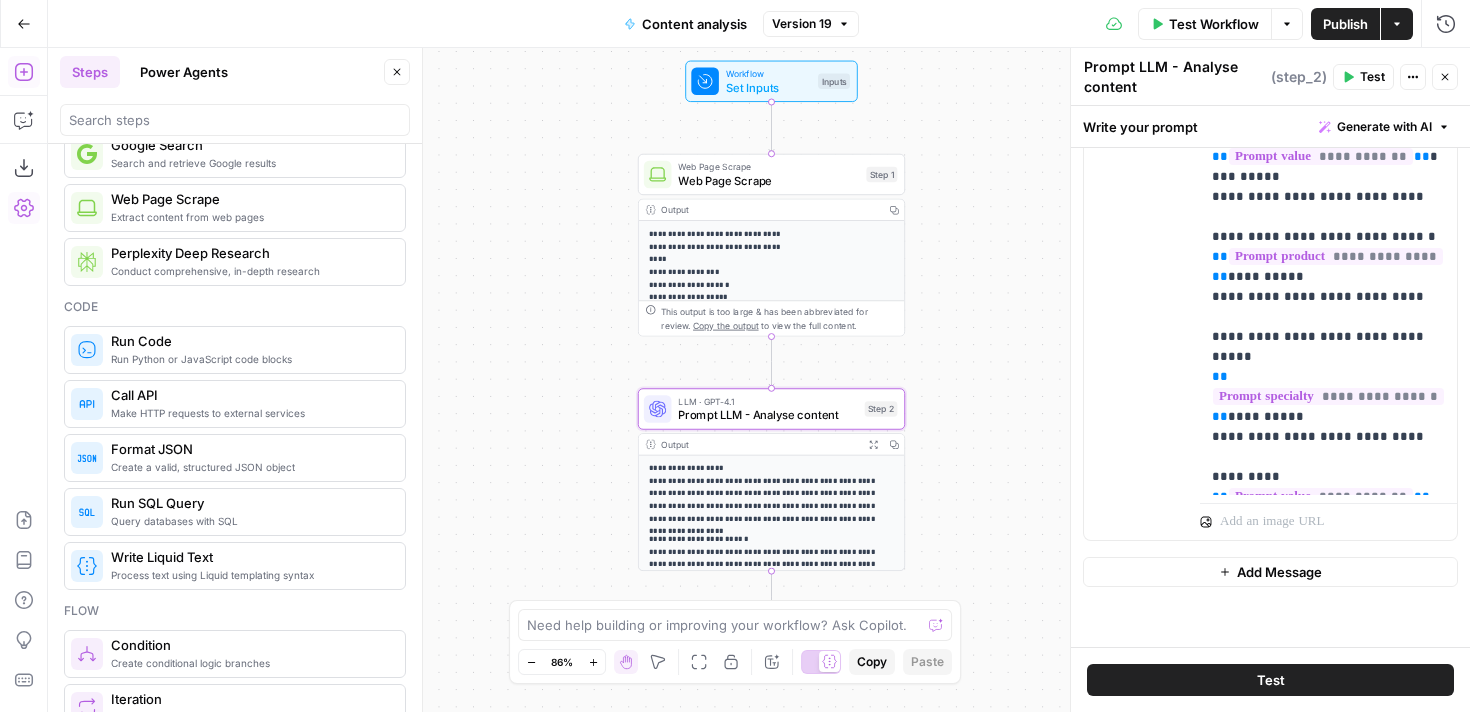 click on "Run Python or JavaScript code blocks" at bounding box center (250, 359) 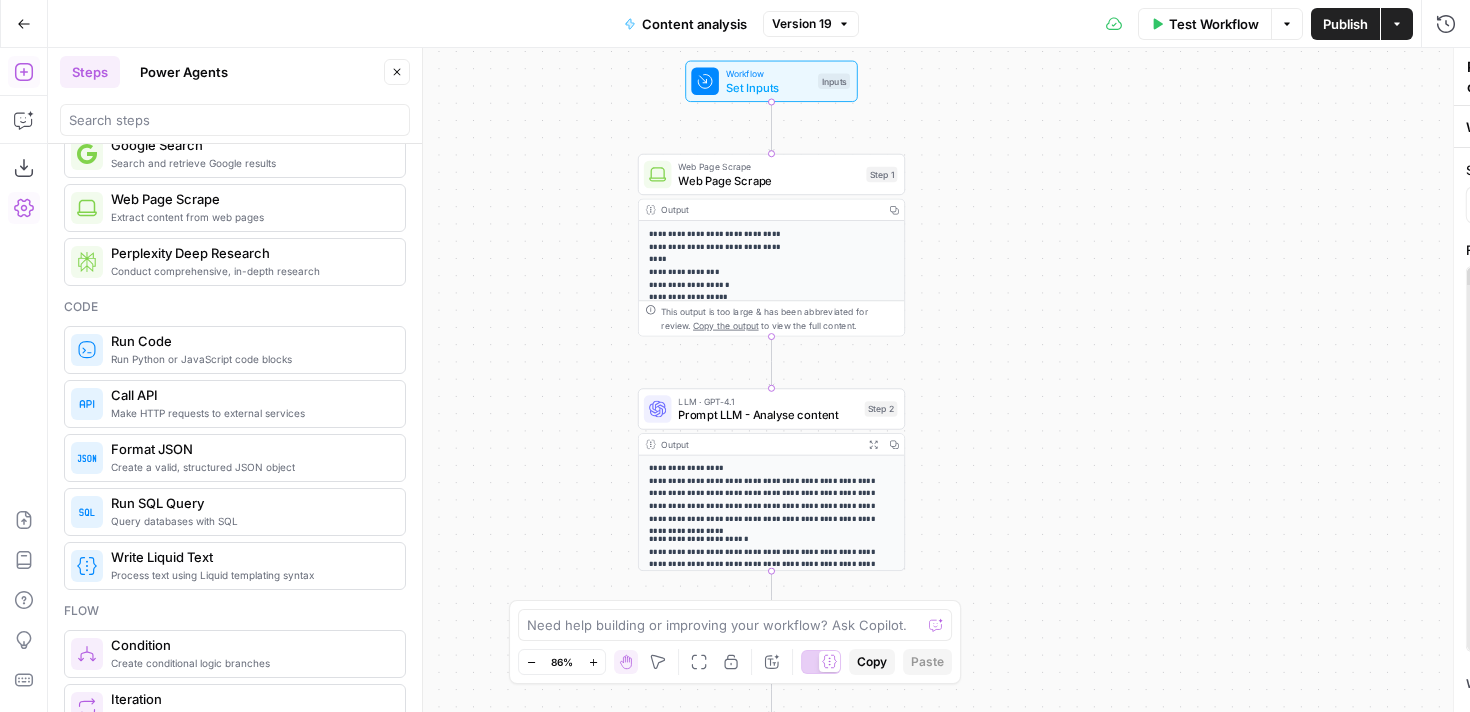 type on "Run Code" 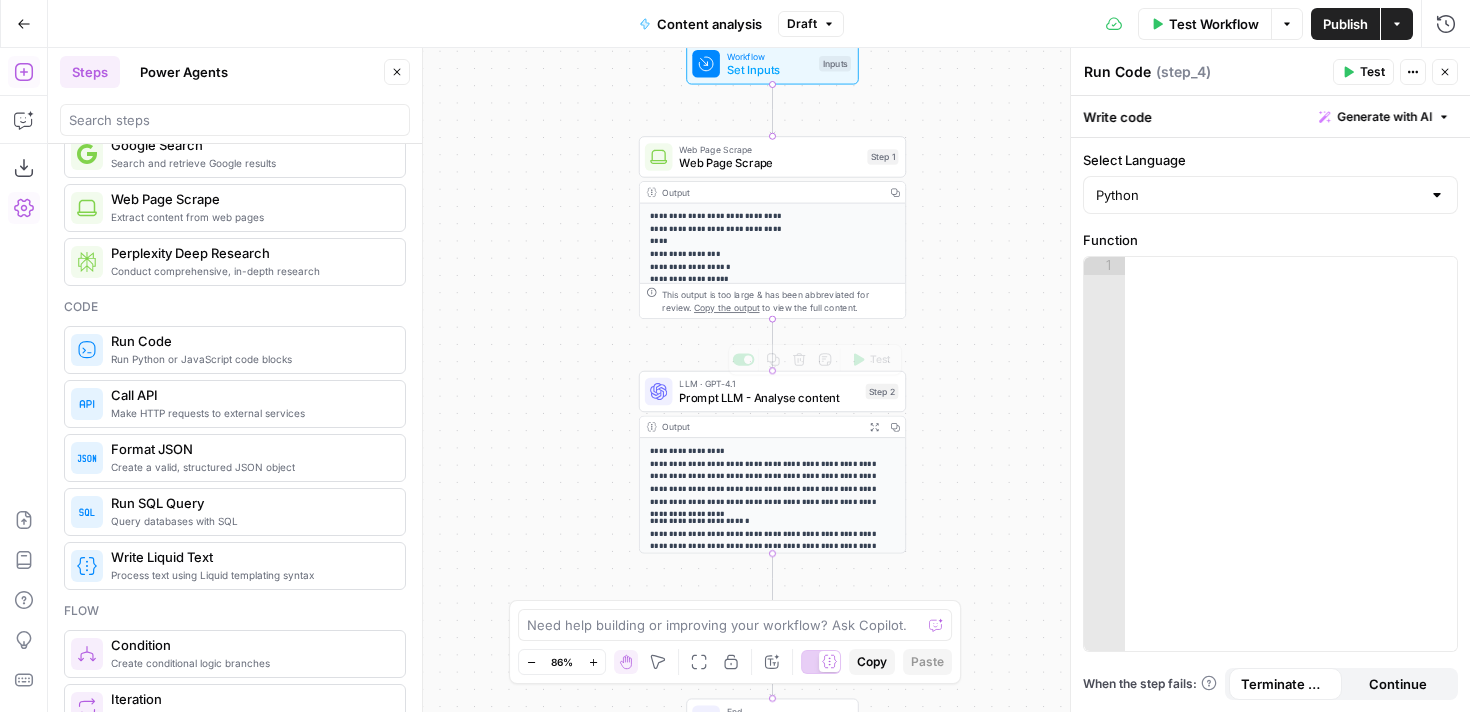 type 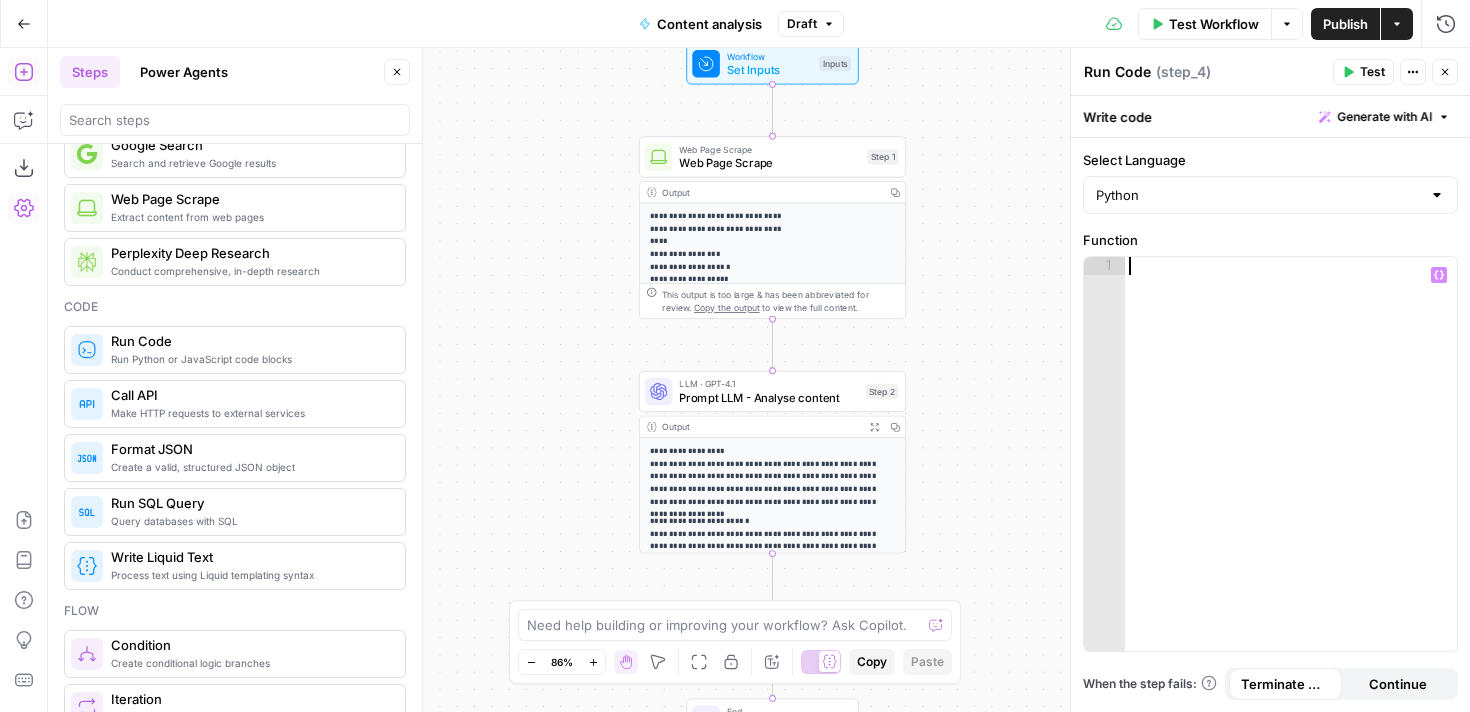 click at bounding box center (1291, 472) 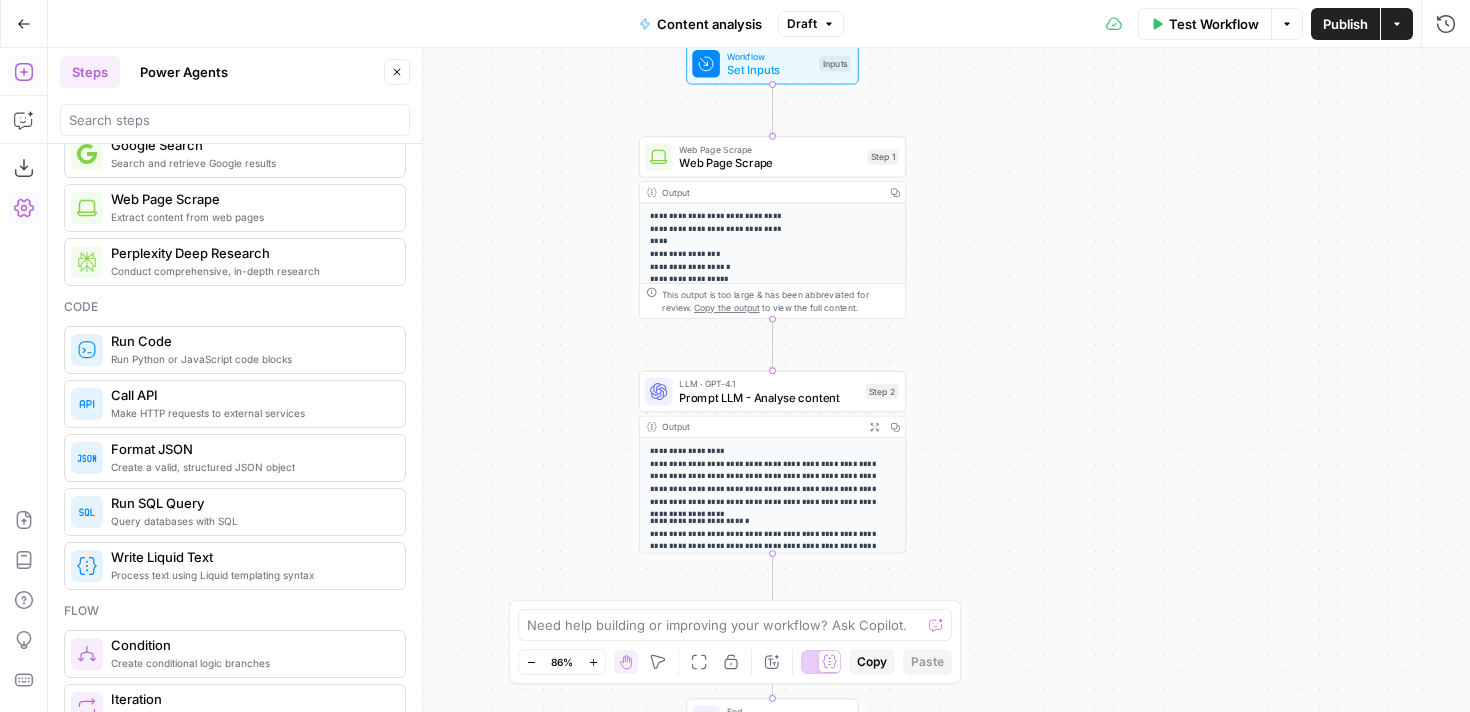 scroll, scrollTop: 186, scrollLeft: 0, axis: vertical 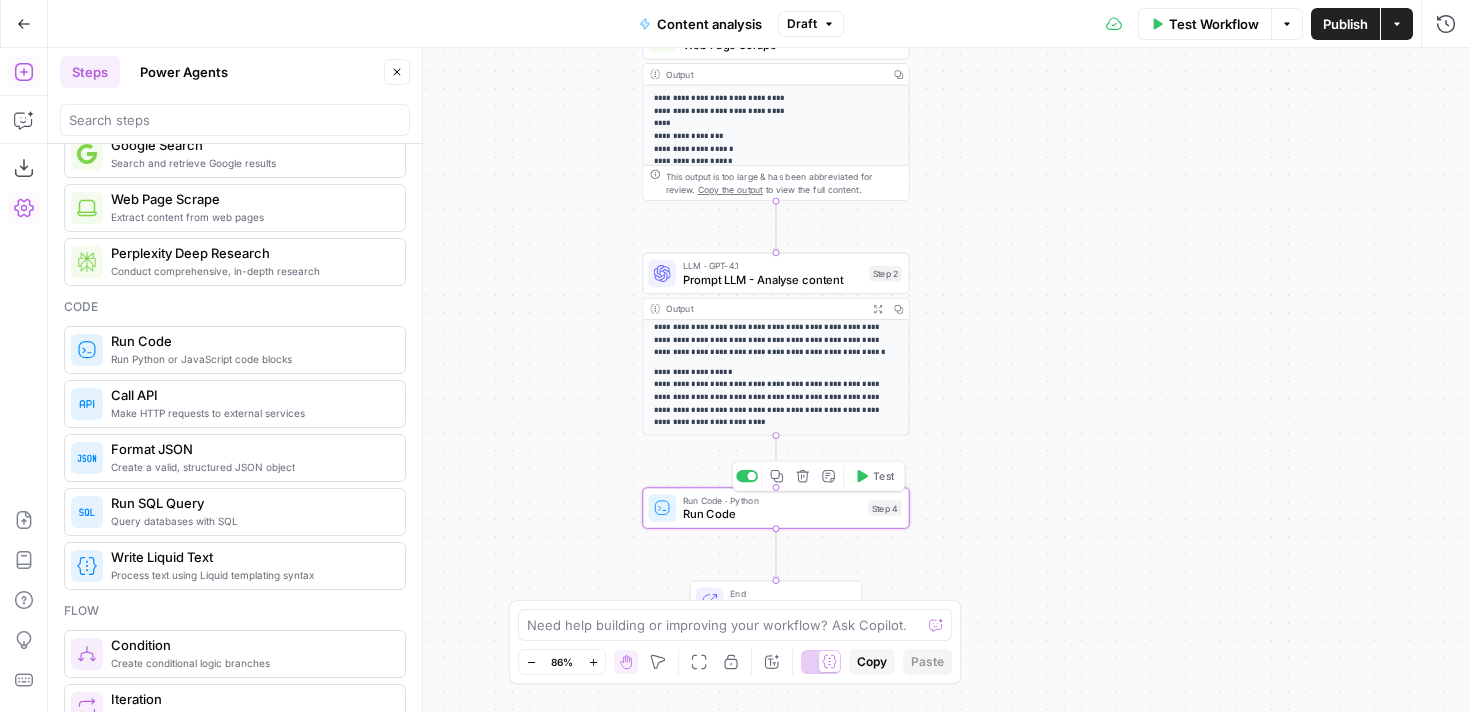 click on "Run Code" at bounding box center (772, 513) 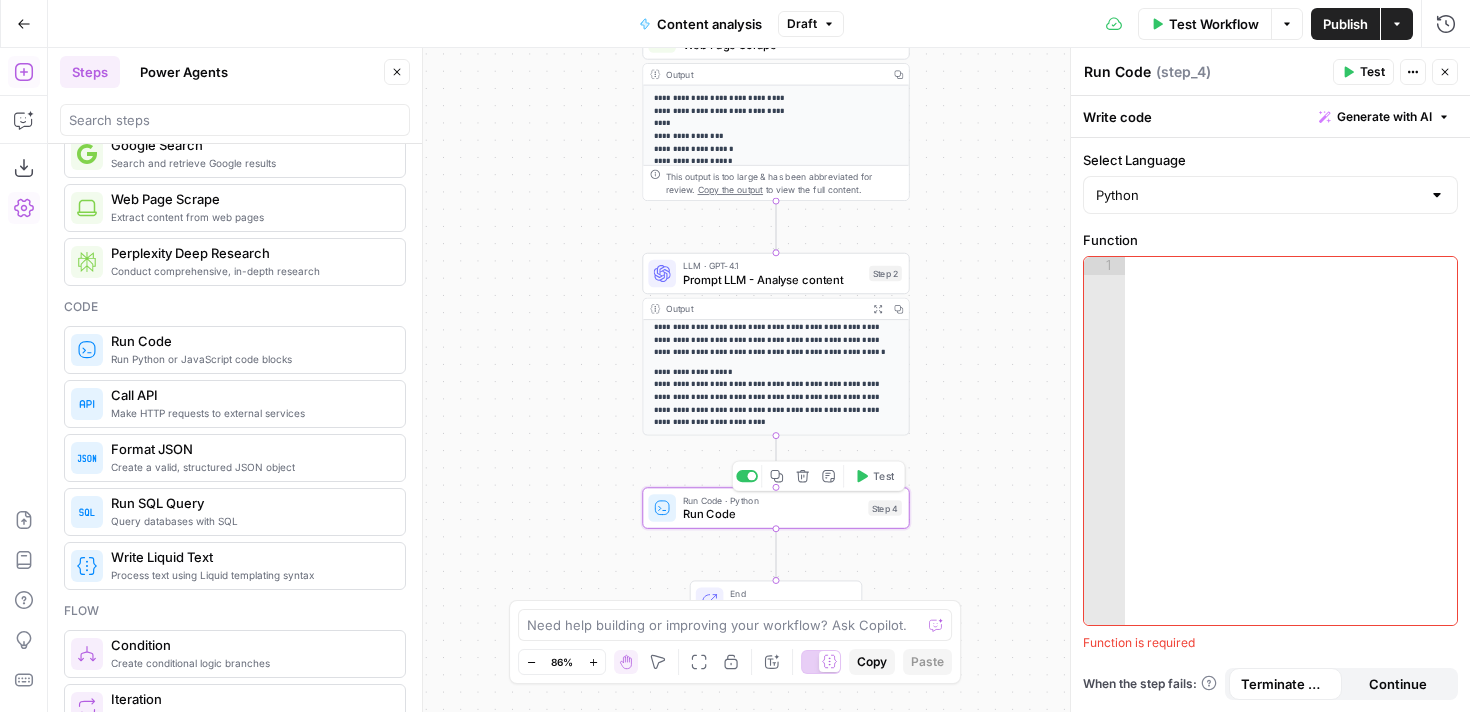 click 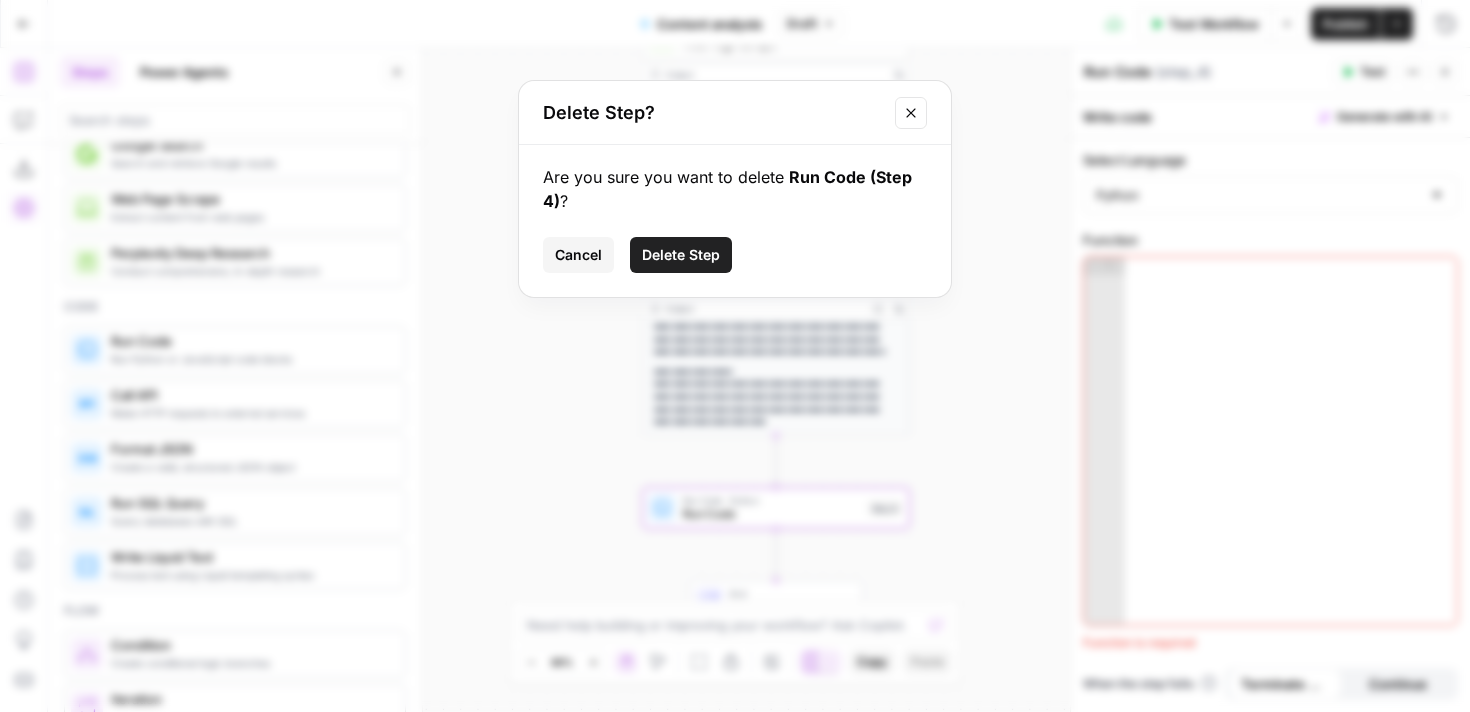 click on "Delete Step" at bounding box center [681, 255] 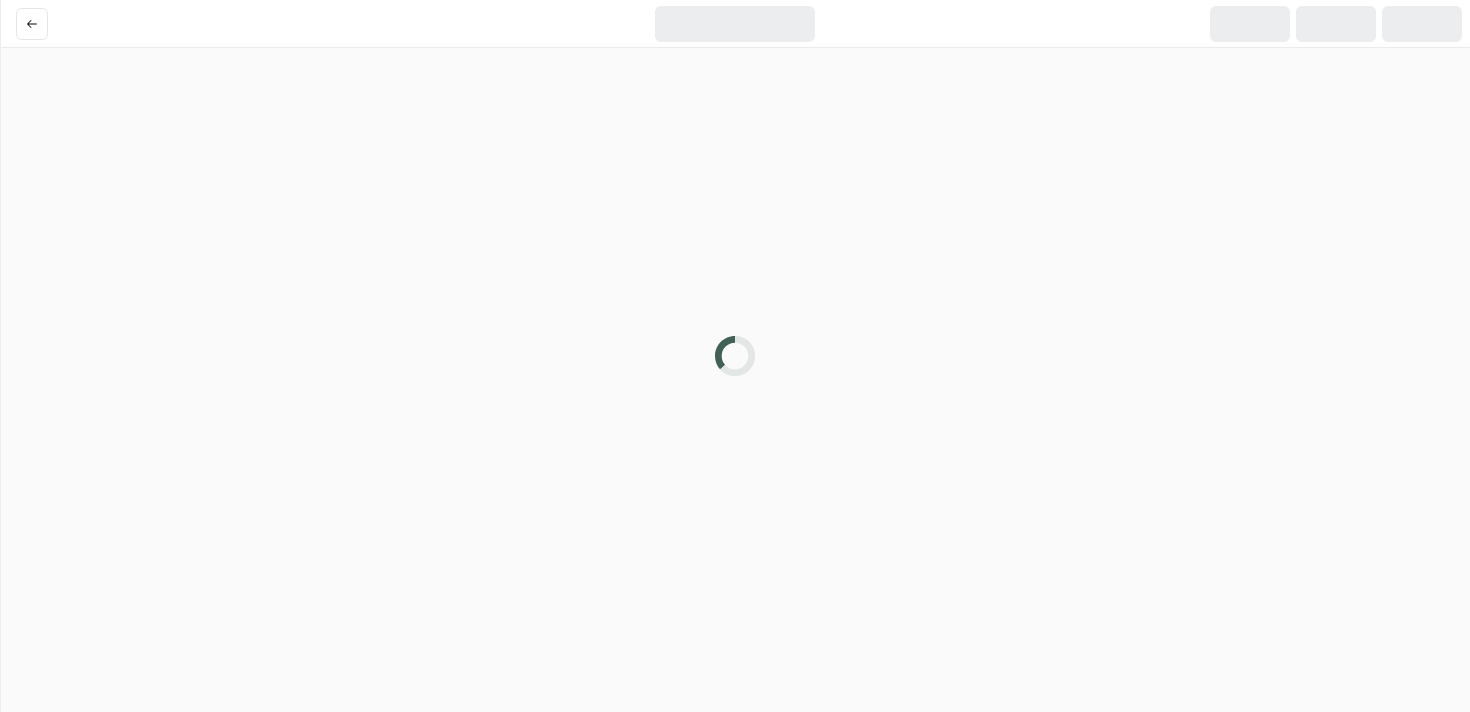scroll, scrollTop: 0, scrollLeft: 0, axis: both 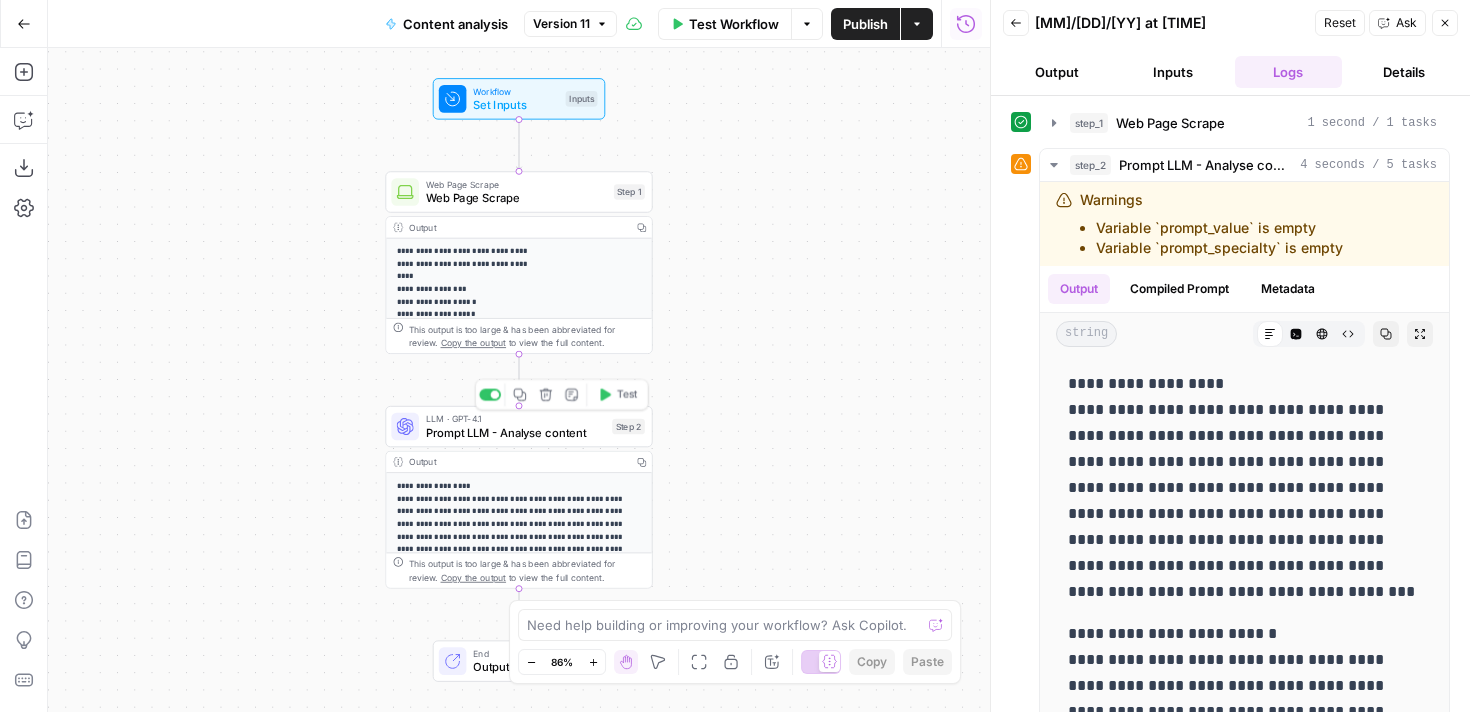 click on "Prompt LLM - Analyse content" at bounding box center [515, 432] 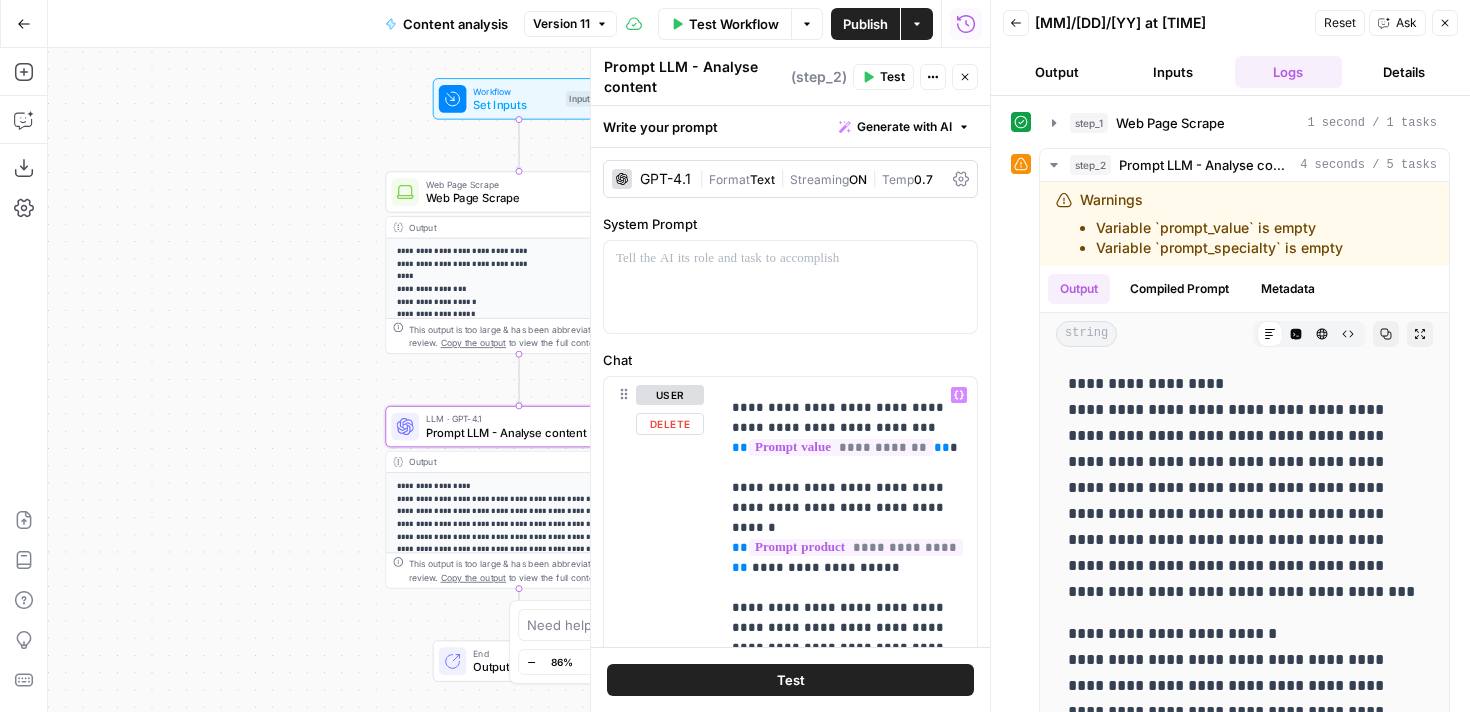 scroll, scrollTop: 361, scrollLeft: 0, axis: vertical 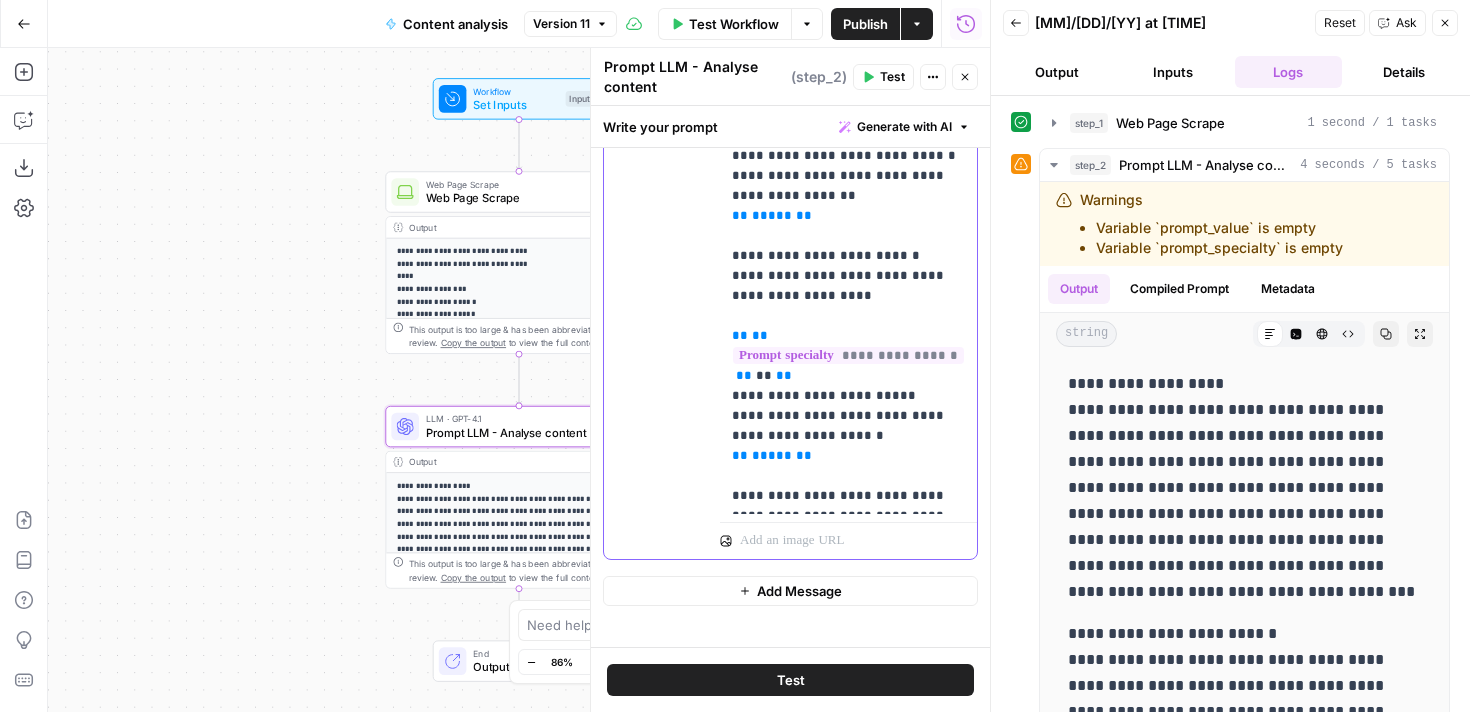 click on "**********" at bounding box center [848, -74] 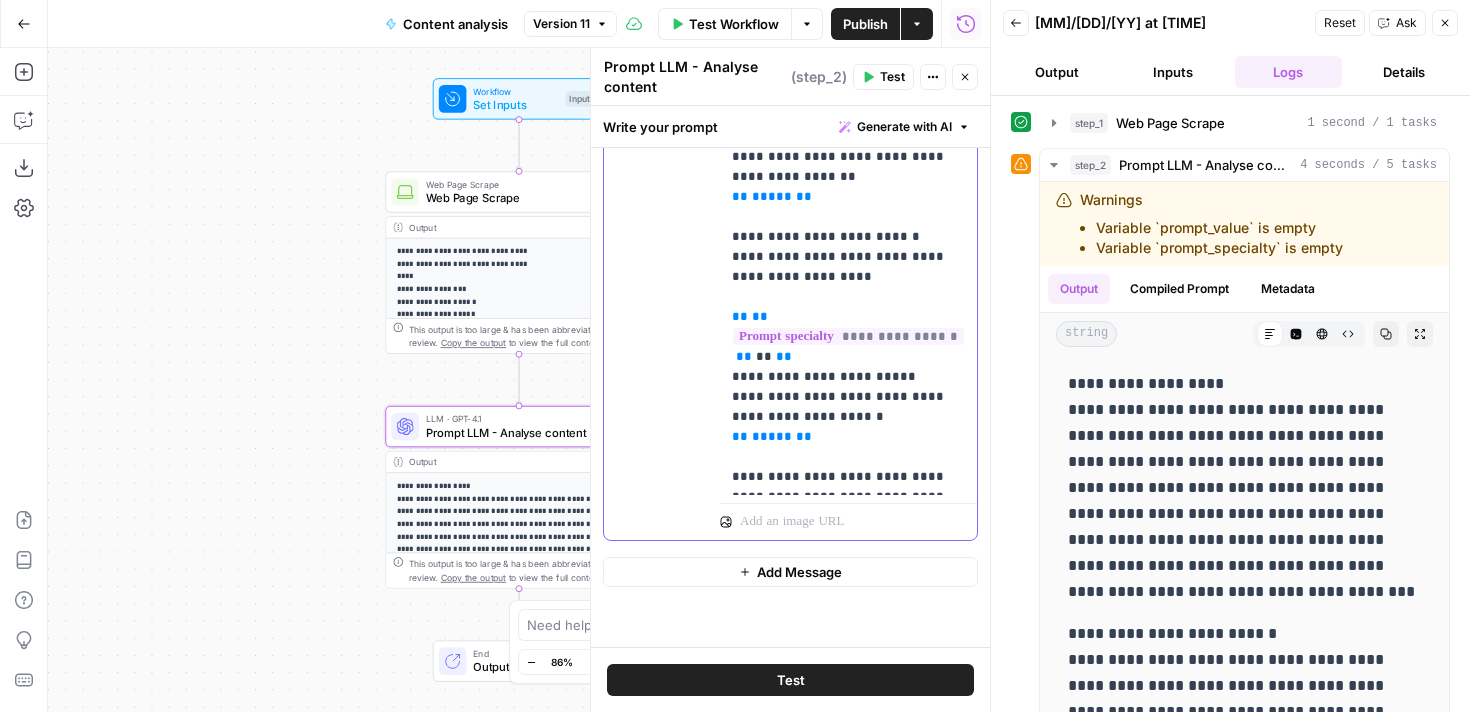 type 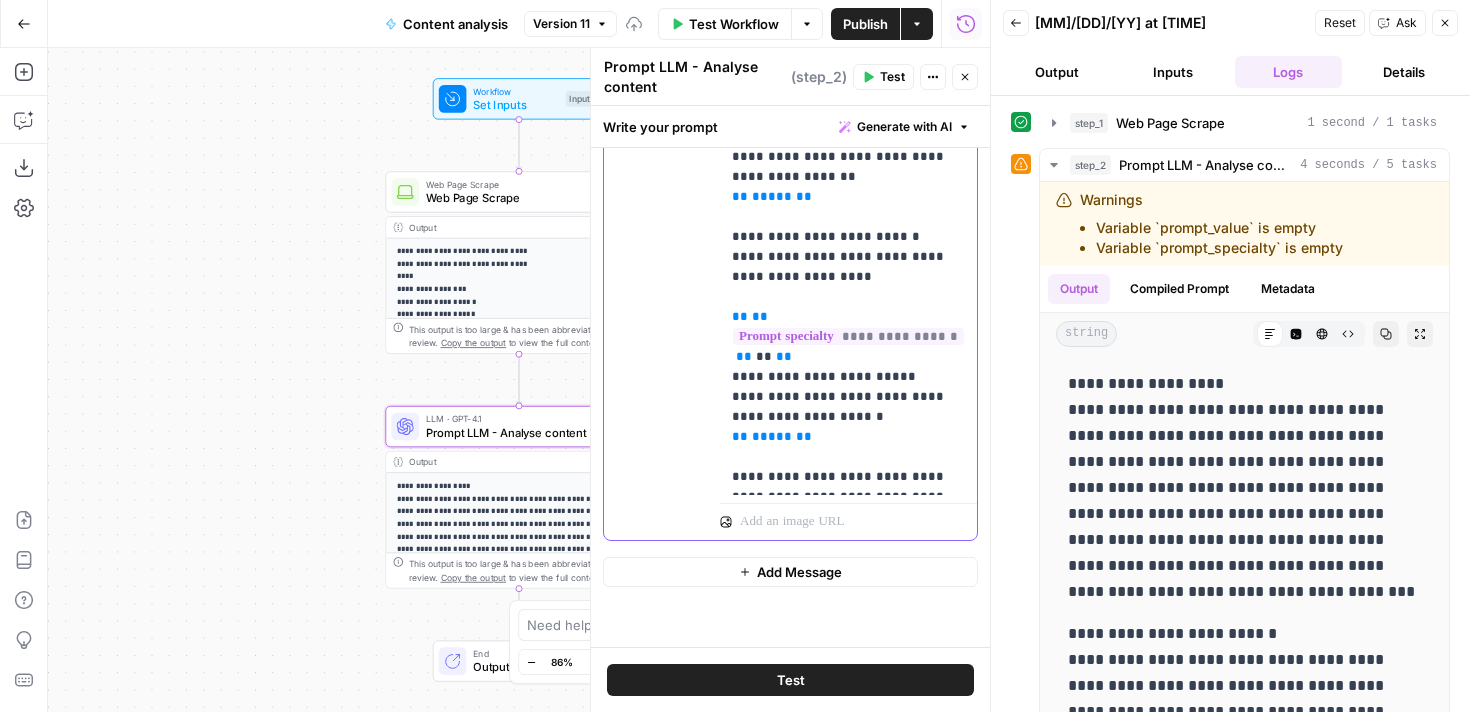 scroll, scrollTop: 521, scrollLeft: 0, axis: vertical 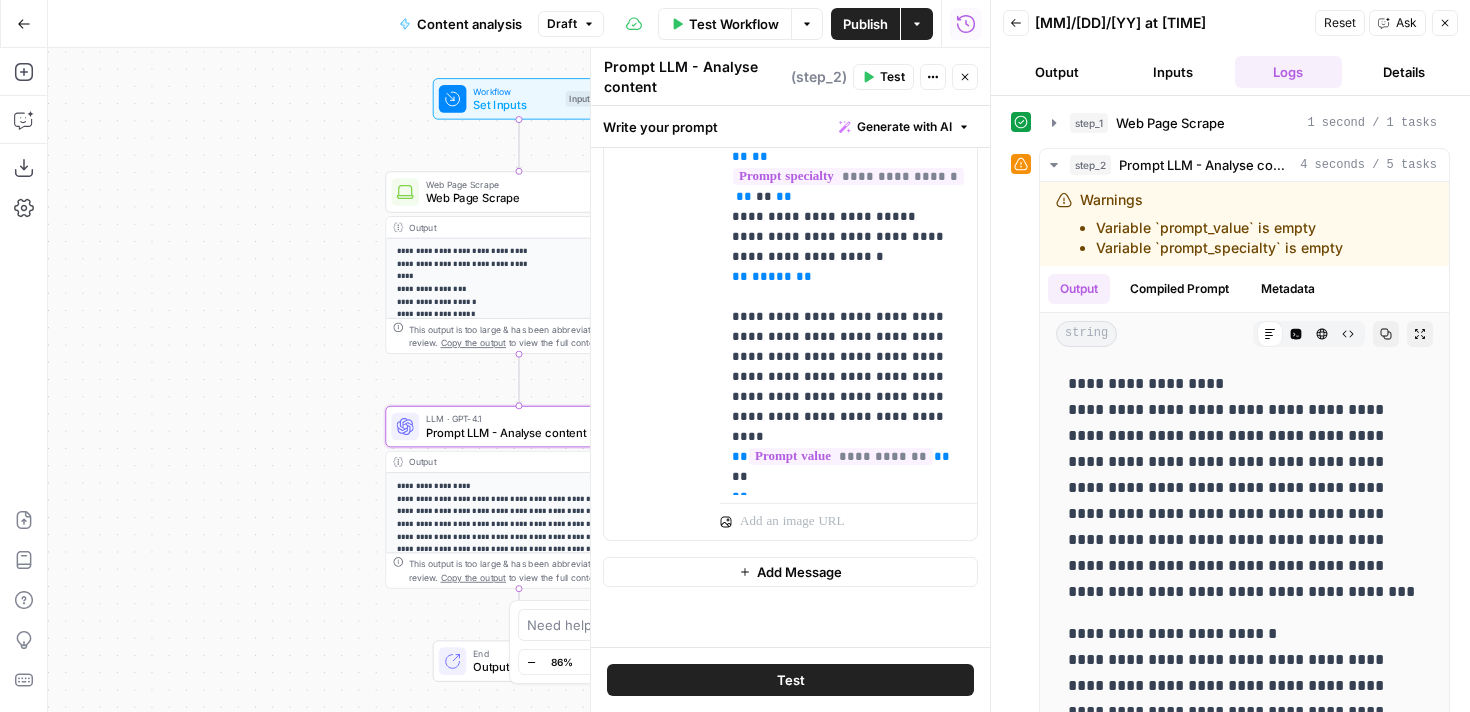 click on "Publish" at bounding box center [865, 24] 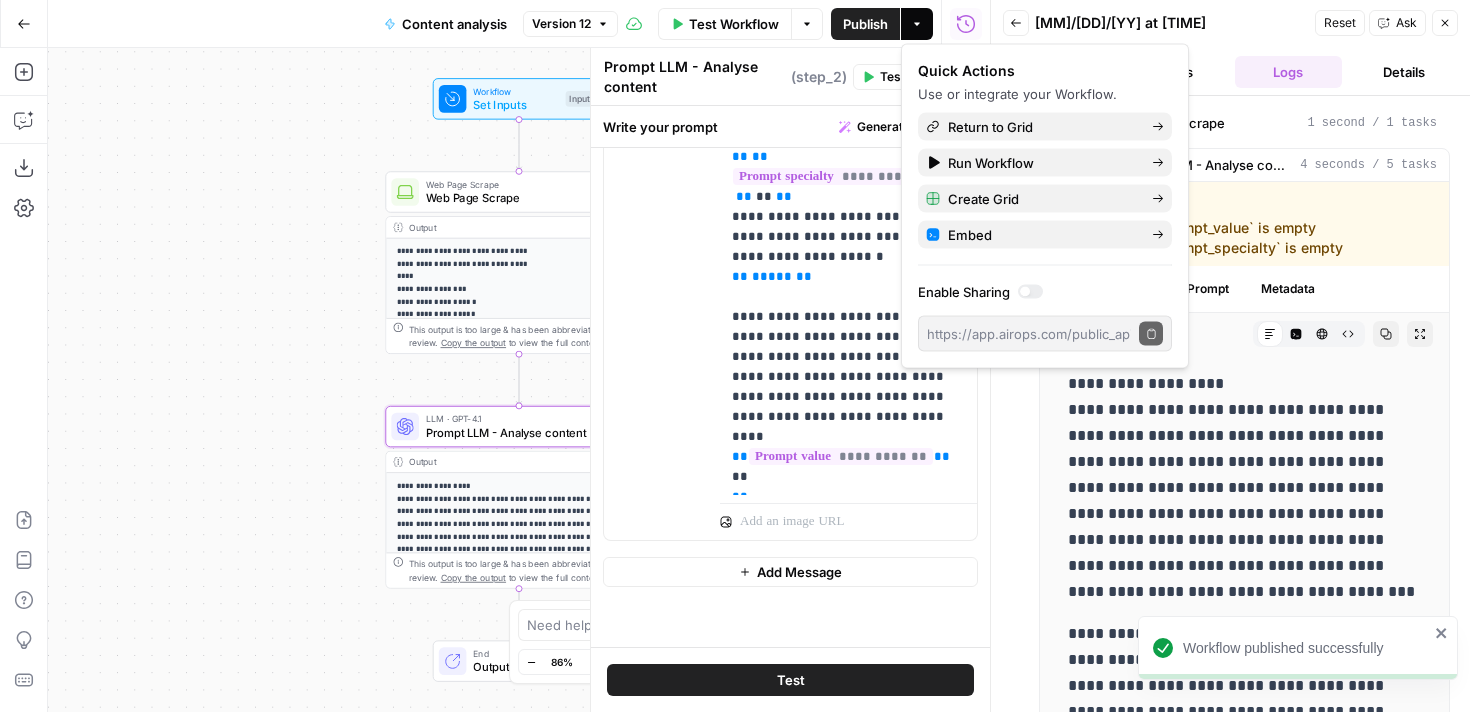 click on "**********" at bounding box center [1230, 404] 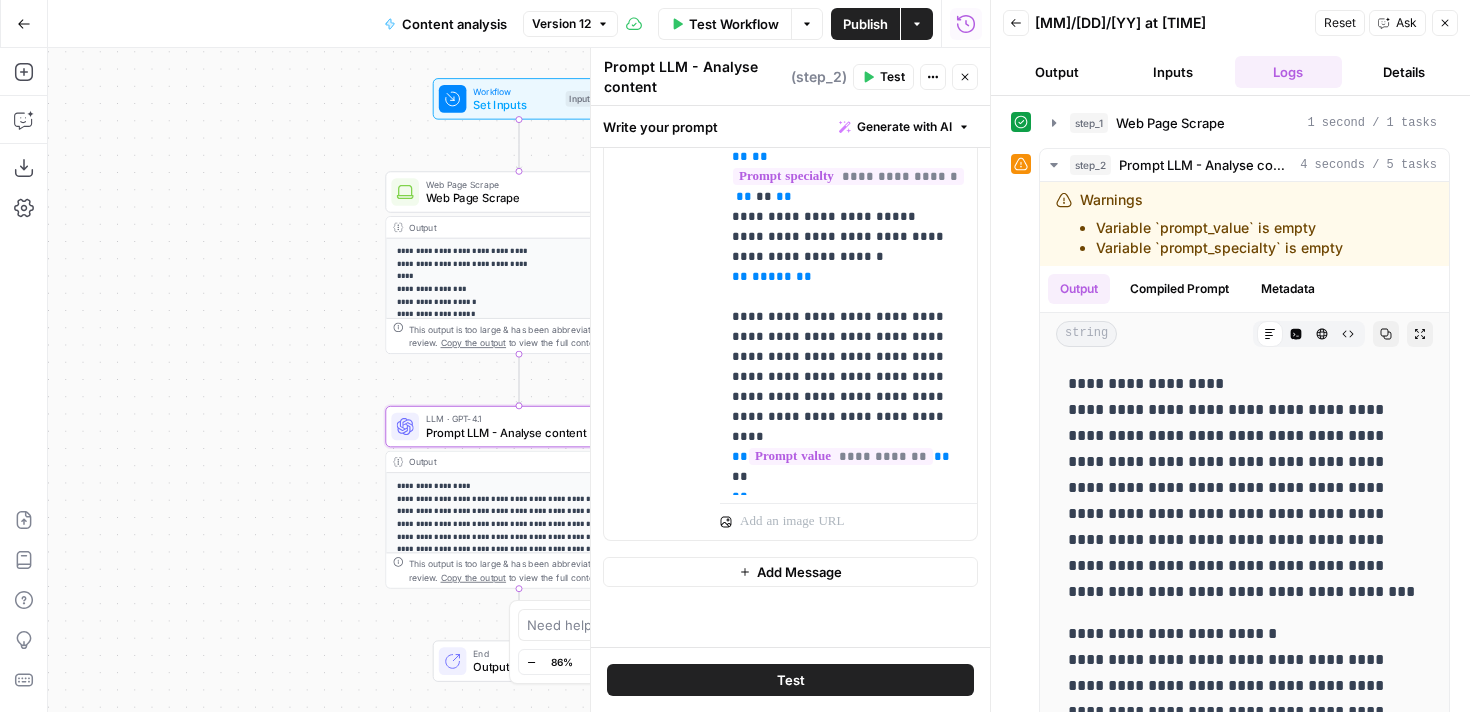 click 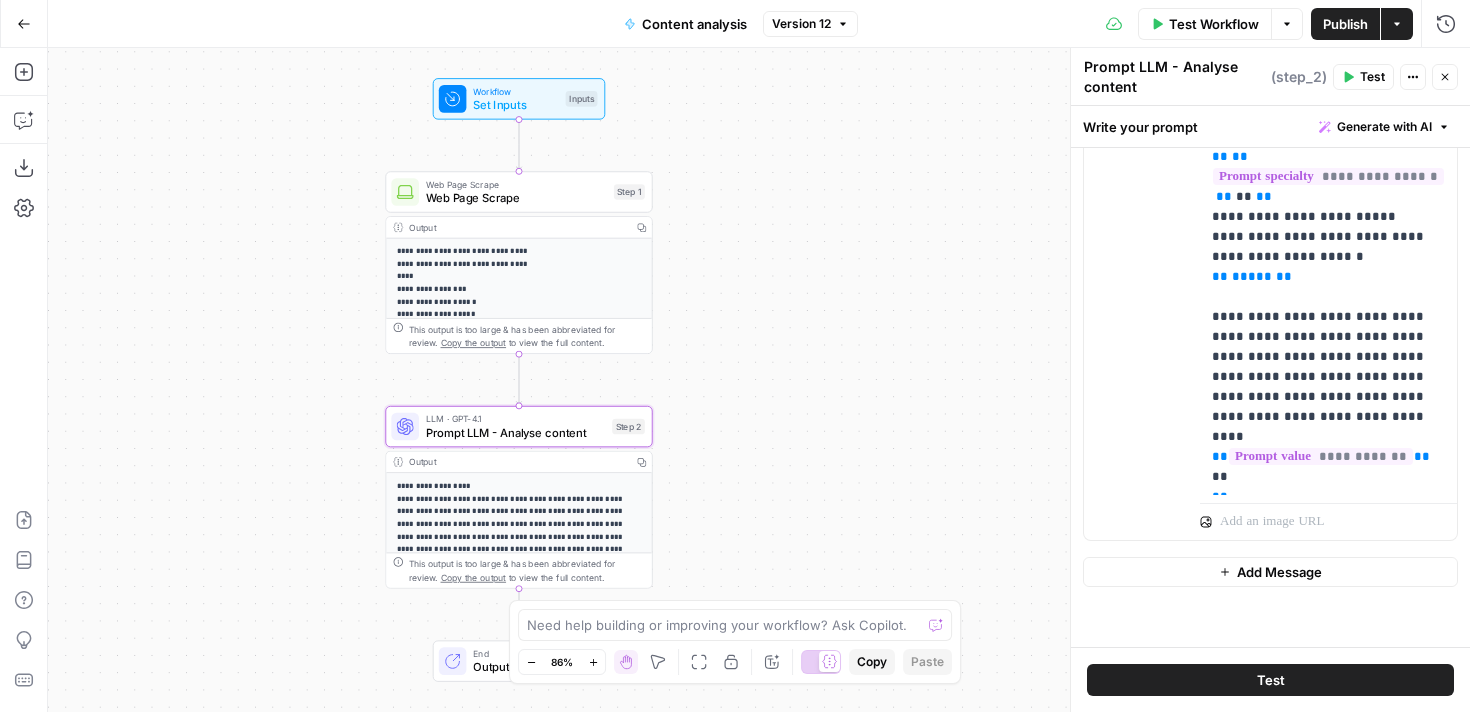 click on "Test" at bounding box center [1372, 77] 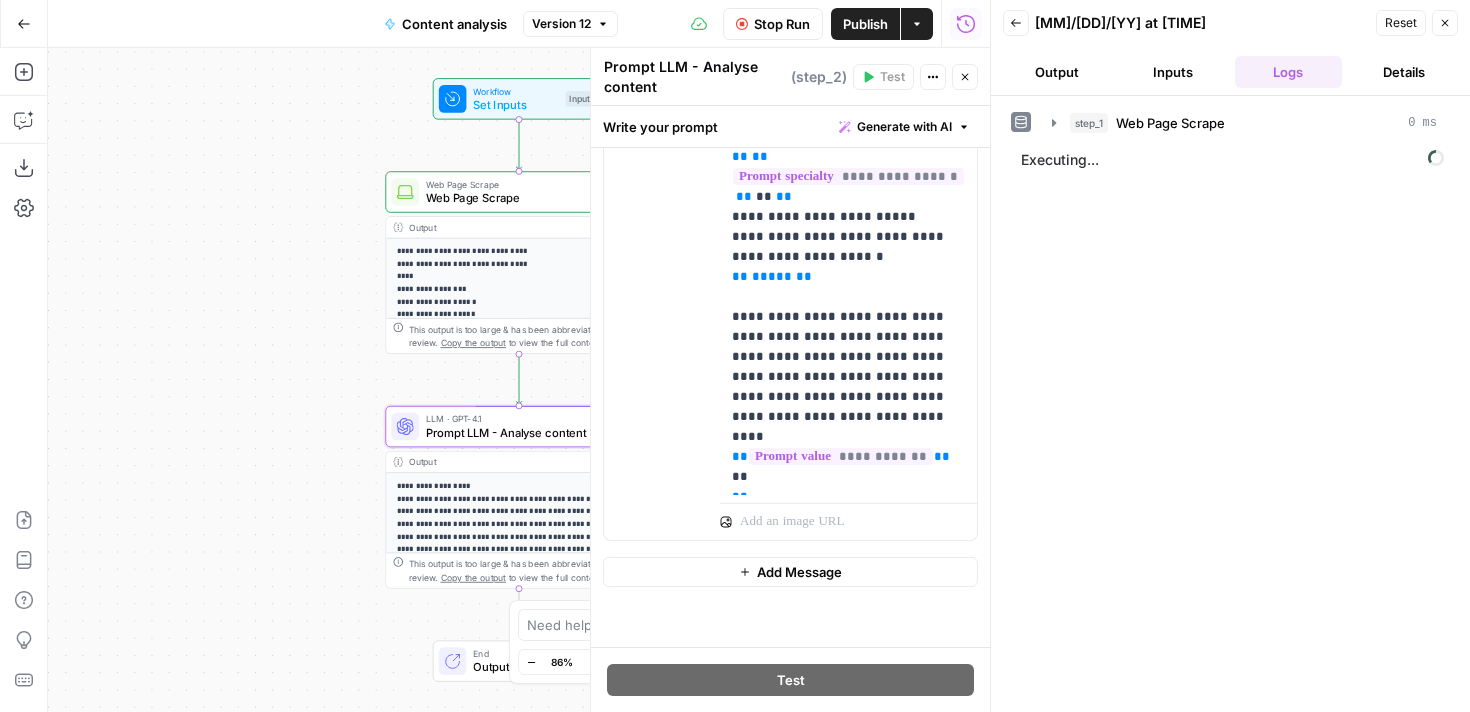 click on "Close" at bounding box center (1445, 23) 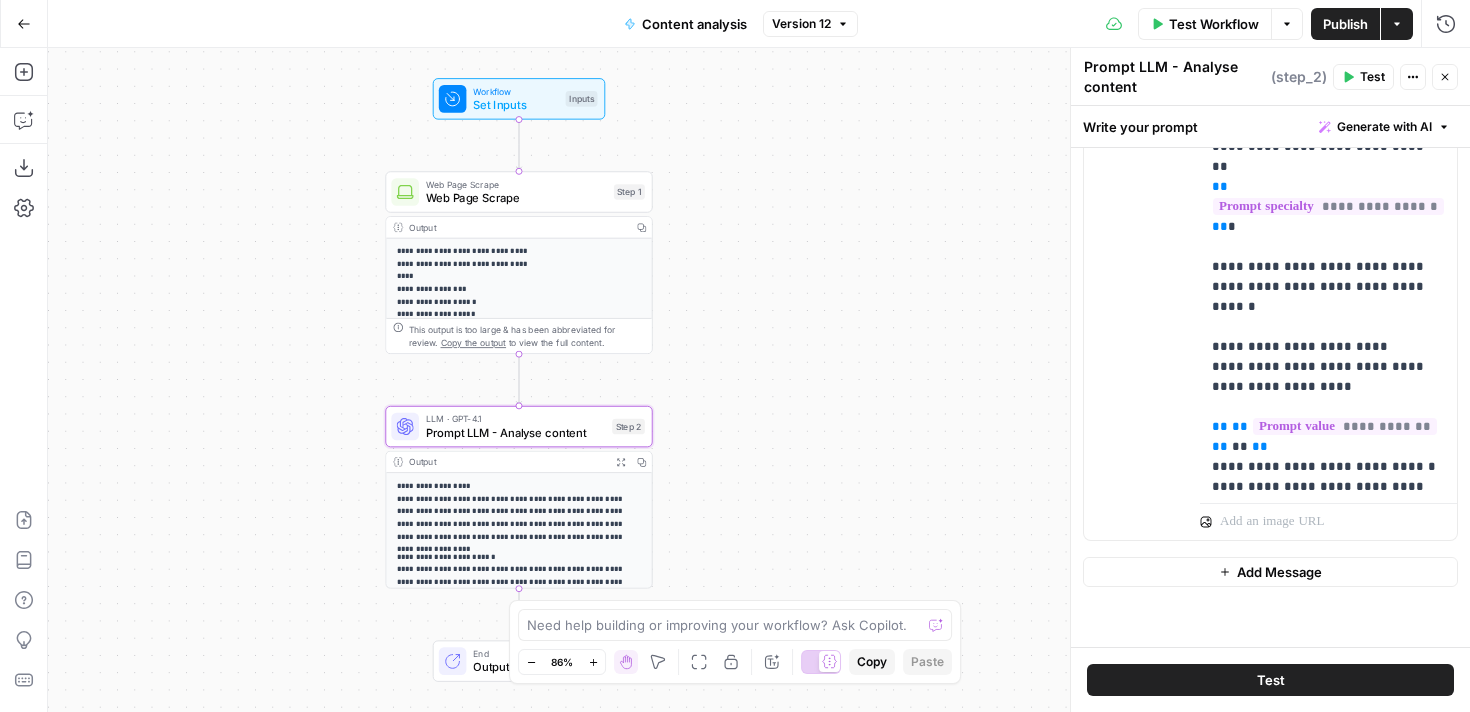 scroll, scrollTop: 0, scrollLeft: 0, axis: both 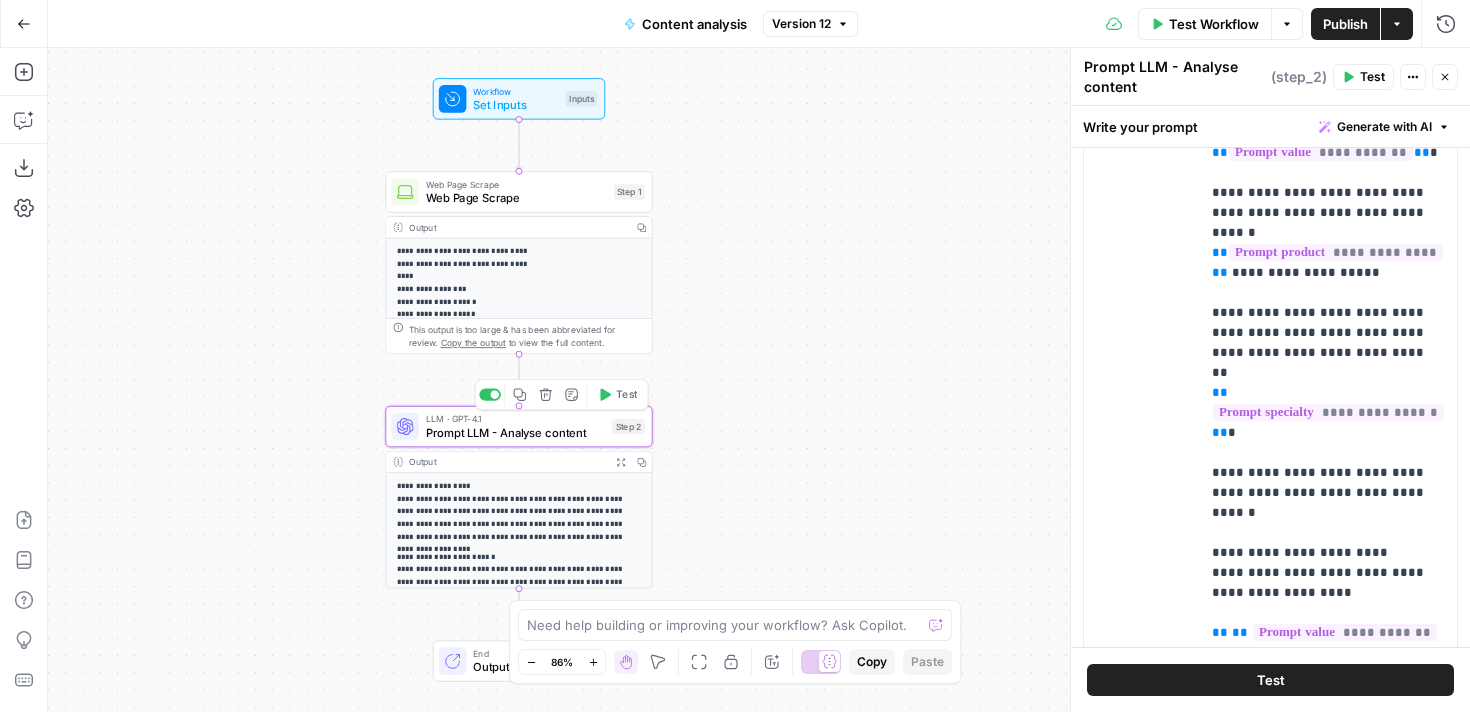 click on "Prompt LLM - Analyse content" at bounding box center [515, 432] 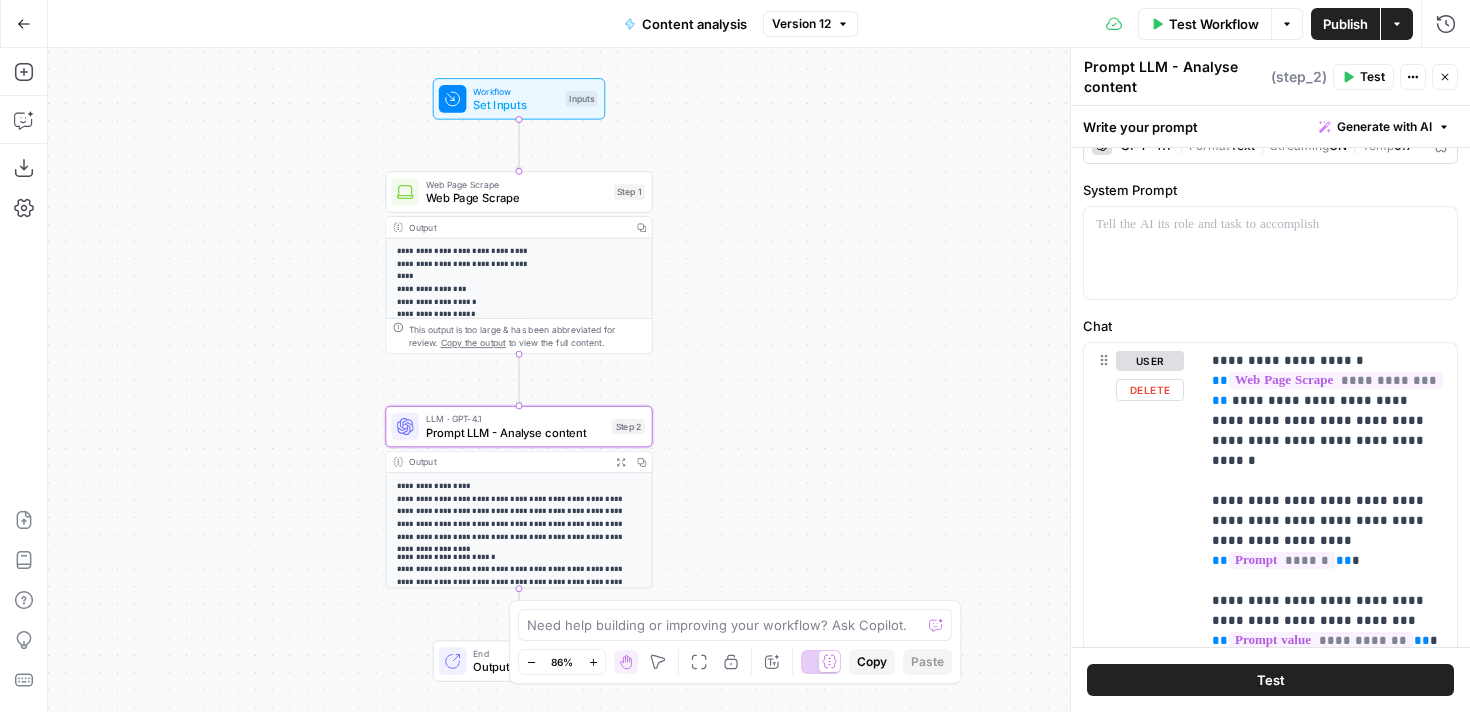 scroll, scrollTop: 0, scrollLeft: 0, axis: both 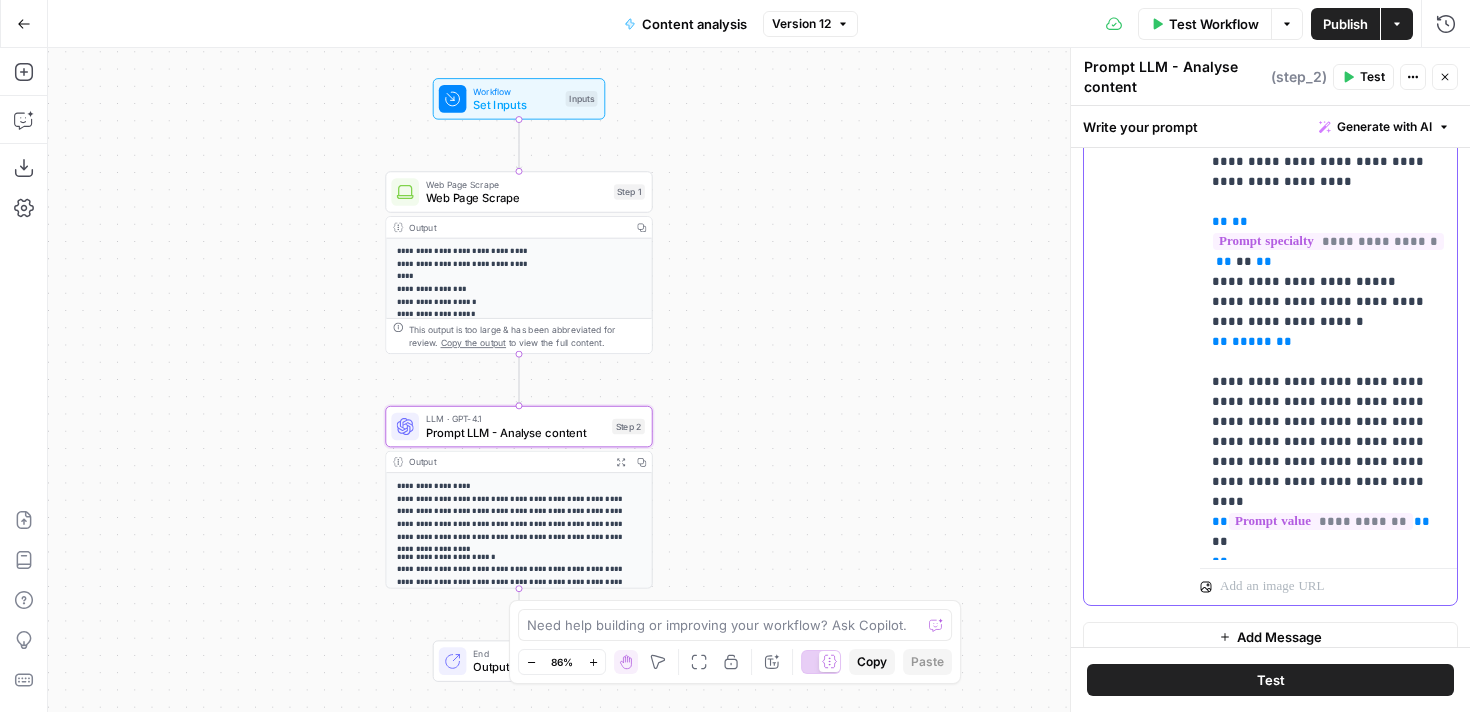 drag, startPoint x: 1318, startPoint y: 501, endPoint x: 1392, endPoint y: 384, distance: 138.43771 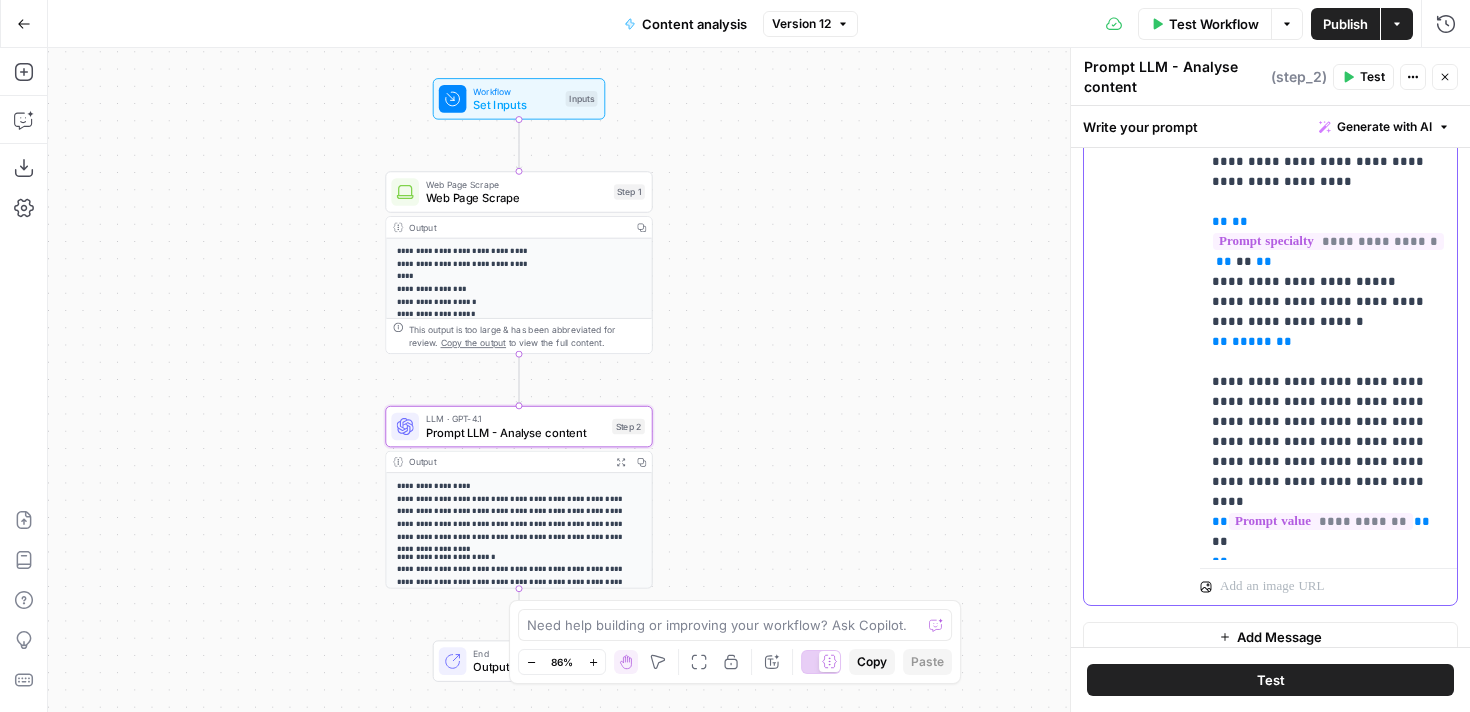click on "**********" at bounding box center [1328, -108] 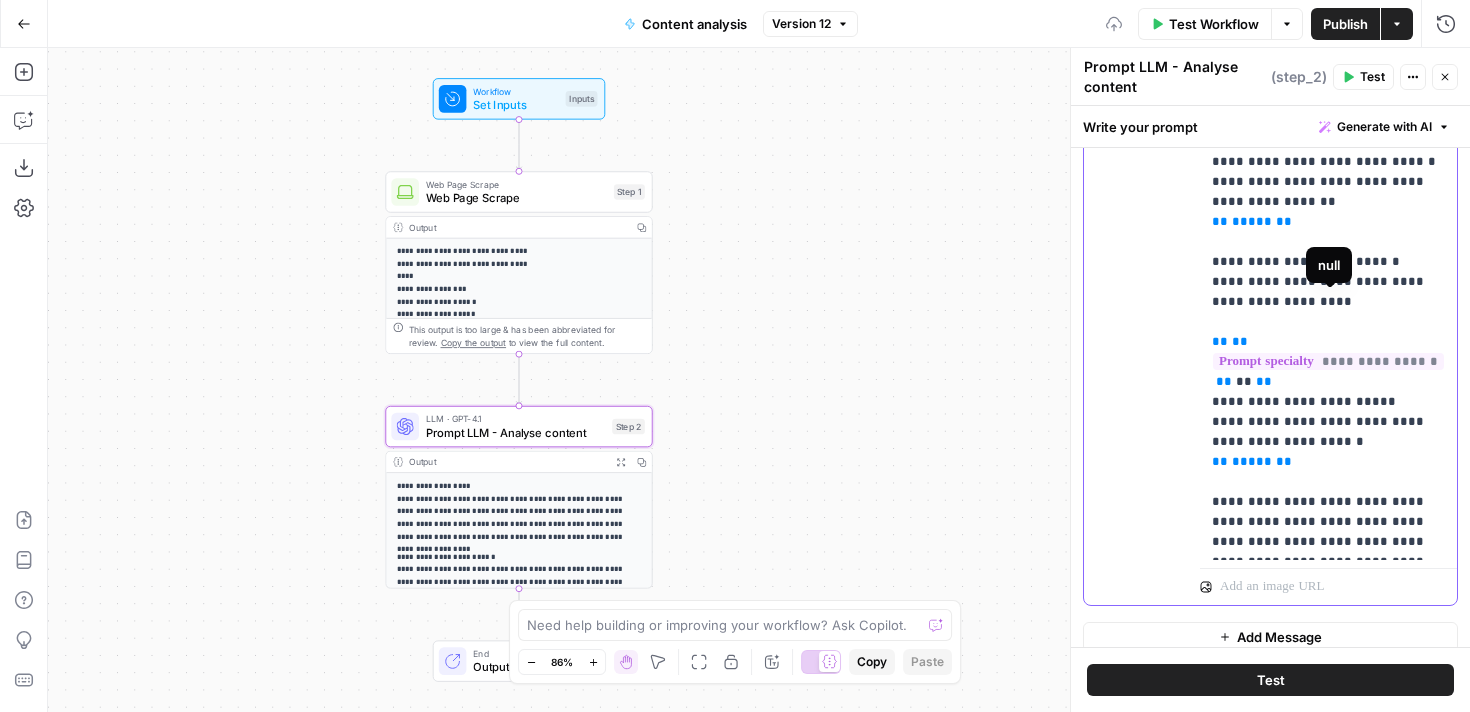 scroll, scrollTop: 0, scrollLeft: 0, axis: both 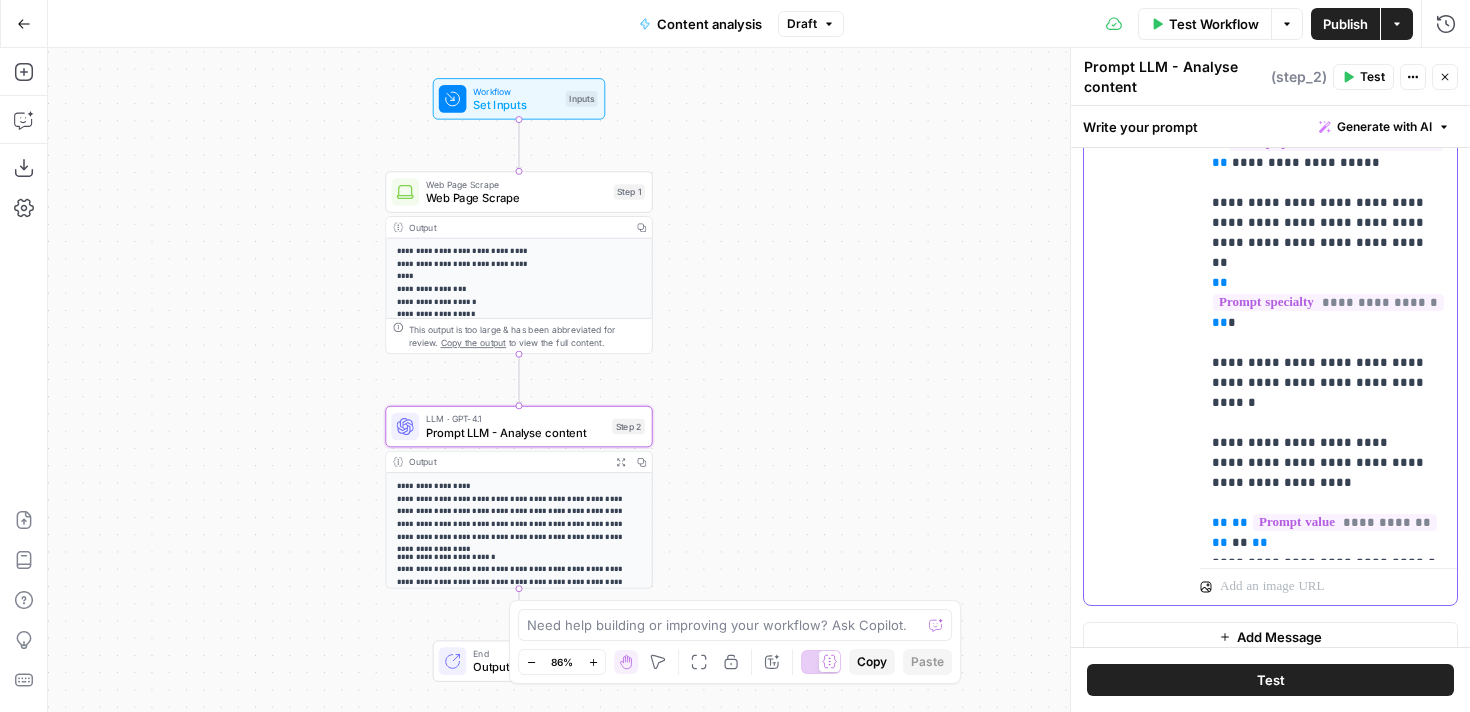 click on "**********" at bounding box center [1328, 353] 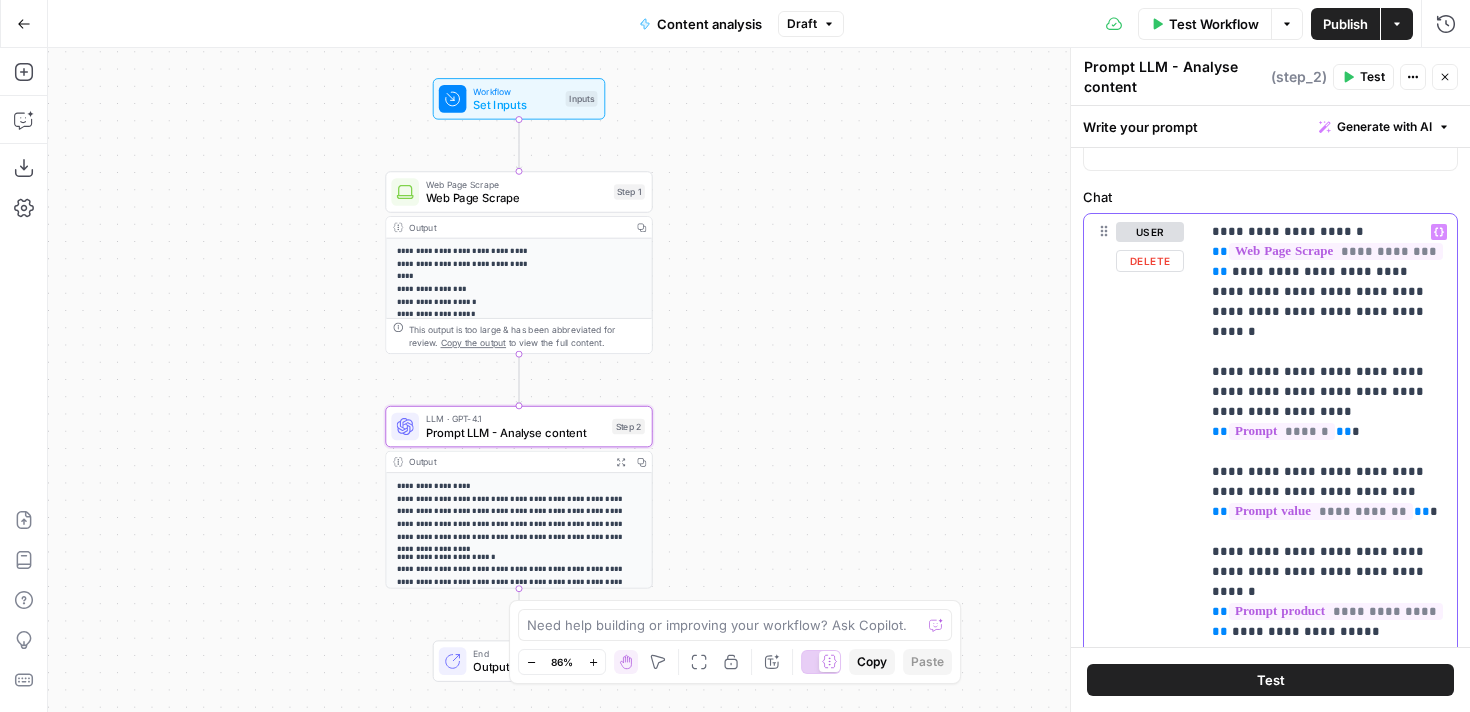 scroll, scrollTop: 159, scrollLeft: 0, axis: vertical 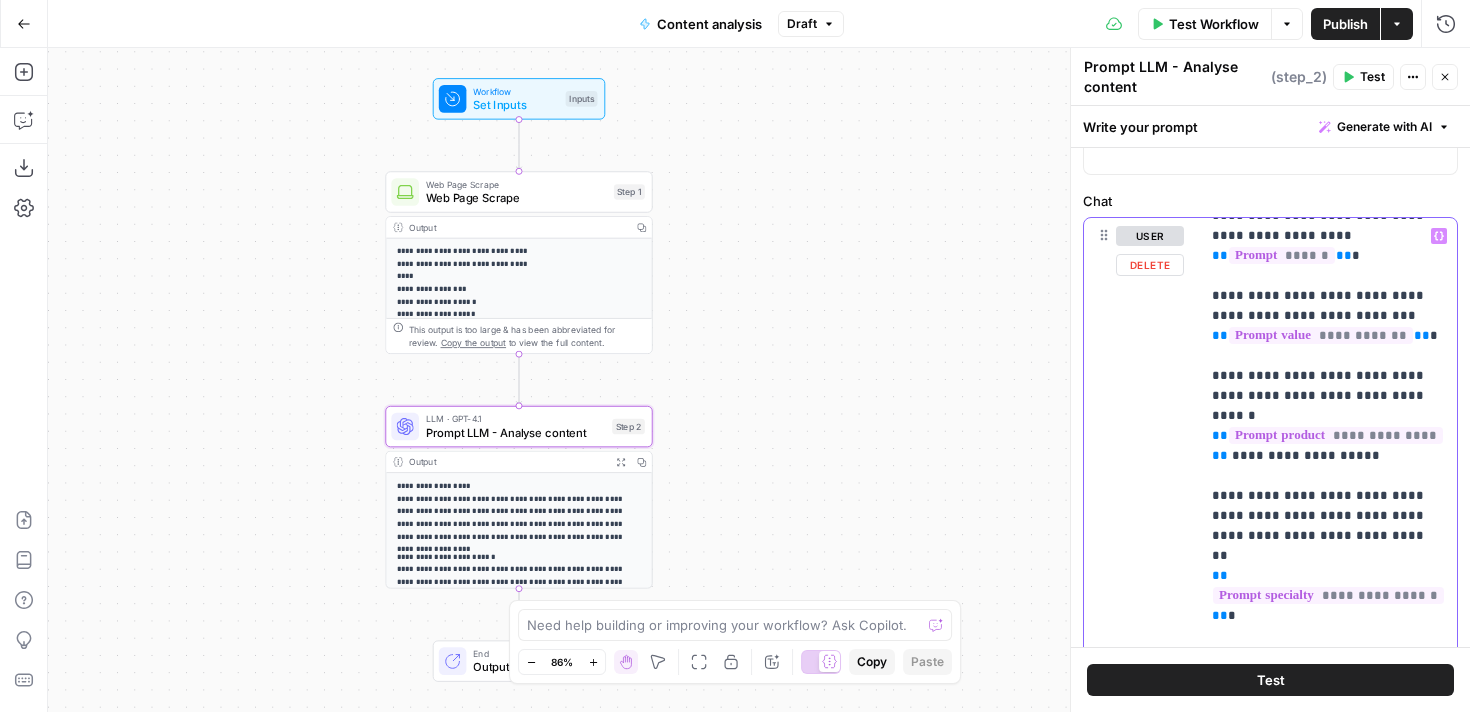 click on "**********" at bounding box center [1328, 625] 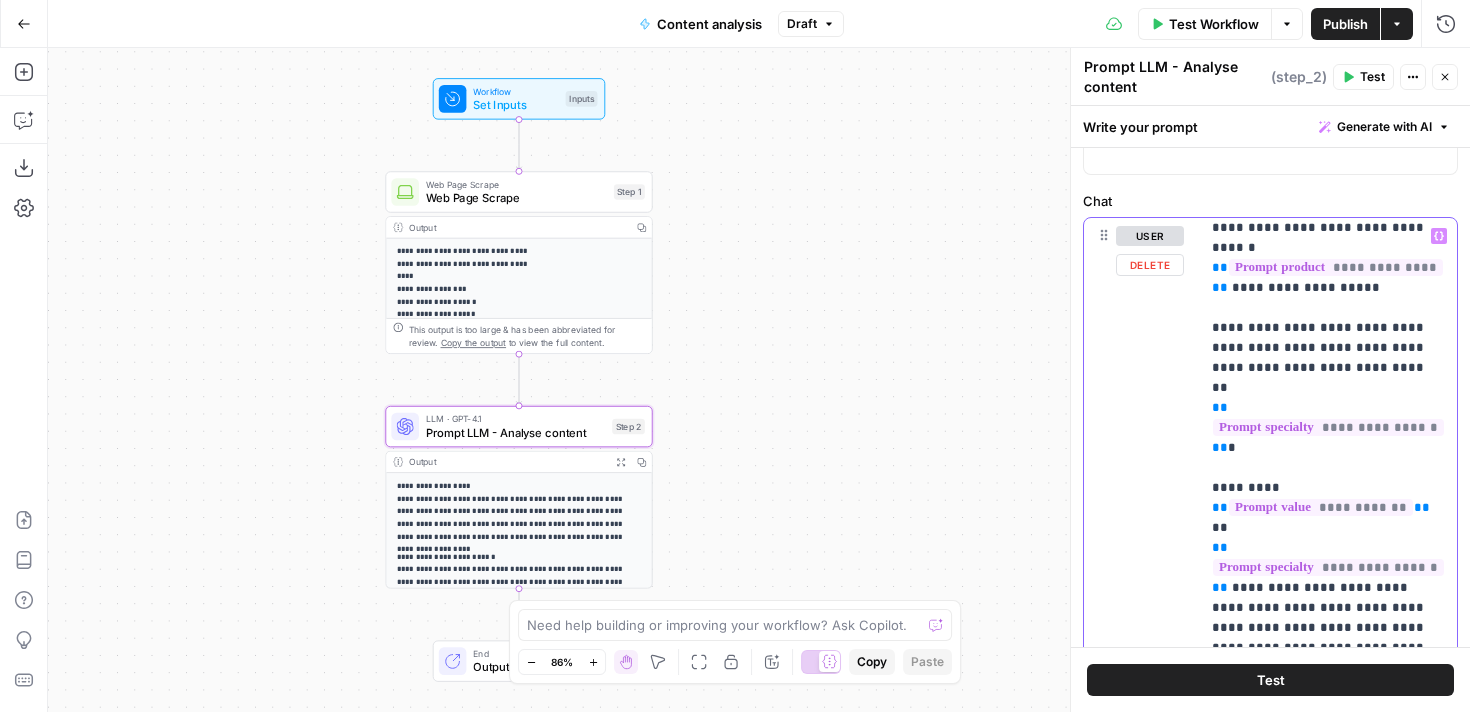 scroll, scrollTop: 541, scrollLeft: 0, axis: vertical 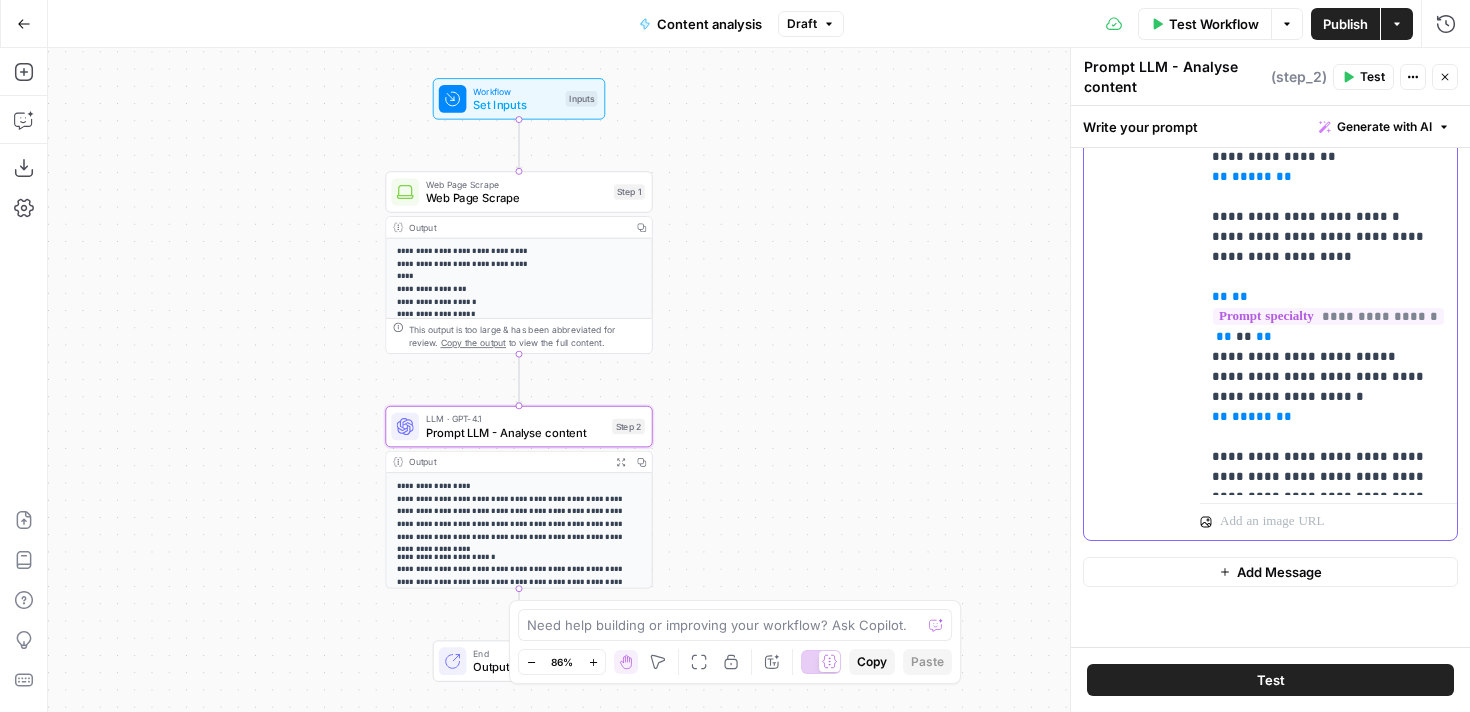 click on "**********" at bounding box center (1328, 87) 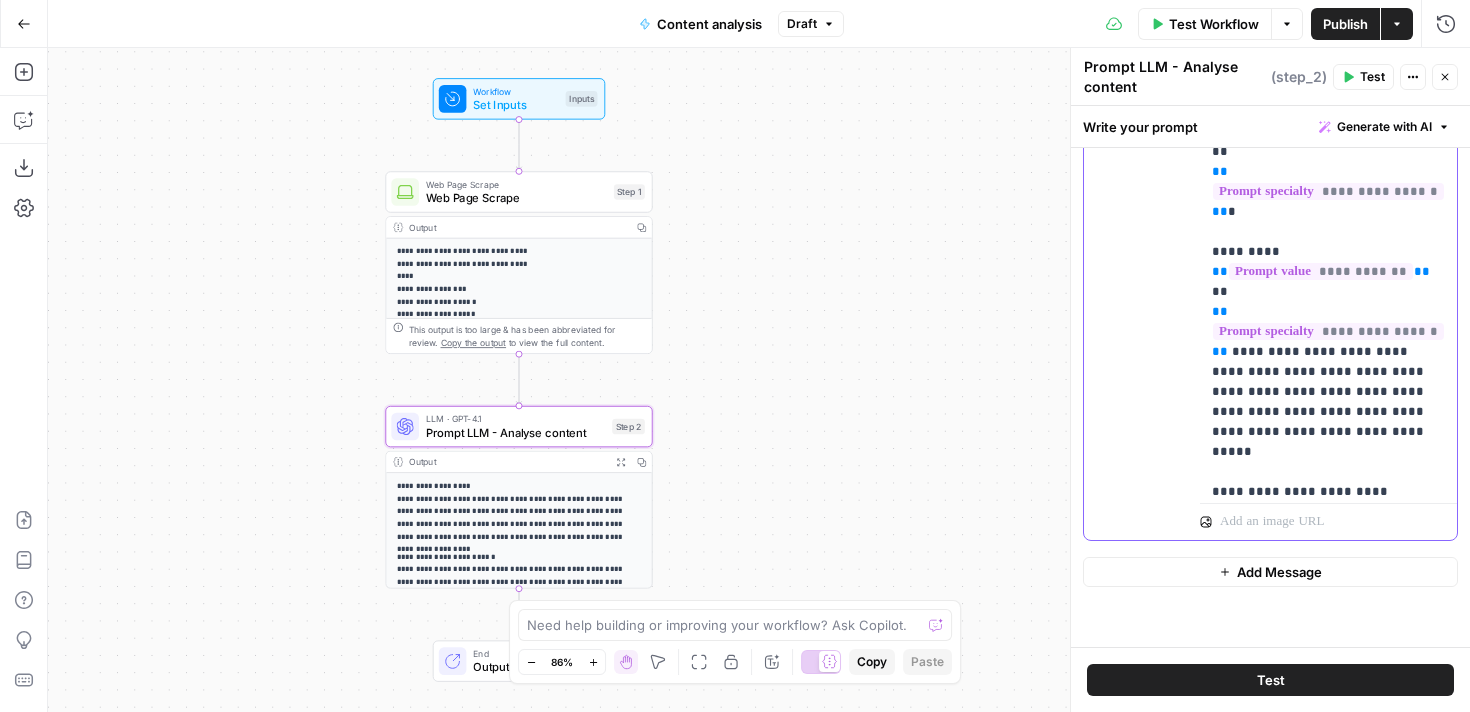 scroll, scrollTop: 50, scrollLeft: 0, axis: vertical 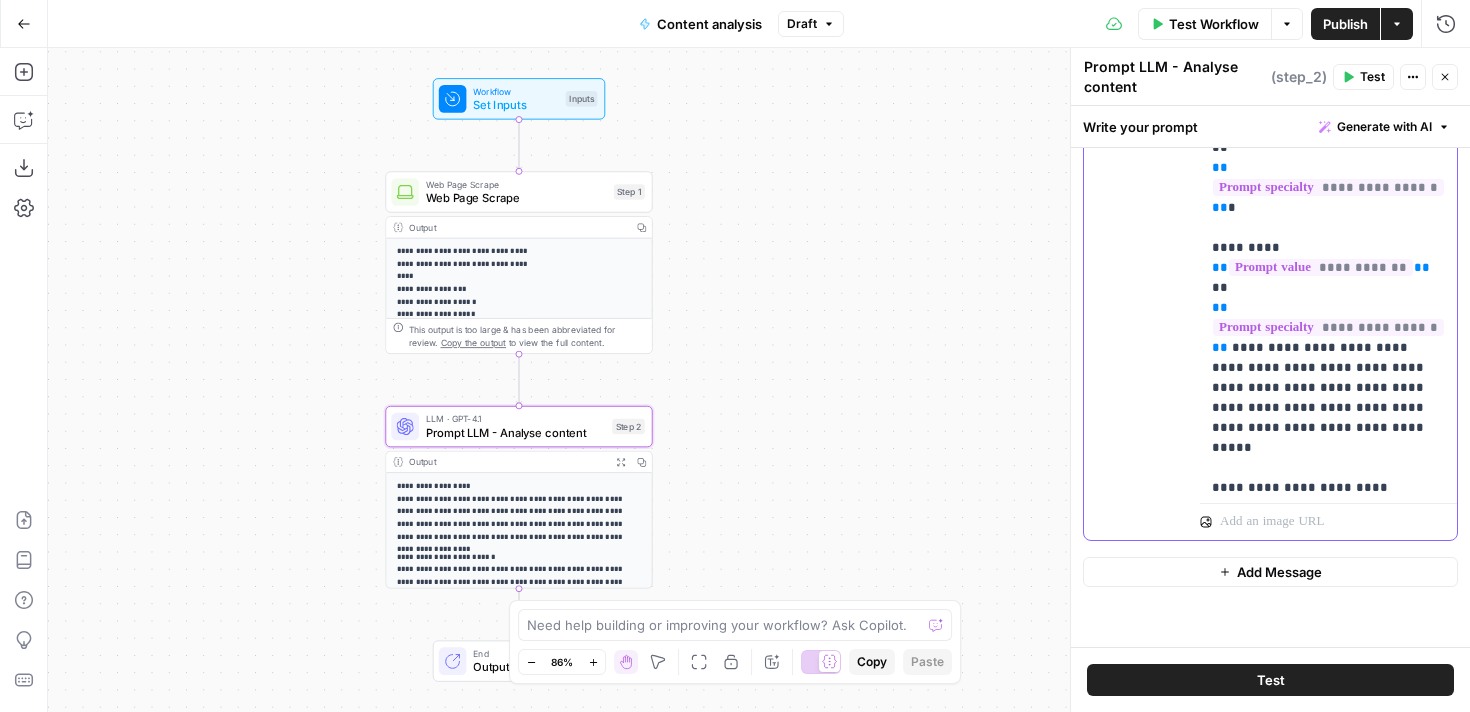 click on "**********" at bounding box center (1328, 308) 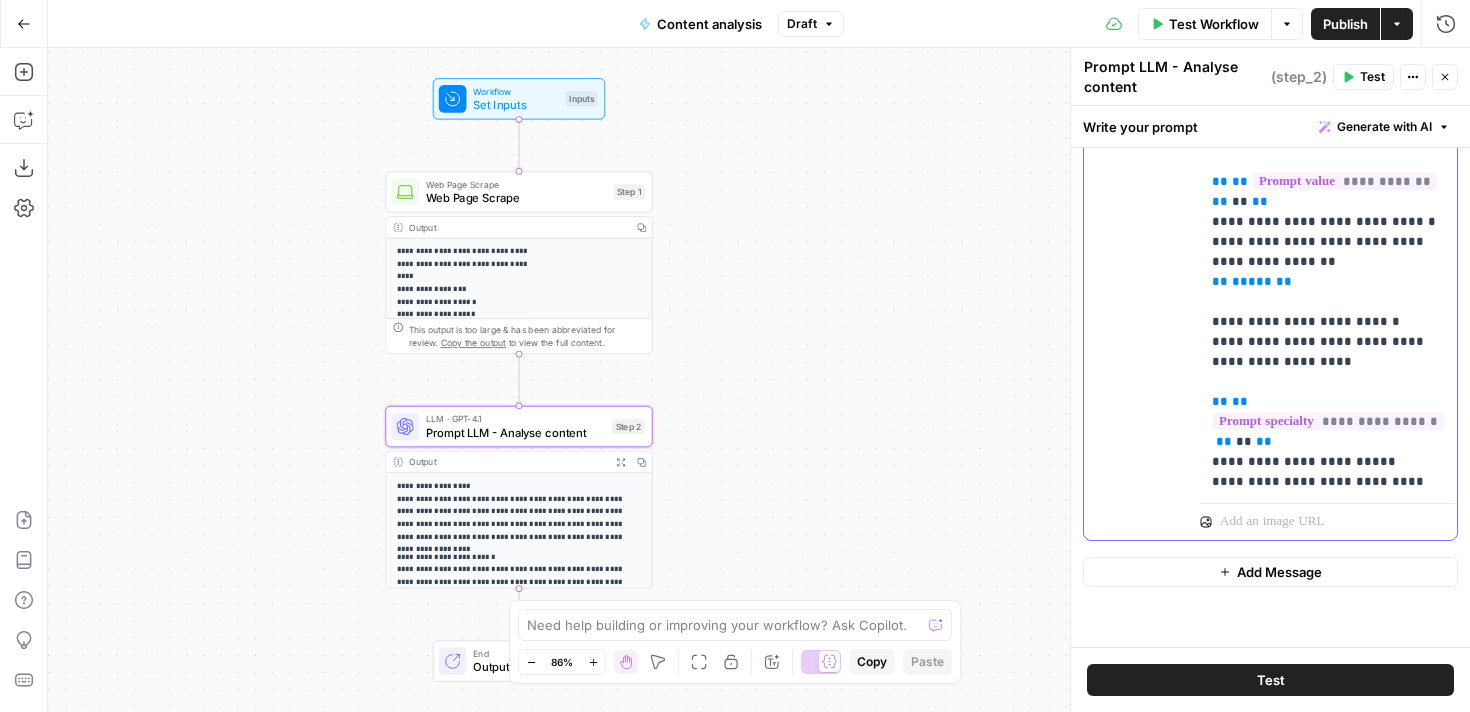 scroll, scrollTop: 541, scrollLeft: 0, axis: vertical 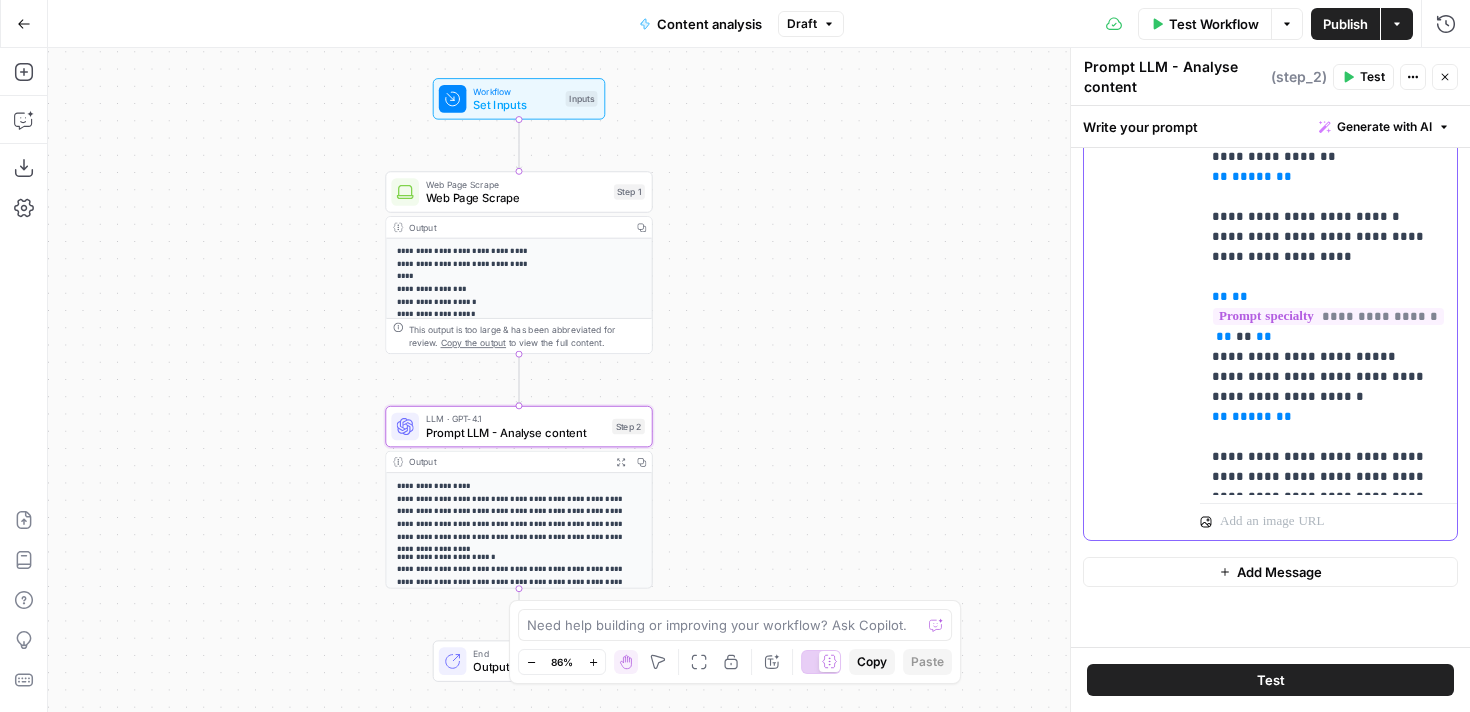 drag, startPoint x: 1393, startPoint y: 430, endPoint x: 1160, endPoint y: 366, distance: 241.62988 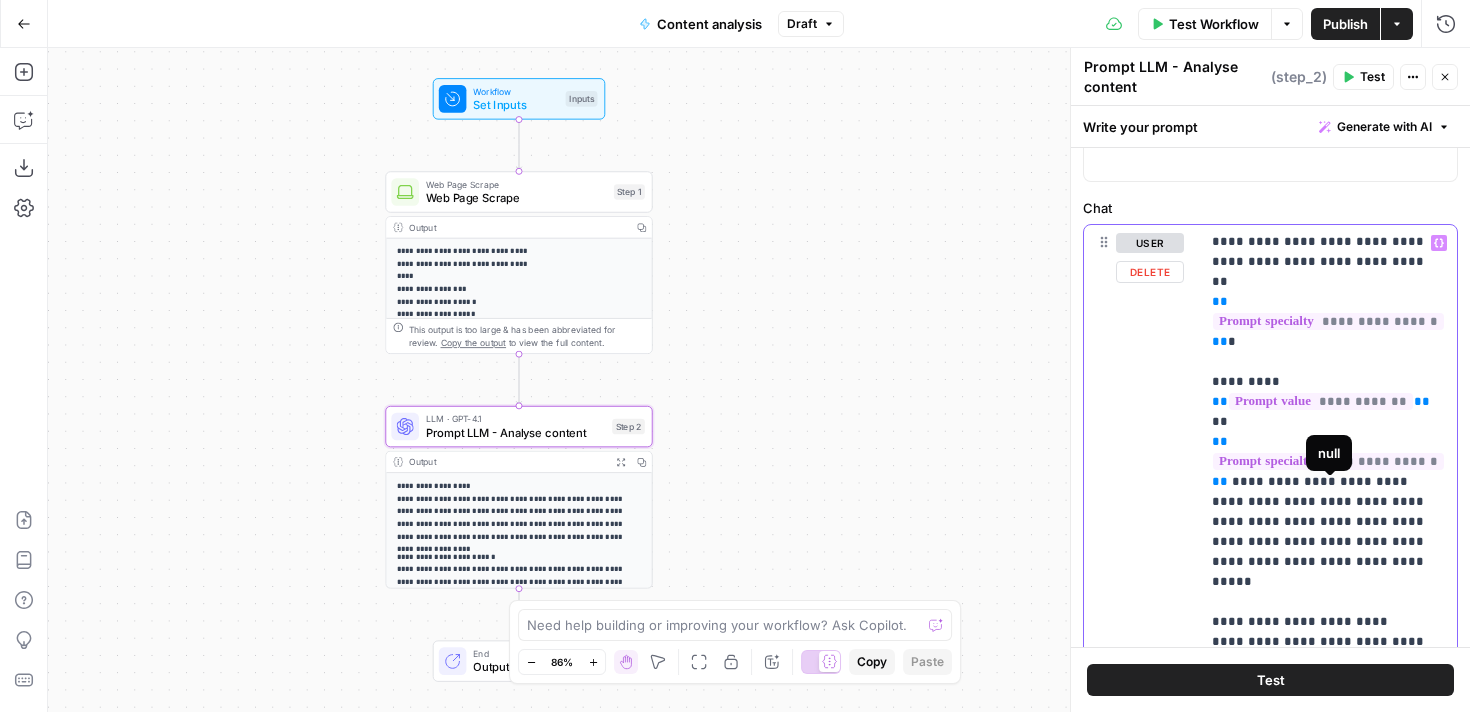 scroll, scrollTop: 154, scrollLeft: 0, axis: vertical 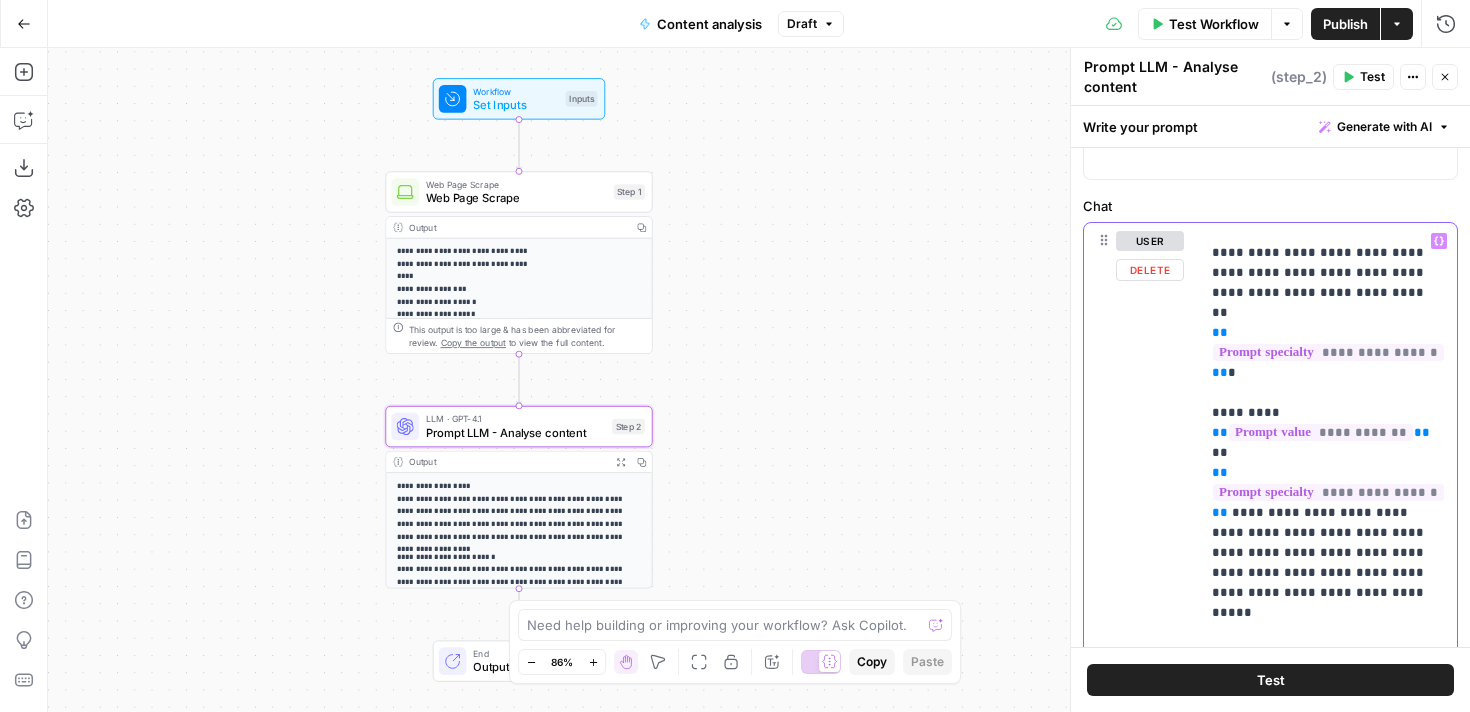click on "**********" at bounding box center [1328, 433] 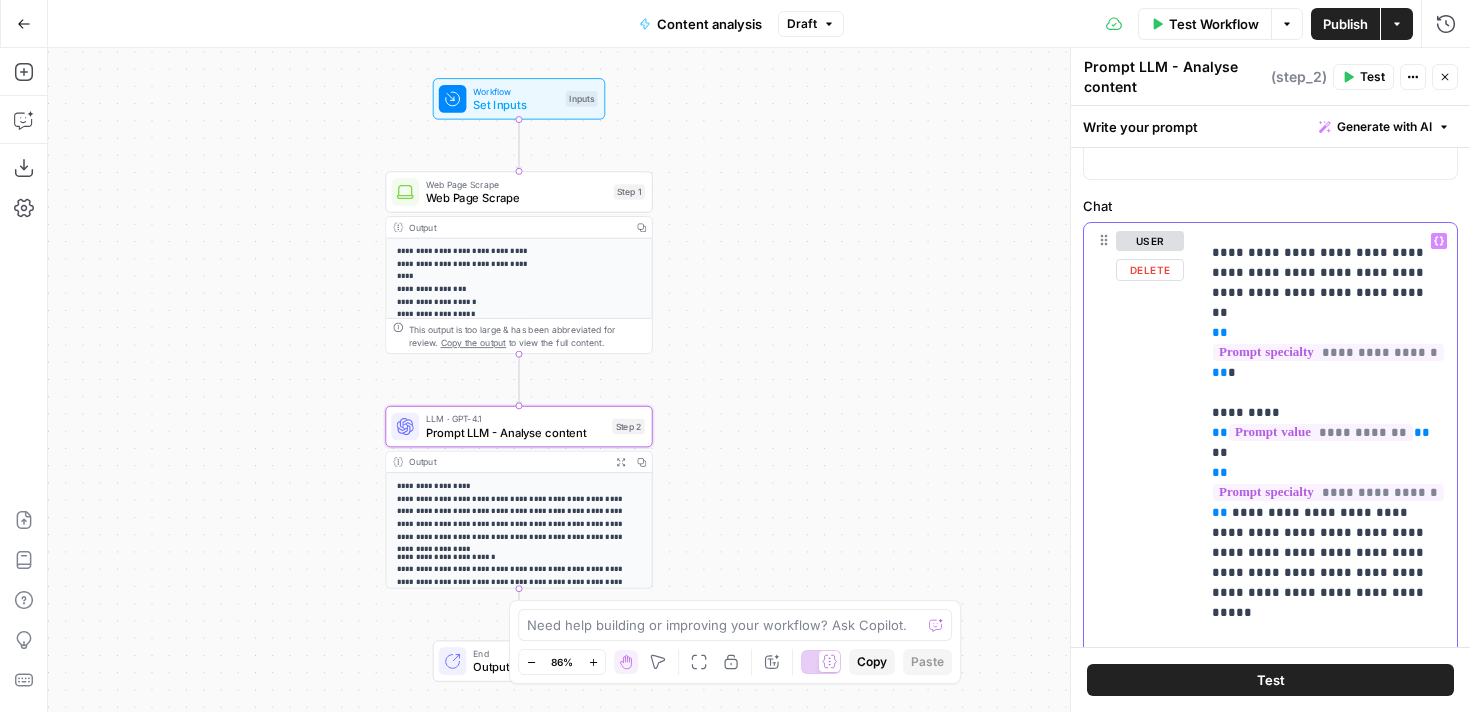 click on "**********" at bounding box center (1328, 433) 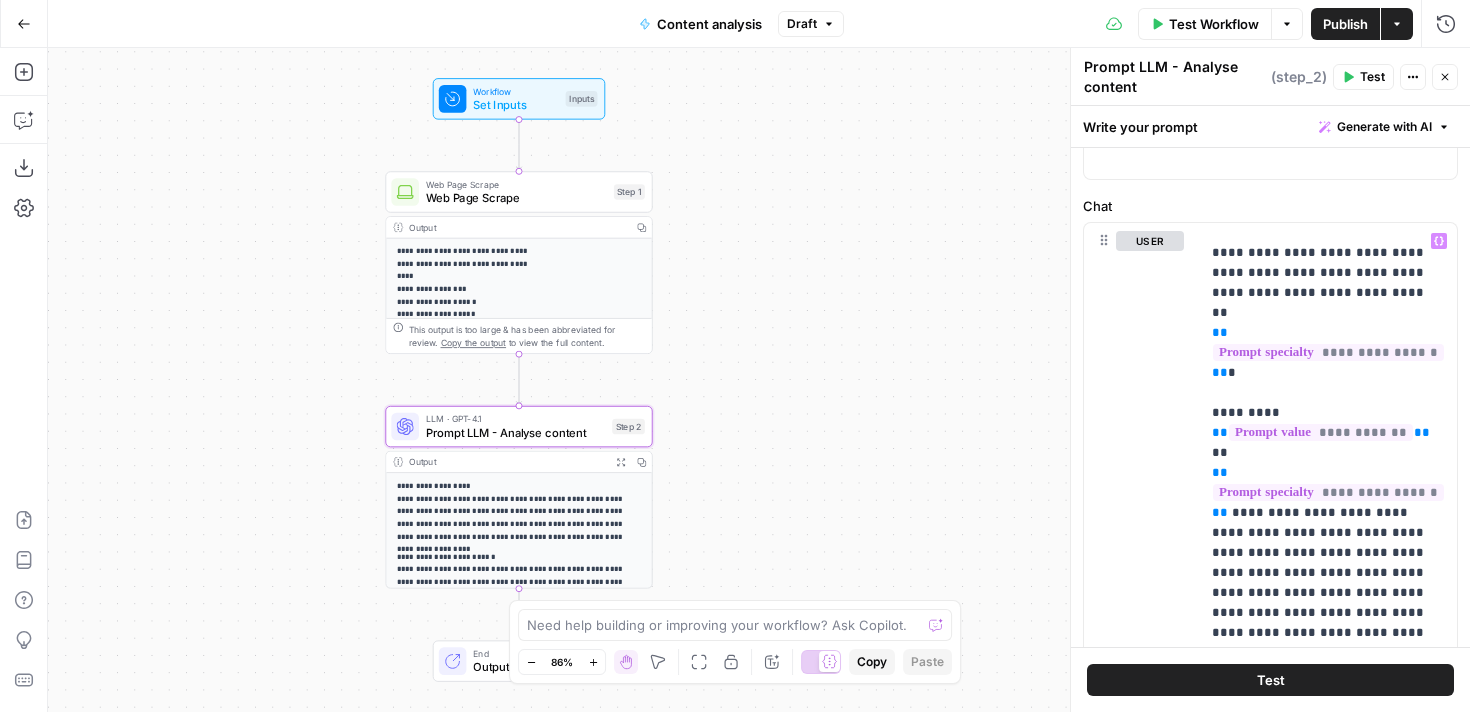 click on "Publish" at bounding box center (1345, 24) 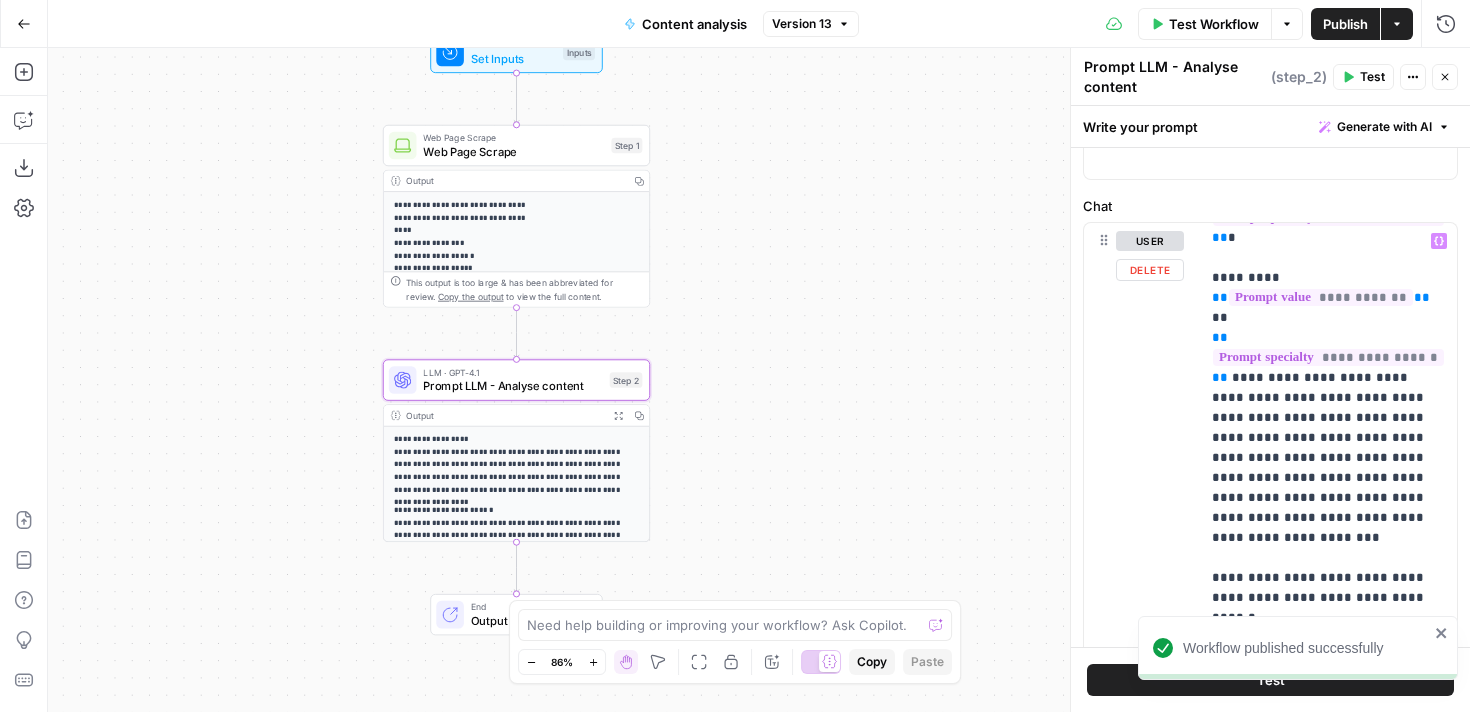 scroll, scrollTop: 571, scrollLeft: 0, axis: vertical 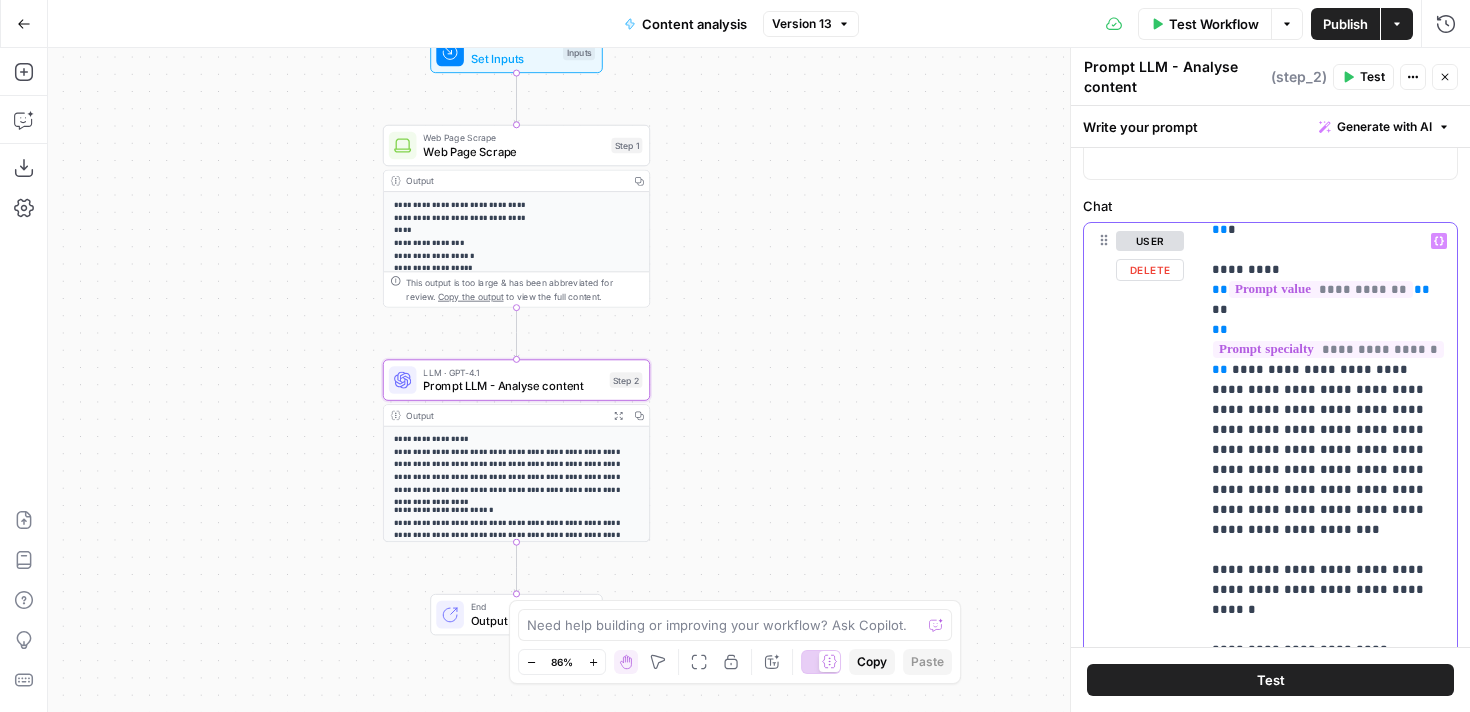 click on "**********" at bounding box center (1328, 350) 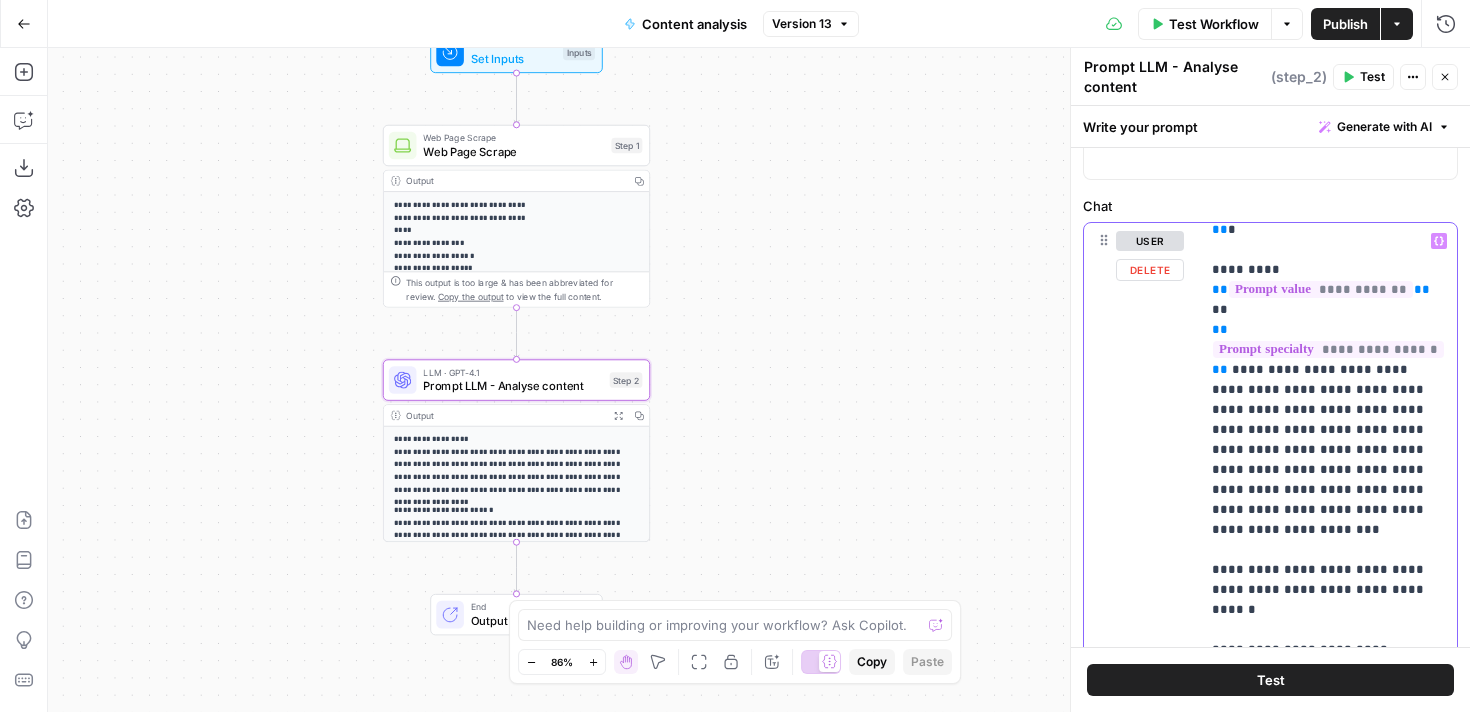 scroll, scrollTop: 581, scrollLeft: 0, axis: vertical 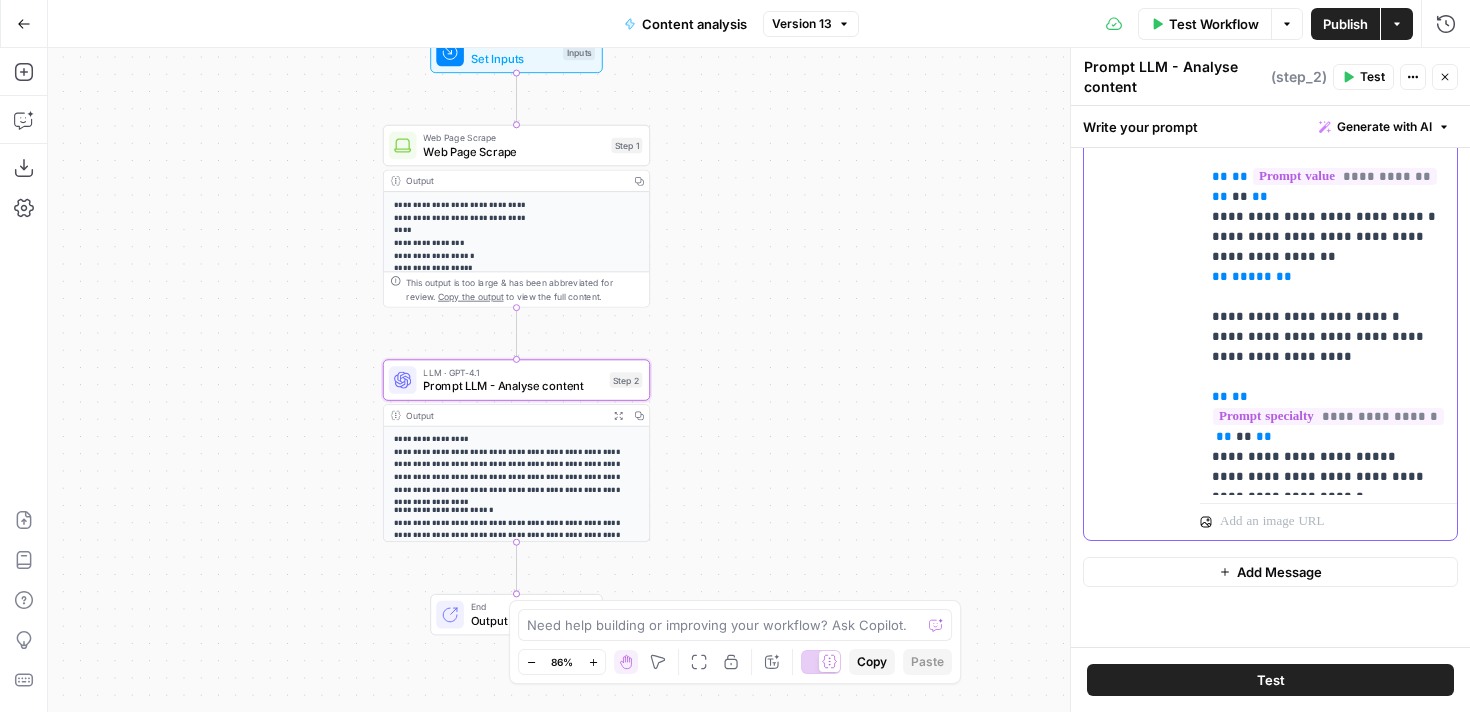 click on "**********" at bounding box center [1328, -203] 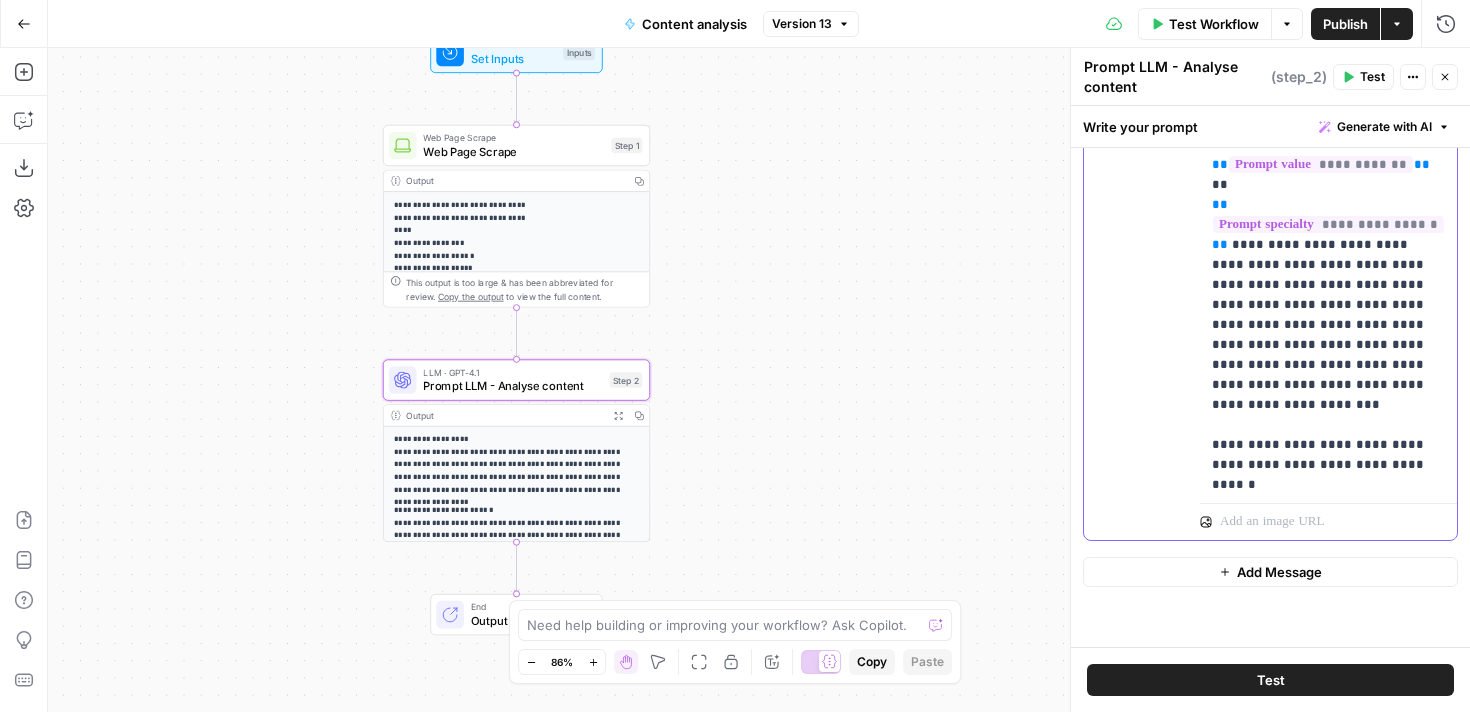 scroll, scrollTop: 0, scrollLeft: 0, axis: both 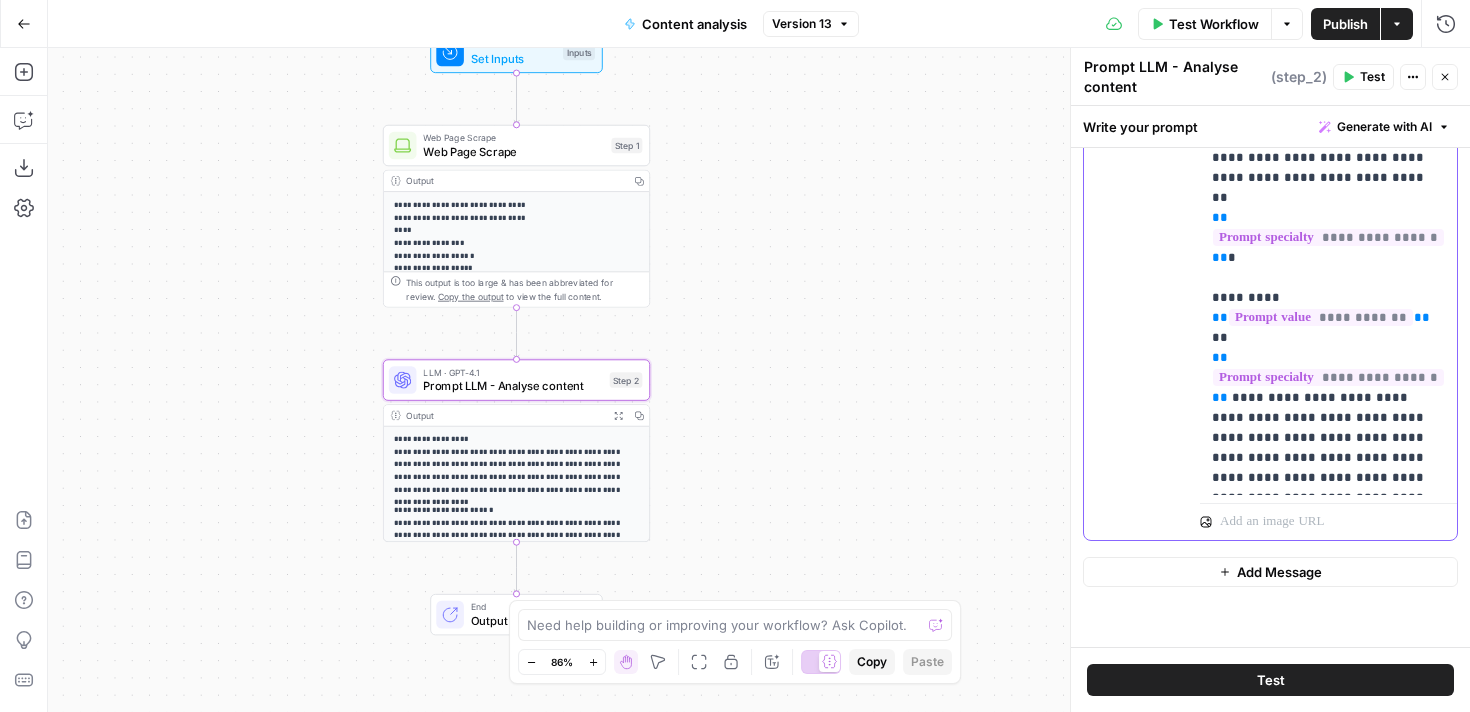 click on "**********" at bounding box center (1328, 378) 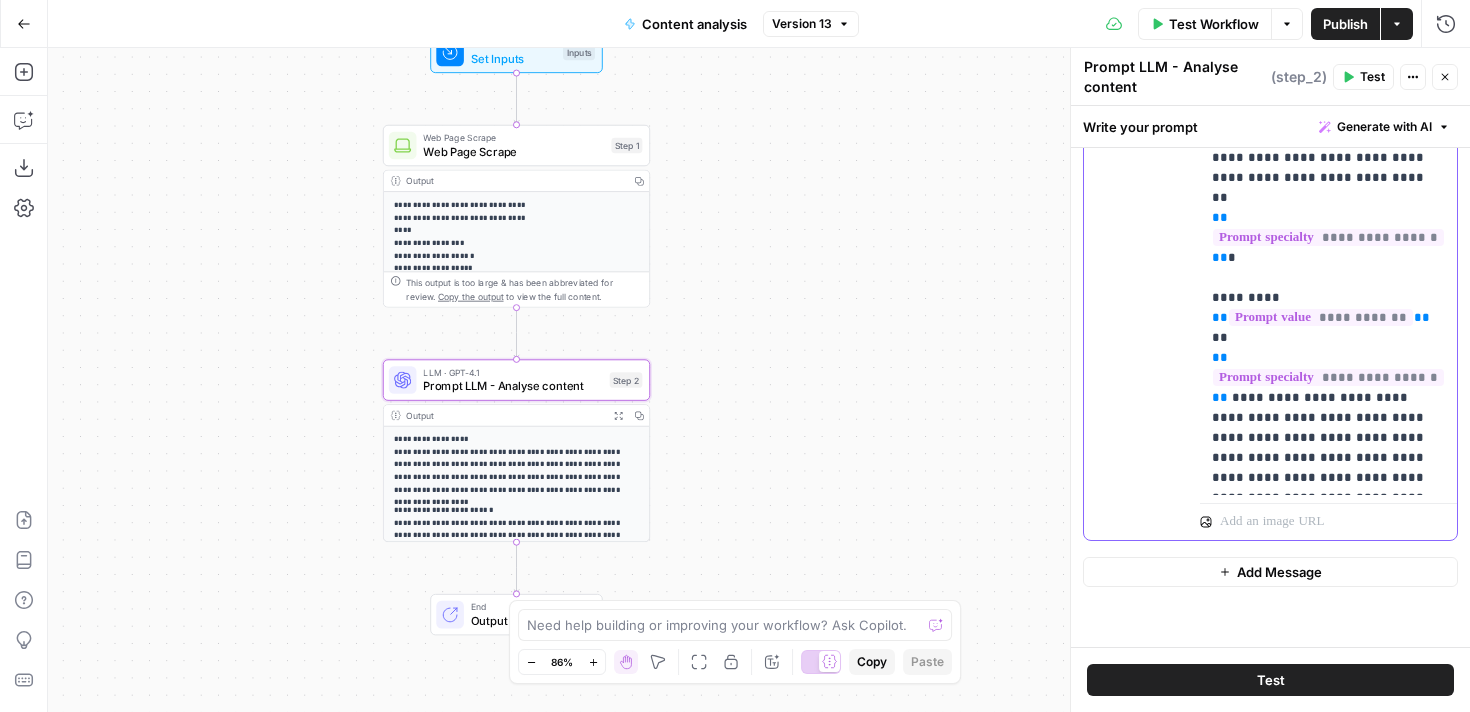drag, startPoint x: 1362, startPoint y: 435, endPoint x: 1296, endPoint y: 334, distance: 120.65239 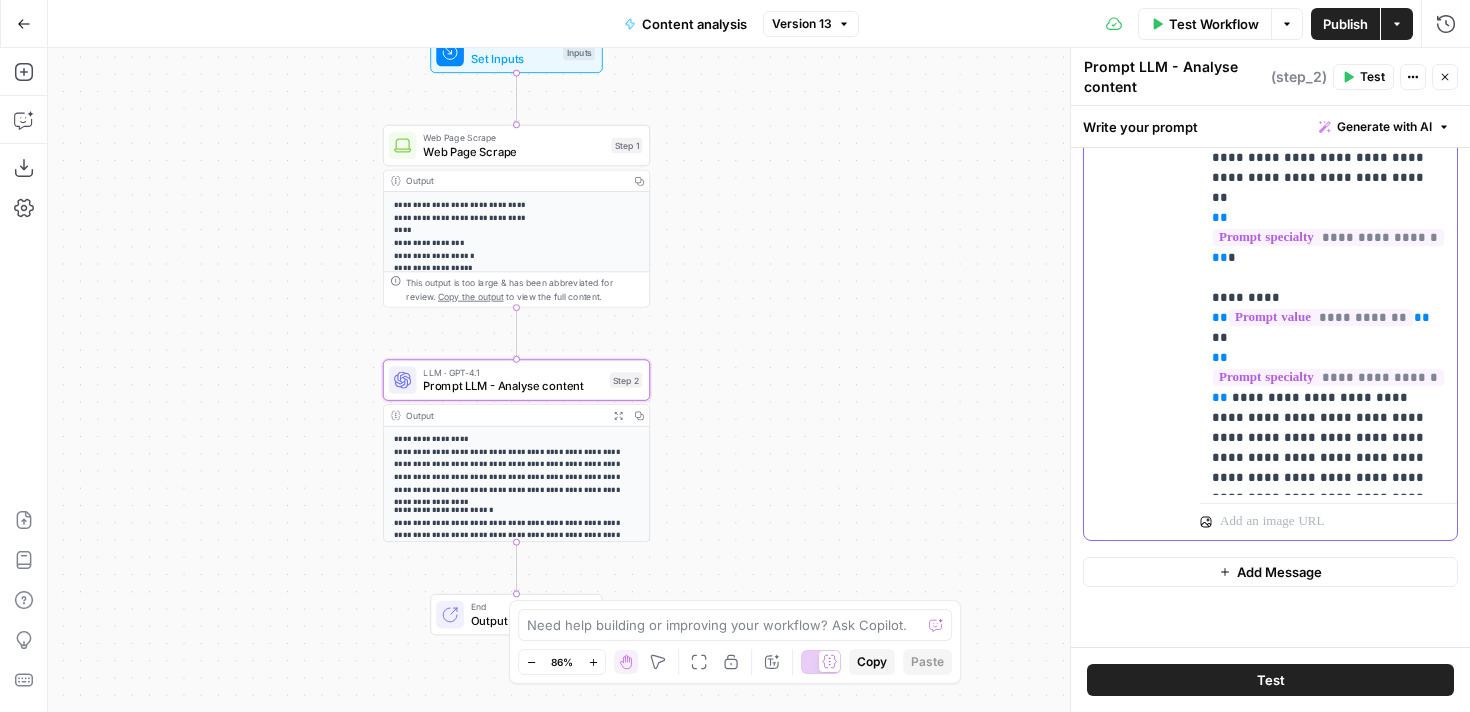 click on "**********" at bounding box center (1328, 378) 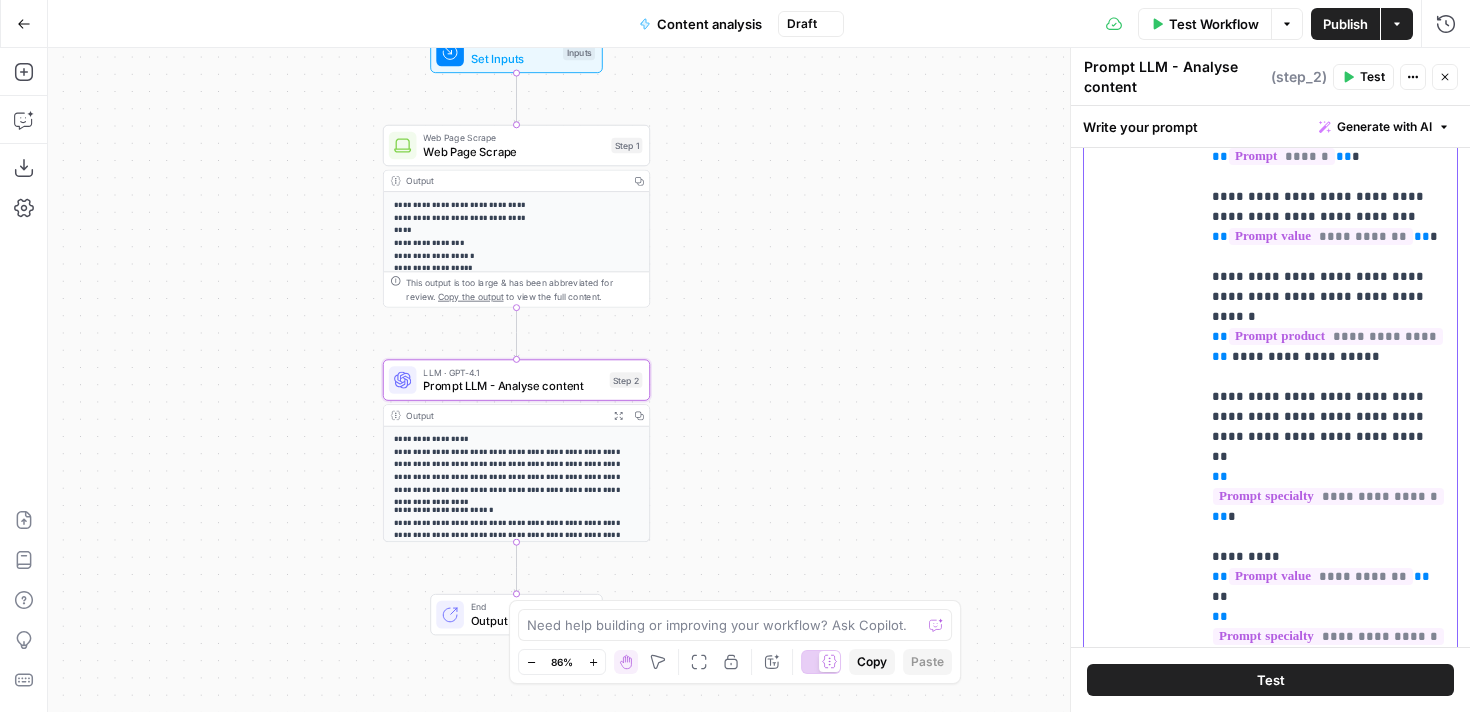 scroll, scrollTop: 427, scrollLeft: 0, axis: vertical 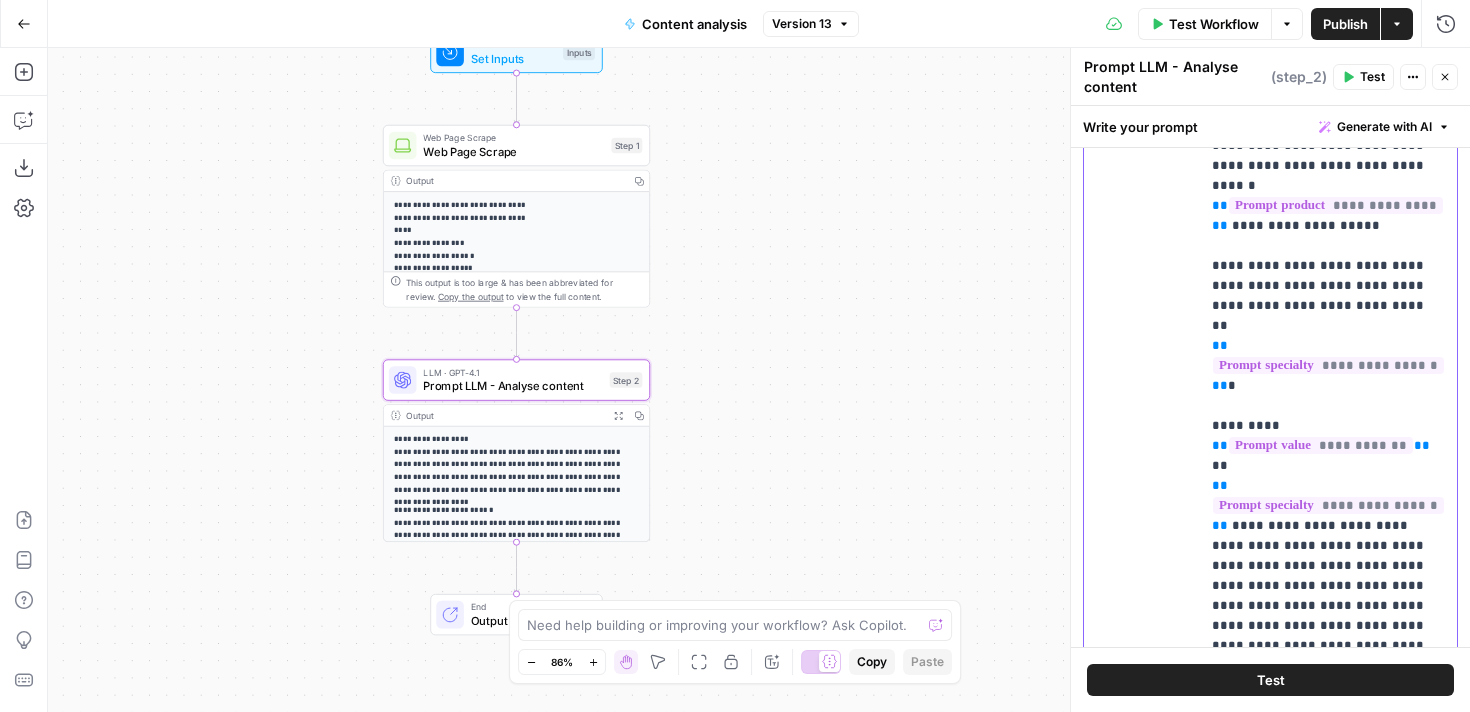 drag, startPoint x: 1359, startPoint y: 572, endPoint x: 1202, endPoint y: 353, distance: 269.46243 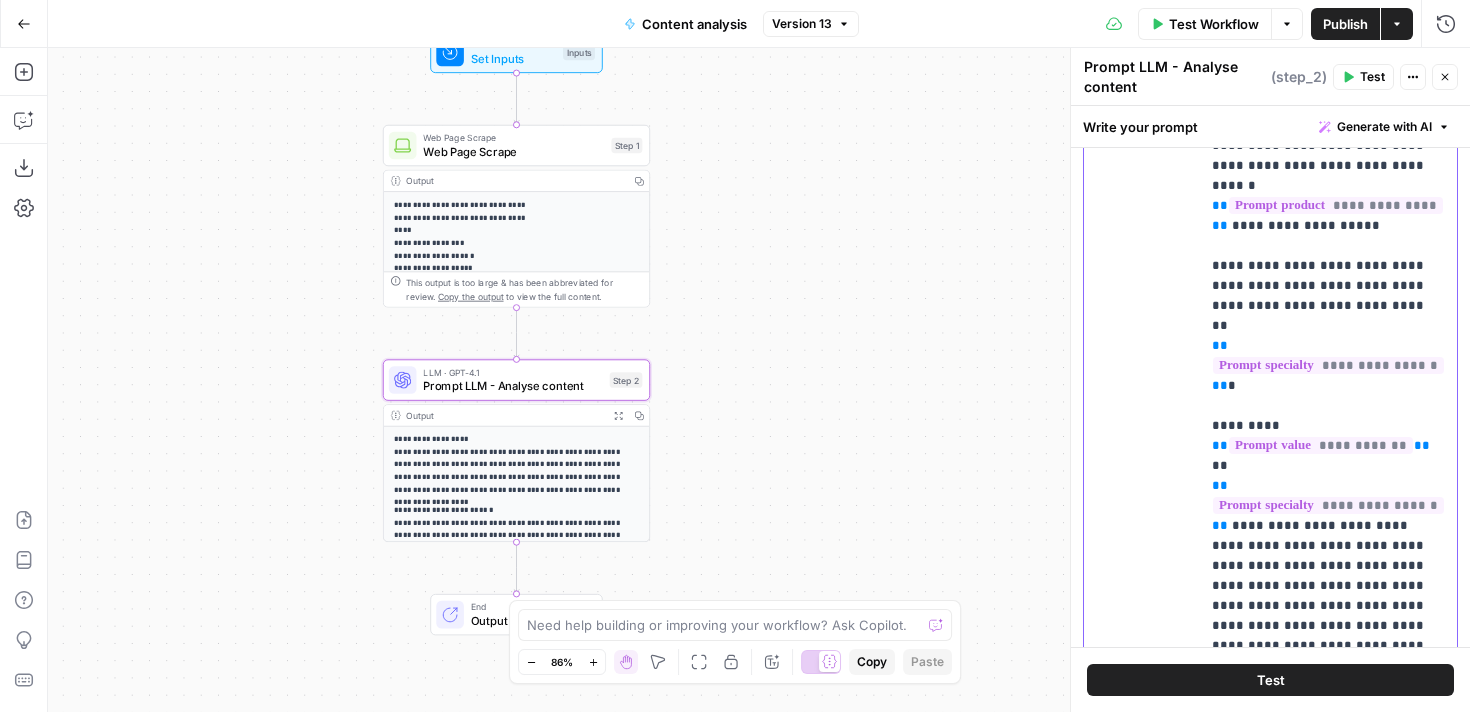 click on "**********" at bounding box center (1328, 357) 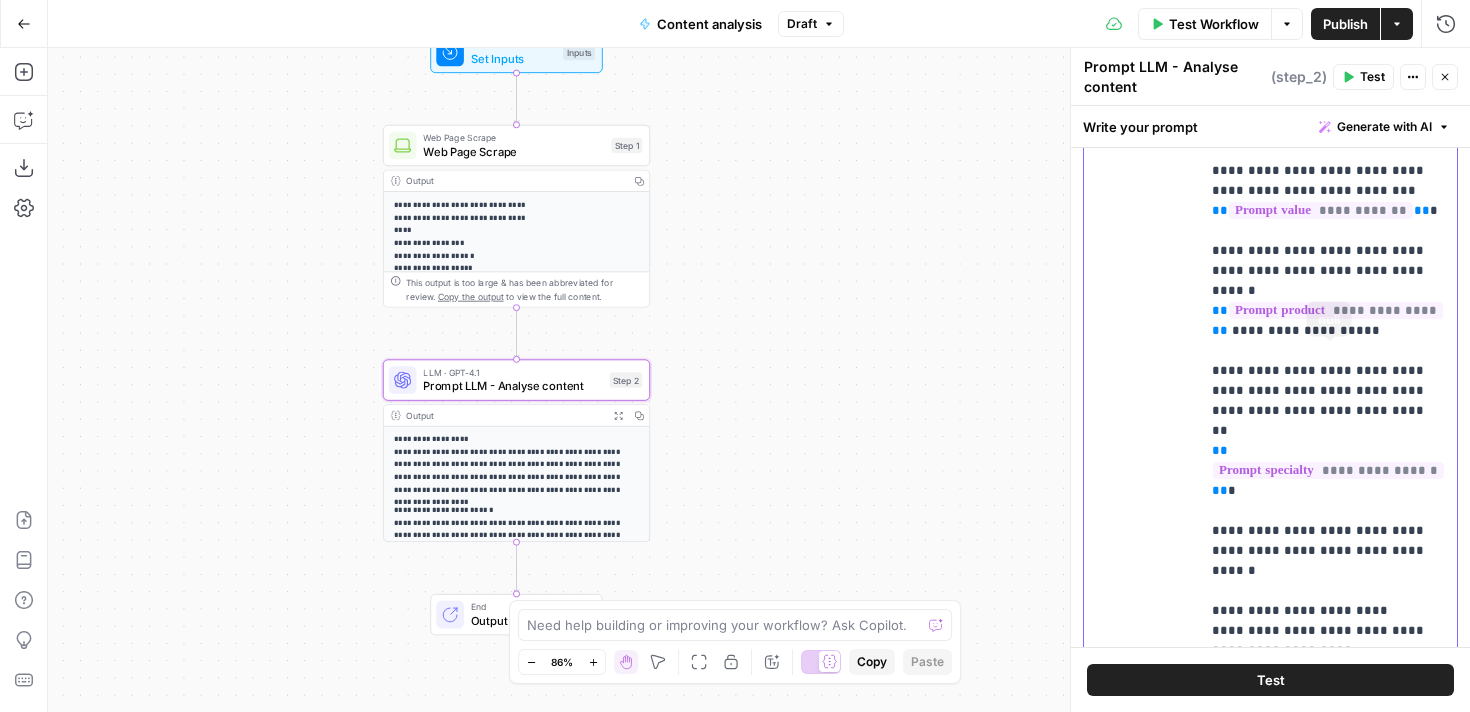 scroll, scrollTop: 0, scrollLeft: 0, axis: both 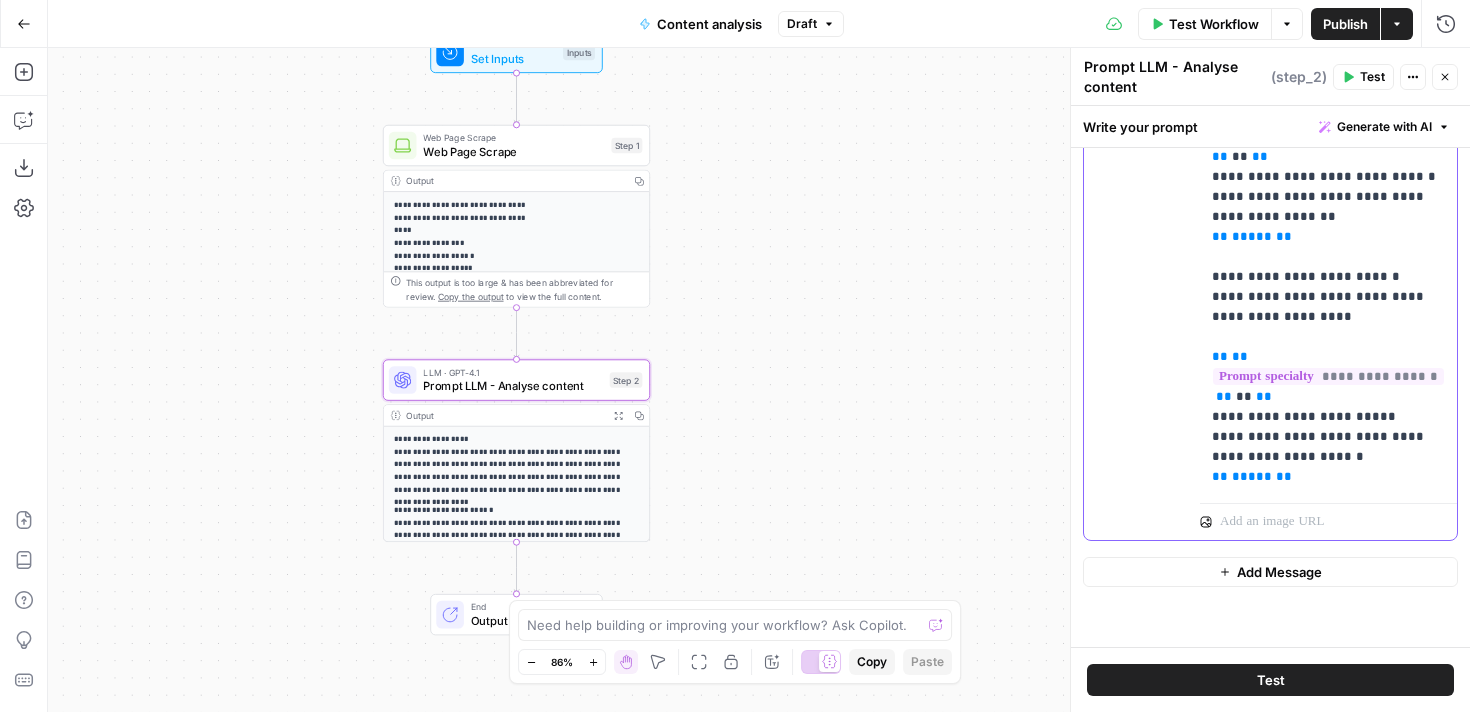 click on "**********" at bounding box center (1328, -73) 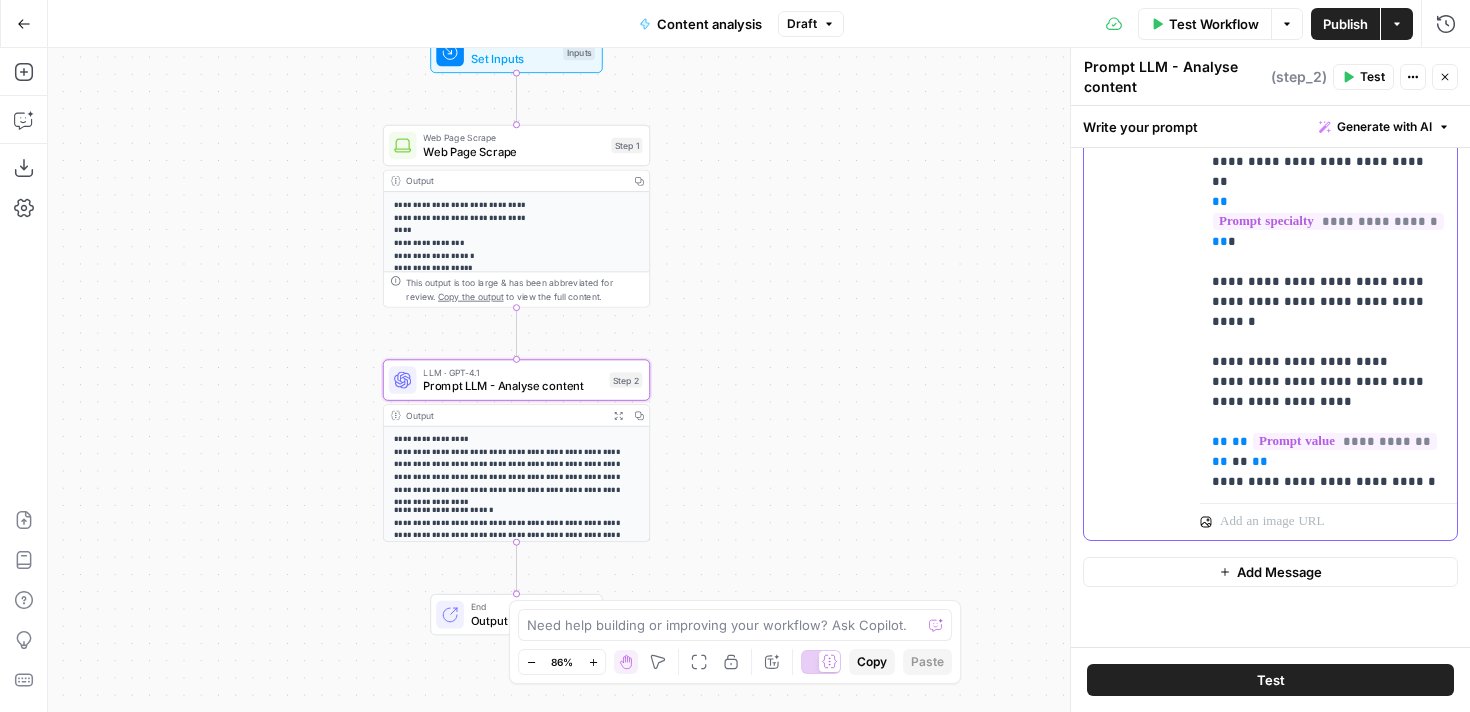 scroll, scrollTop: 0, scrollLeft: 0, axis: both 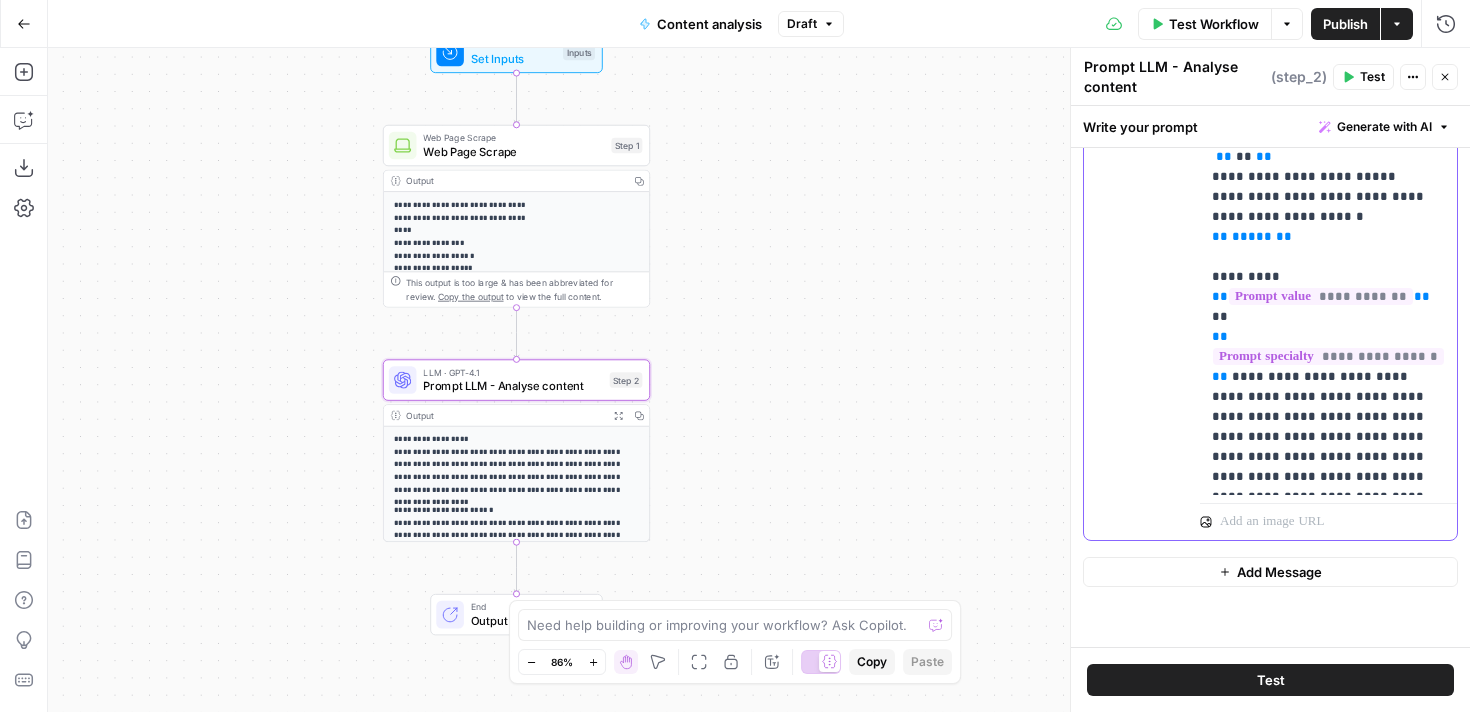 drag, startPoint x: 1210, startPoint y: 259, endPoint x: 1382, endPoint y: 493, distance: 290.4135 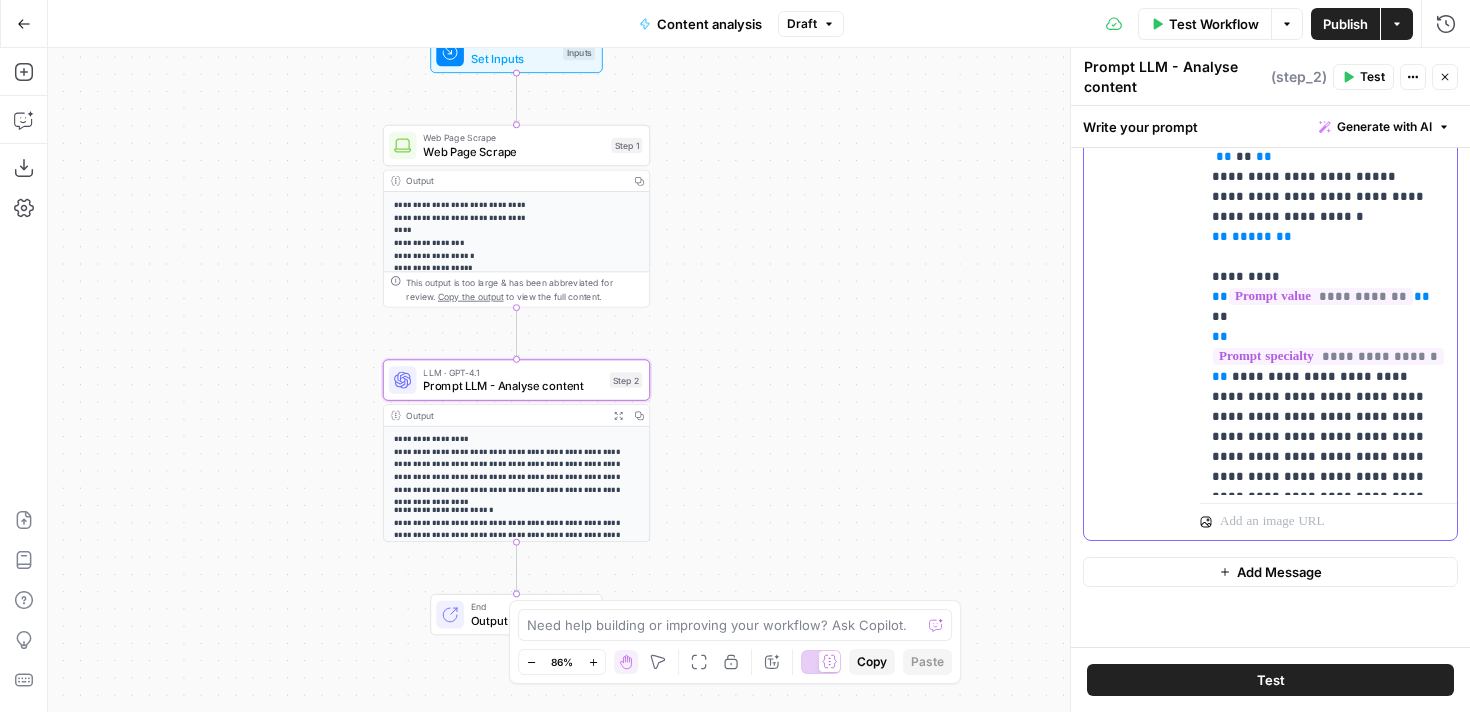 click on "**********" at bounding box center (1328, 87) 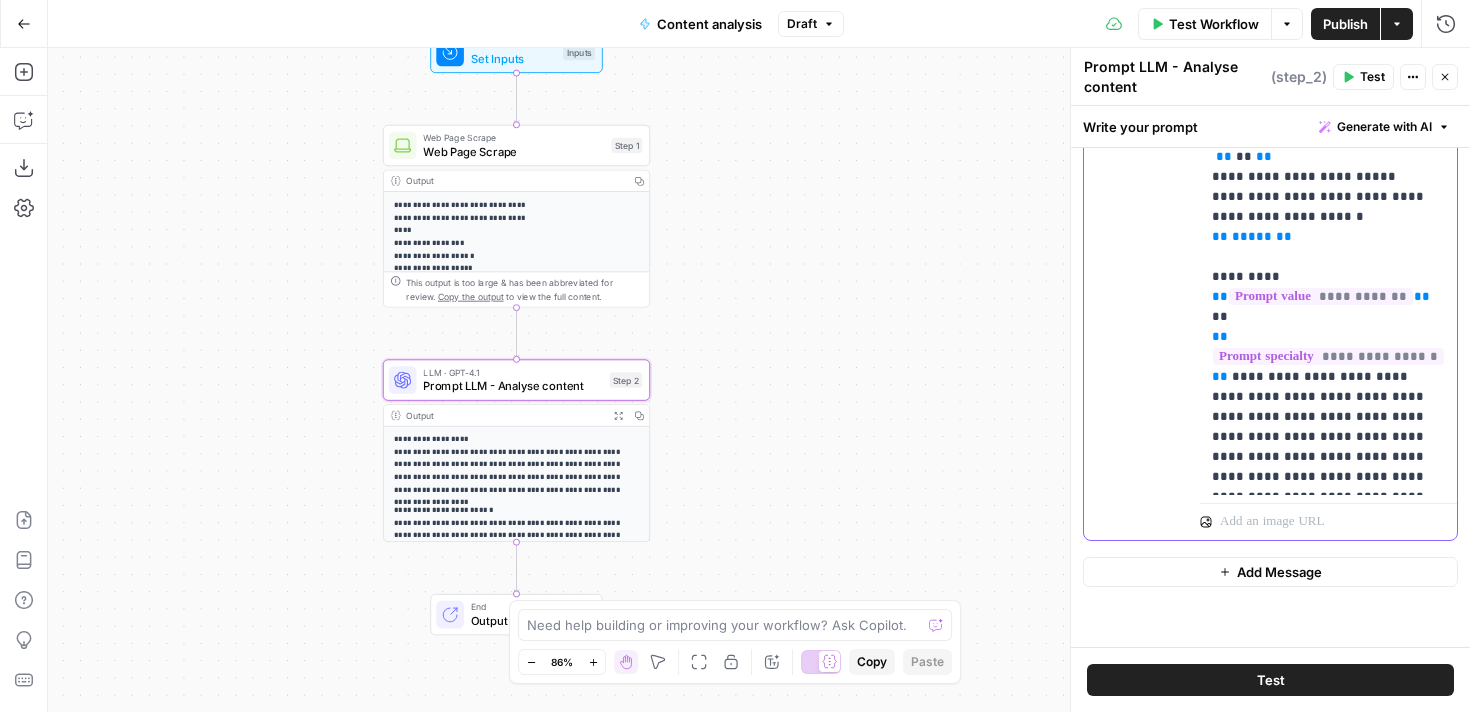 drag, startPoint x: 1210, startPoint y: 199, endPoint x: 1412, endPoint y: 409, distance: 291.3829 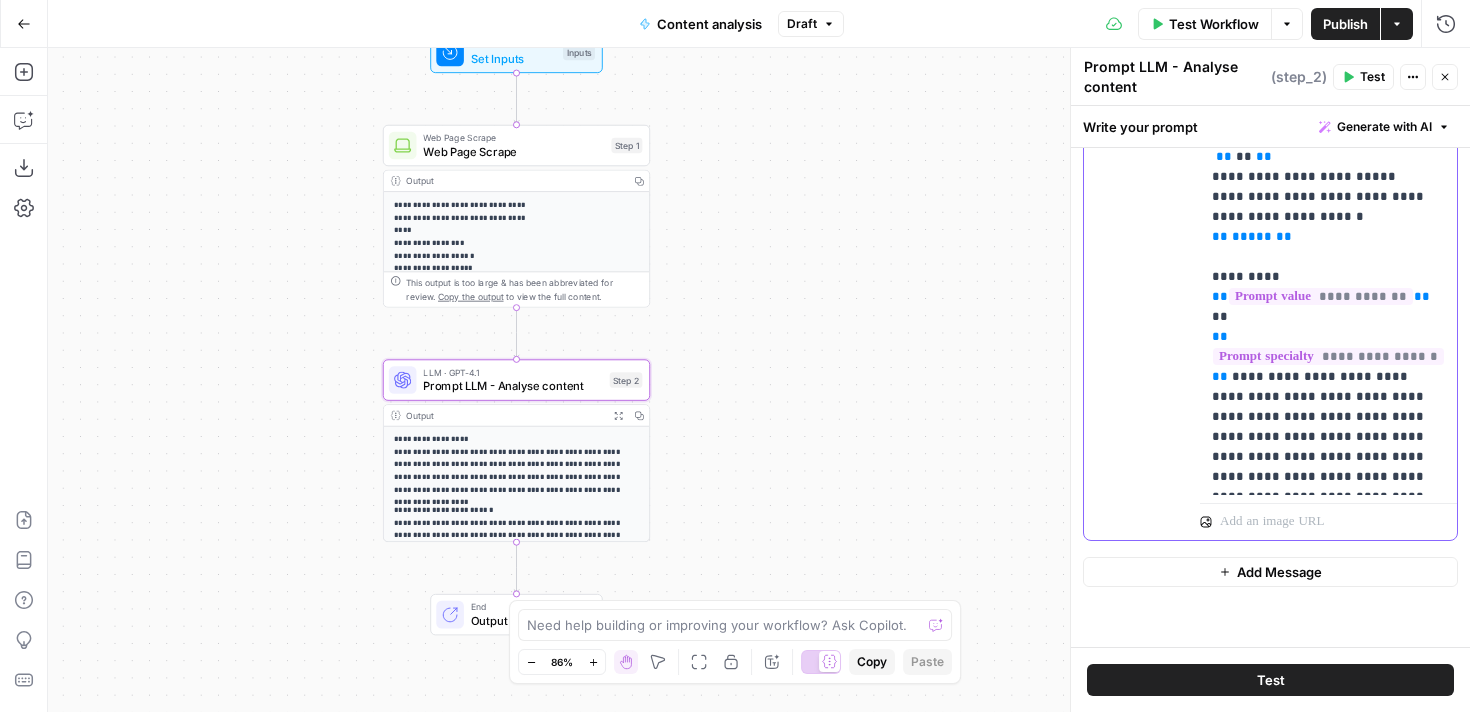 click on "**********" at bounding box center [1328, 87] 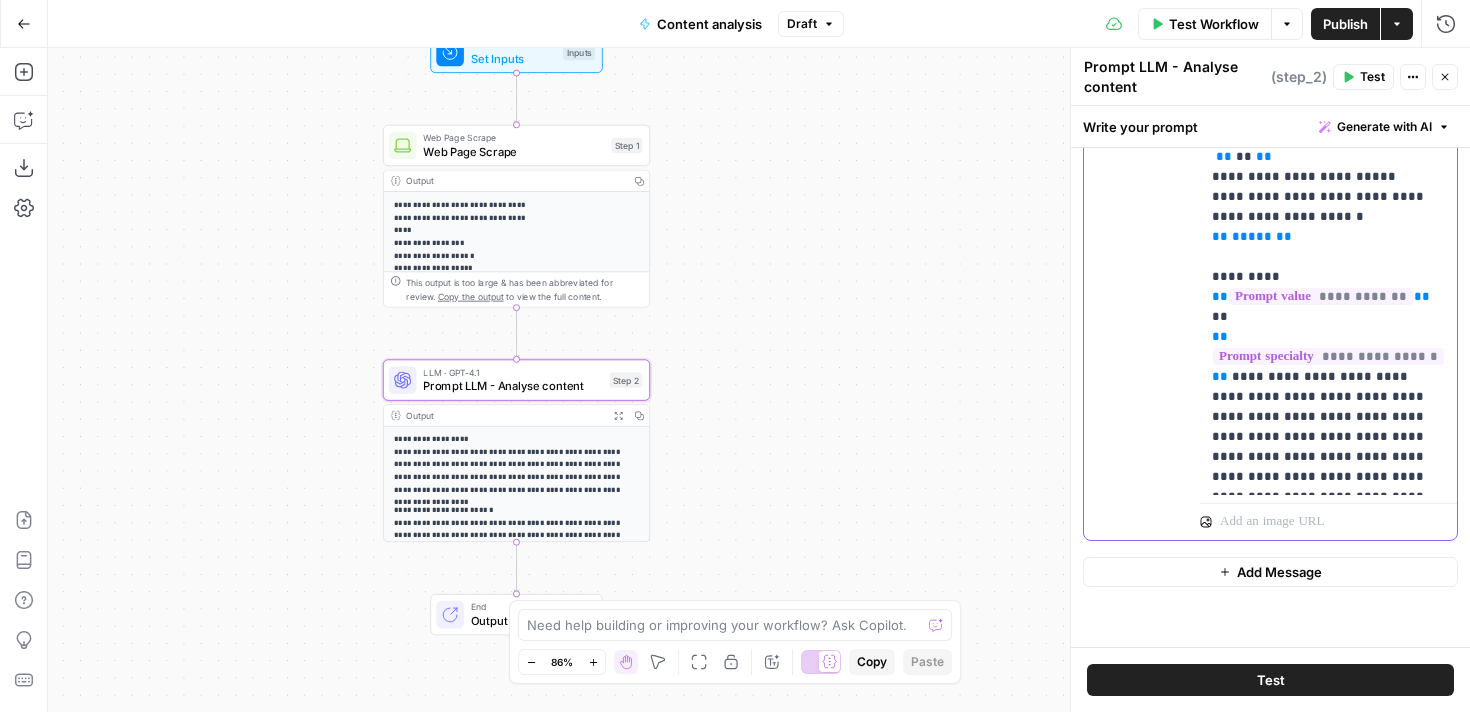 drag, startPoint x: 1298, startPoint y: 323, endPoint x: 1380, endPoint y: 417, distance: 124.73973 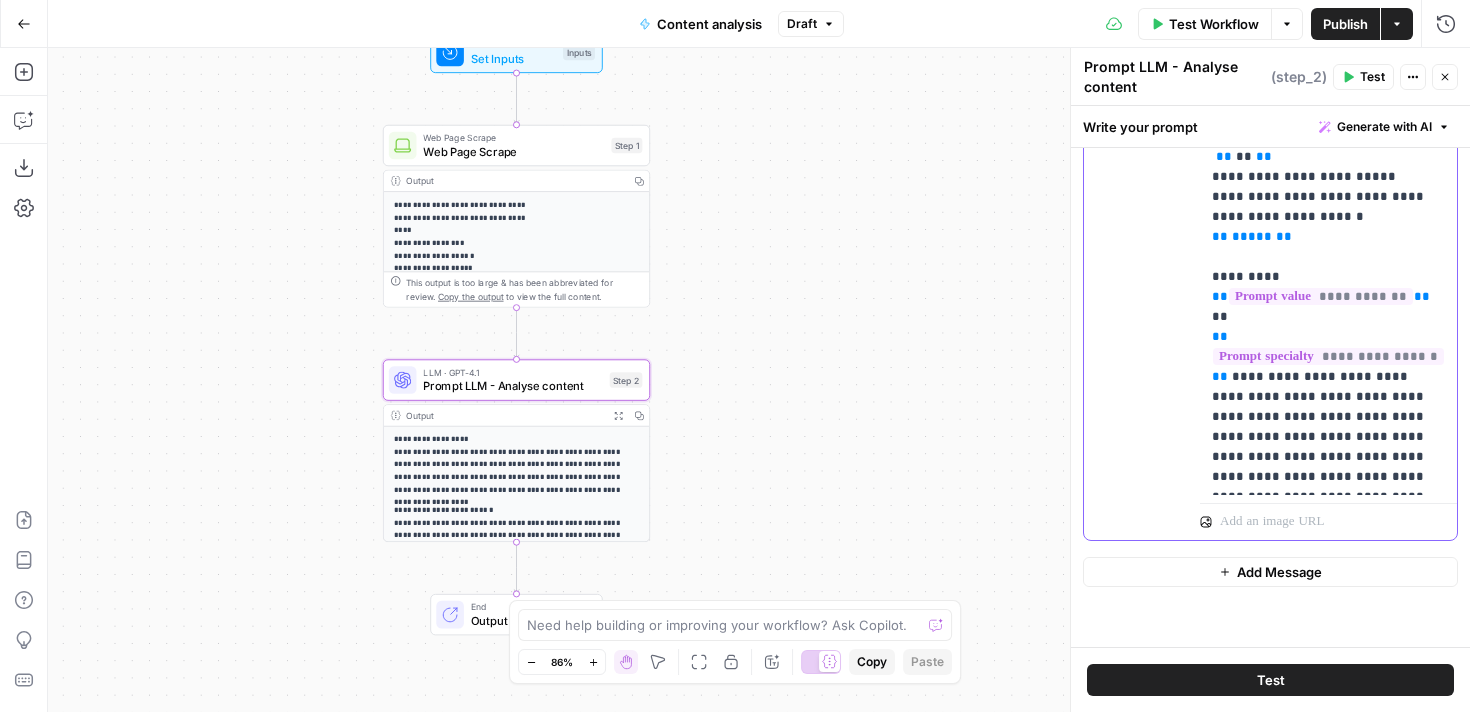 click on "**********" at bounding box center (1328, -193) 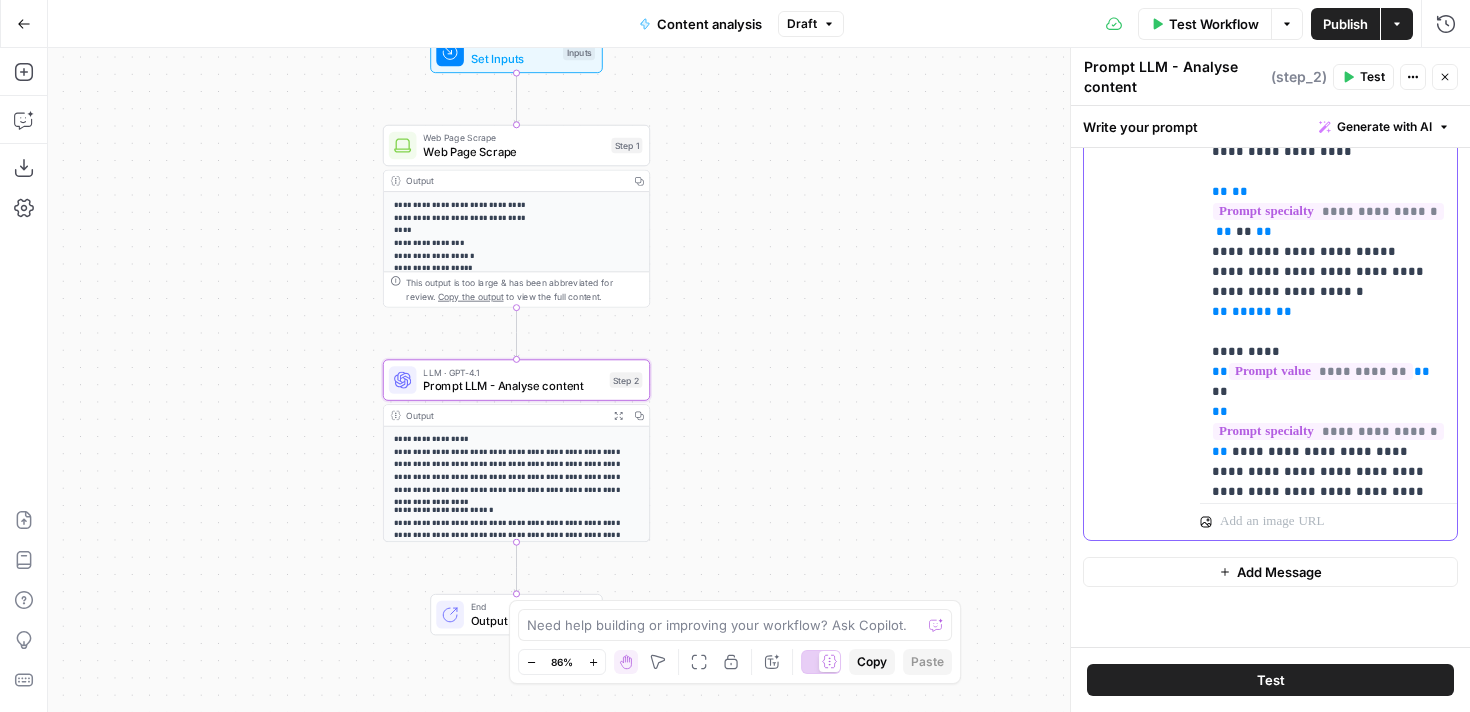 scroll, scrollTop: 489, scrollLeft: 0, axis: vertical 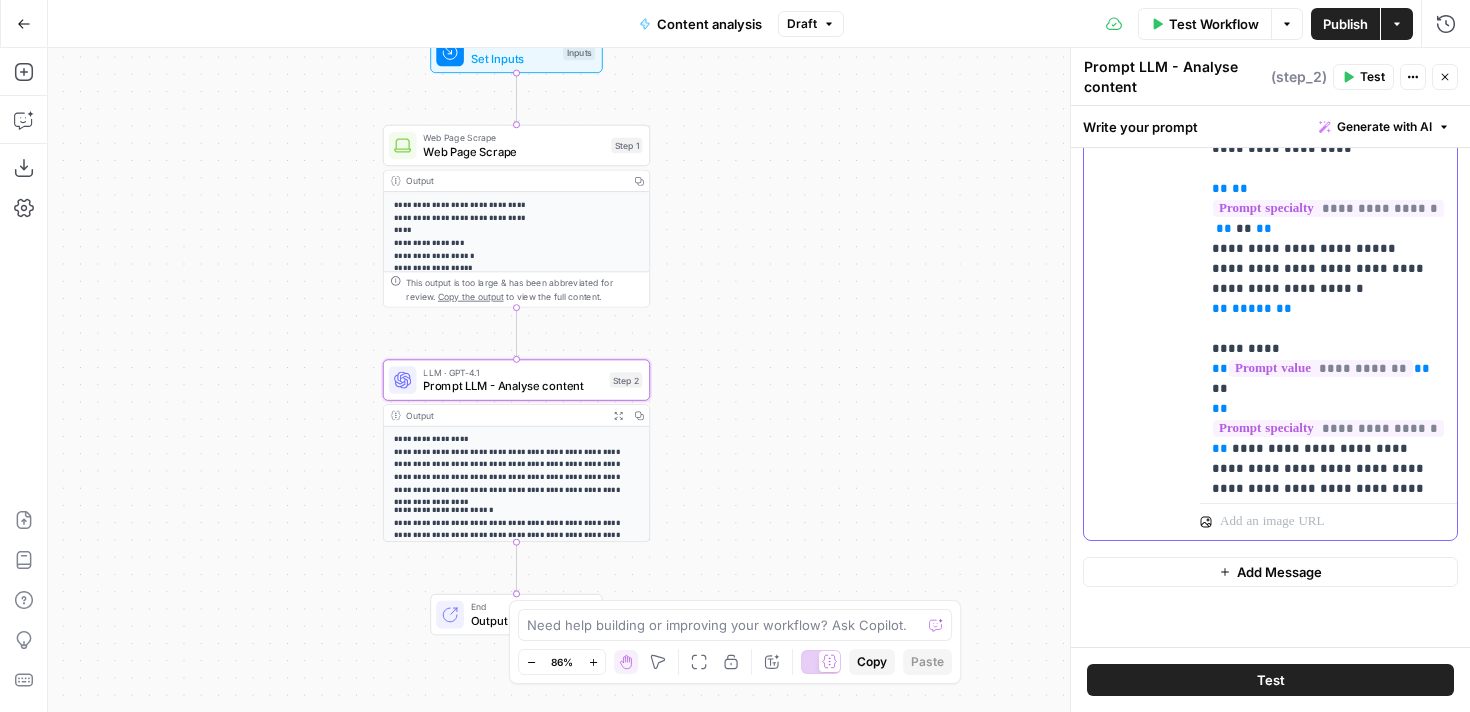 click on "**********" at bounding box center (1328, -121) 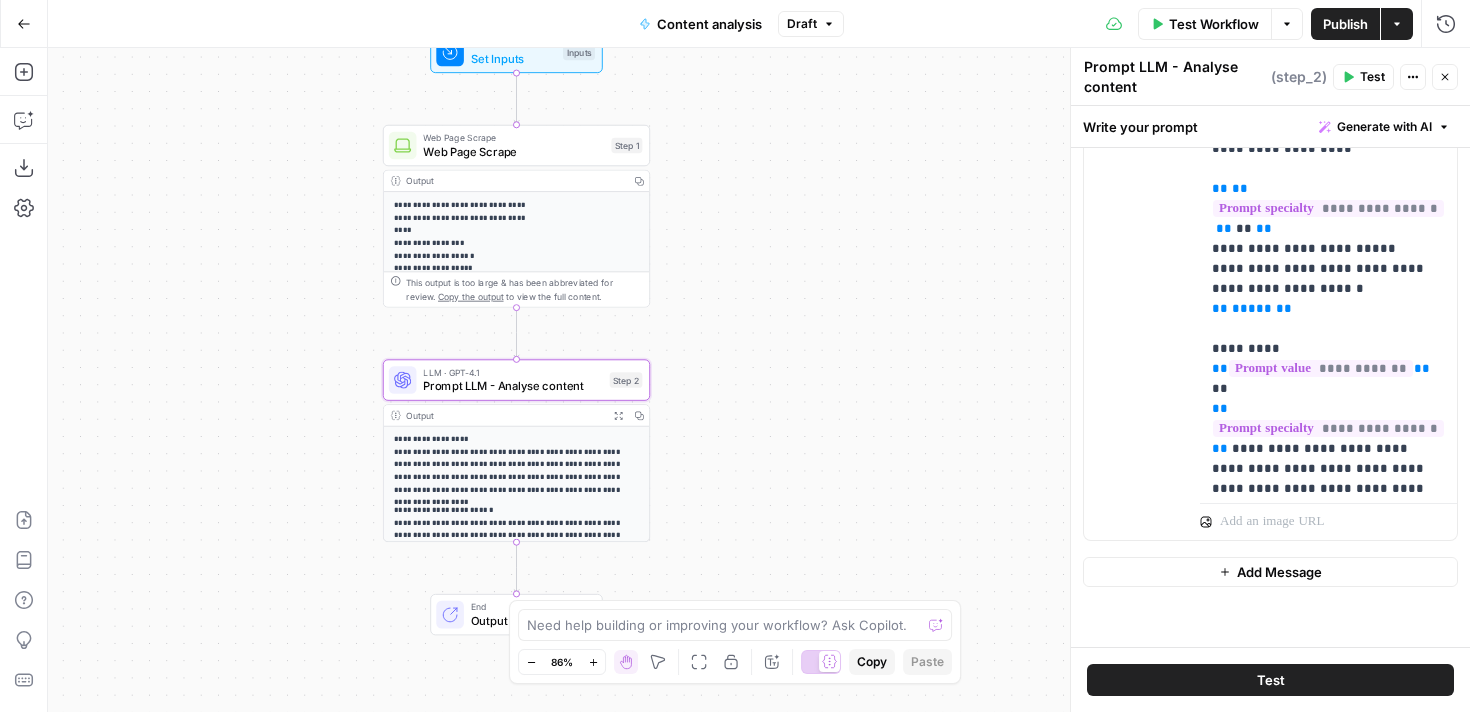 click on "Publish" at bounding box center (1345, 24) 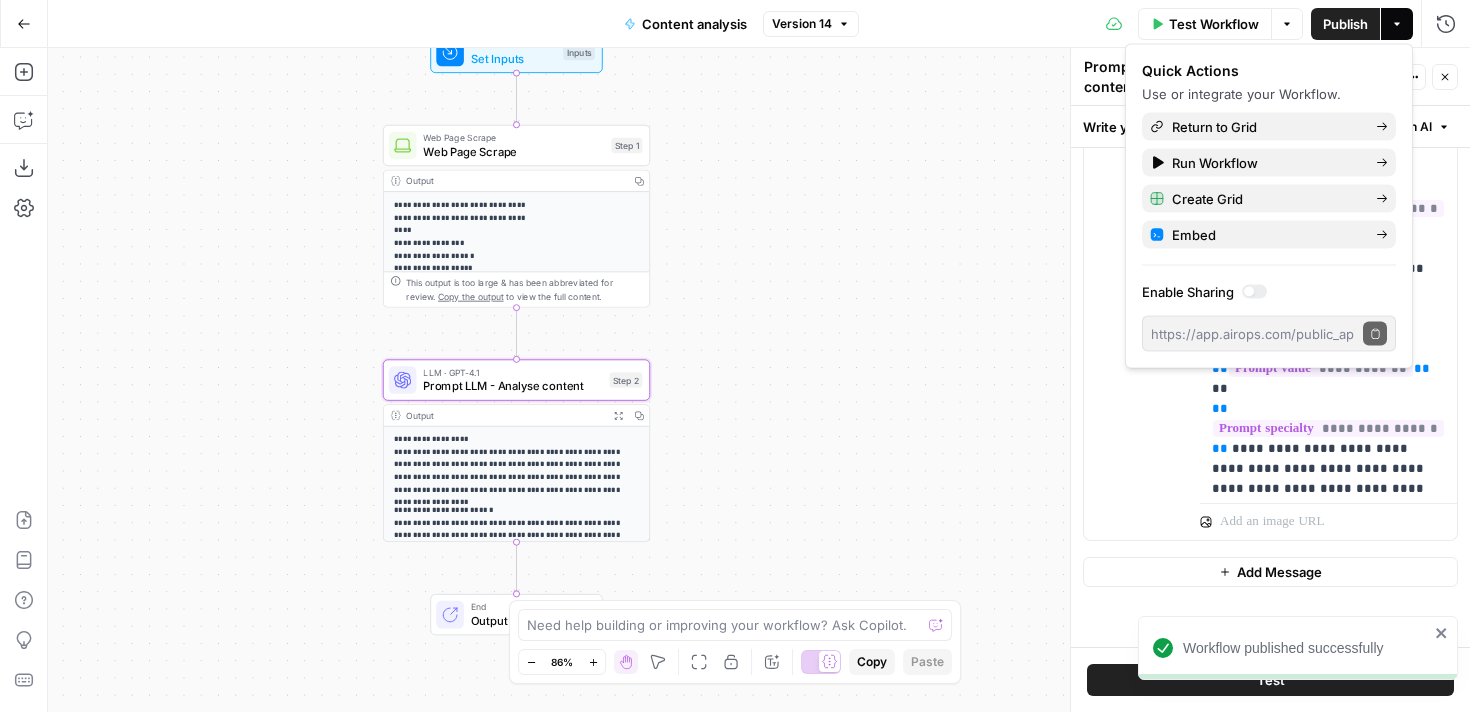 scroll, scrollTop: 561, scrollLeft: 0, axis: vertical 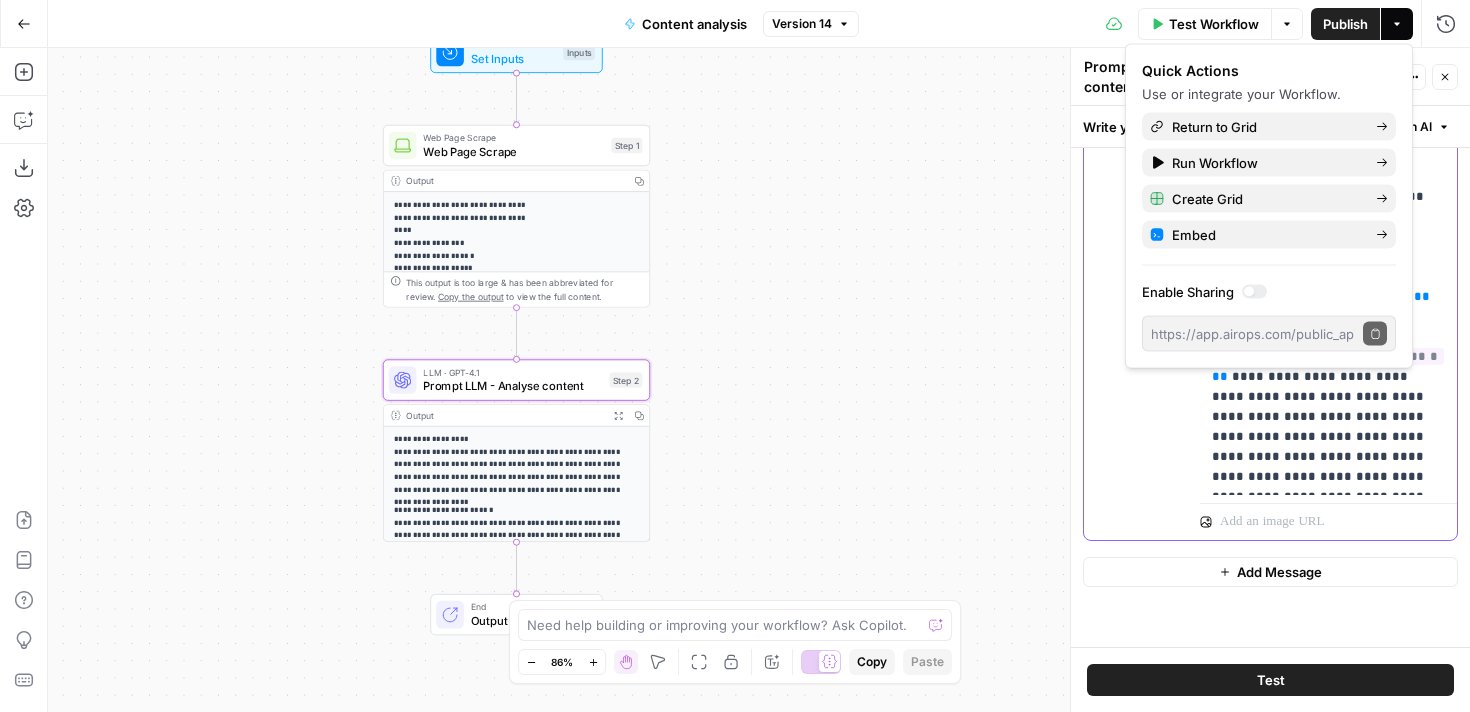 click on "**********" at bounding box center [1328, 87] 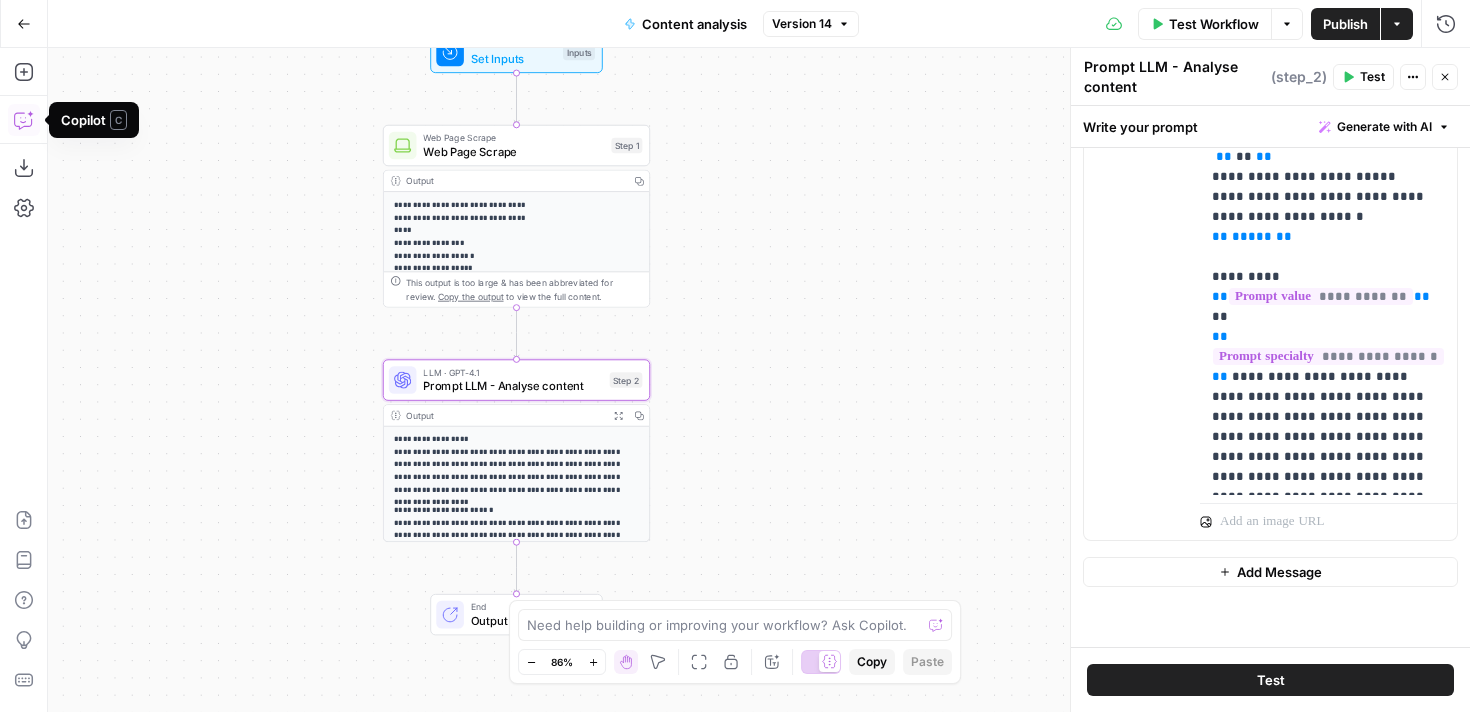 click 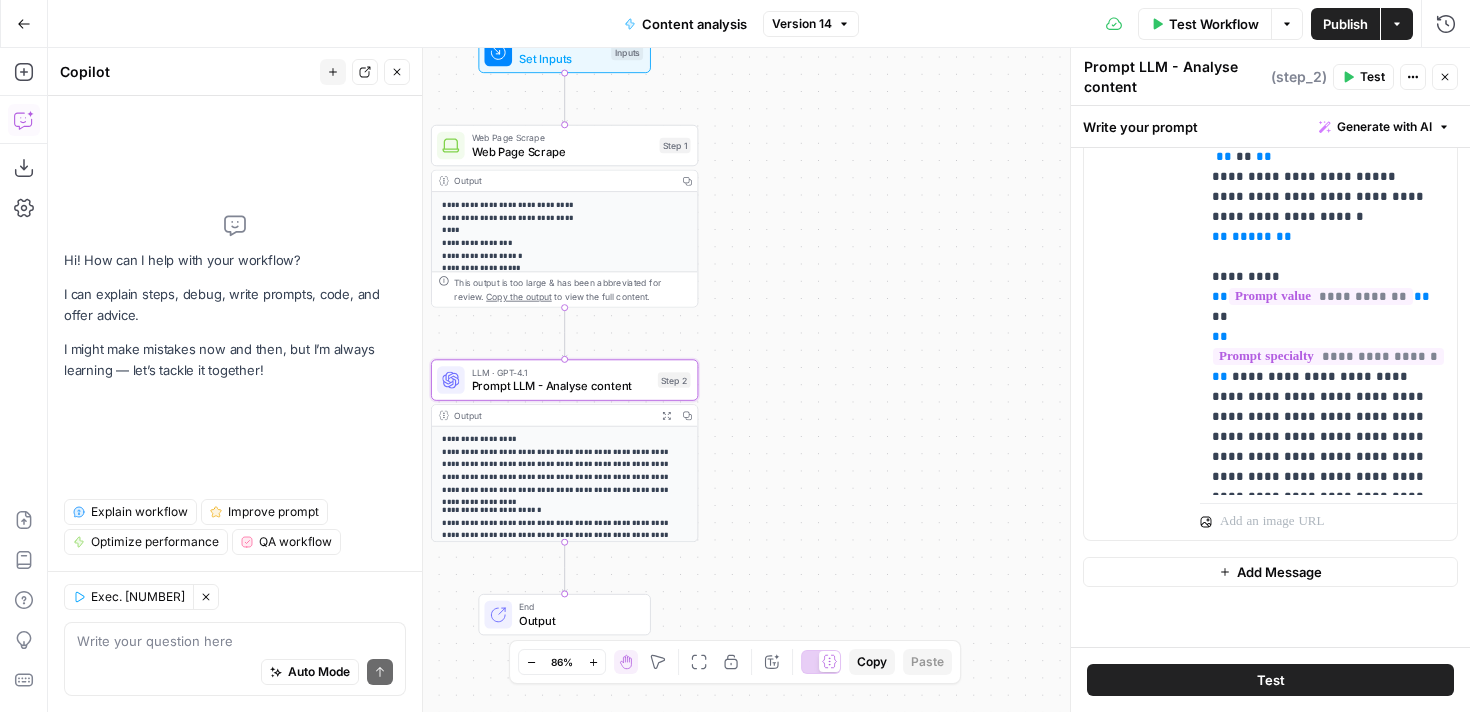 click on "Auto Mode Send" at bounding box center [235, 673] 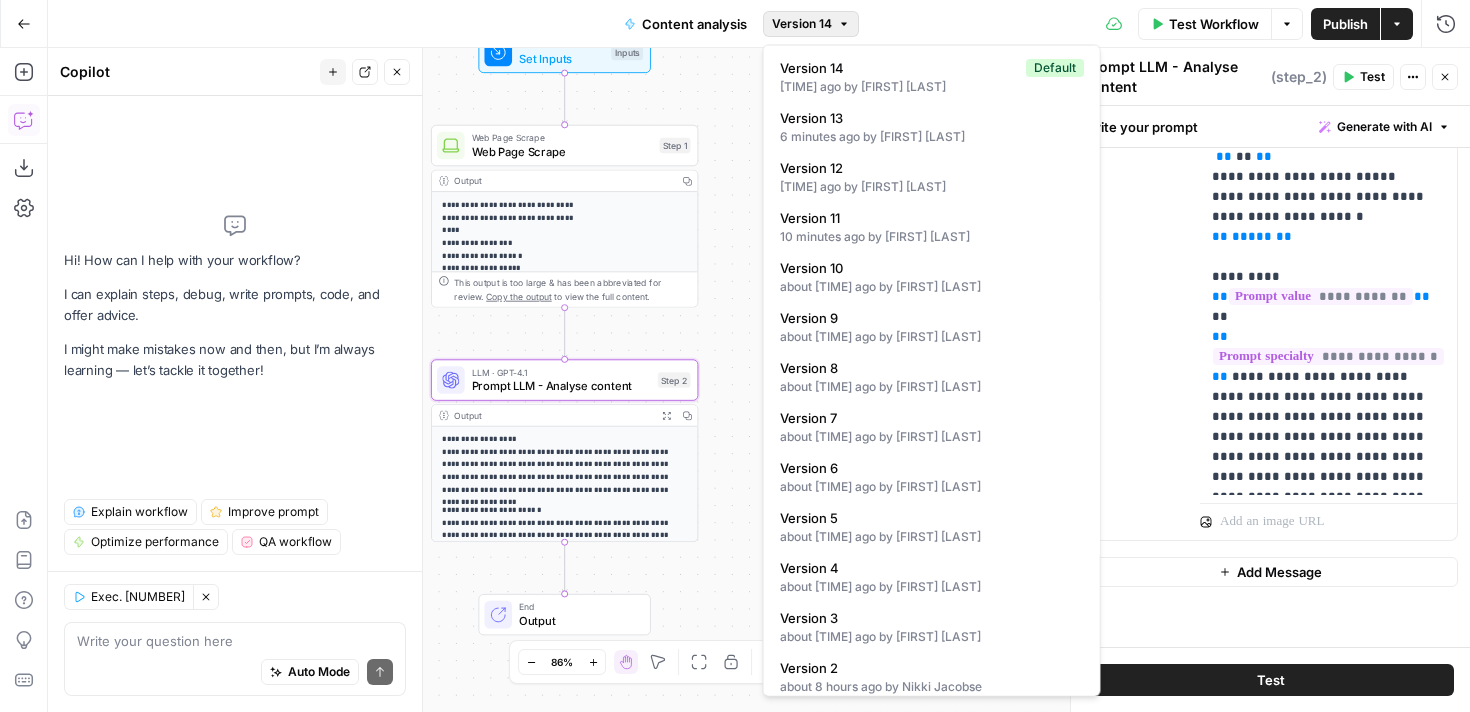 click on "Version 14" at bounding box center [802, 24] 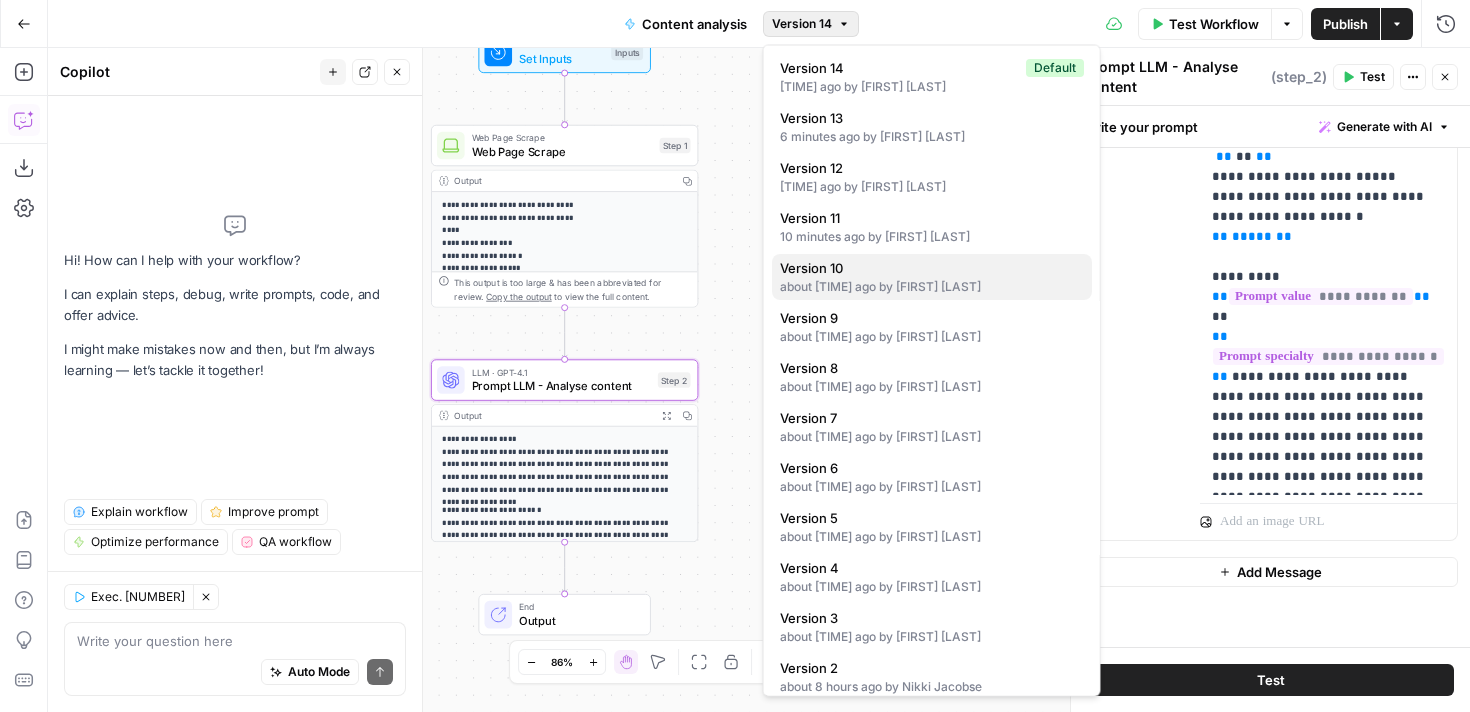 click on "Version 10" at bounding box center (928, 268) 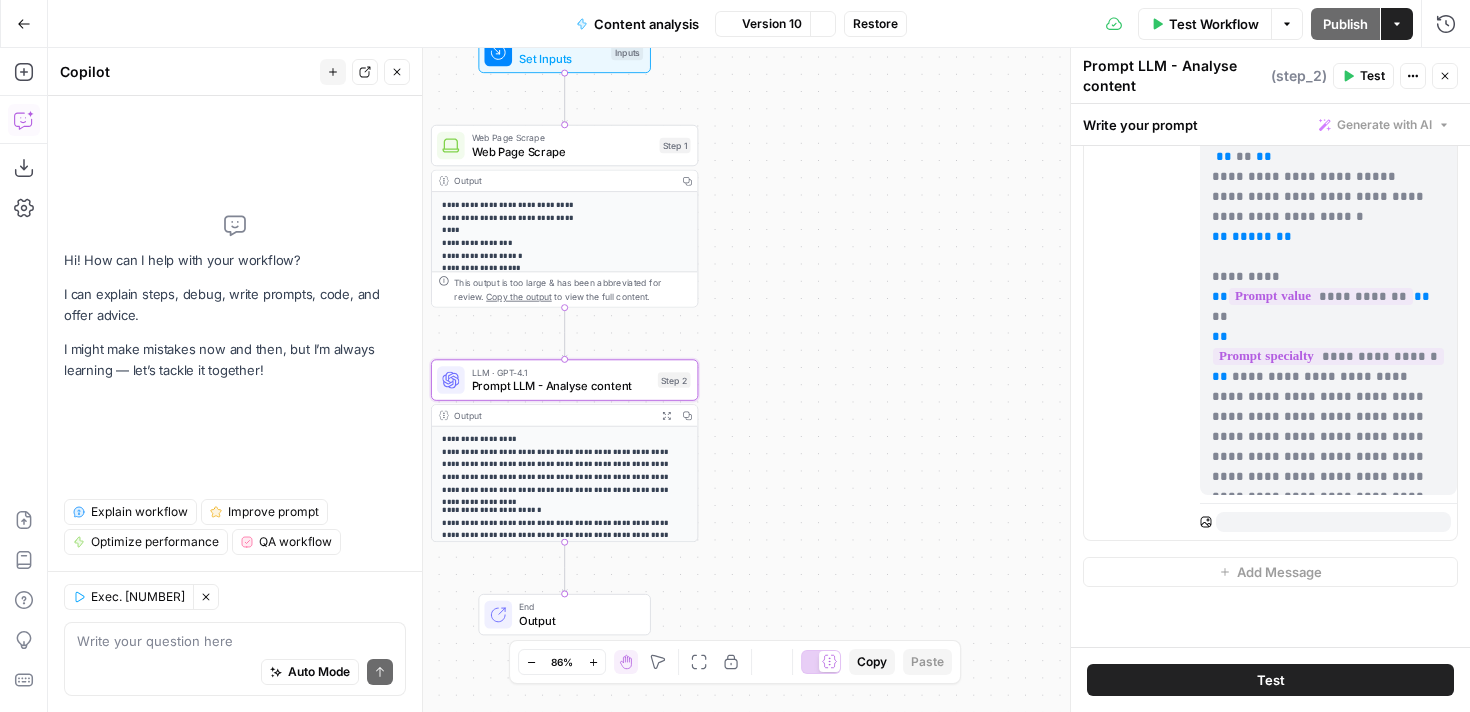scroll, scrollTop: 695, scrollLeft: 0, axis: vertical 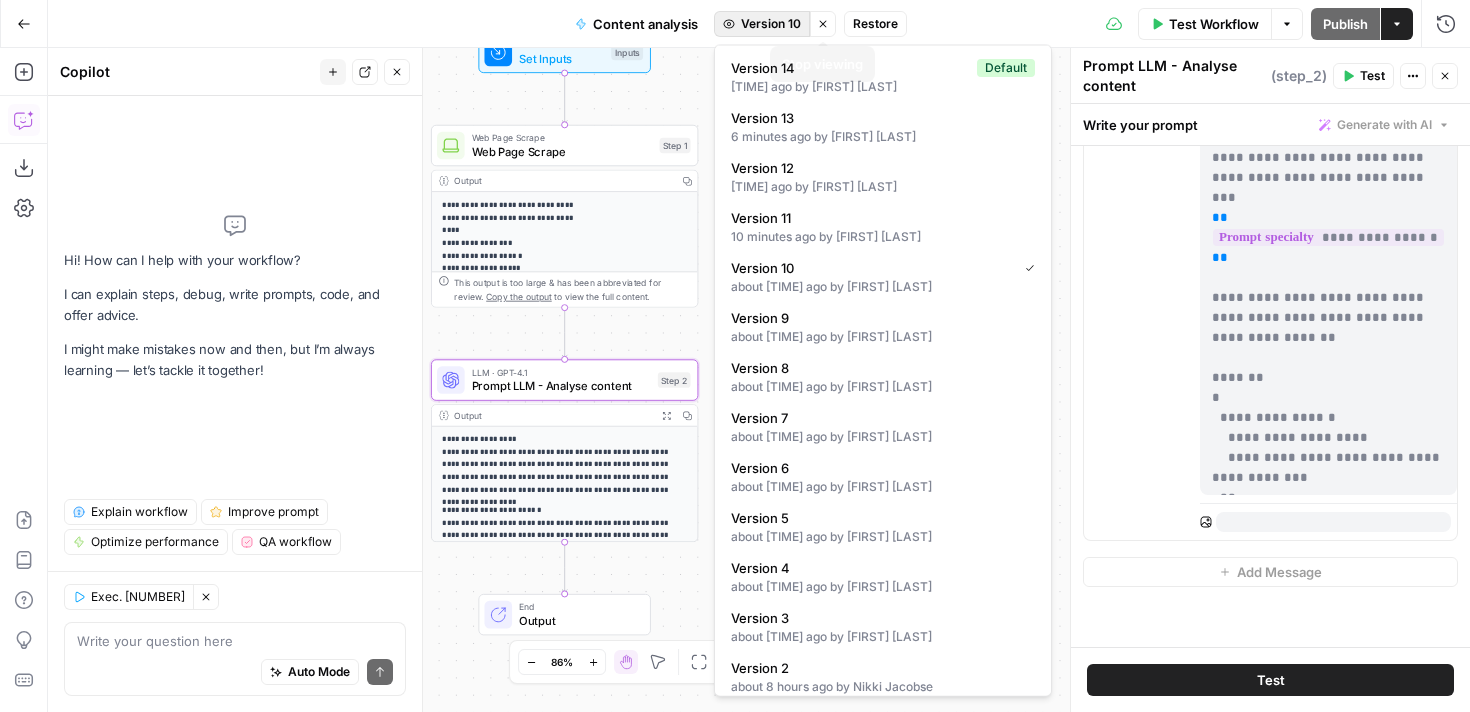 click on "Version 10" at bounding box center (771, 24) 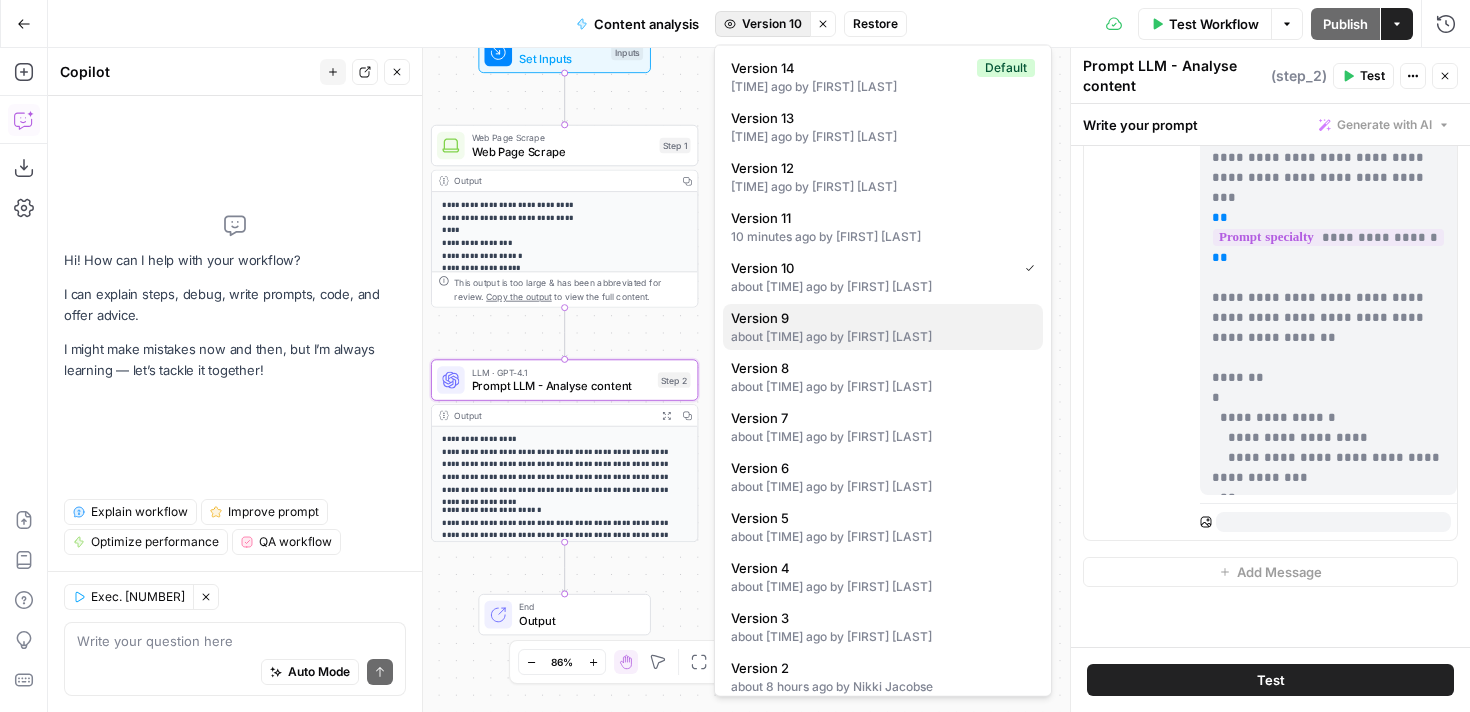 click on "Version 9" at bounding box center [879, 318] 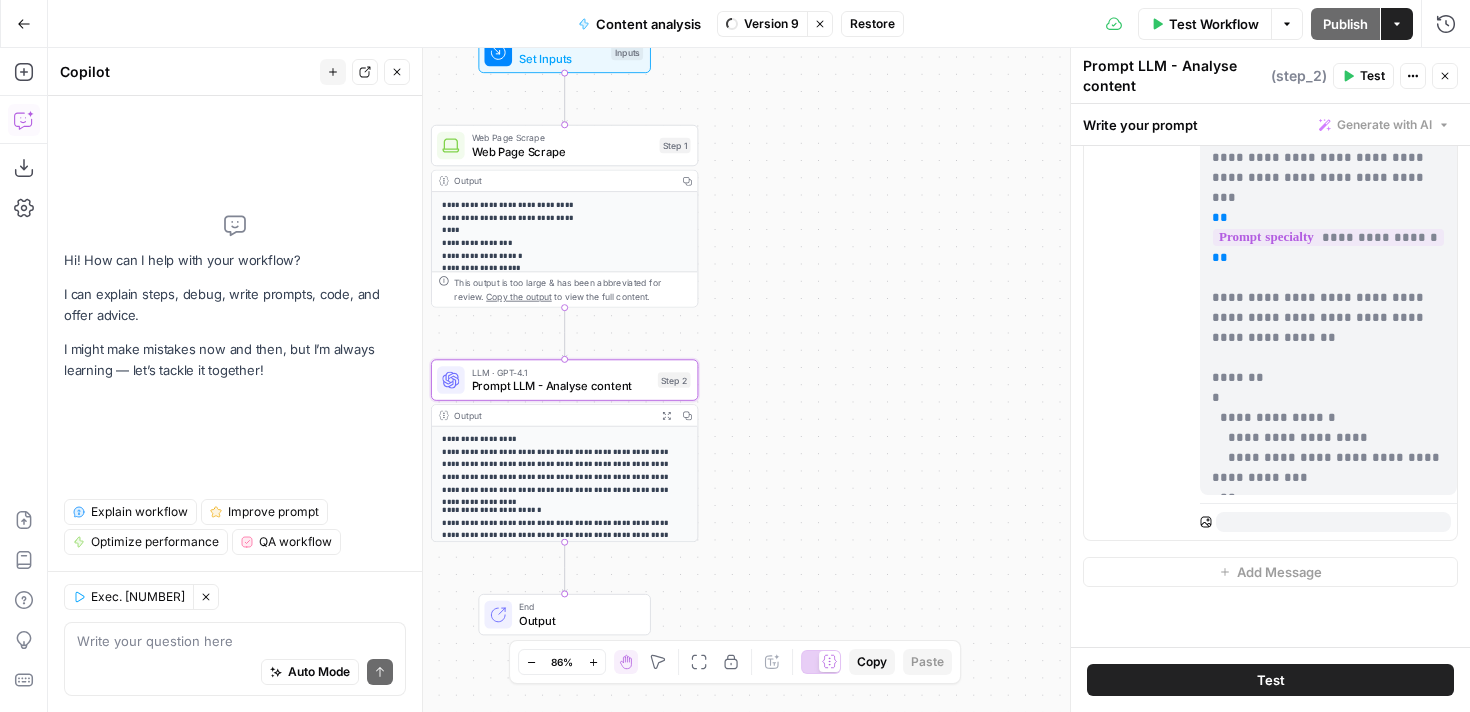 scroll, scrollTop: 0, scrollLeft: 0, axis: both 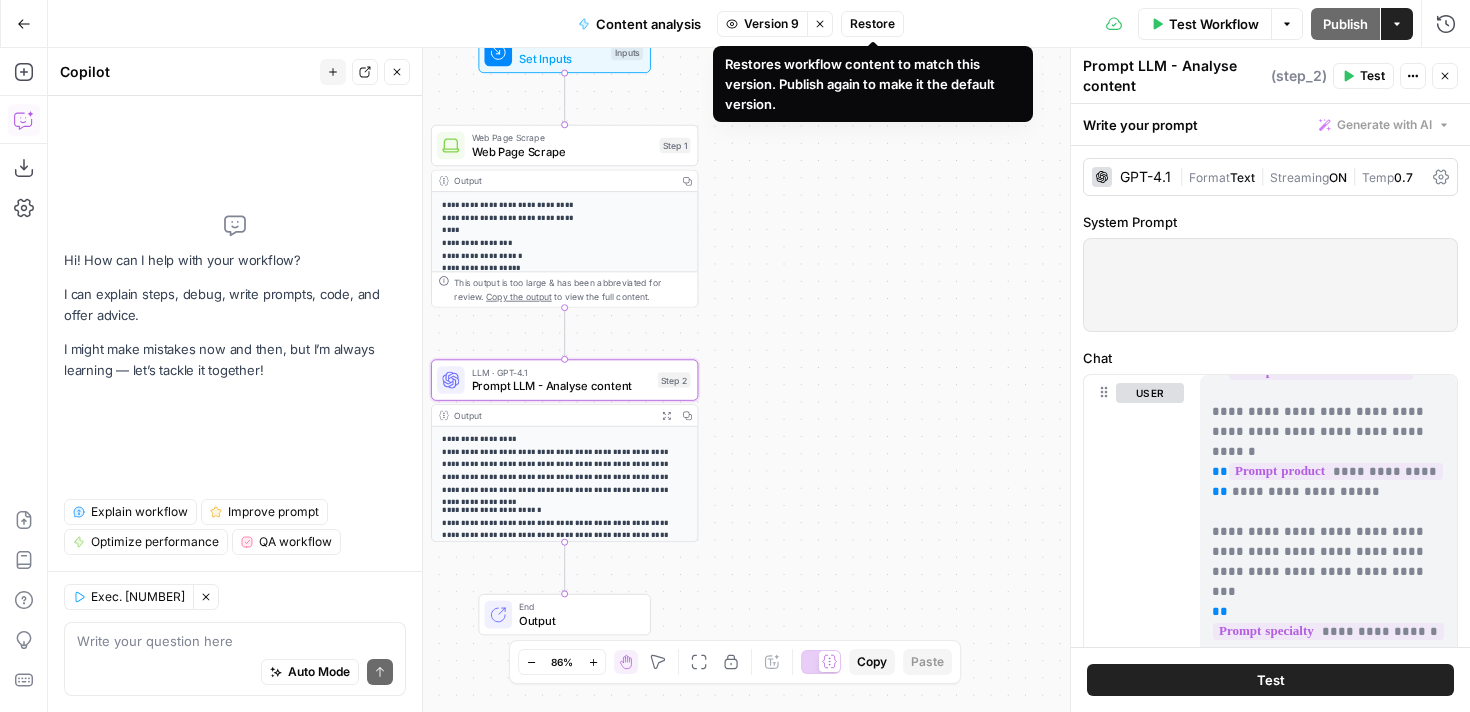 click on "Version 9" at bounding box center [771, 24] 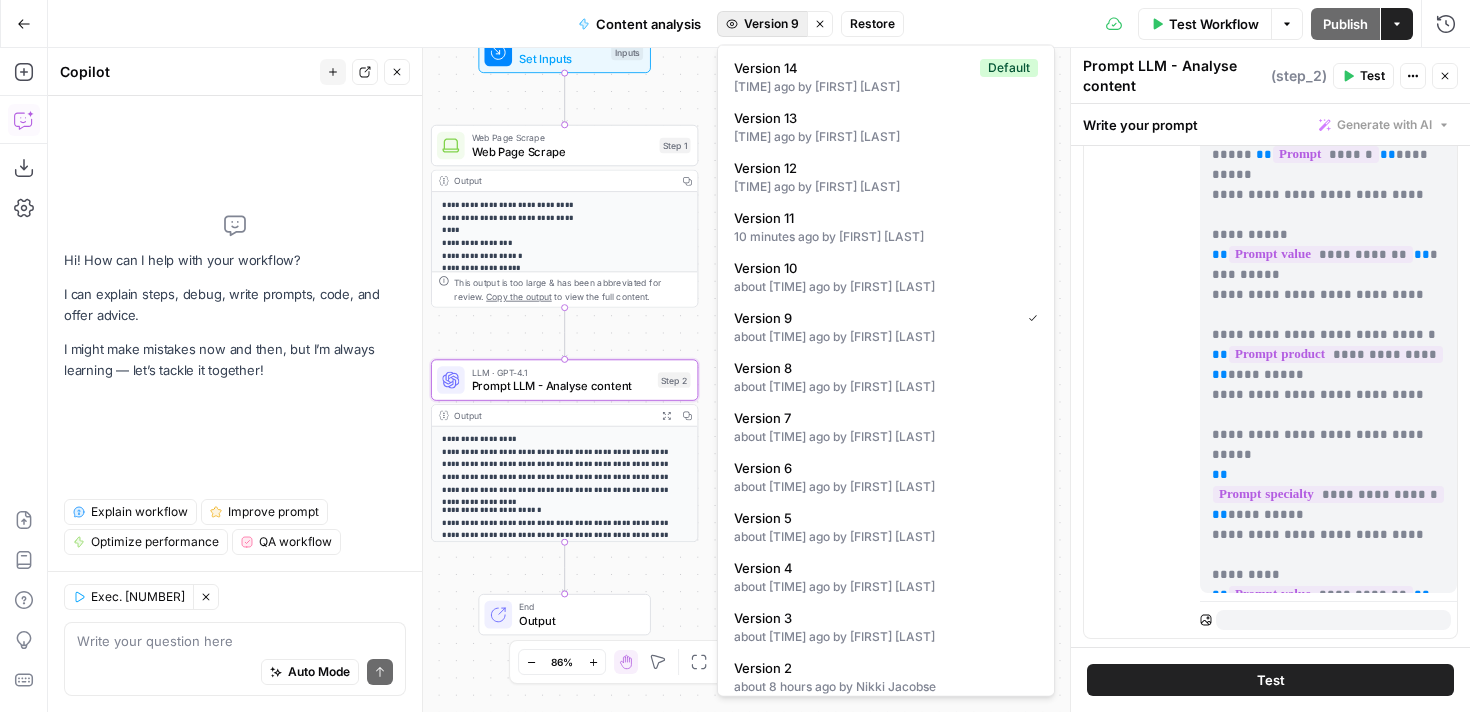 scroll, scrollTop: 695, scrollLeft: 0, axis: vertical 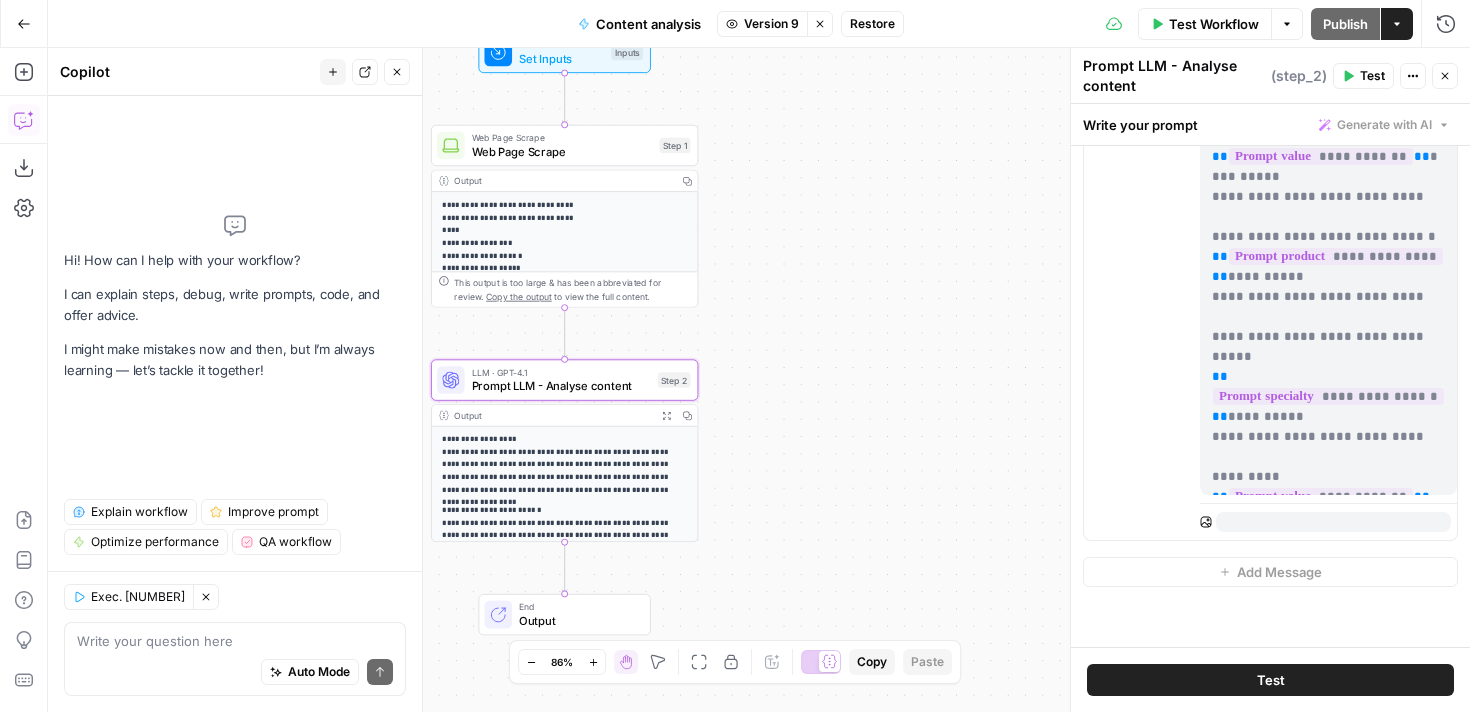 drag, startPoint x: 1321, startPoint y: 478, endPoint x: 1199, endPoint y: 361, distance: 169.03549 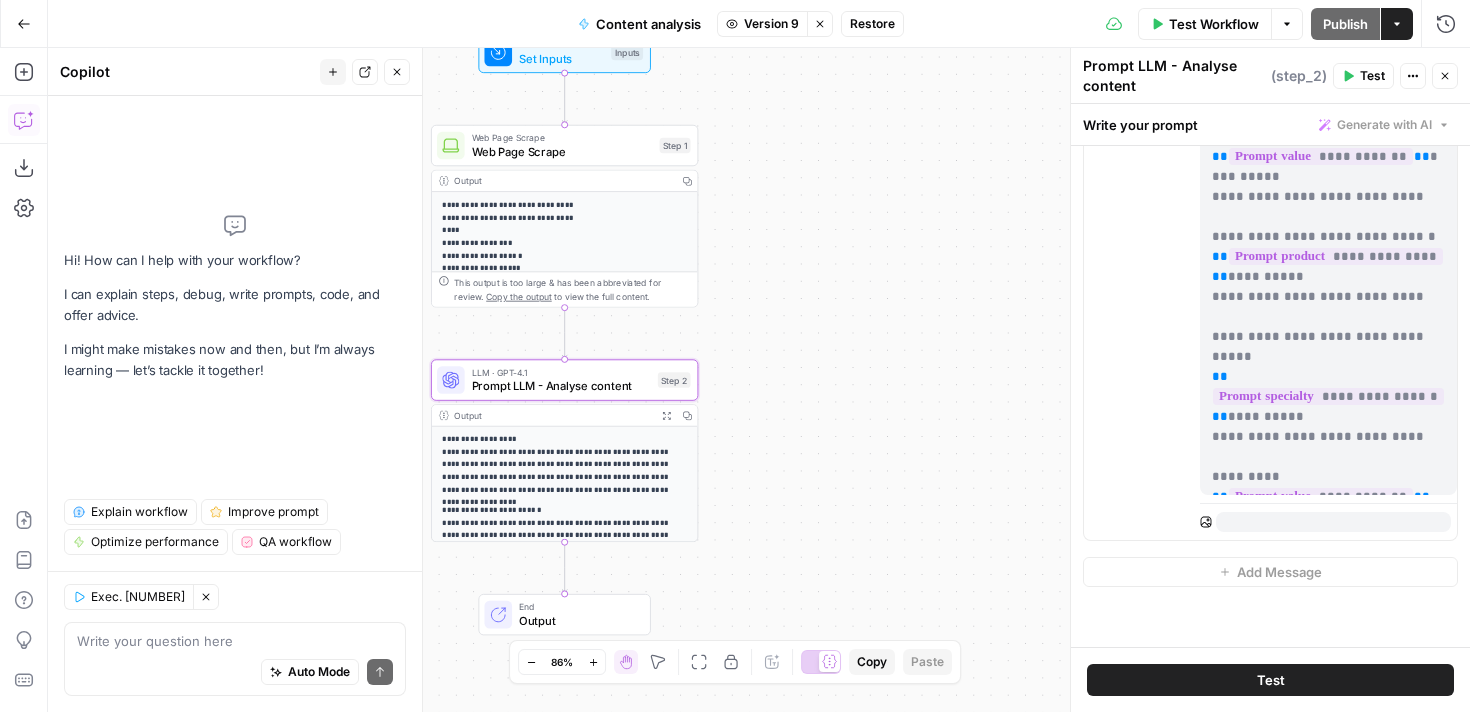 click on "**********" at bounding box center (1270, 110) 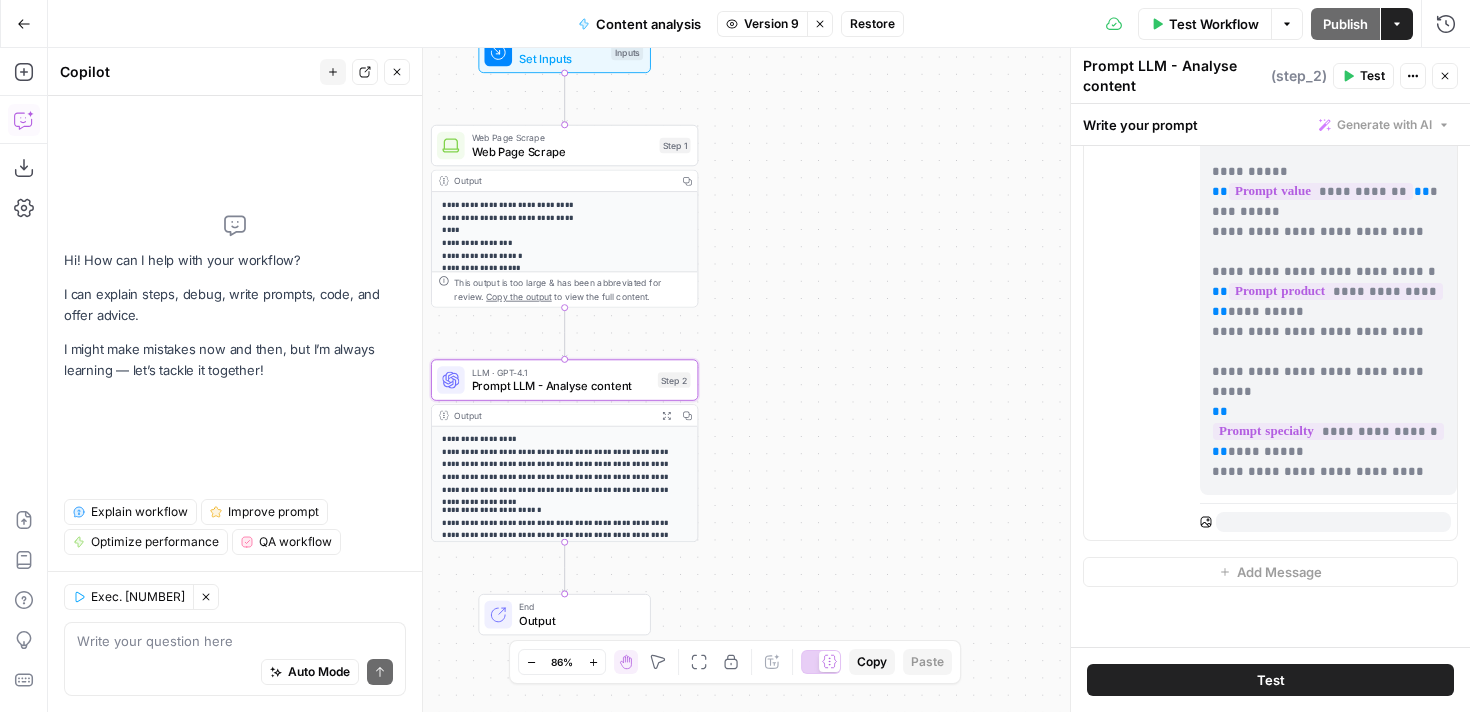 scroll, scrollTop: 301, scrollLeft: 0, axis: vertical 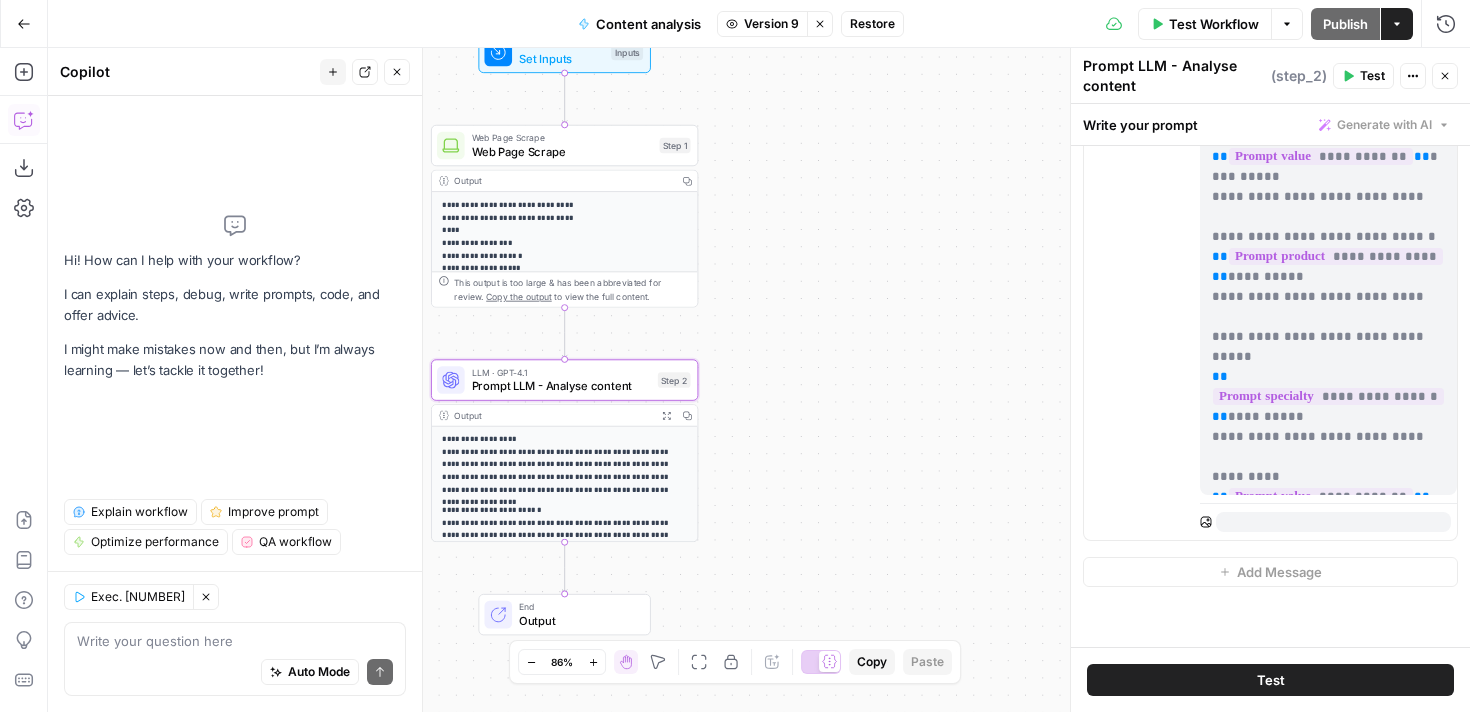 click on "Version 9" at bounding box center [771, 24] 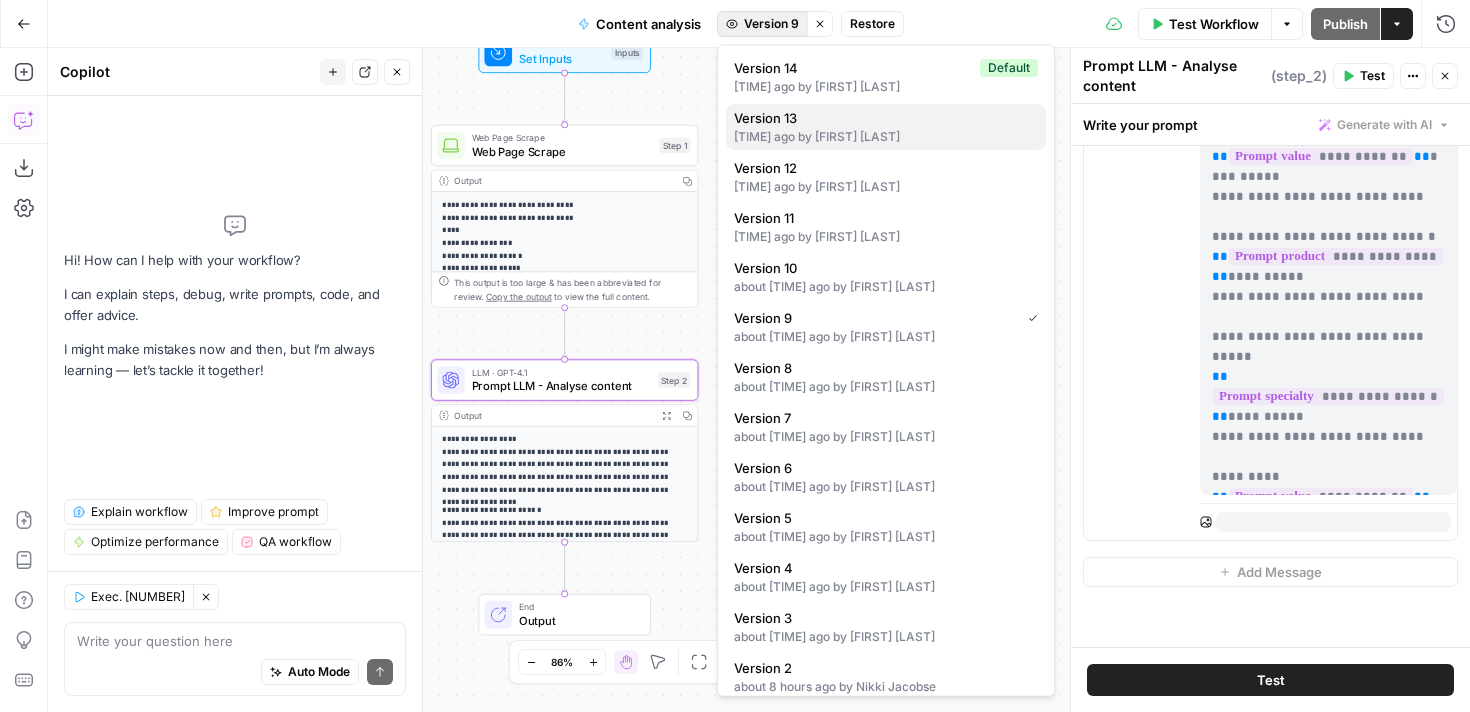 click on "[TIME] ago
by [FIRST] [LAST]" at bounding box center (886, 137) 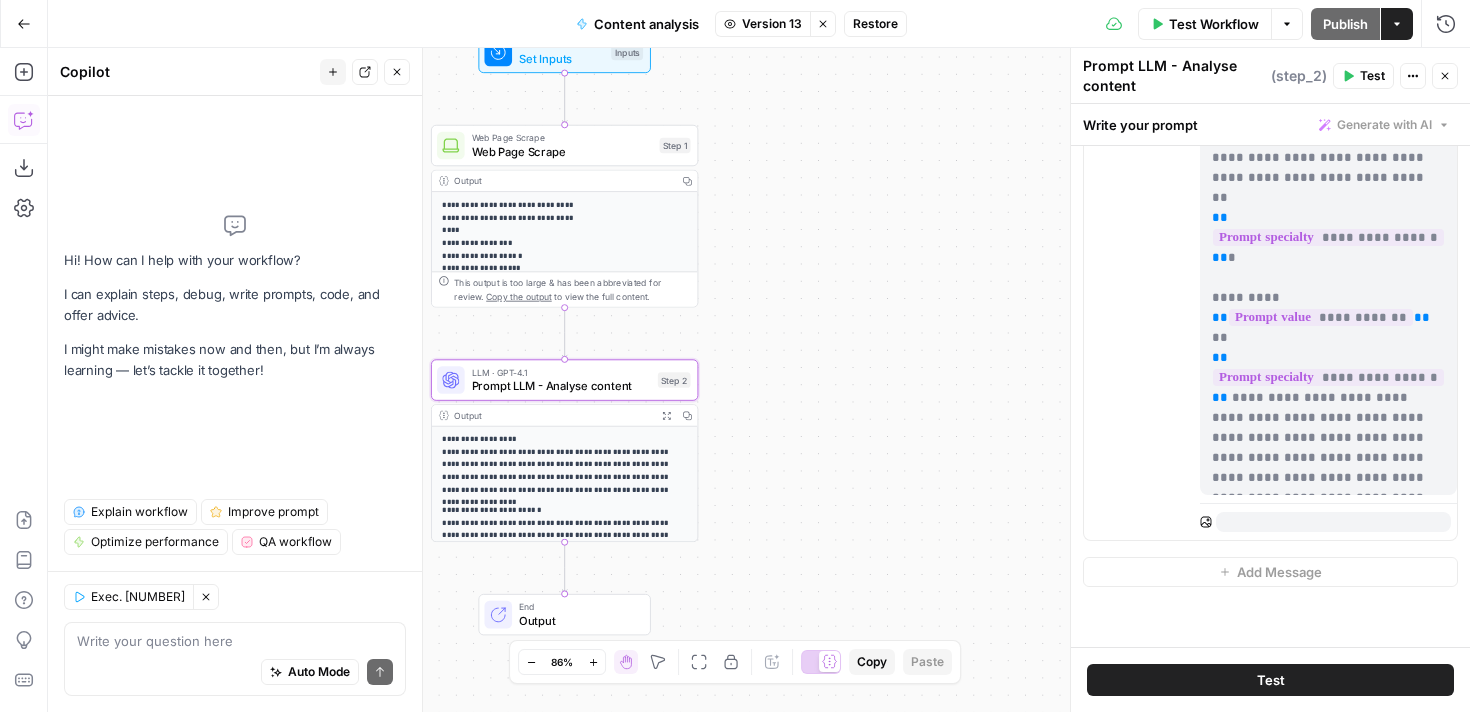 scroll, scrollTop: 0, scrollLeft: 0, axis: both 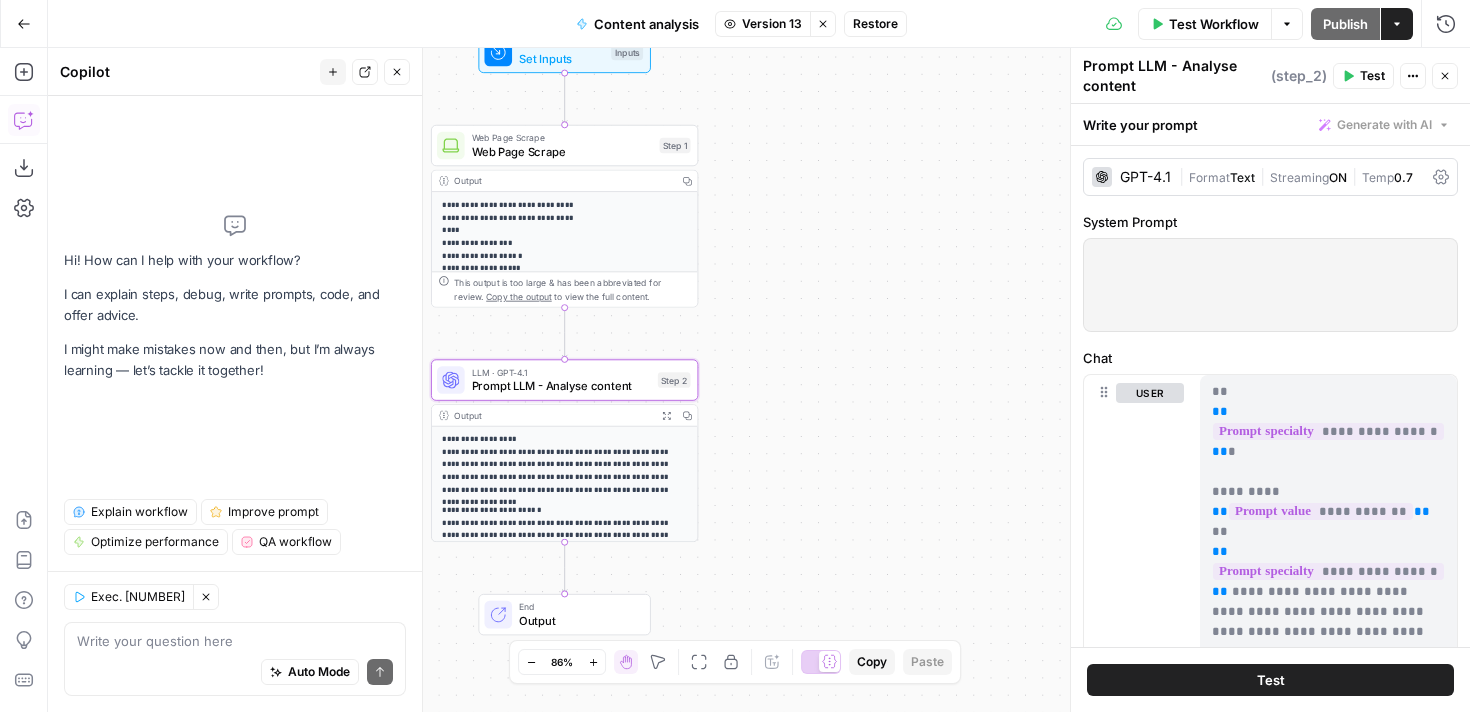 drag, startPoint x: 1355, startPoint y: 632, endPoint x: 1198, endPoint y: 419, distance: 264.60913 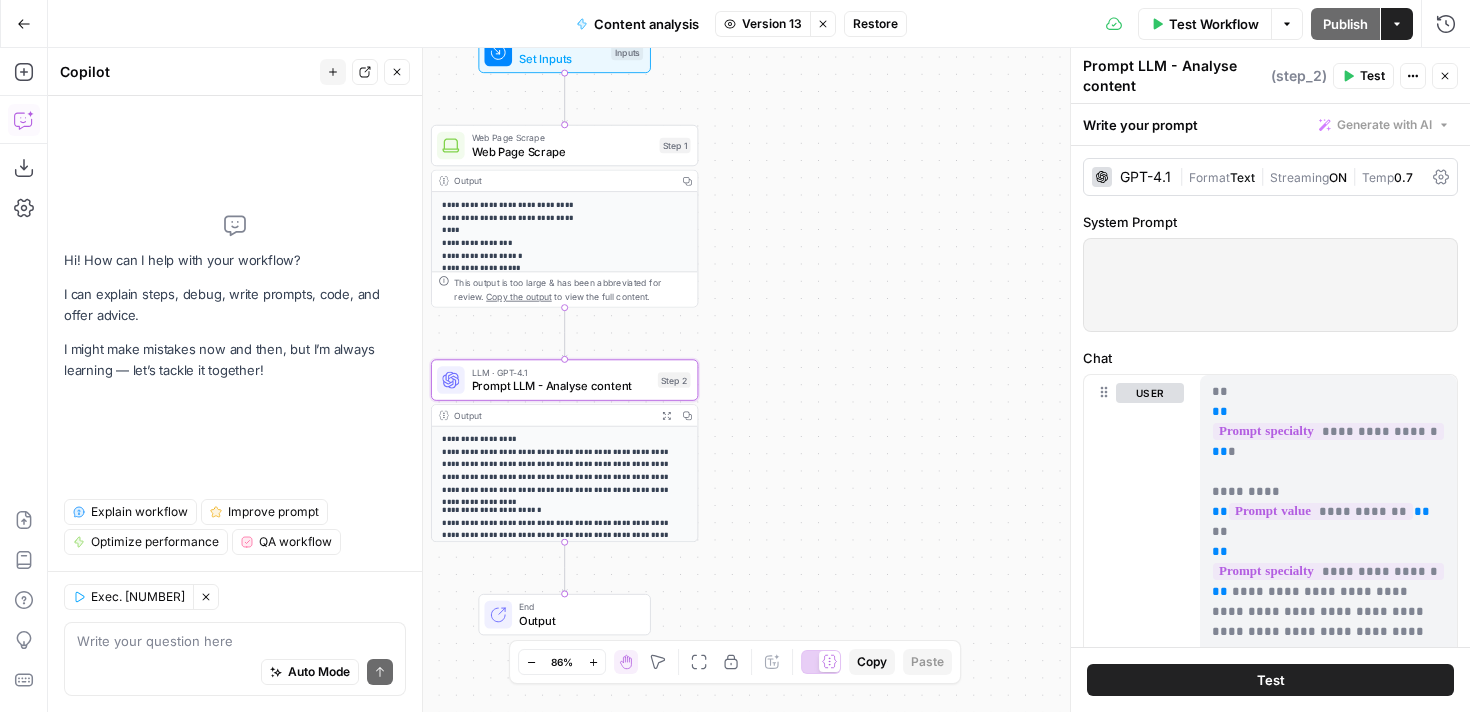 click on "**********" at bounding box center [1270, 805] 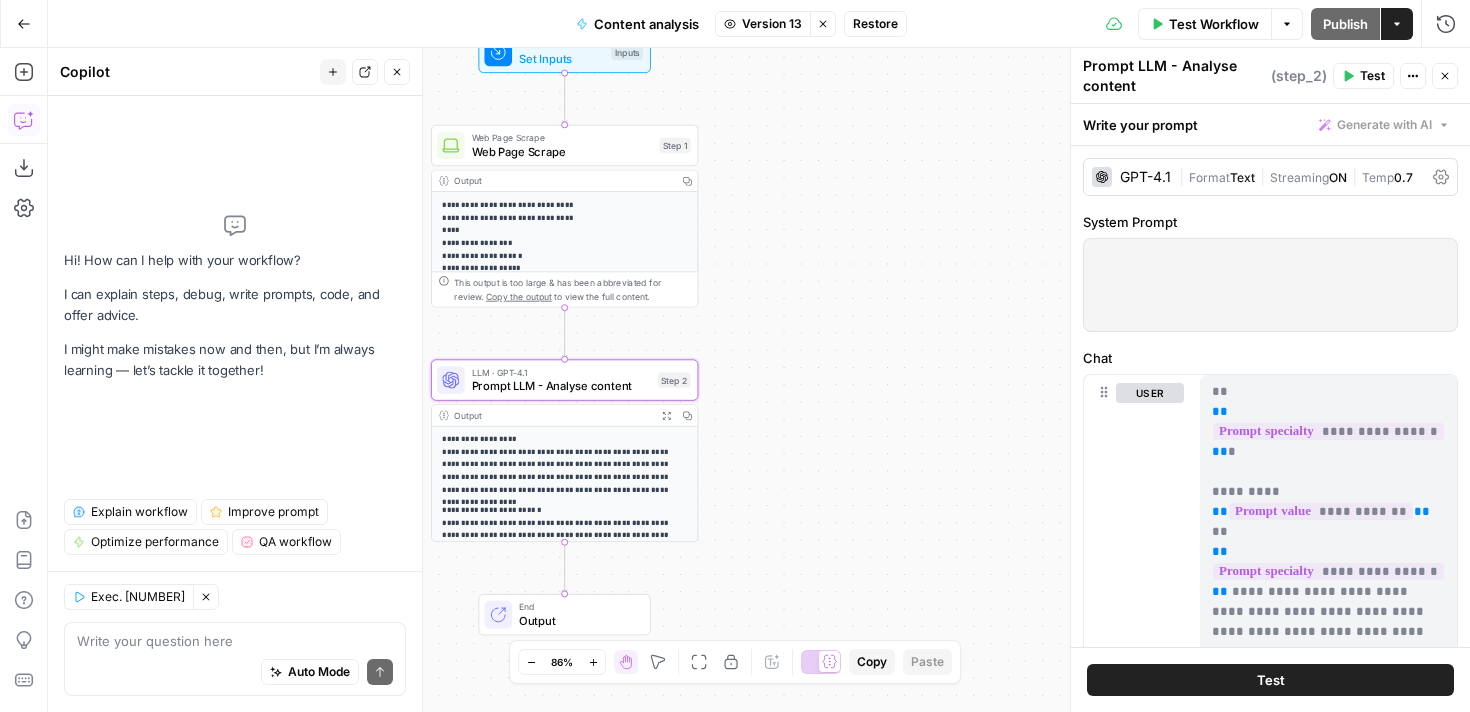 drag, startPoint x: 1372, startPoint y: 635, endPoint x: 1294, endPoint y: 534, distance: 127.61269 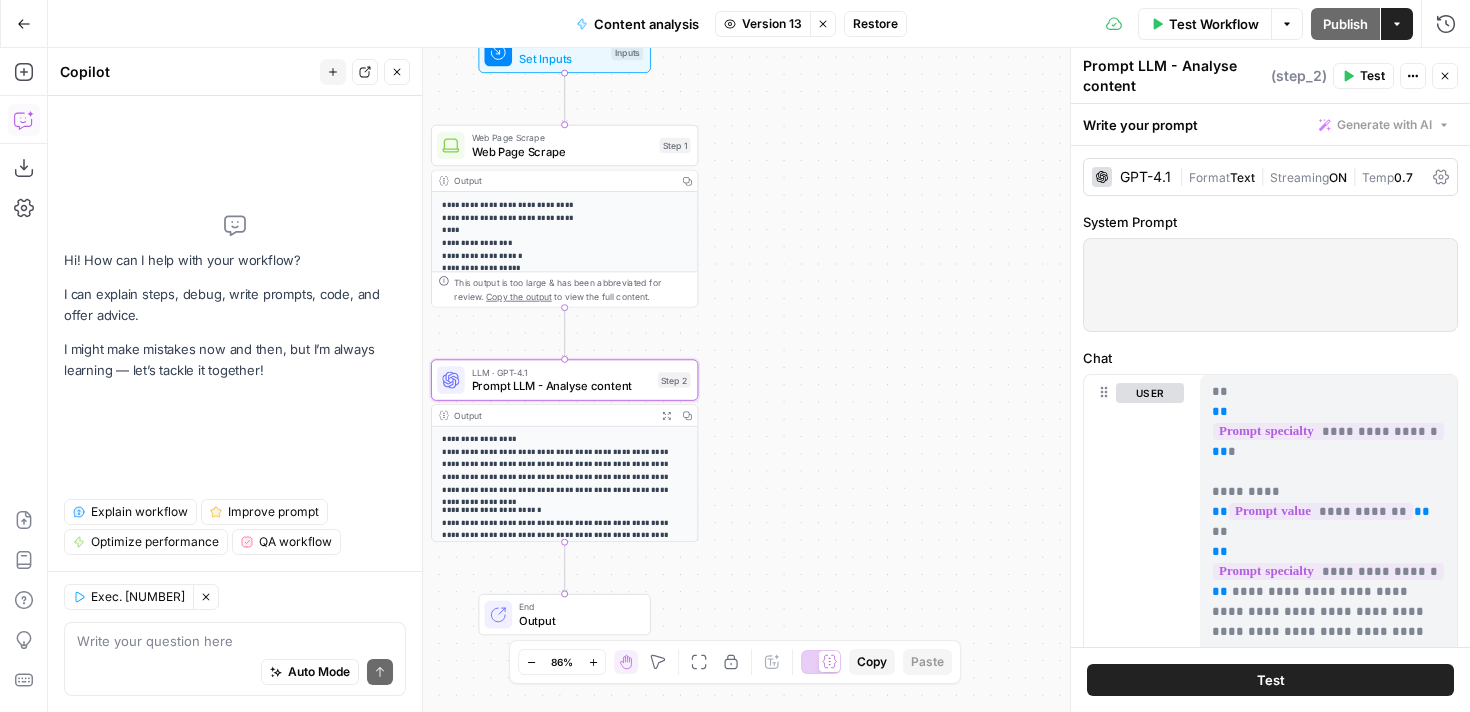 click on "**********" at bounding box center [1328, 532] 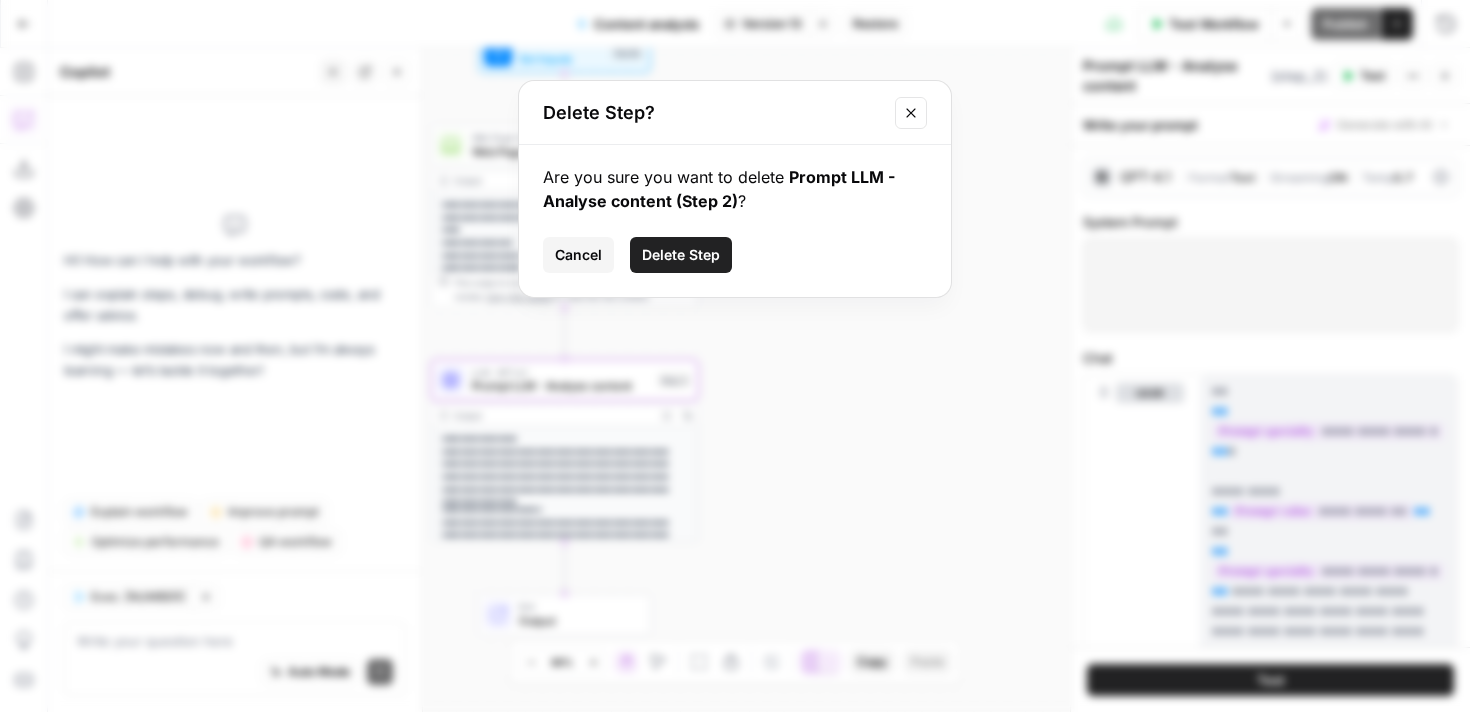 click 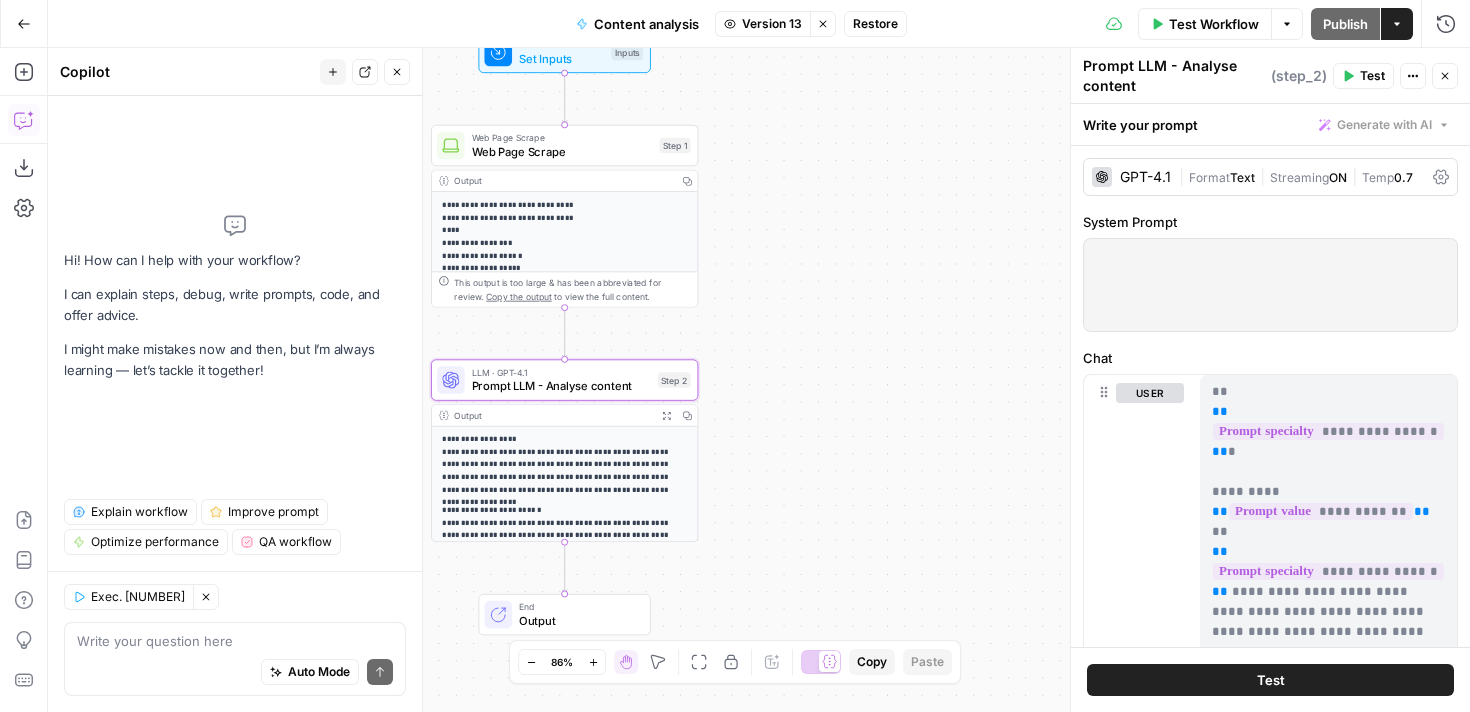 click on "**********" at bounding box center (1328, 532) 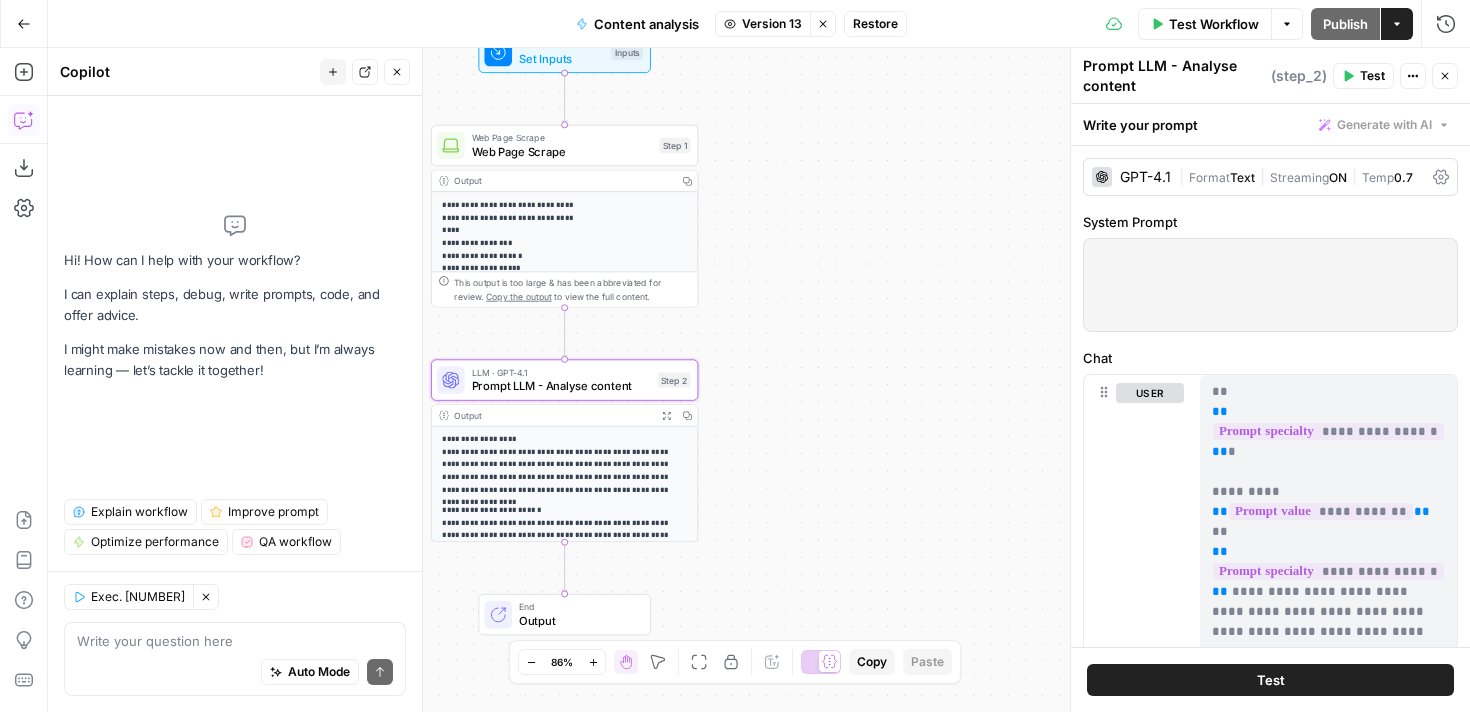 click on "Close" at bounding box center (1445, 76) 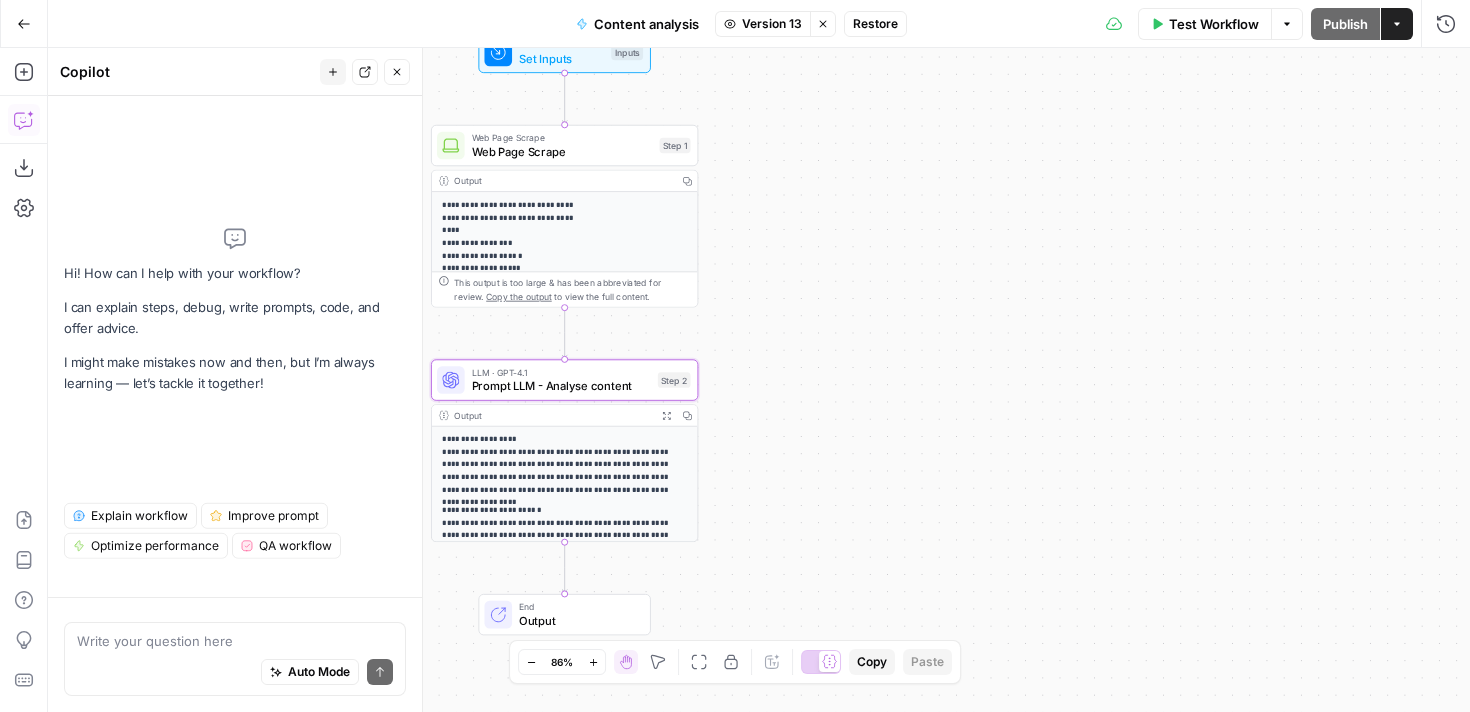 click on "LLM · GPT-4.1 Prompt LLM - Analyse content Step 2" at bounding box center [564, 379] 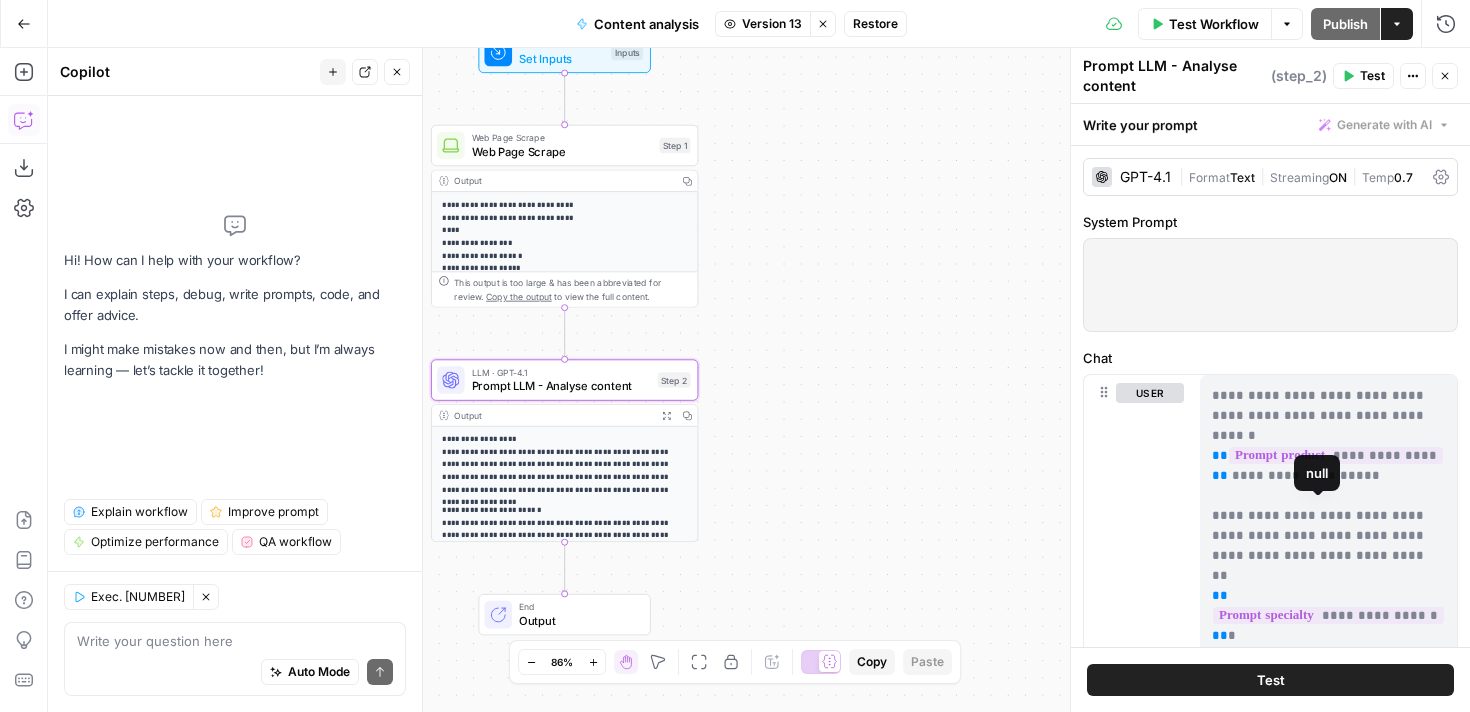 scroll, scrollTop: 501, scrollLeft: 0, axis: vertical 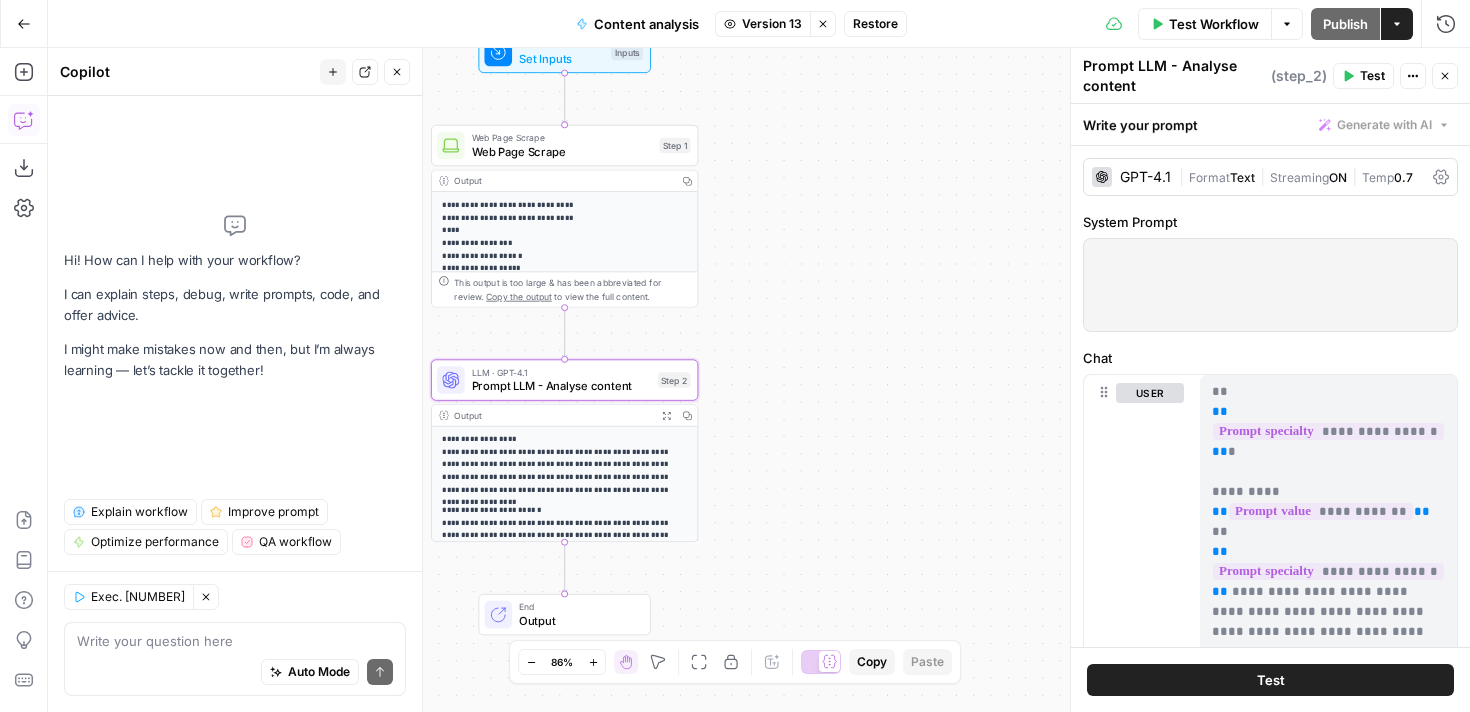 click on "**********" at bounding box center (1328, 532) 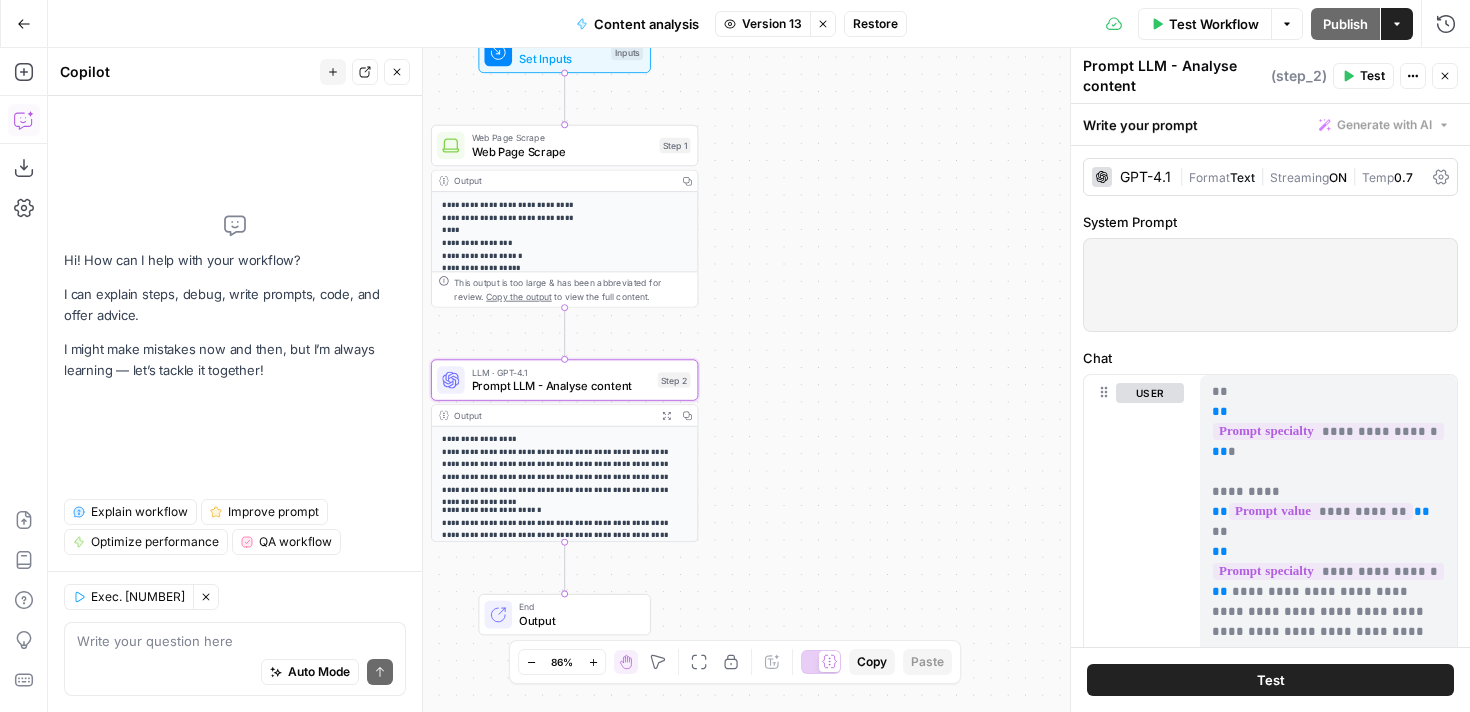 click on "**********" at bounding box center [1328, 532] 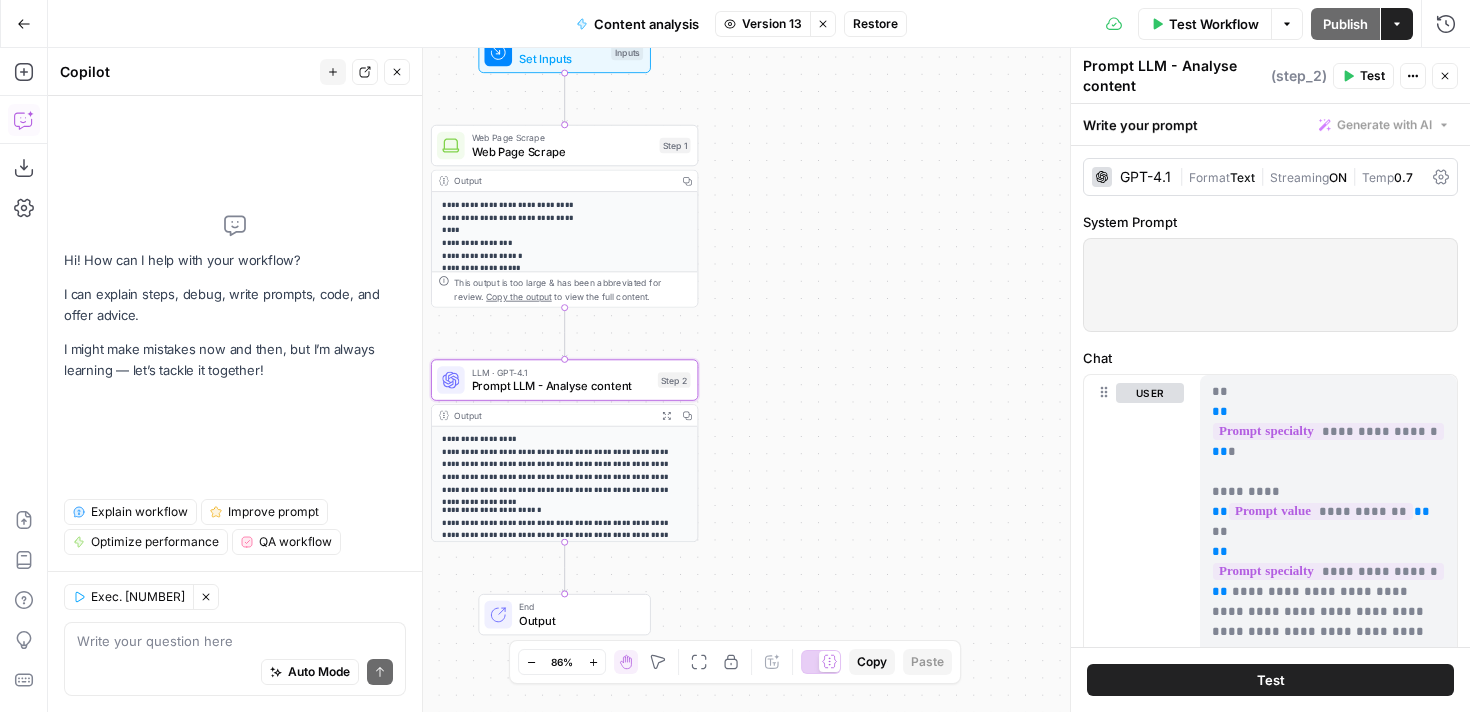 click on "Restore" at bounding box center [875, 24] 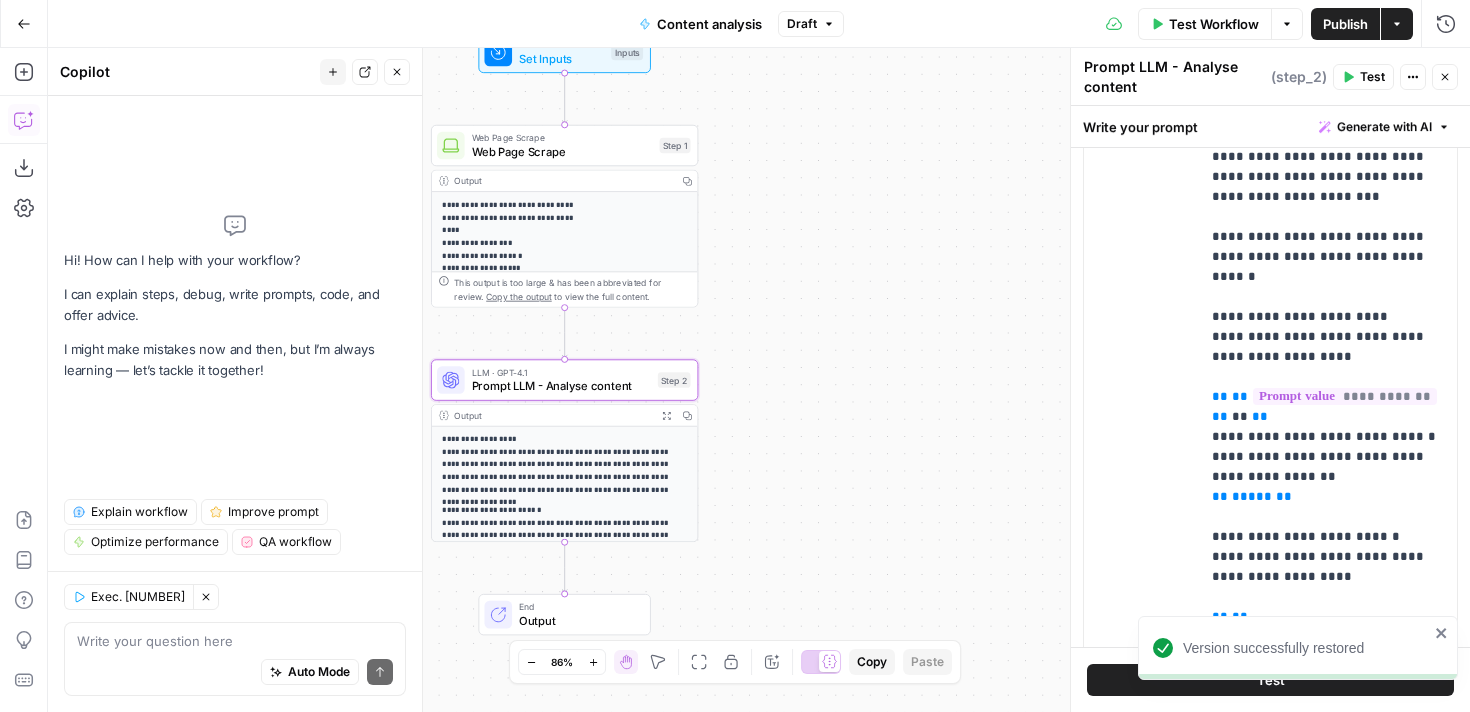 scroll, scrollTop: 697, scrollLeft: 0, axis: vertical 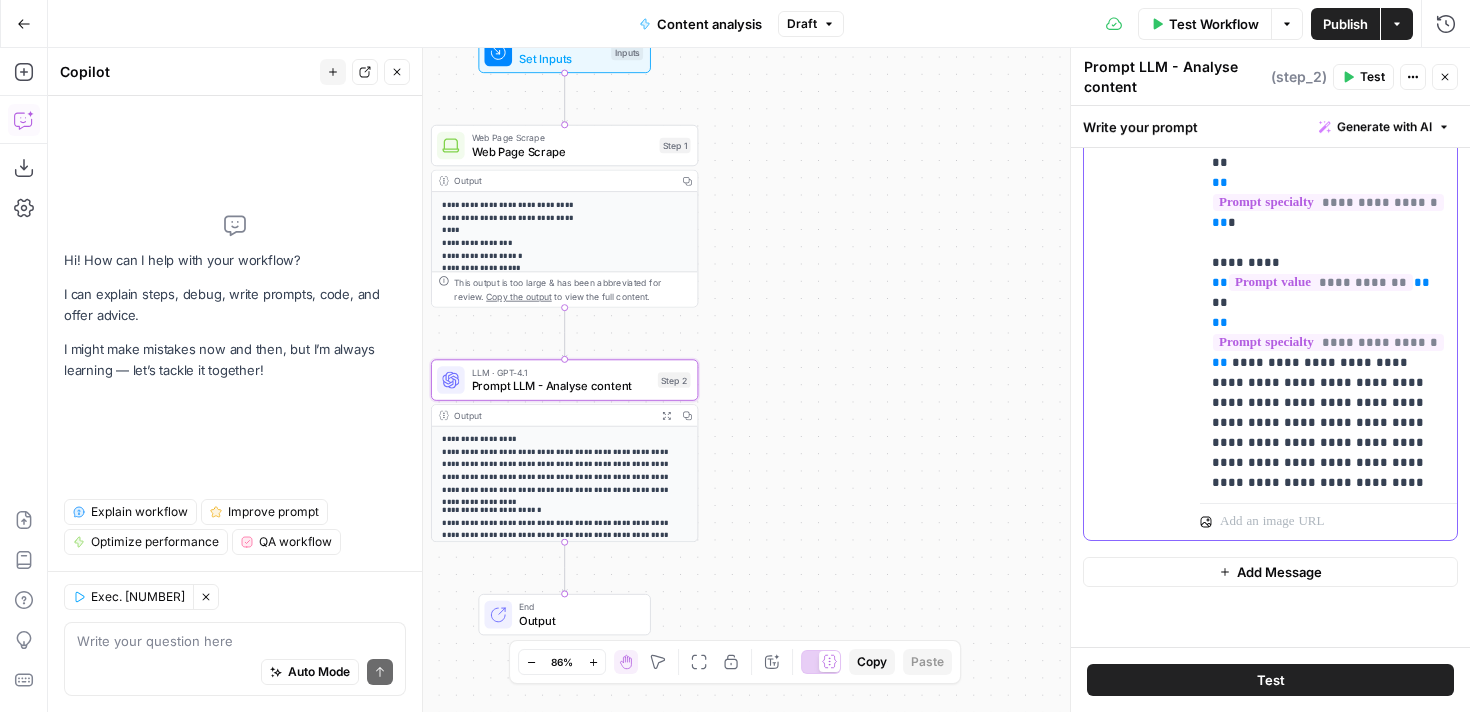 drag, startPoint x: 1364, startPoint y: 404, endPoint x: 1298, endPoint y: 312, distance: 113.22544 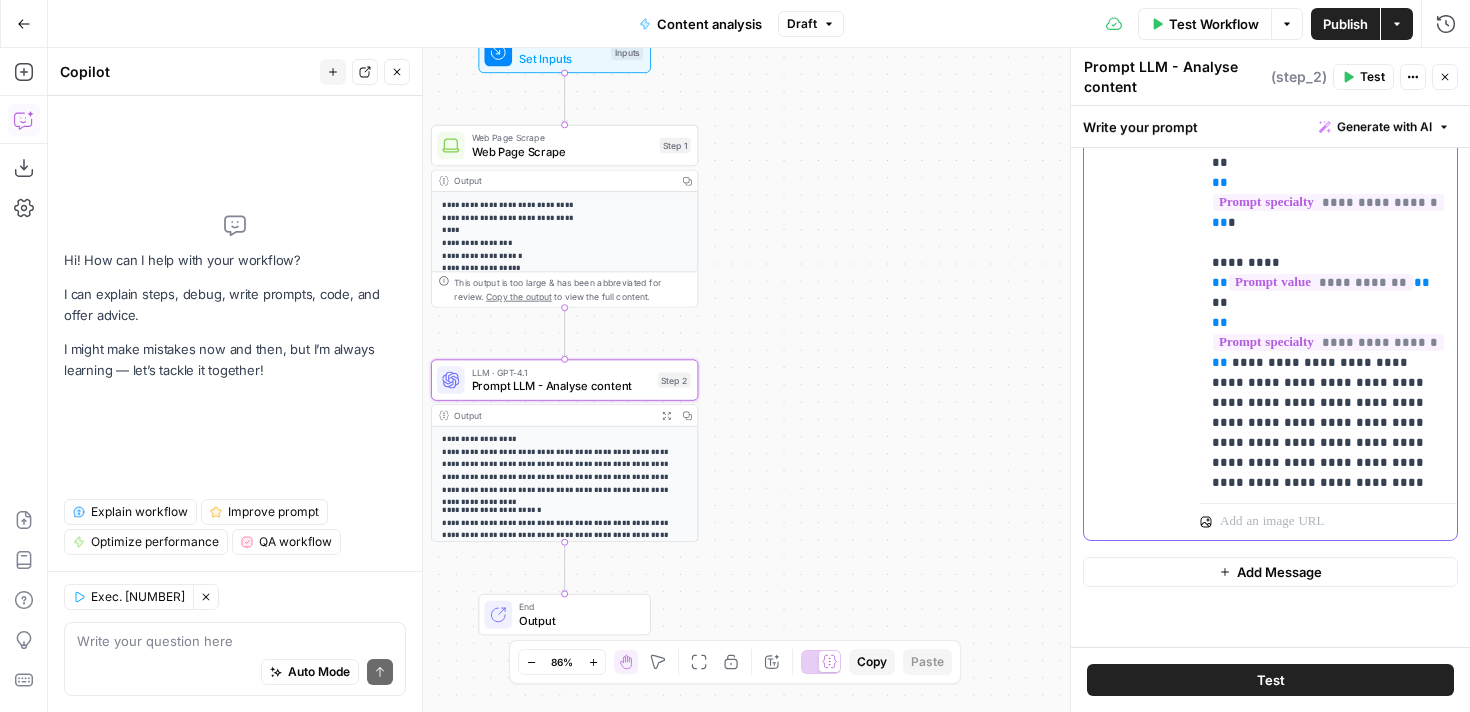 click on "**********" at bounding box center (1328, 303) 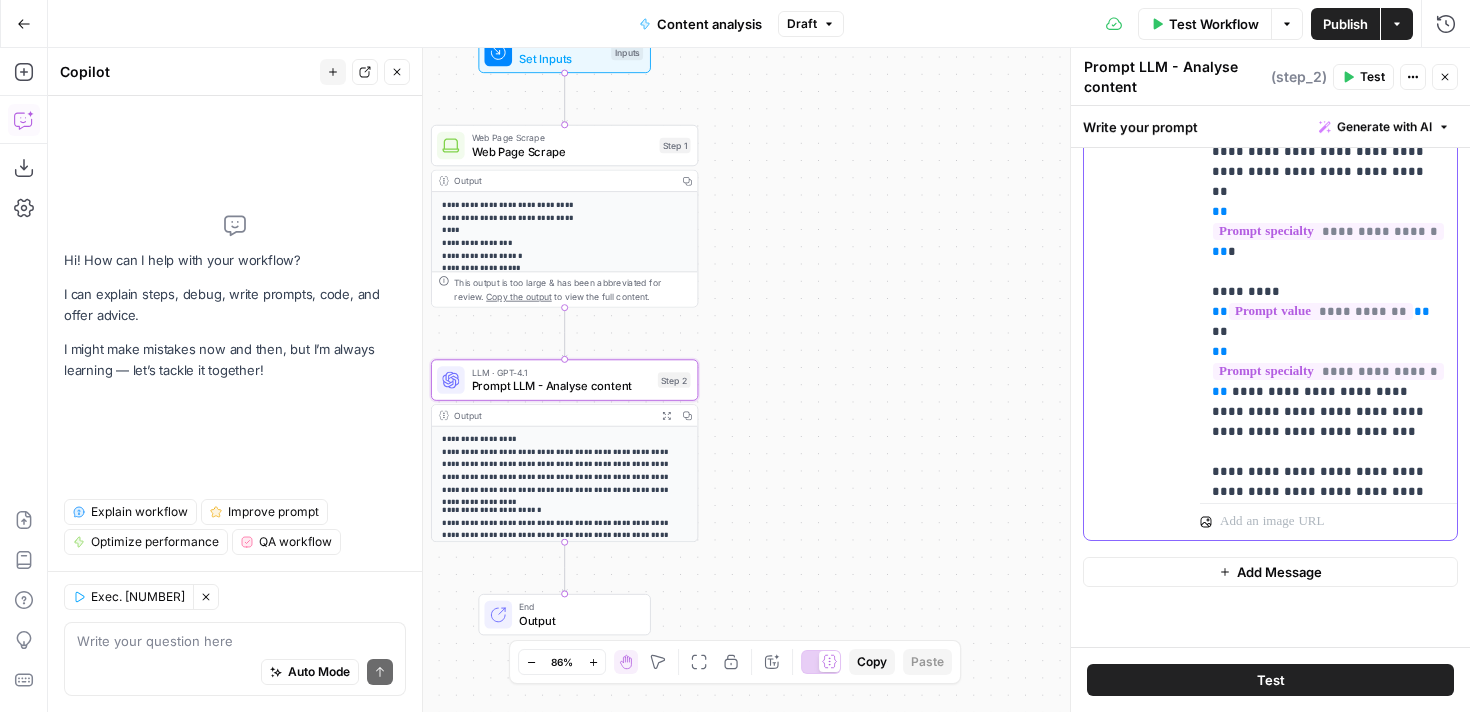 scroll, scrollTop: 0, scrollLeft: 0, axis: both 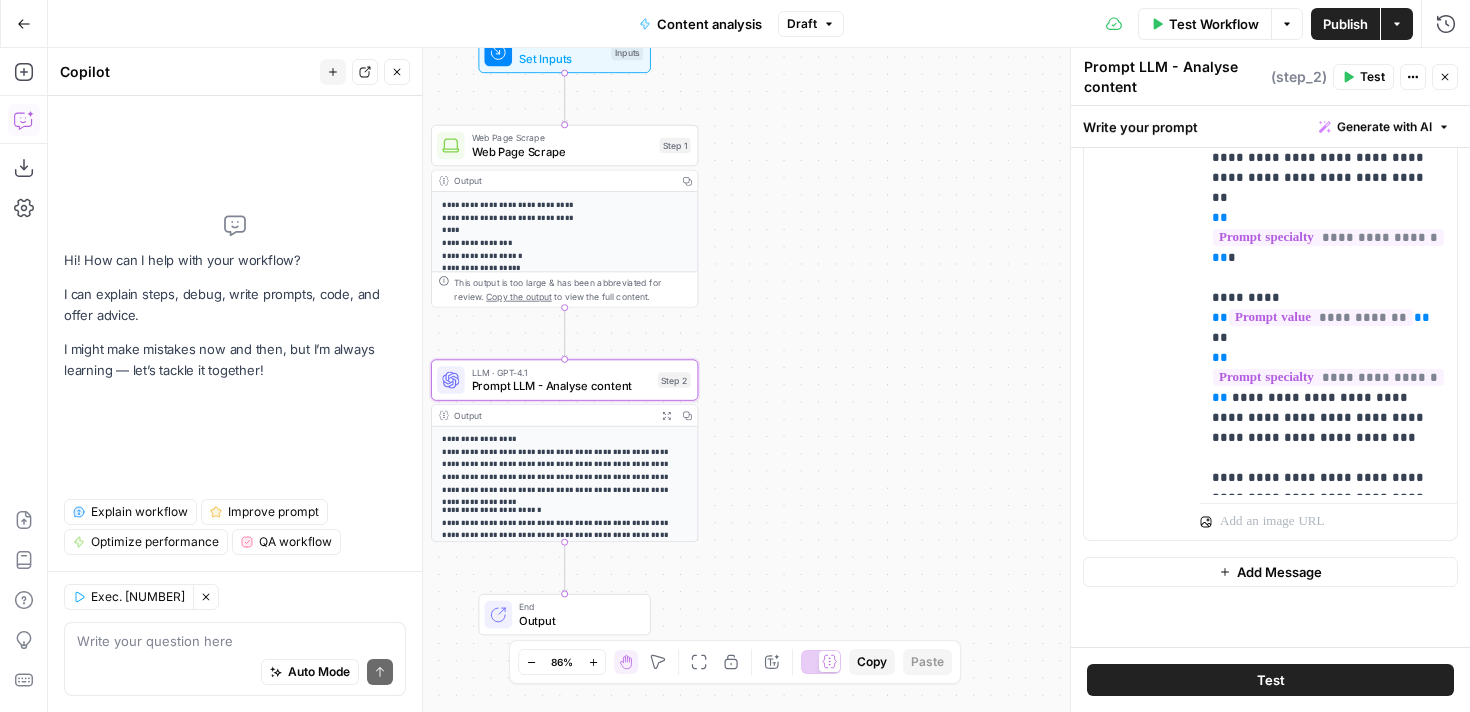click on "Publish" at bounding box center (1345, 24) 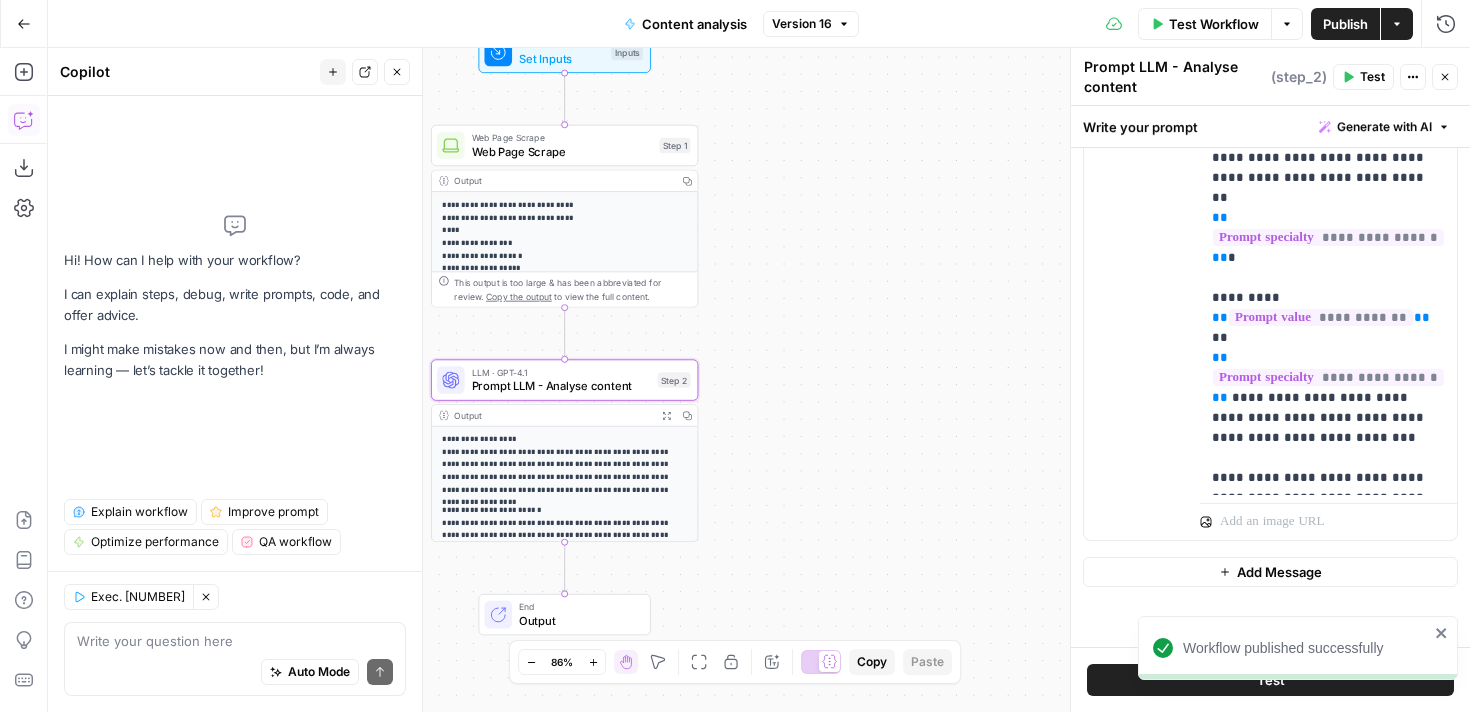 click on "Version 16" at bounding box center [802, 24] 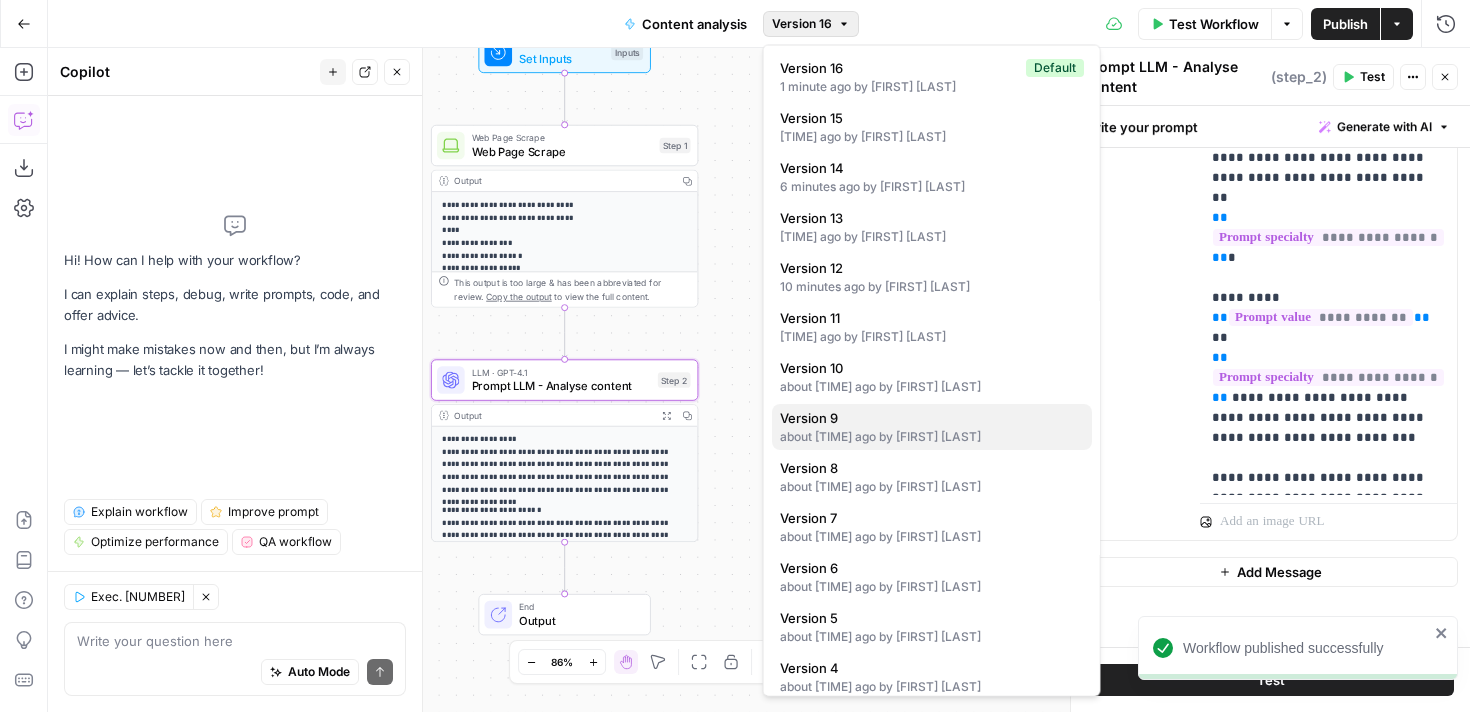 click on "Version 9" at bounding box center [928, 418] 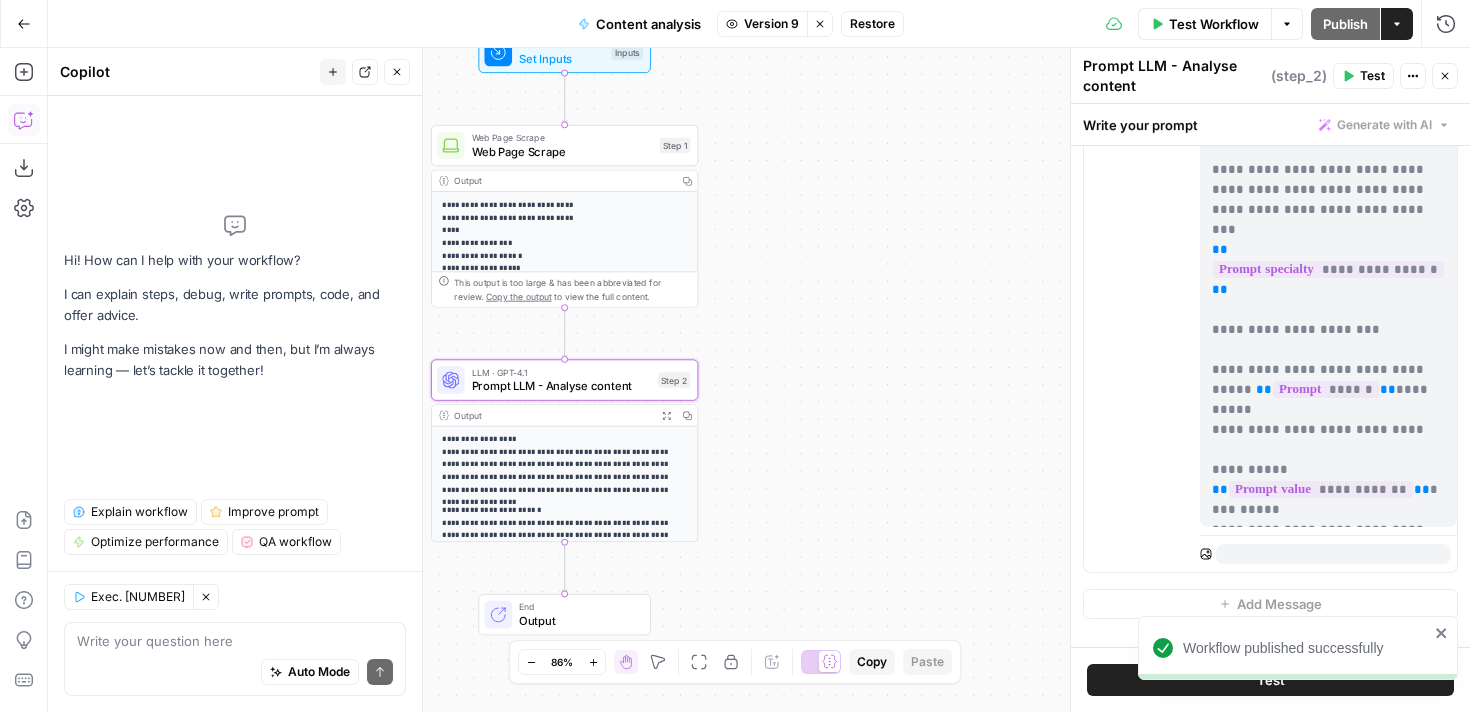 scroll, scrollTop: 0, scrollLeft: 0, axis: both 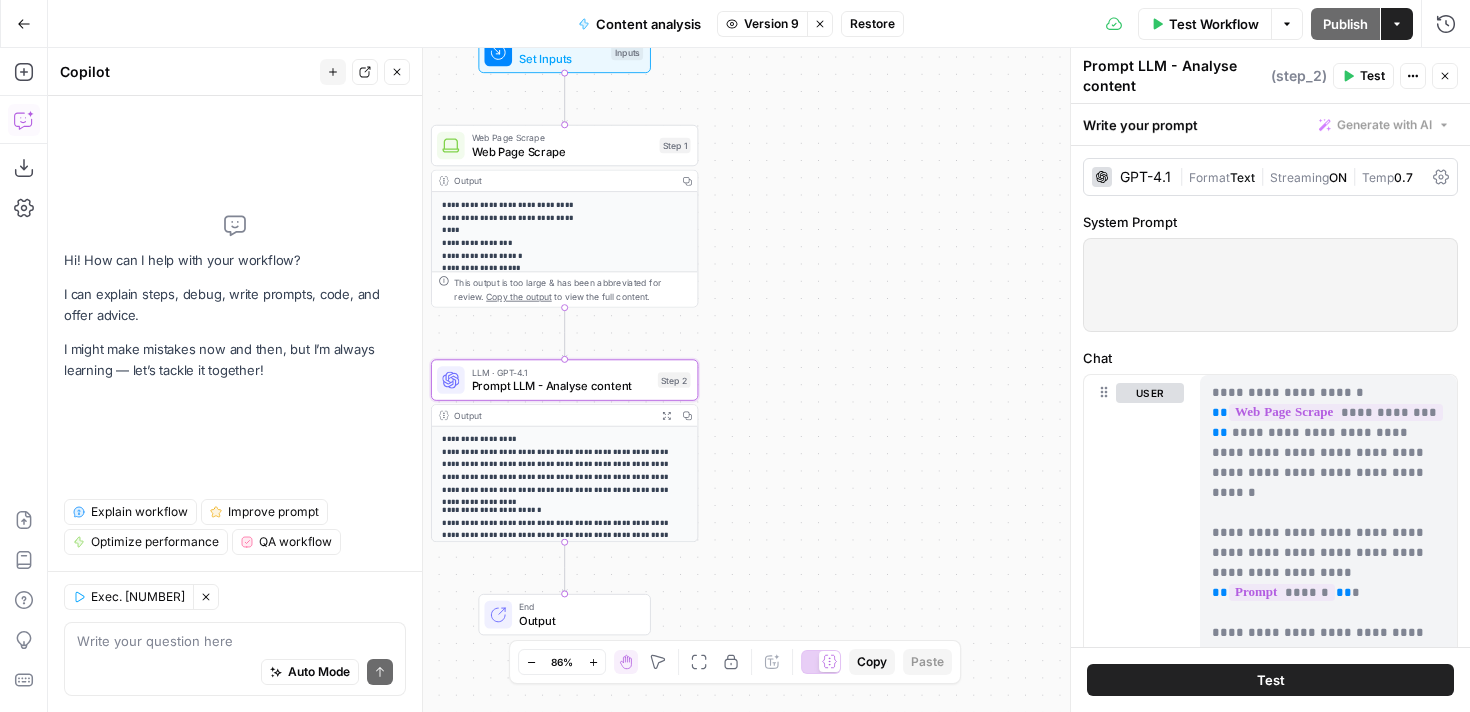 click on "Restore" at bounding box center (872, 24) 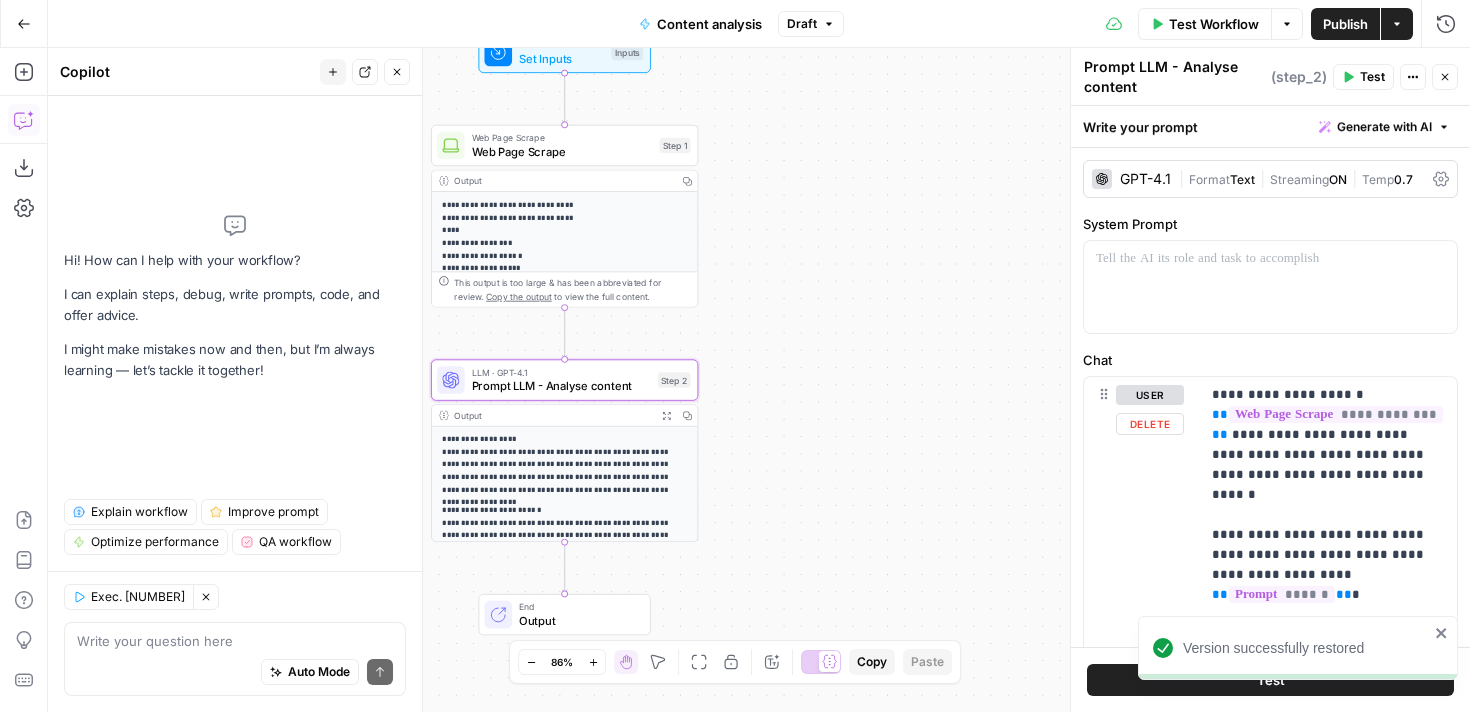 scroll, scrollTop: 697, scrollLeft: 0, axis: vertical 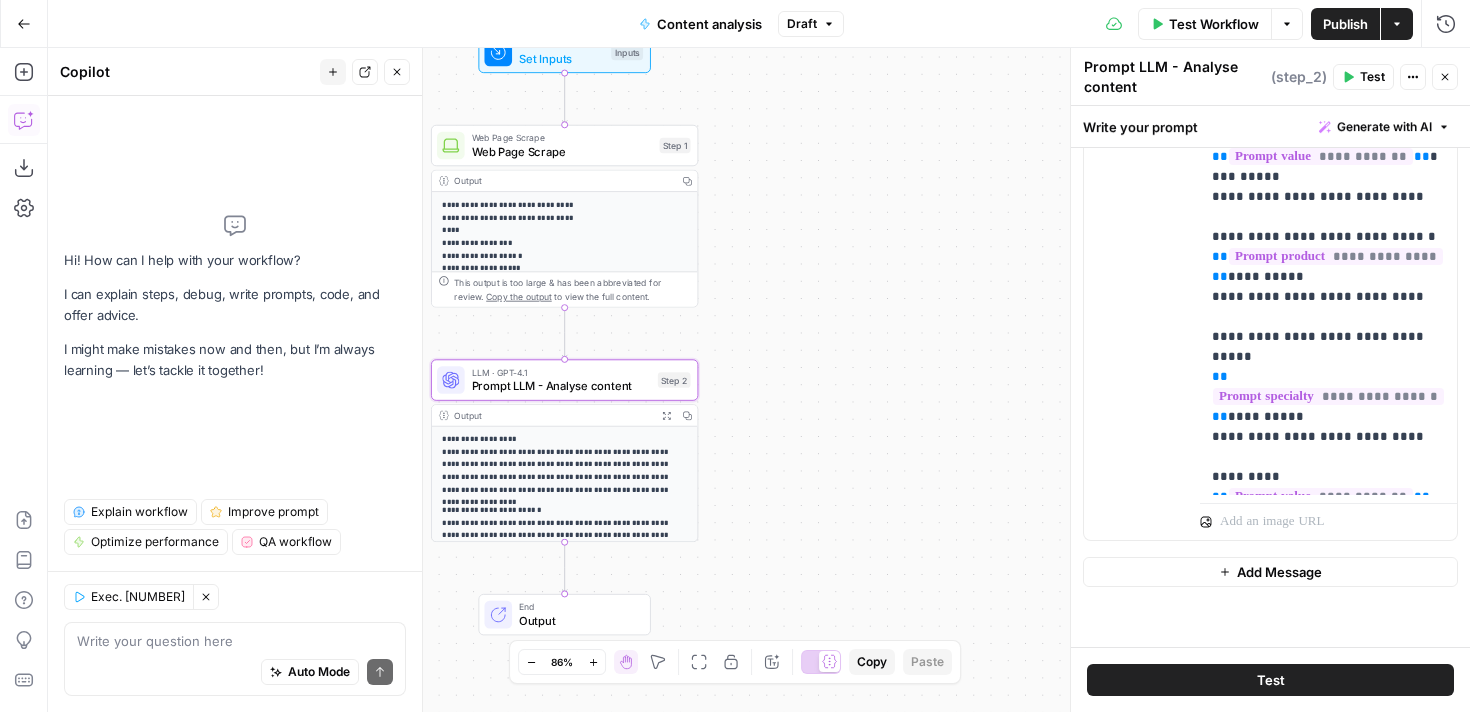 click on "Publish" at bounding box center [1345, 24] 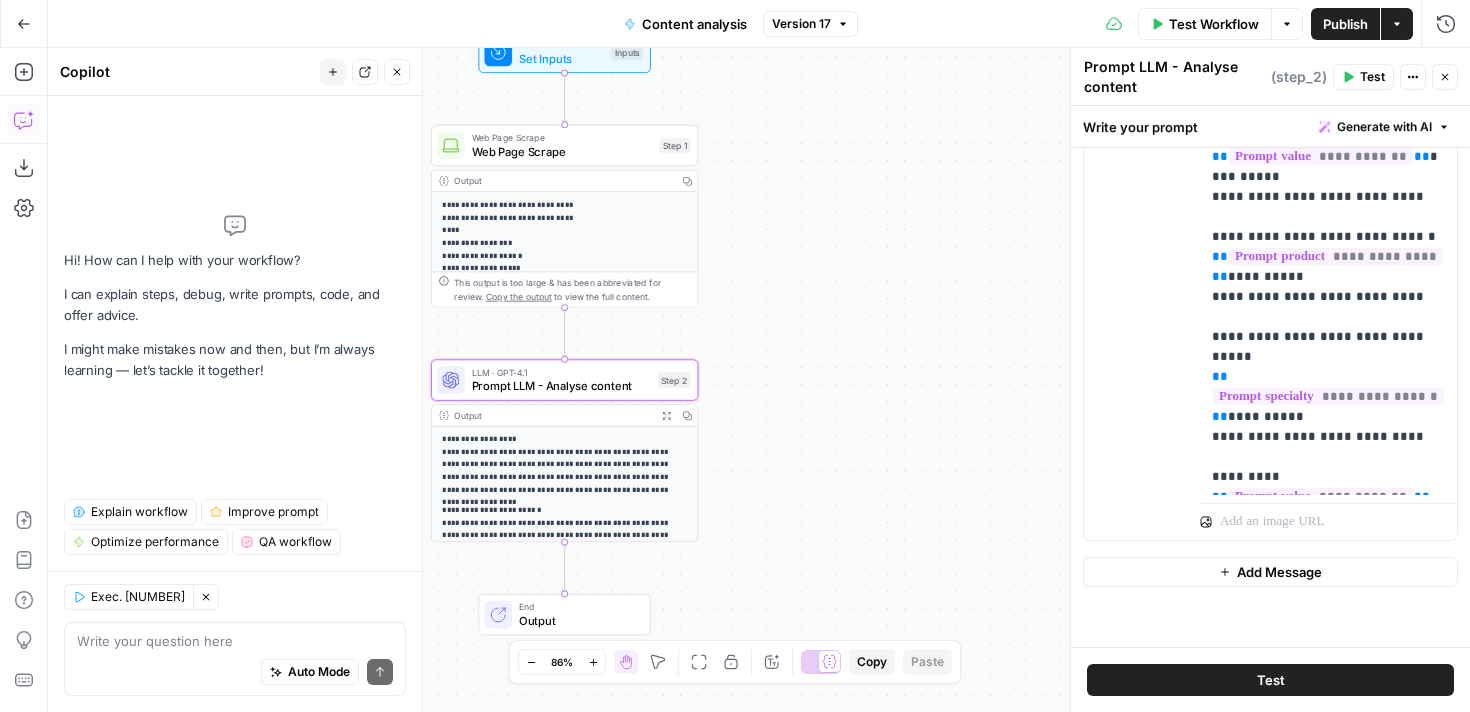 click on "**********" at bounding box center (759, 380) 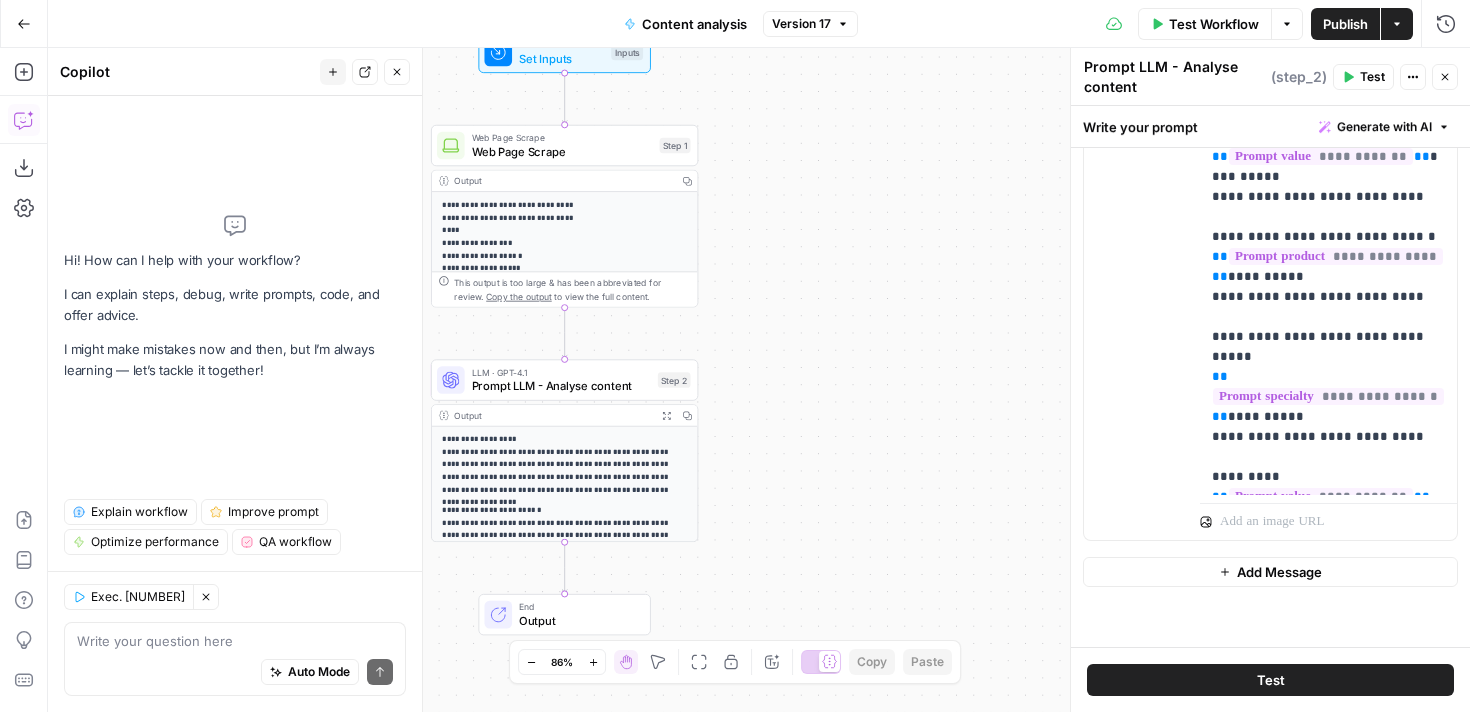 scroll, scrollTop: 0, scrollLeft: 0, axis: both 